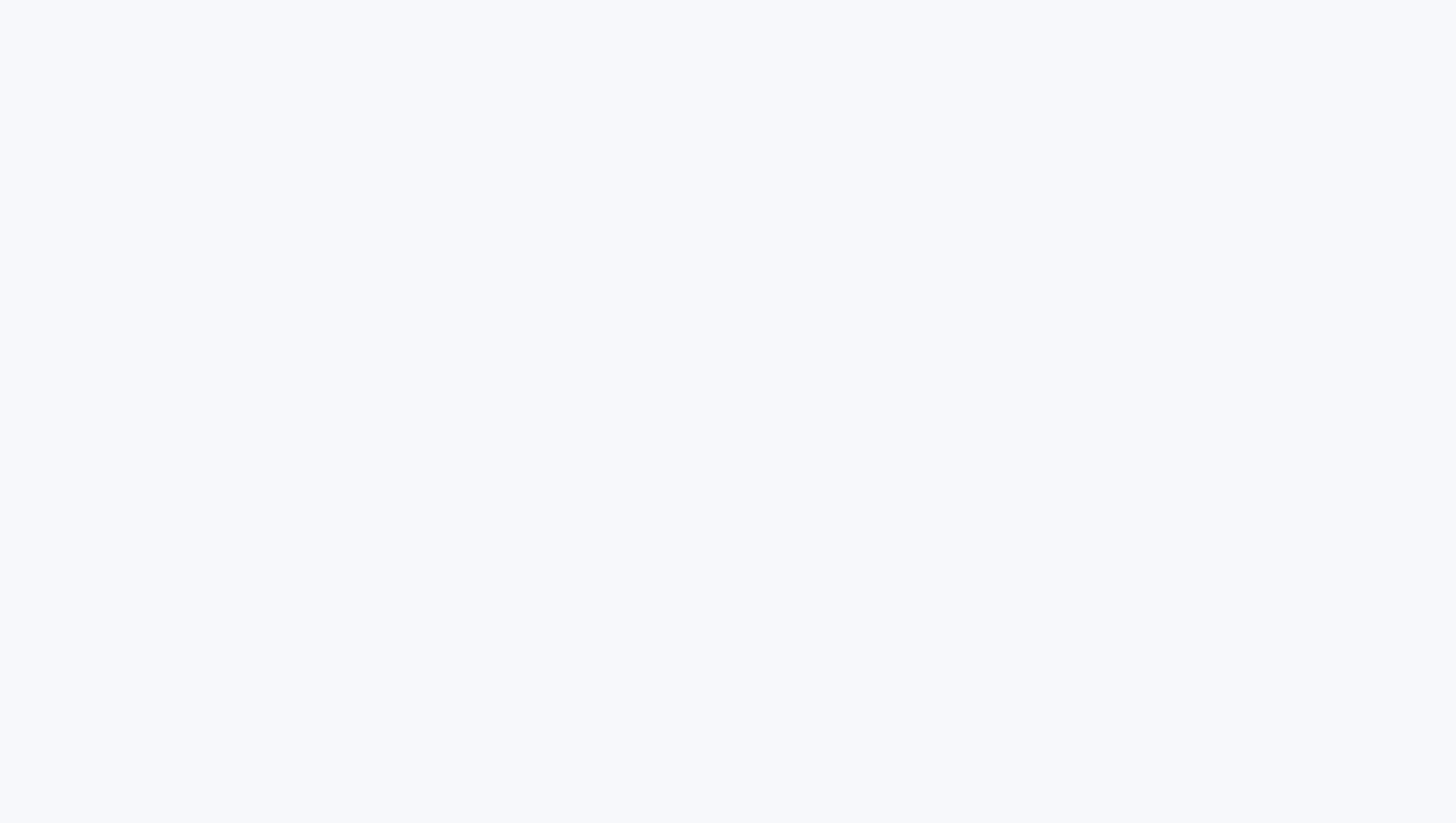 scroll, scrollTop: 0, scrollLeft: 0, axis: both 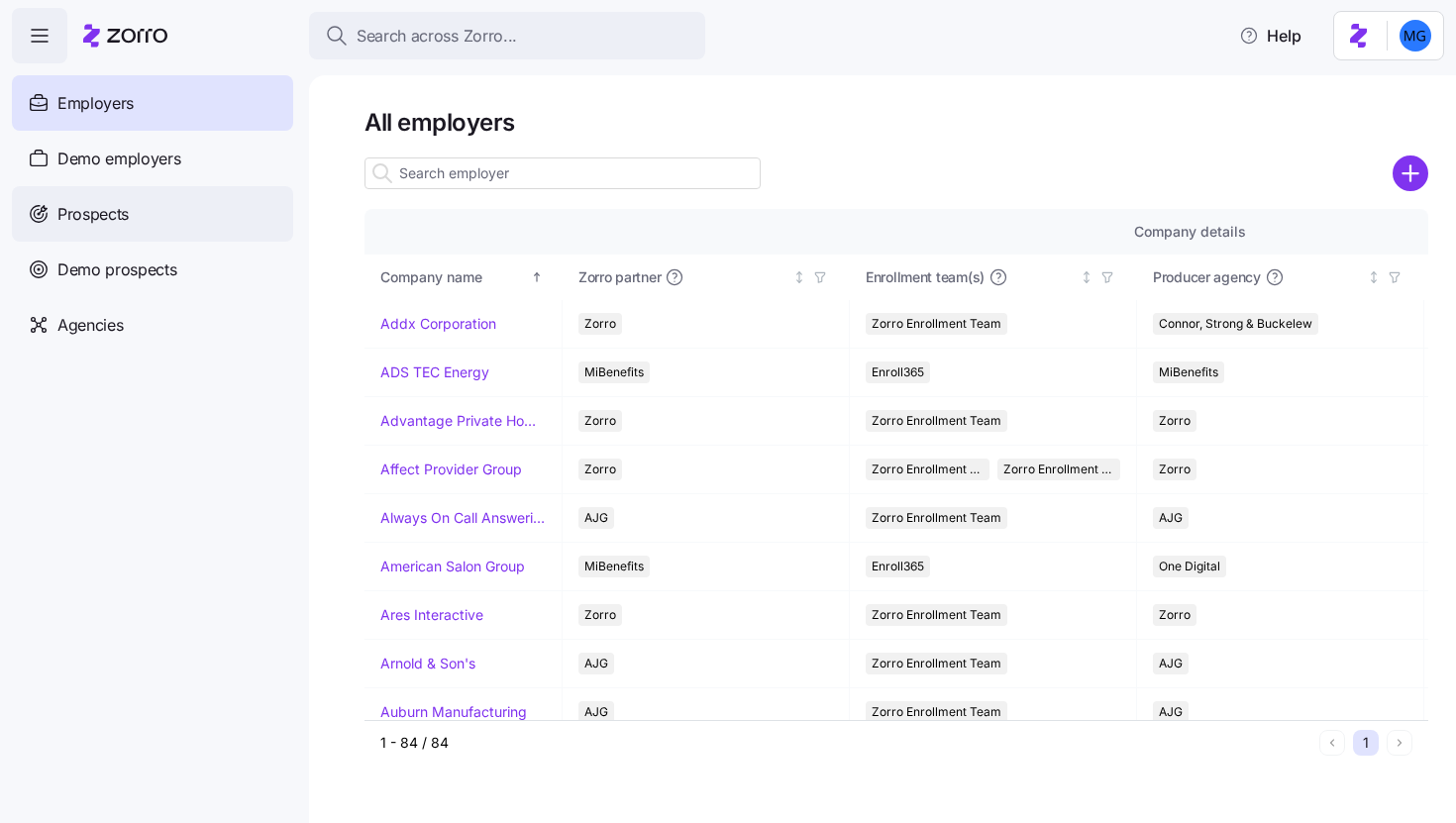 click on "Prospects" at bounding box center (153, 214) 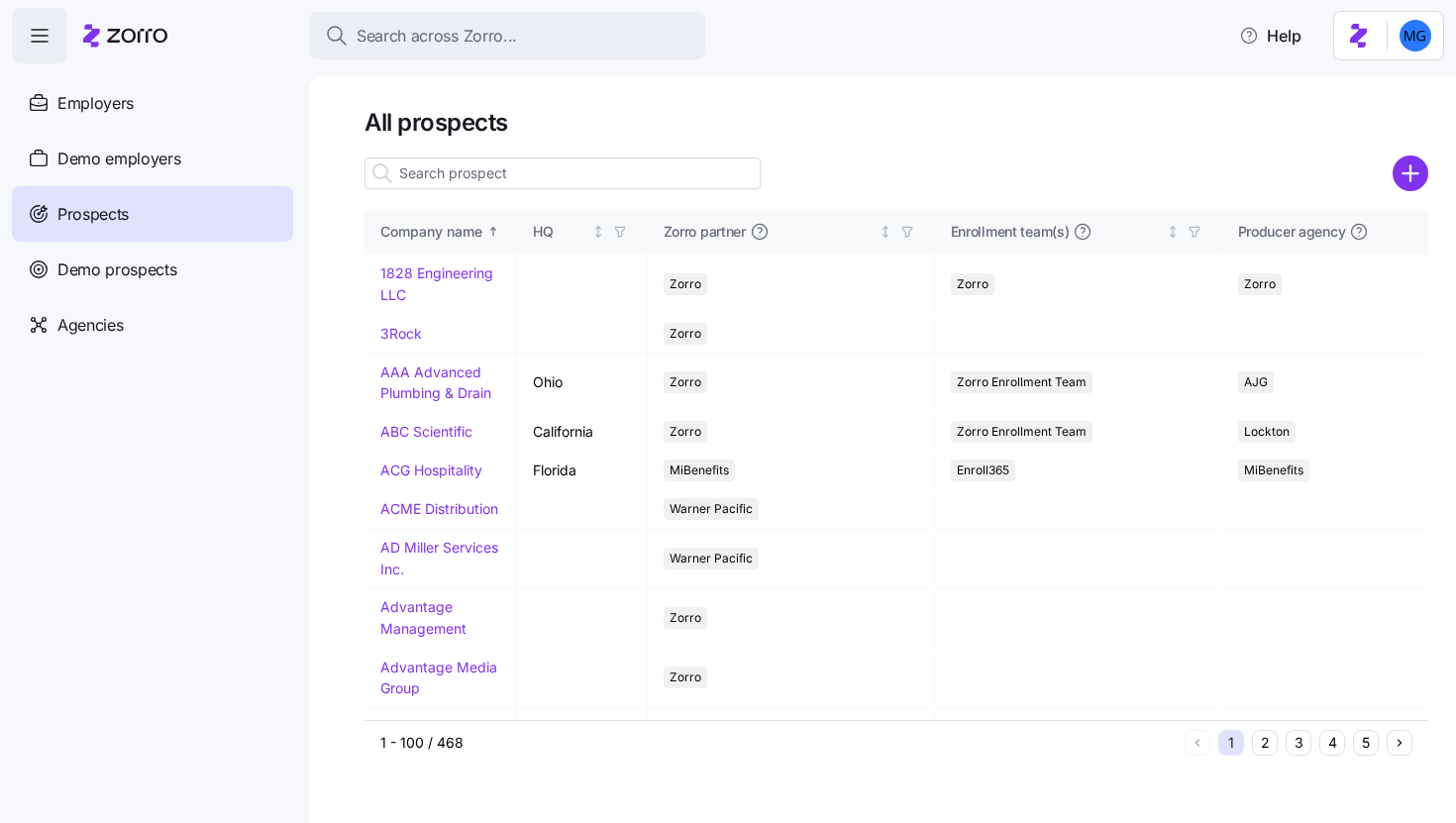 click at bounding box center [563, 173] 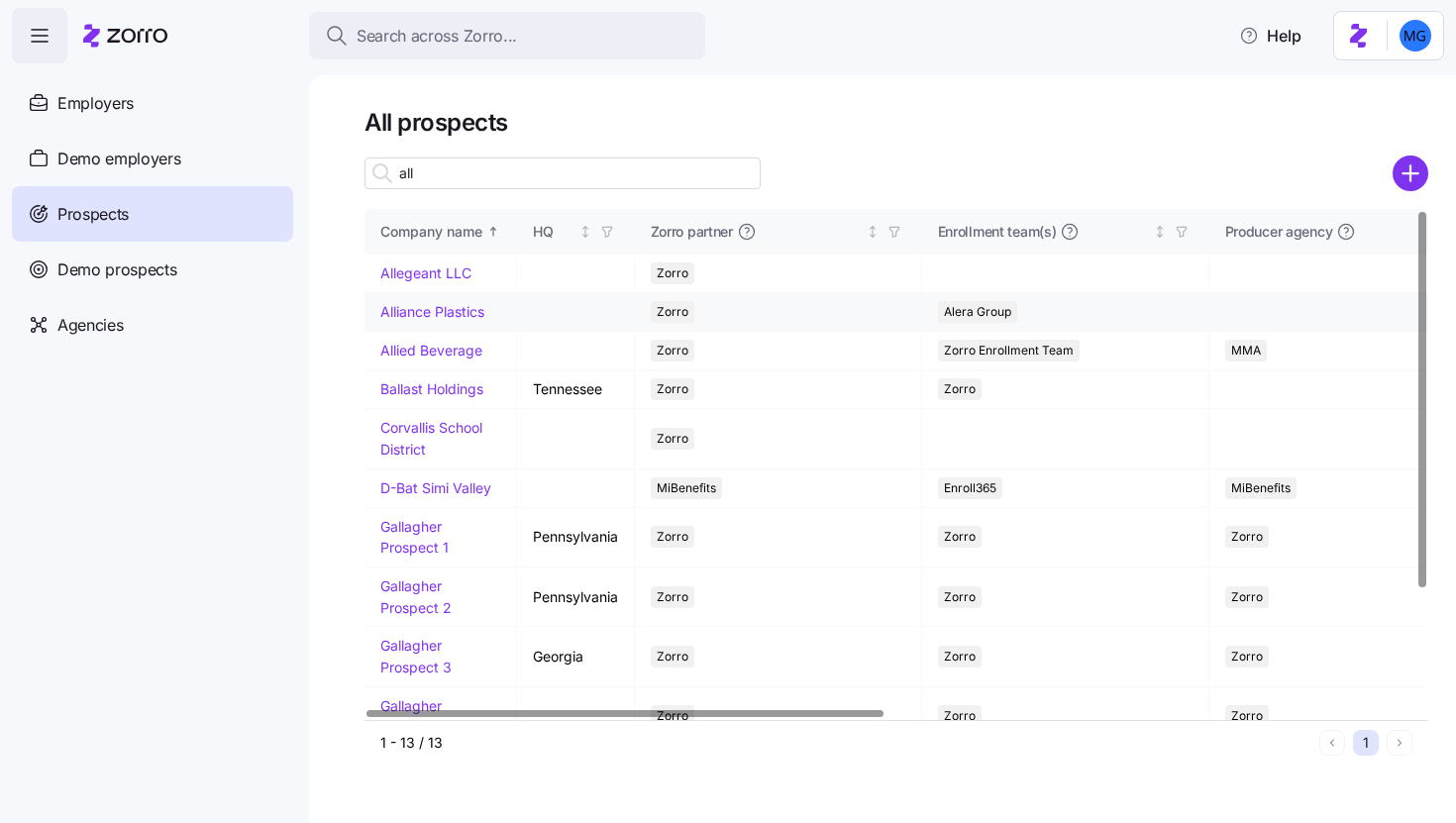 type on "all" 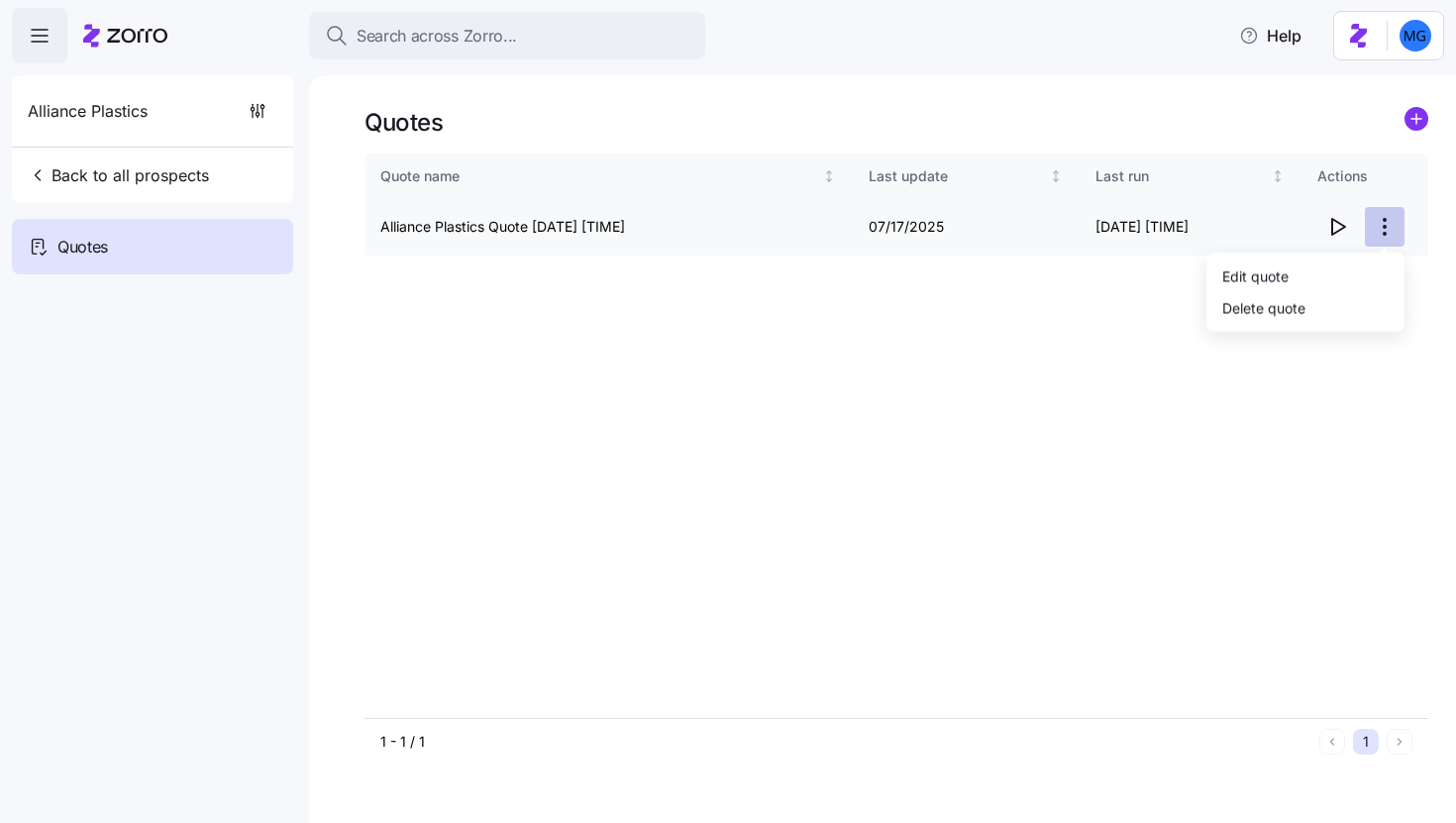 click on "Search across Zorro... Help Alliance Plastics Back to all prospects Quotes Quotes Quote name Last update Last run Actions Alliance Plastics Quote 07/17/2025 9:07 PM 07/17/2025 07/17/2025 4:07 PM 1 - 1 / 1 1 Quotes Edit quote Delete quote" at bounding box center (728, 405) 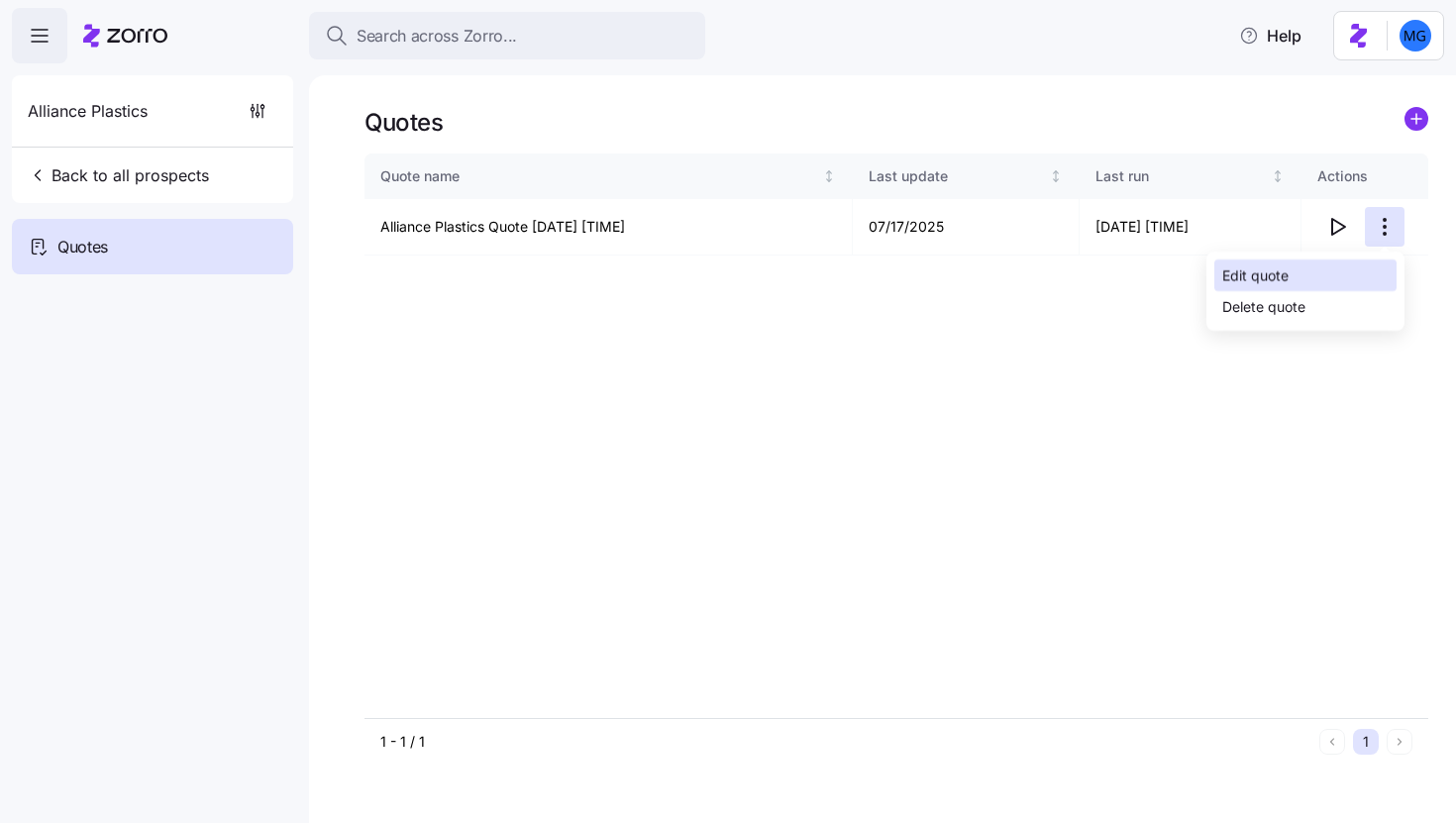 click on "Edit quote" at bounding box center [1305, 275] 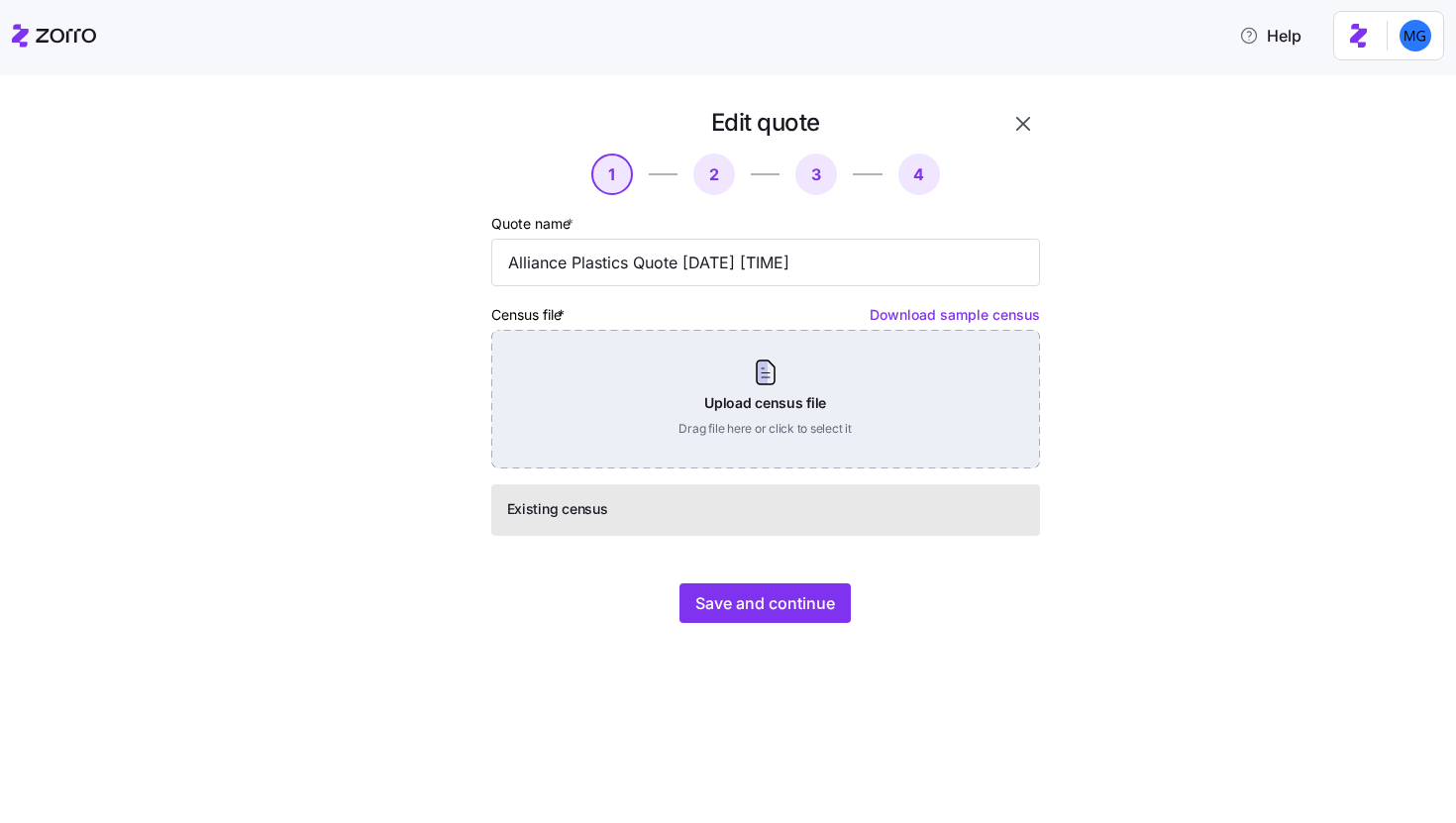 click on "Upload census file Drag file here or click to select it" at bounding box center [766, 399] 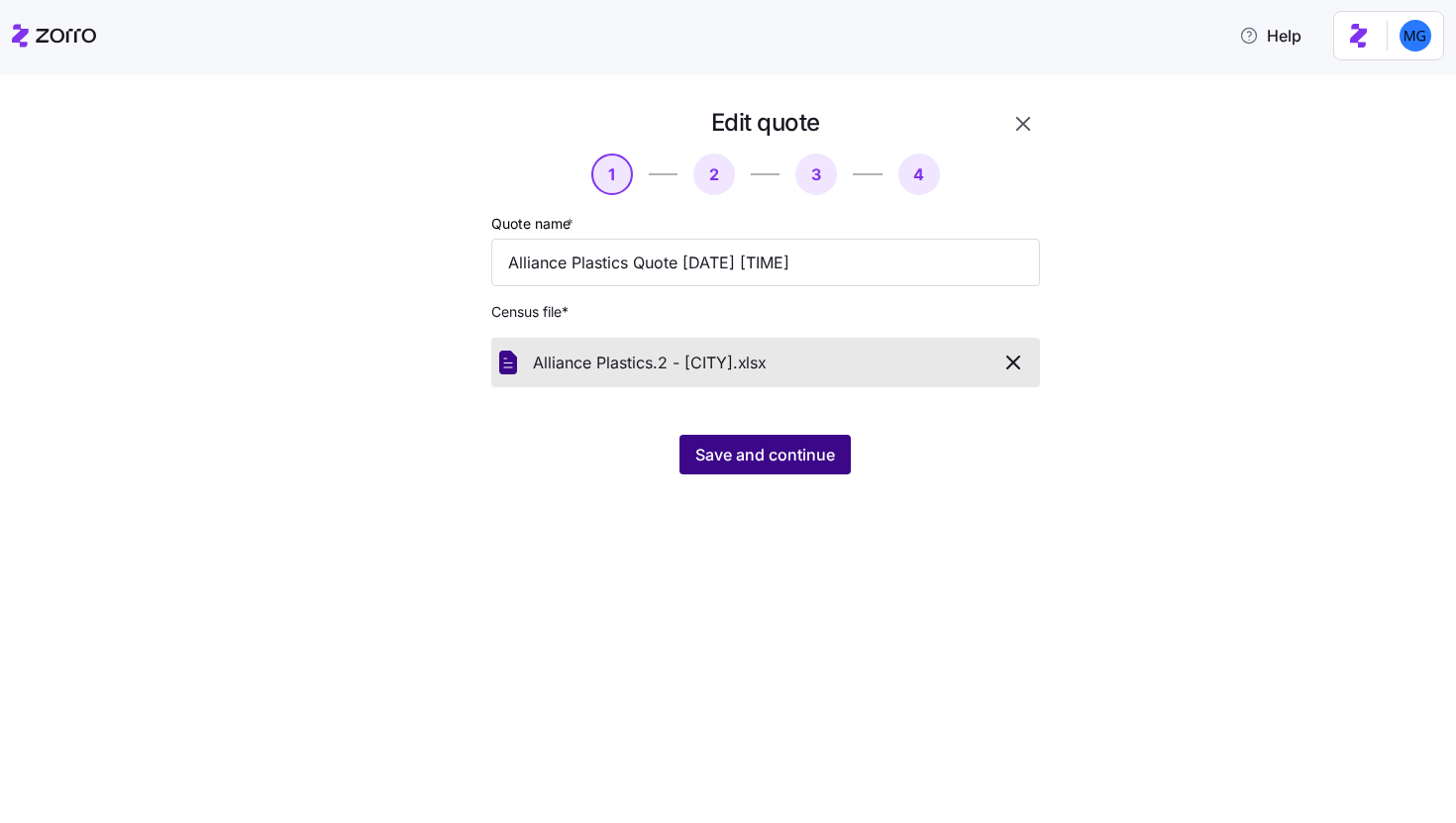 click on "Save and continue" at bounding box center [765, 455] 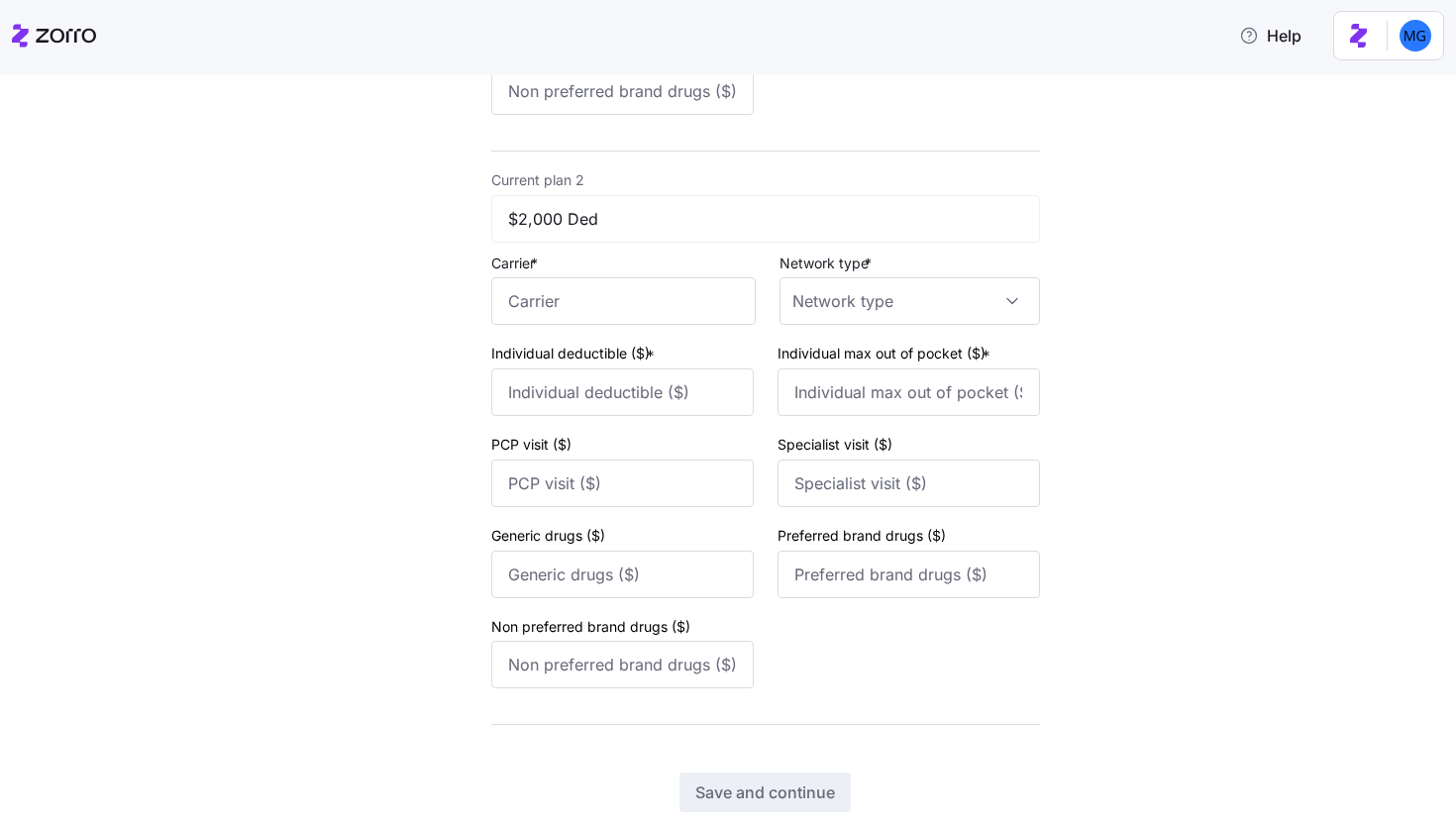 scroll, scrollTop: 783, scrollLeft: 0, axis: vertical 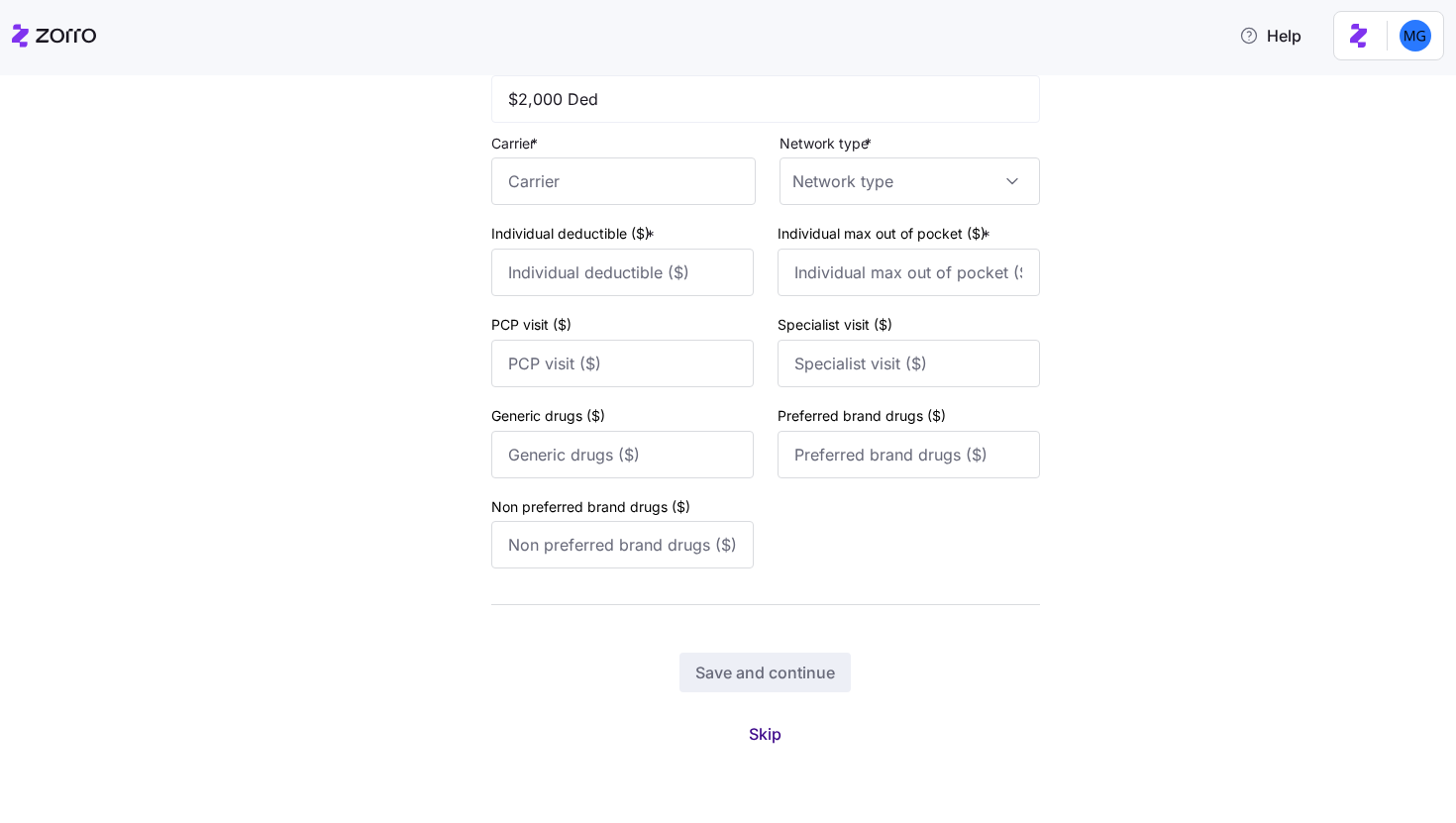 click on "Skip" at bounding box center (765, 734) 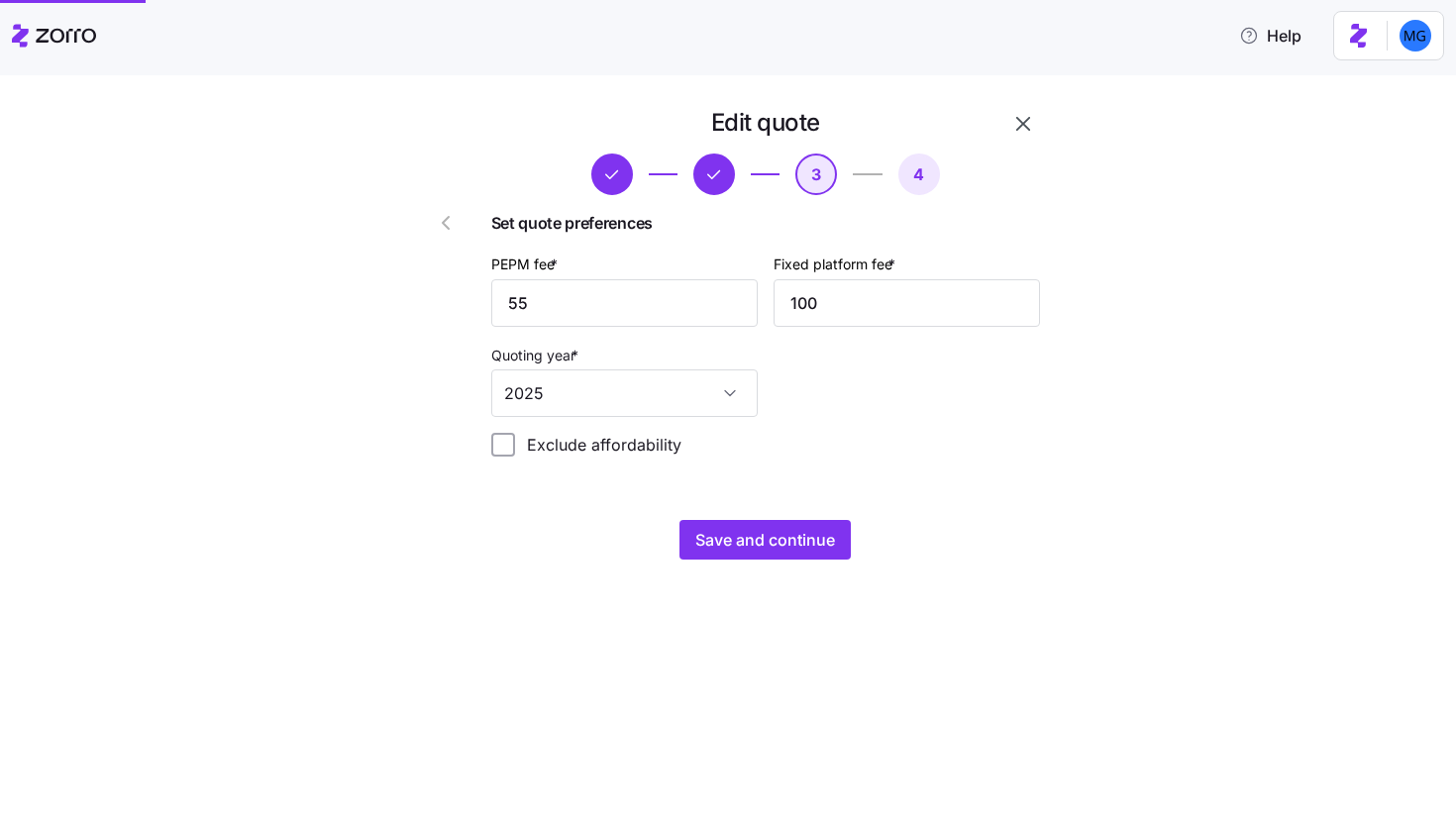scroll, scrollTop: 0, scrollLeft: 0, axis: both 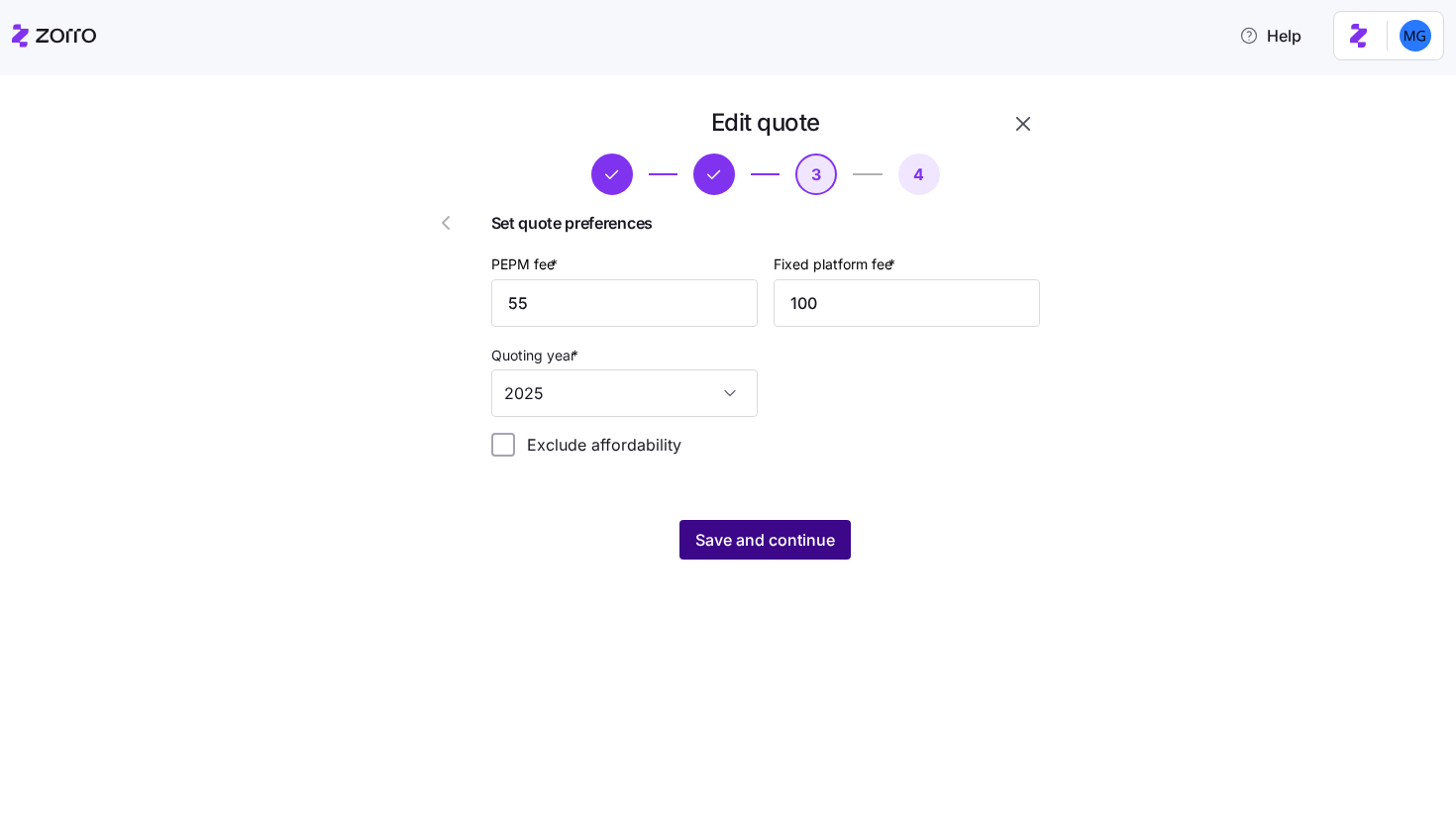 click on "Save and continue" at bounding box center [765, 540] 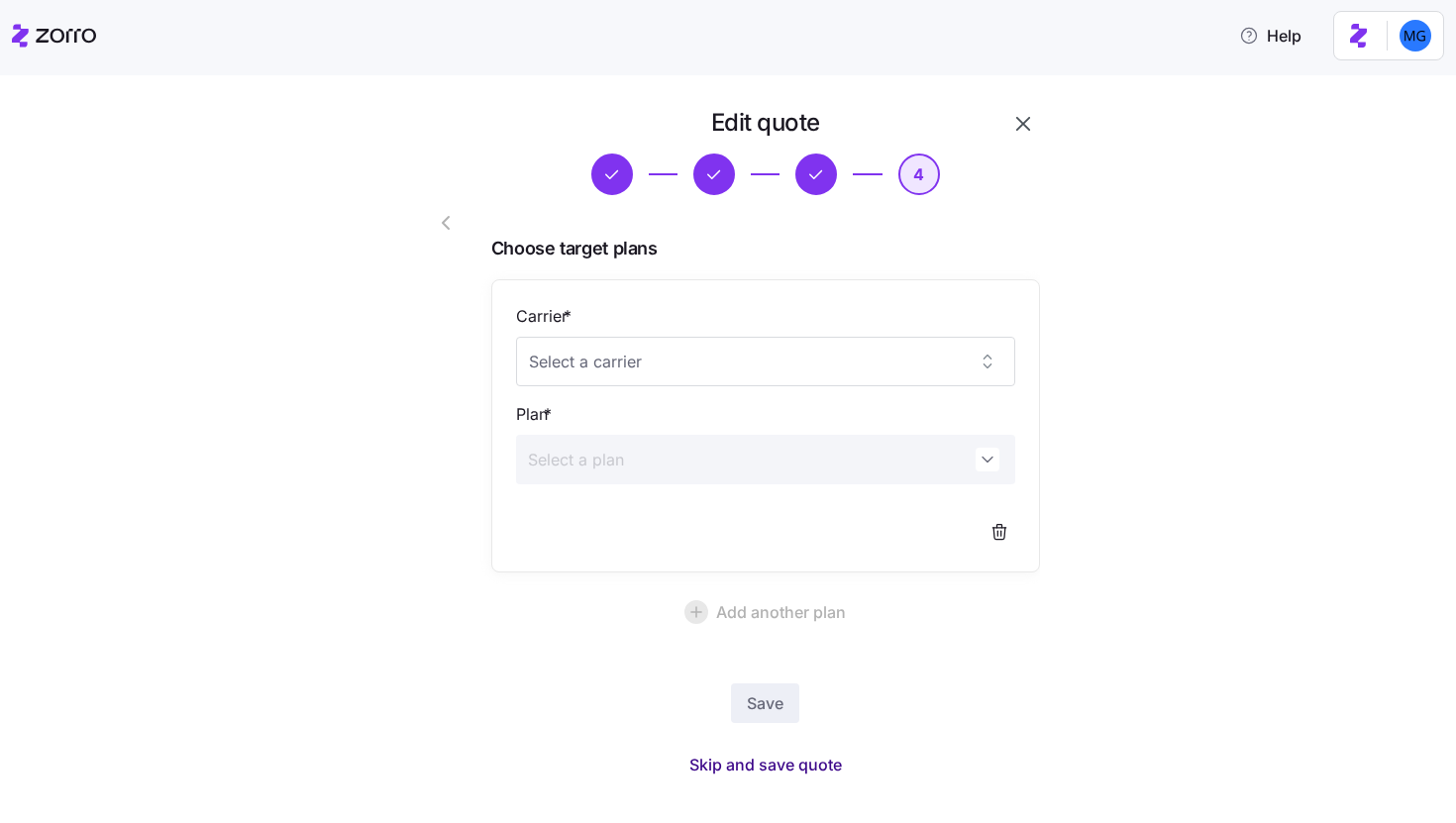 click on "Skip and save quote" at bounding box center (766, 765) 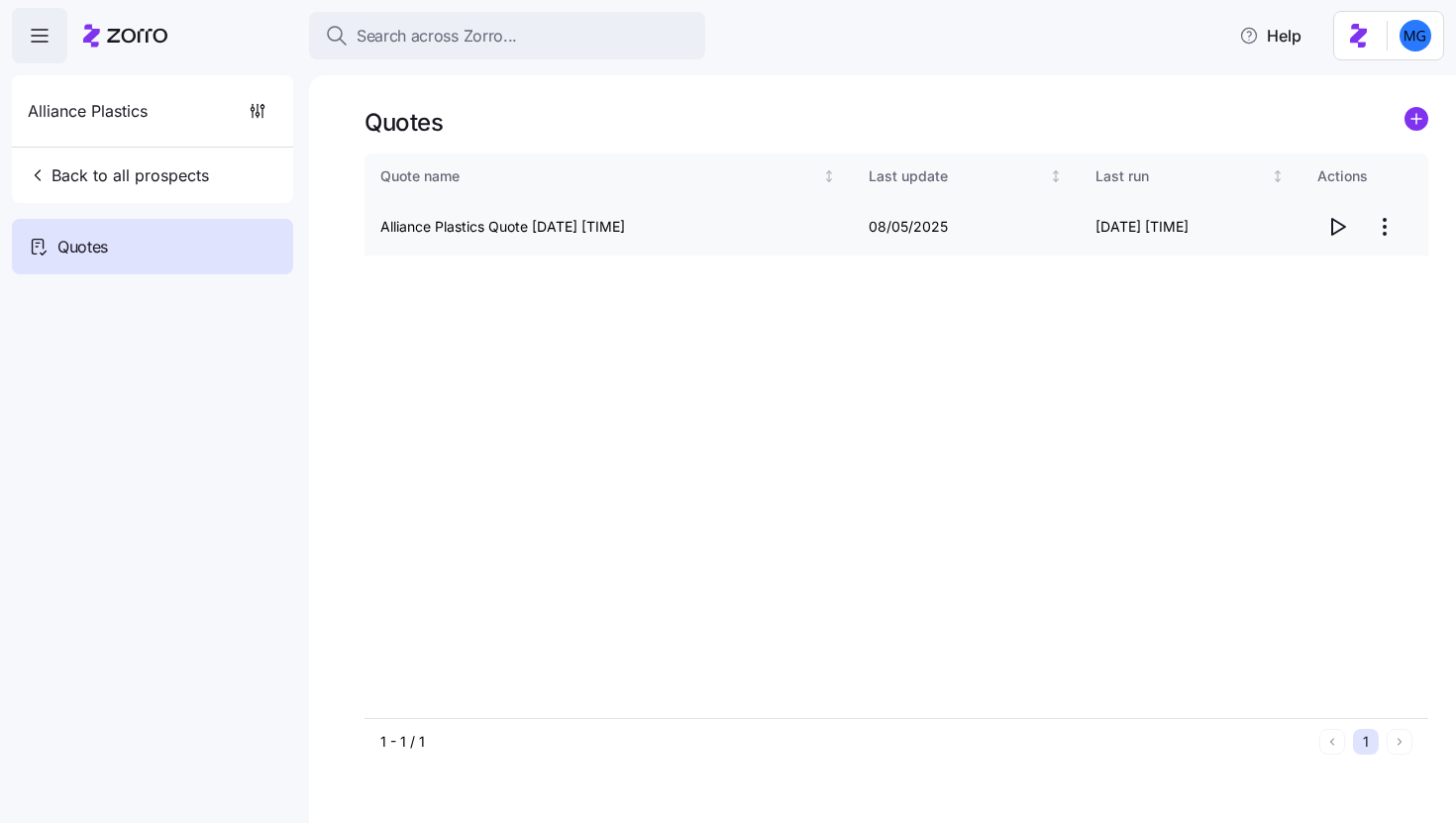 click 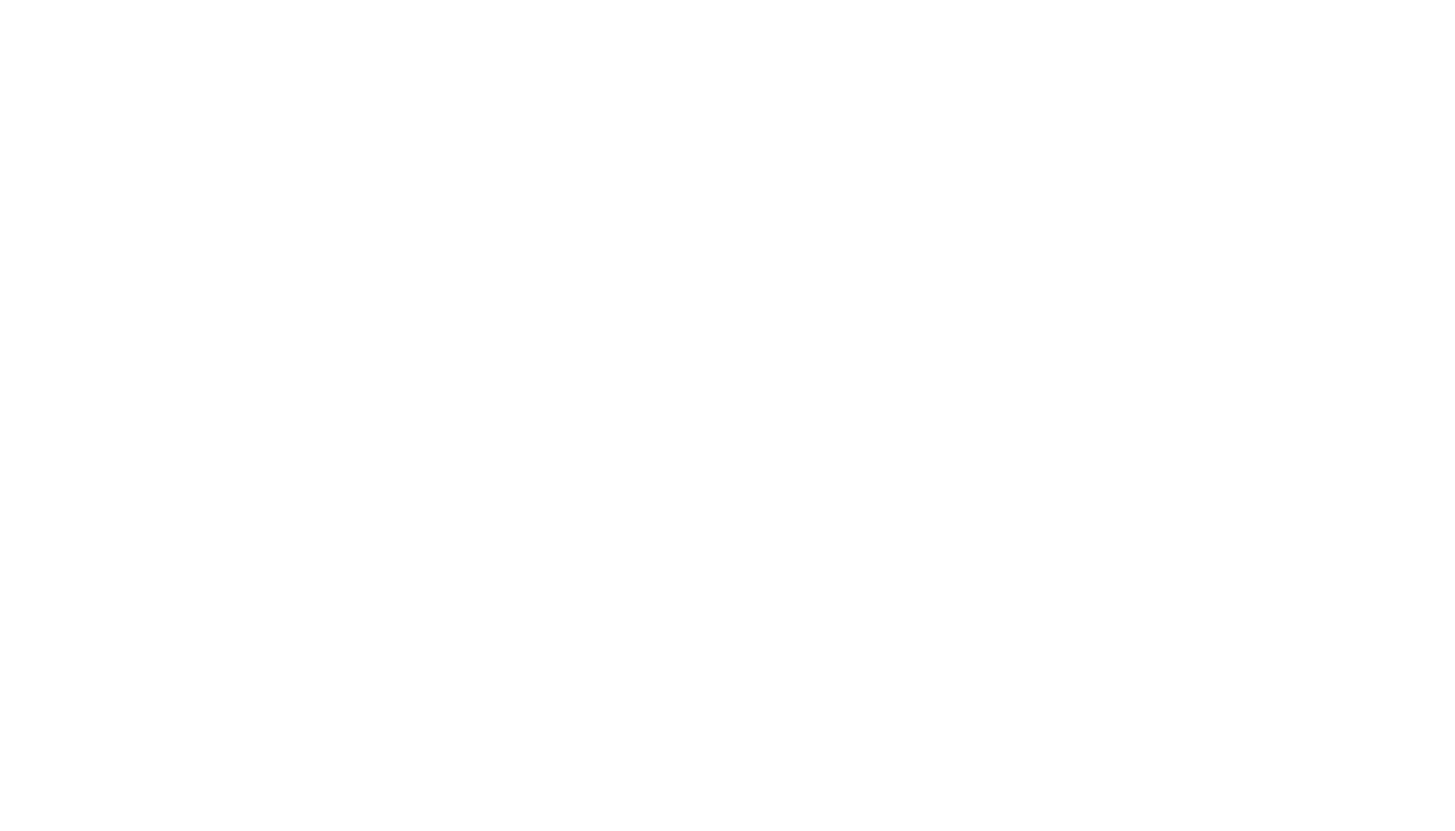 scroll, scrollTop: 0, scrollLeft: 0, axis: both 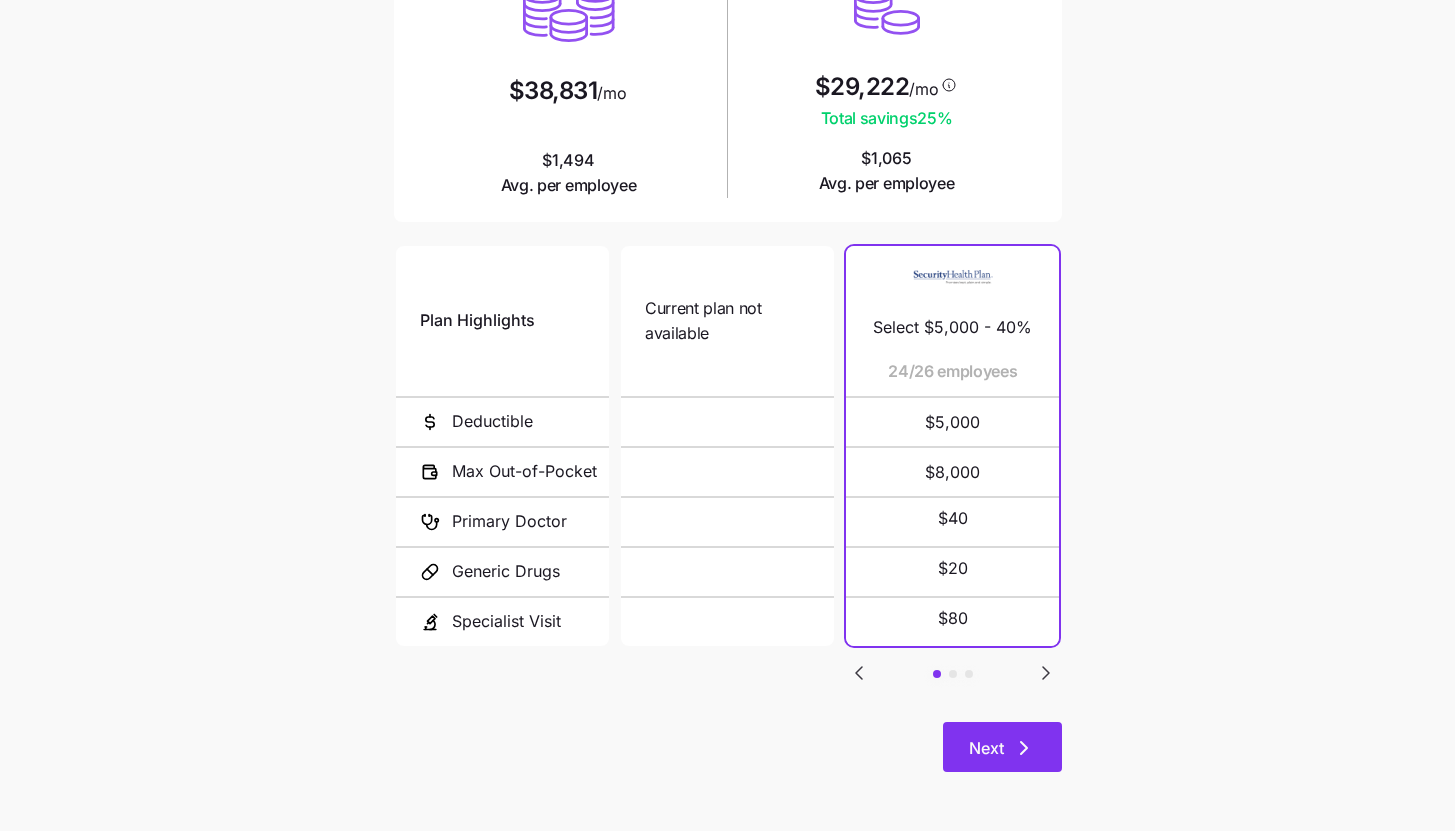 click on "Next" at bounding box center (1002, 747) 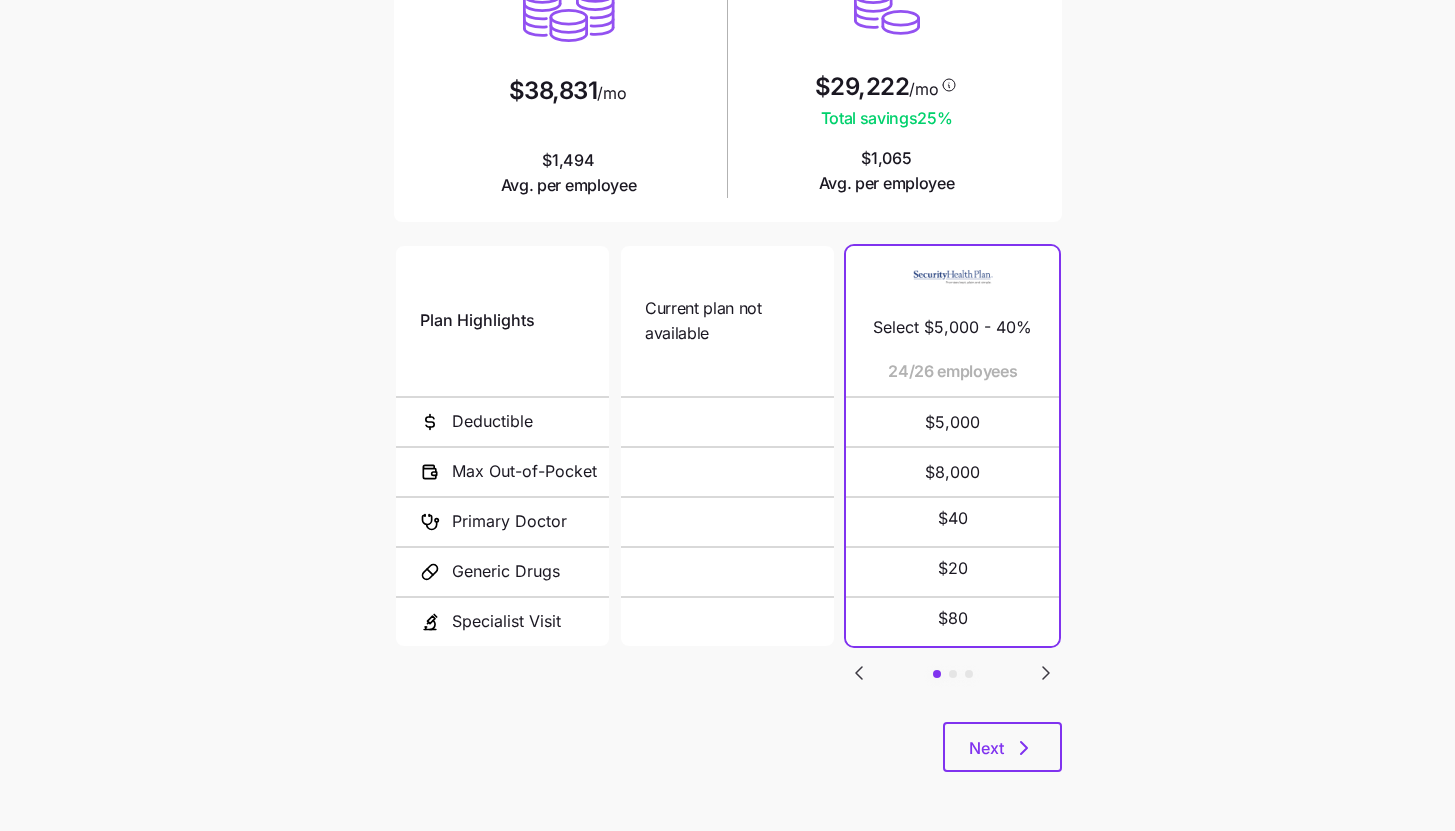 scroll, scrollTop: 0, scrollLeft: 0, axis: both 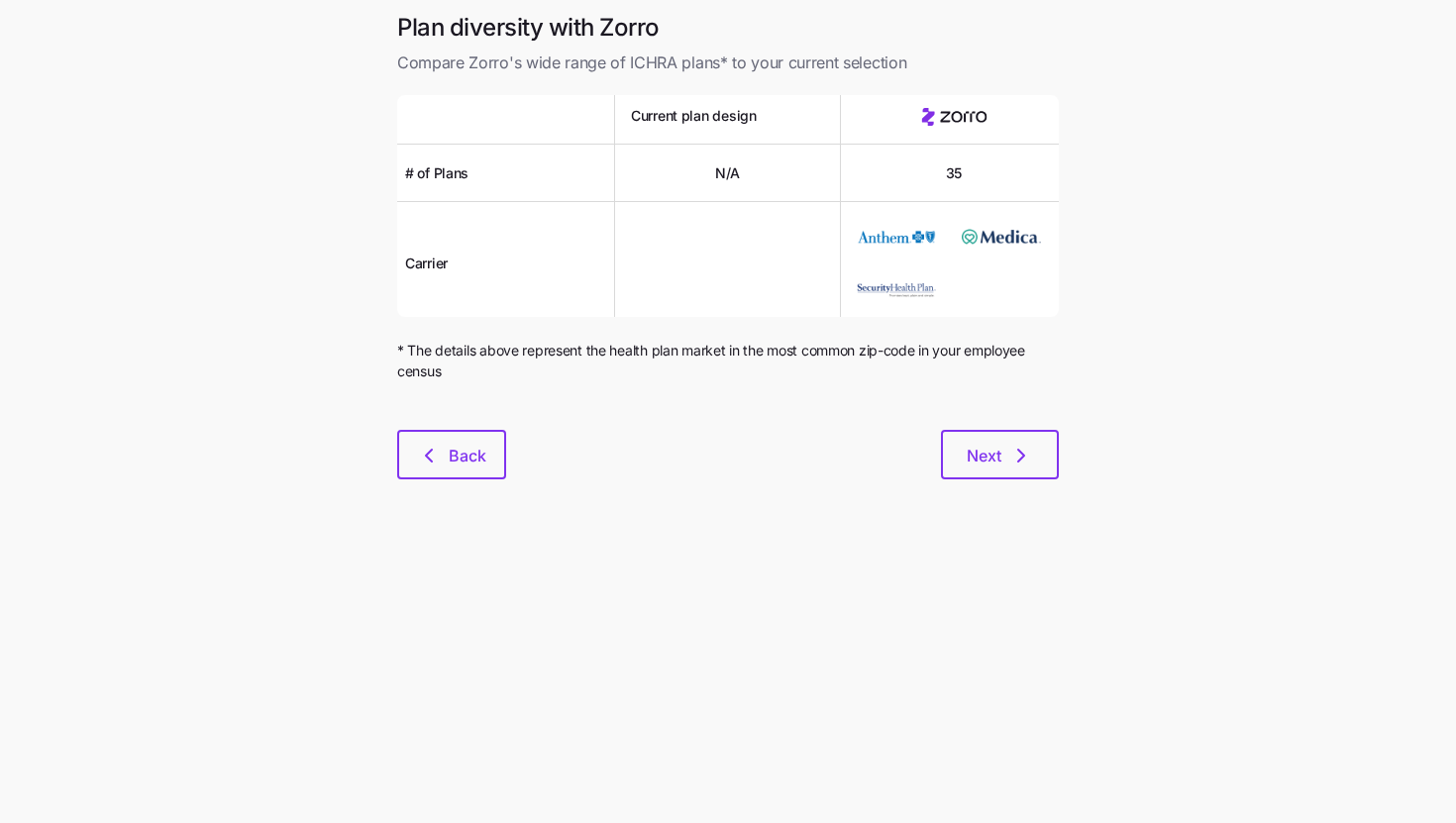 click at bounding box center [728, 418] 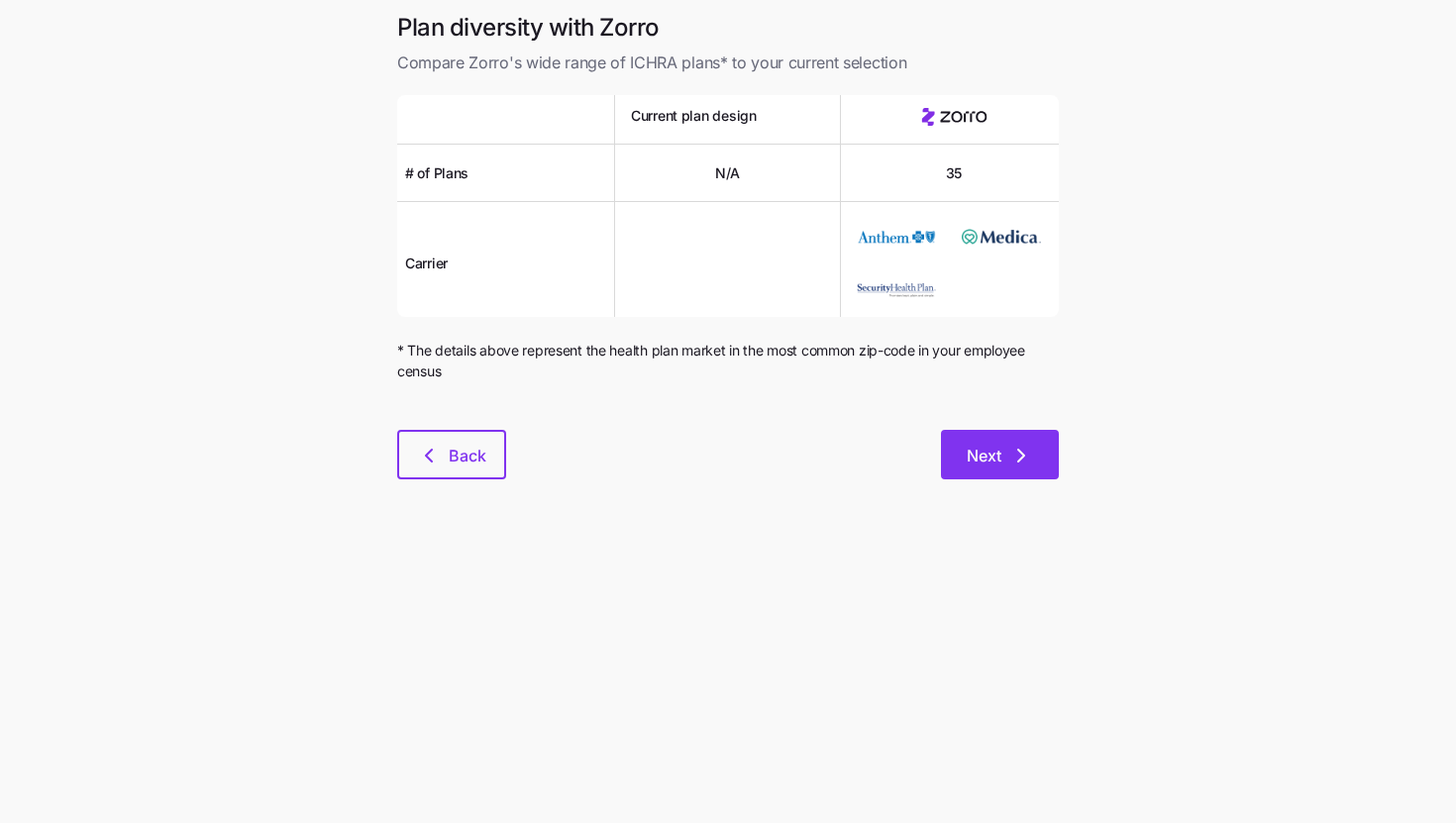 click on "Next" at bounding box center (984, 456) 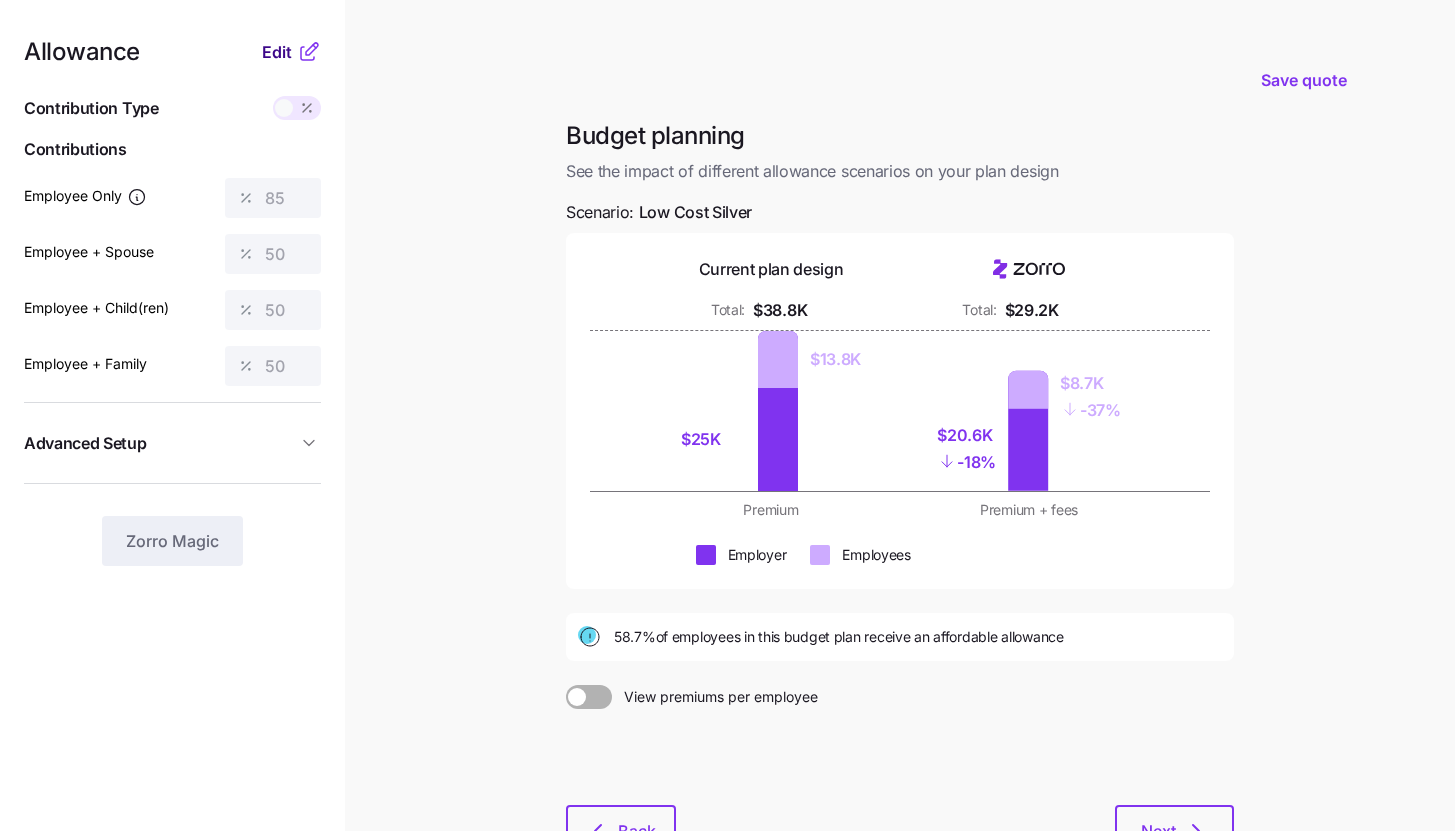 click on "Edit" at bounding box center [277, 52] 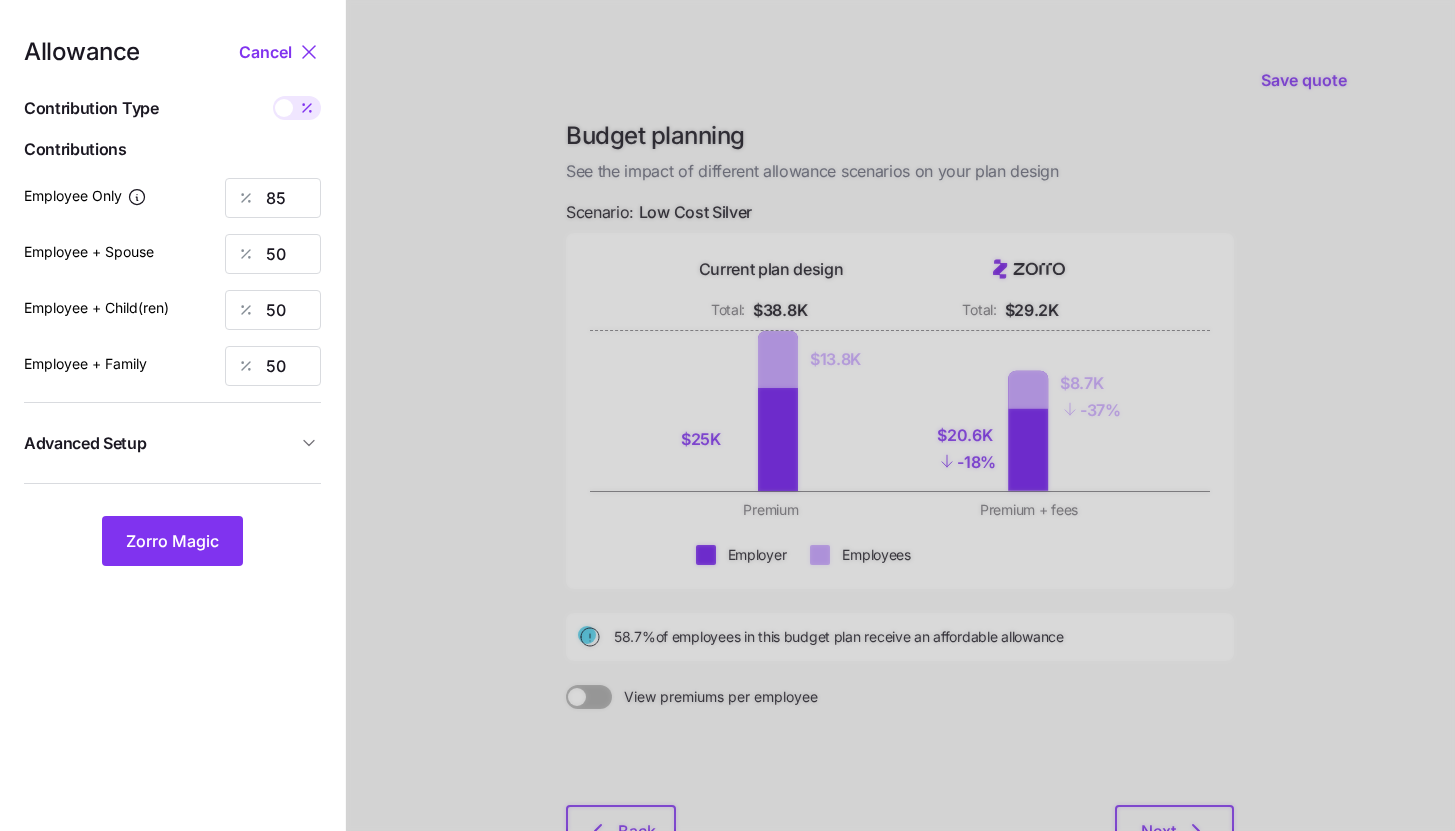 click on "Advanced Setup" at bounding box center (160, 443) 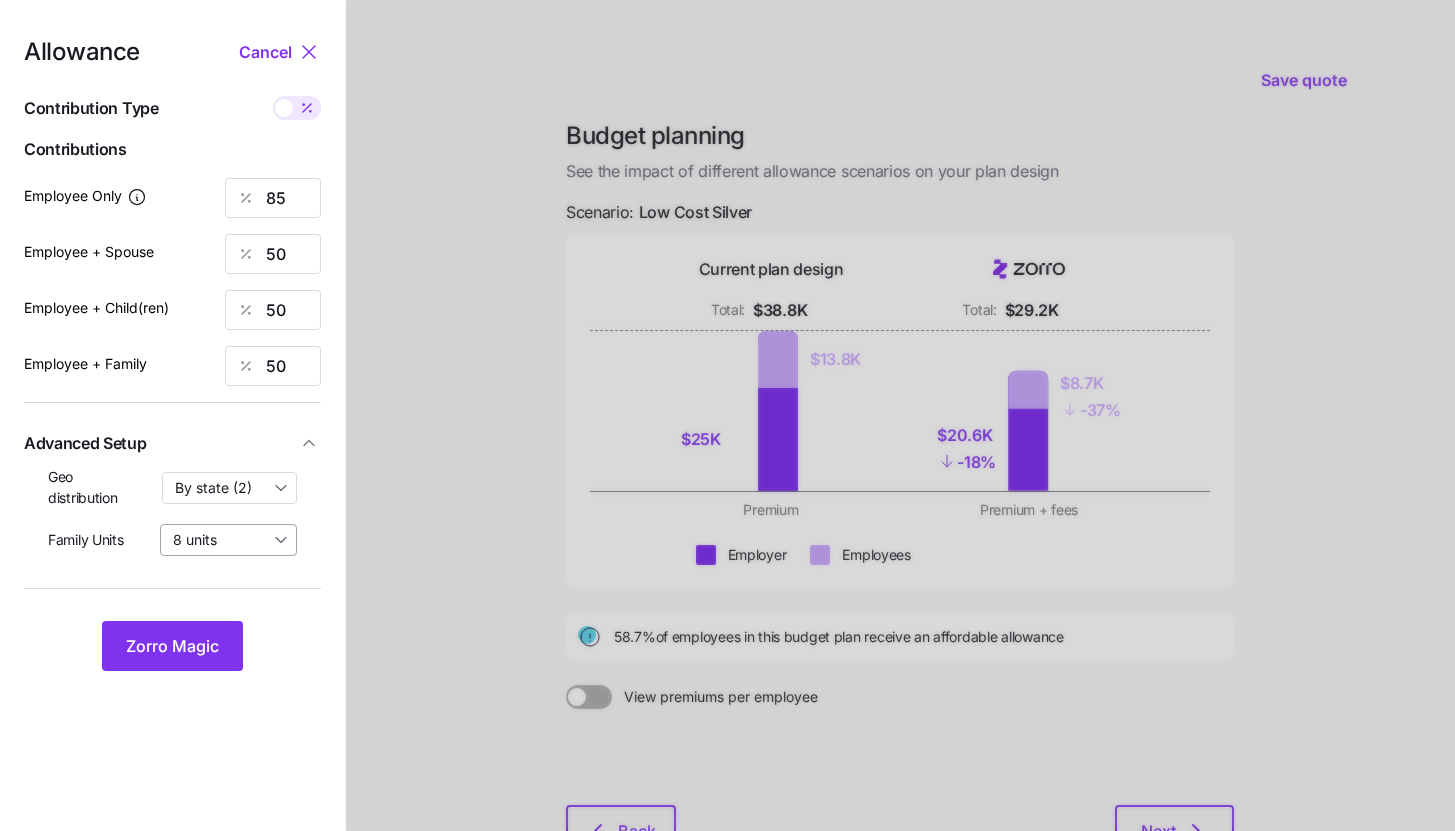 click on "8 units" at bounding box center [228, 540] 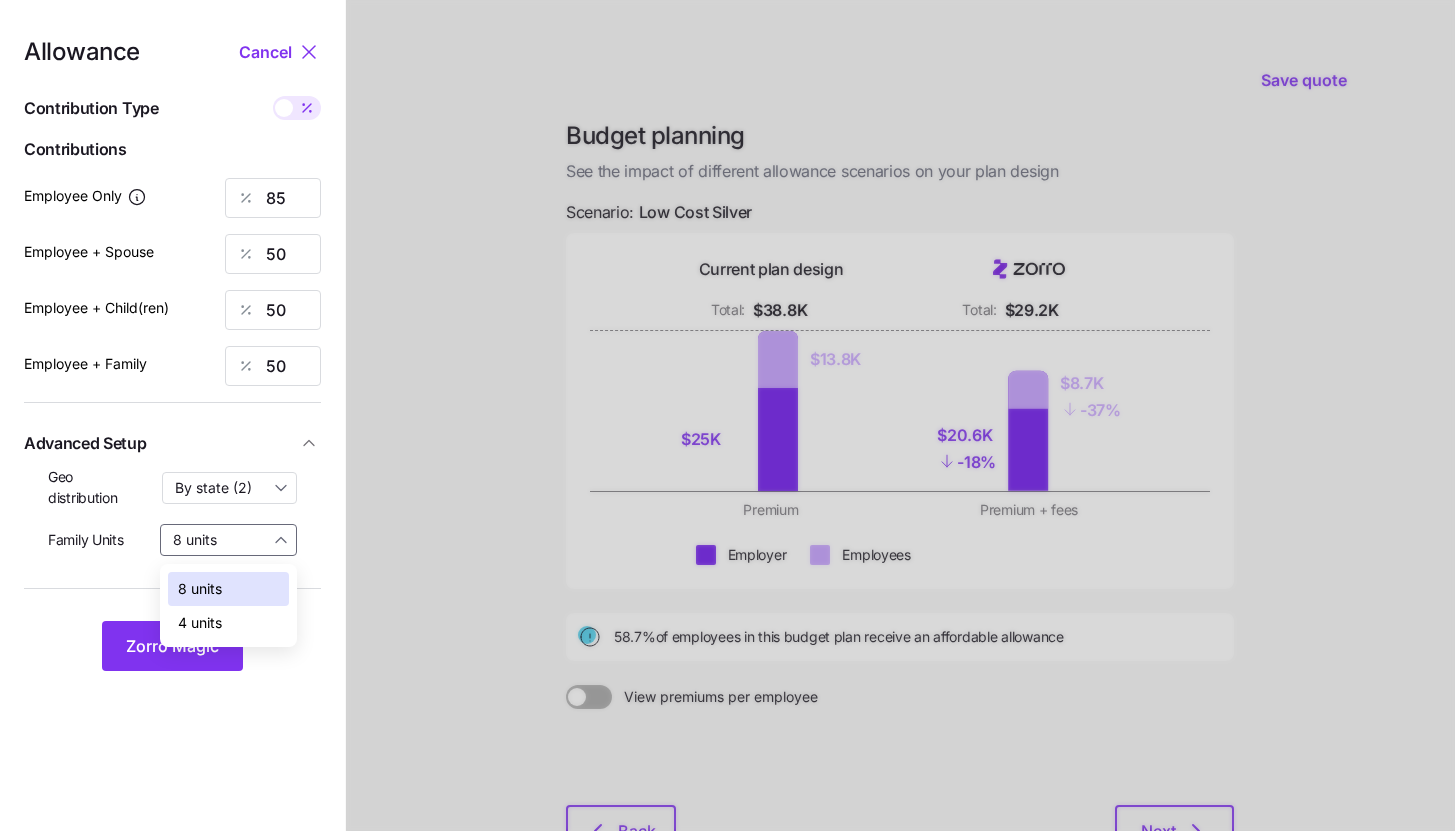 click on "4 units" at bounding box center [200, 623] 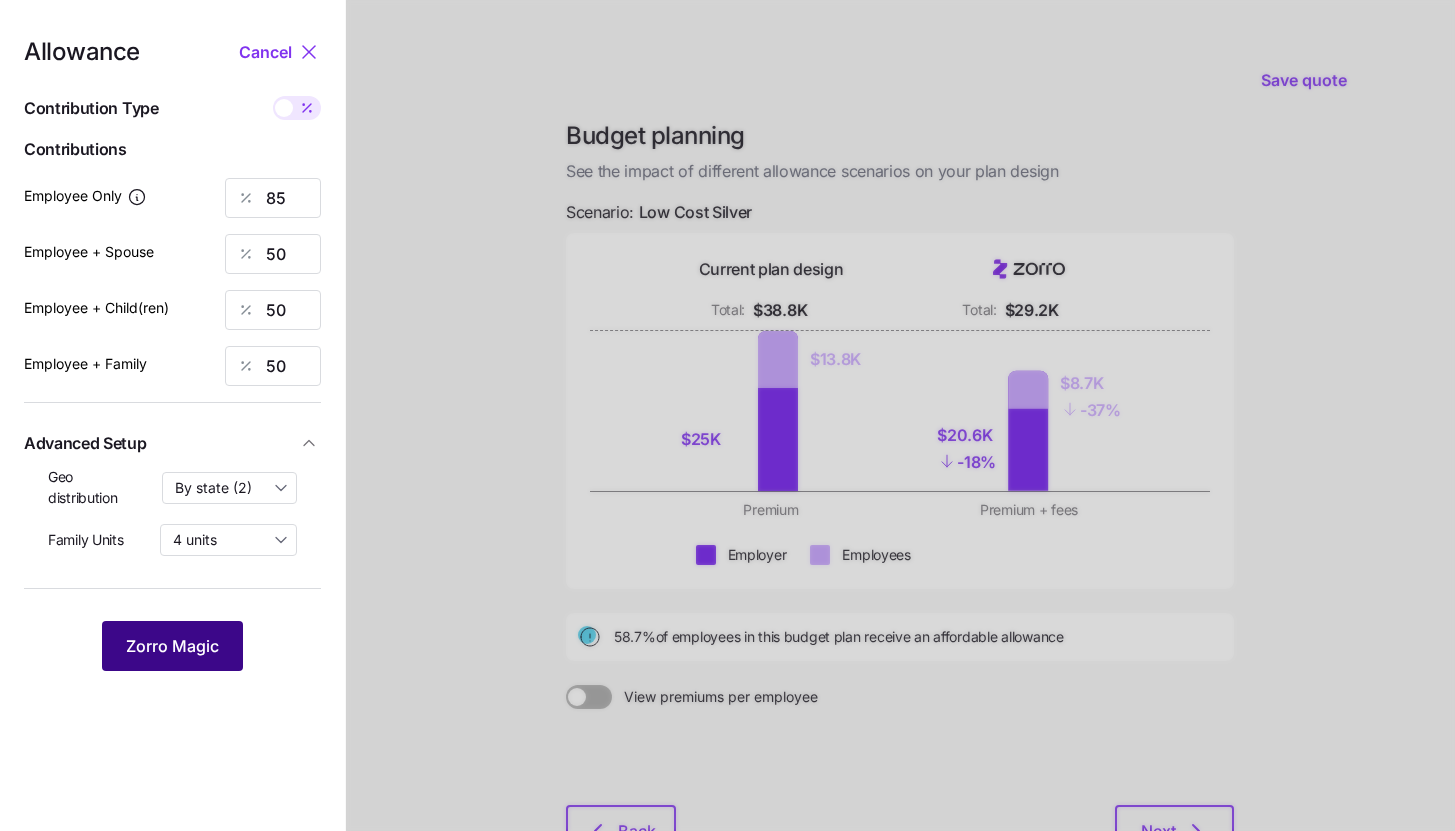 click on "Zorro Magic" at bounding box center [172, 646] 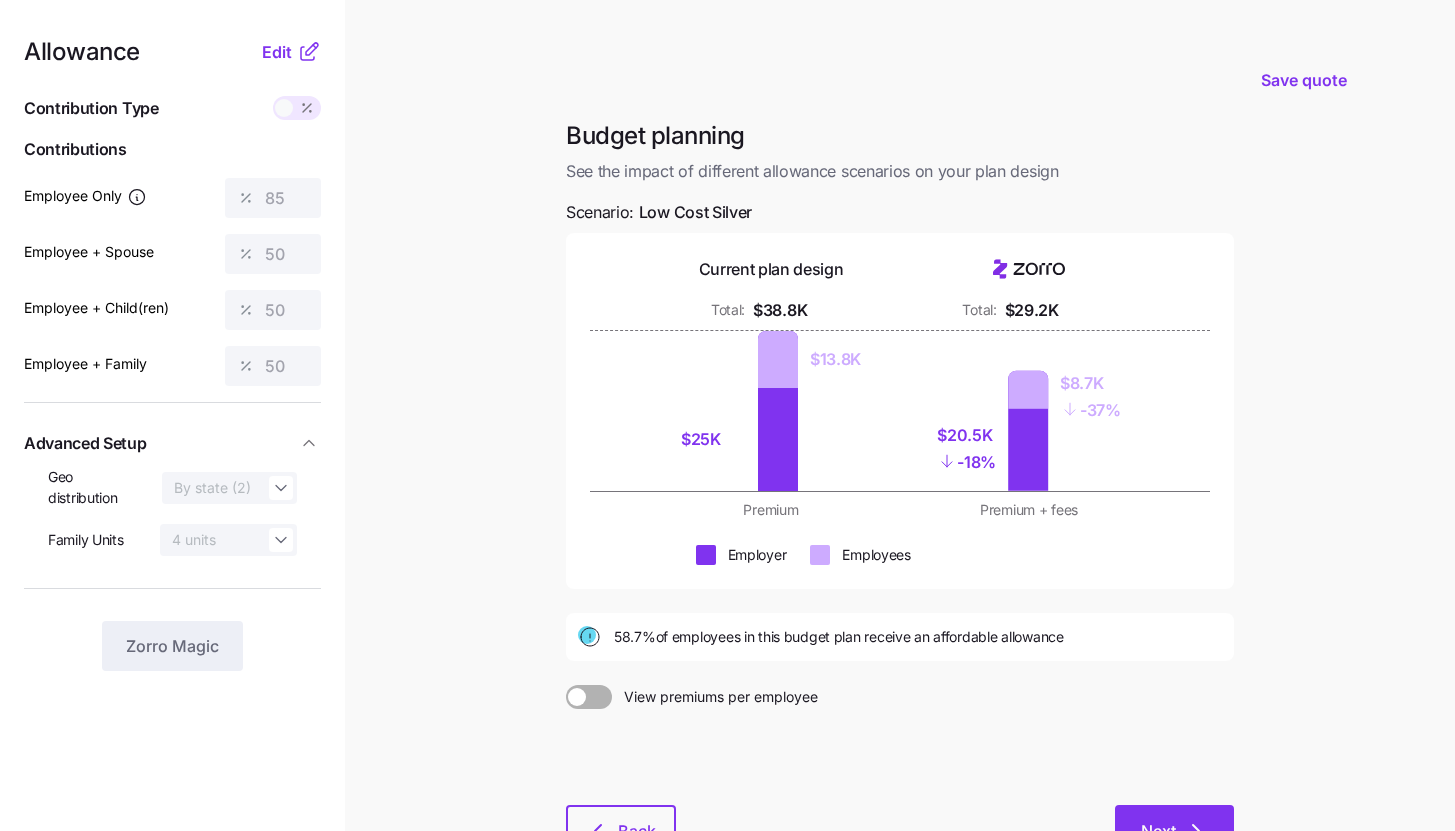 click on "Next" at bounding box center (1174, 830) 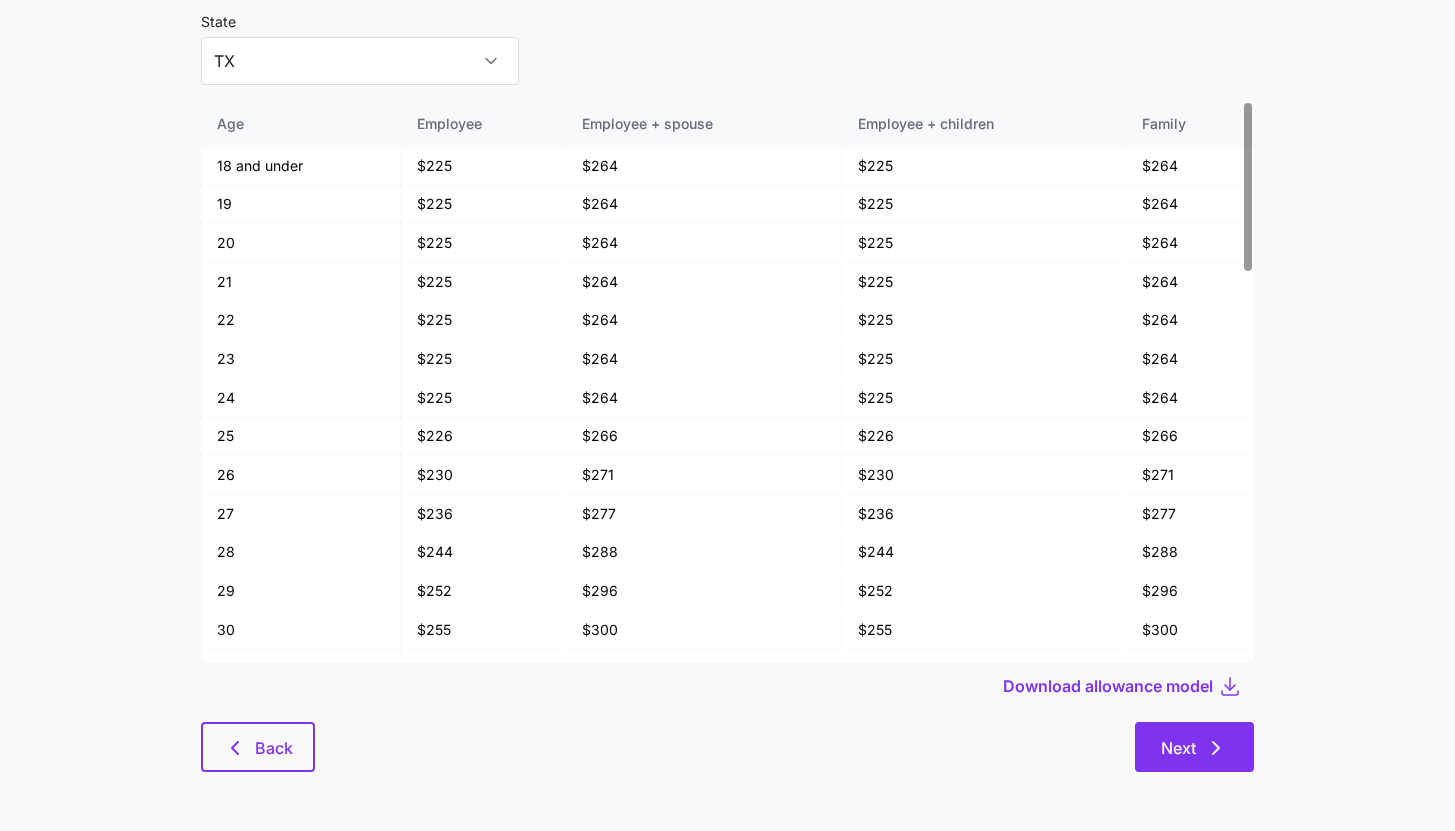 scroll, scrollTop: 107, scrollLeft: 0, axis: vertical 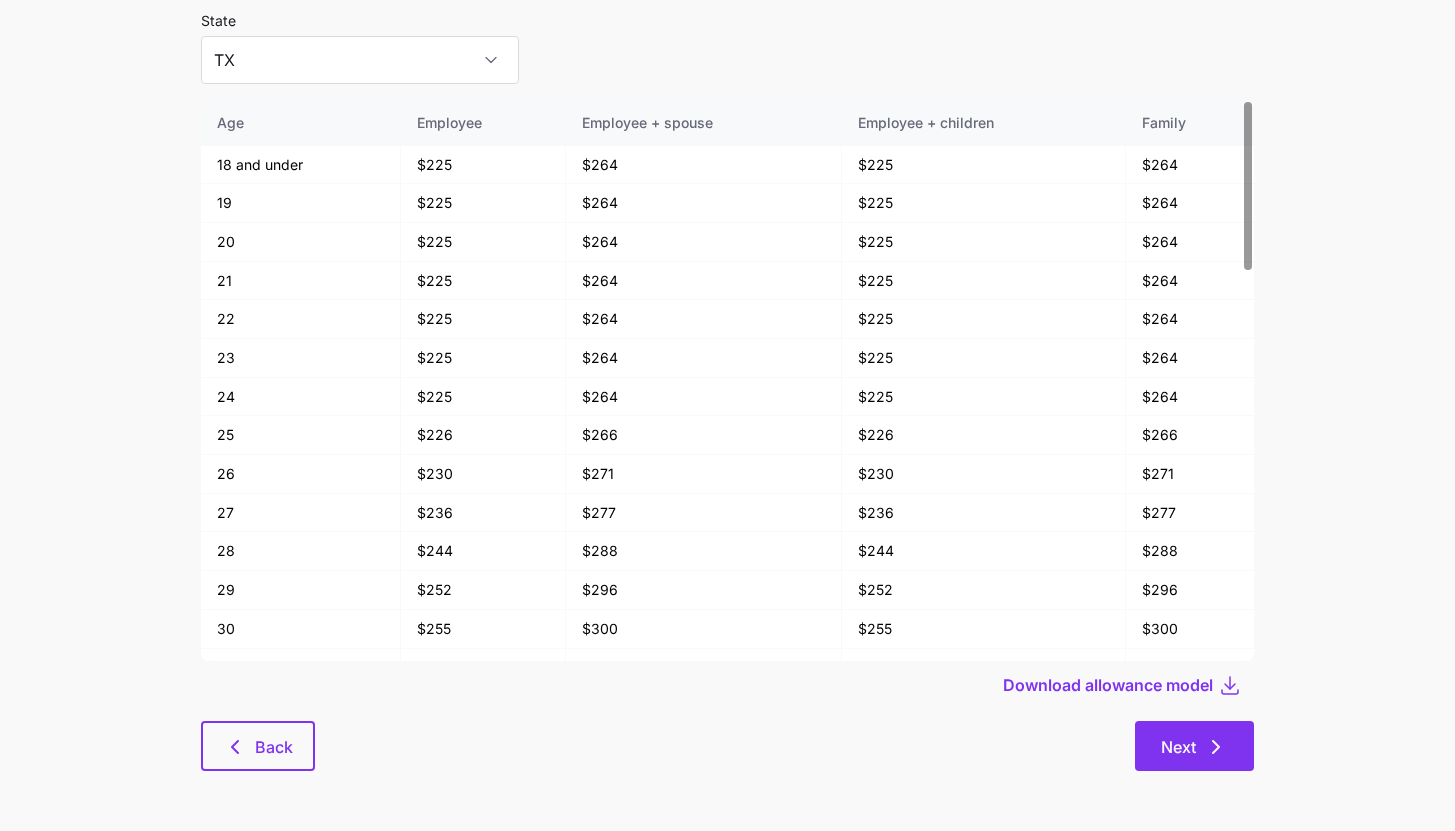 click 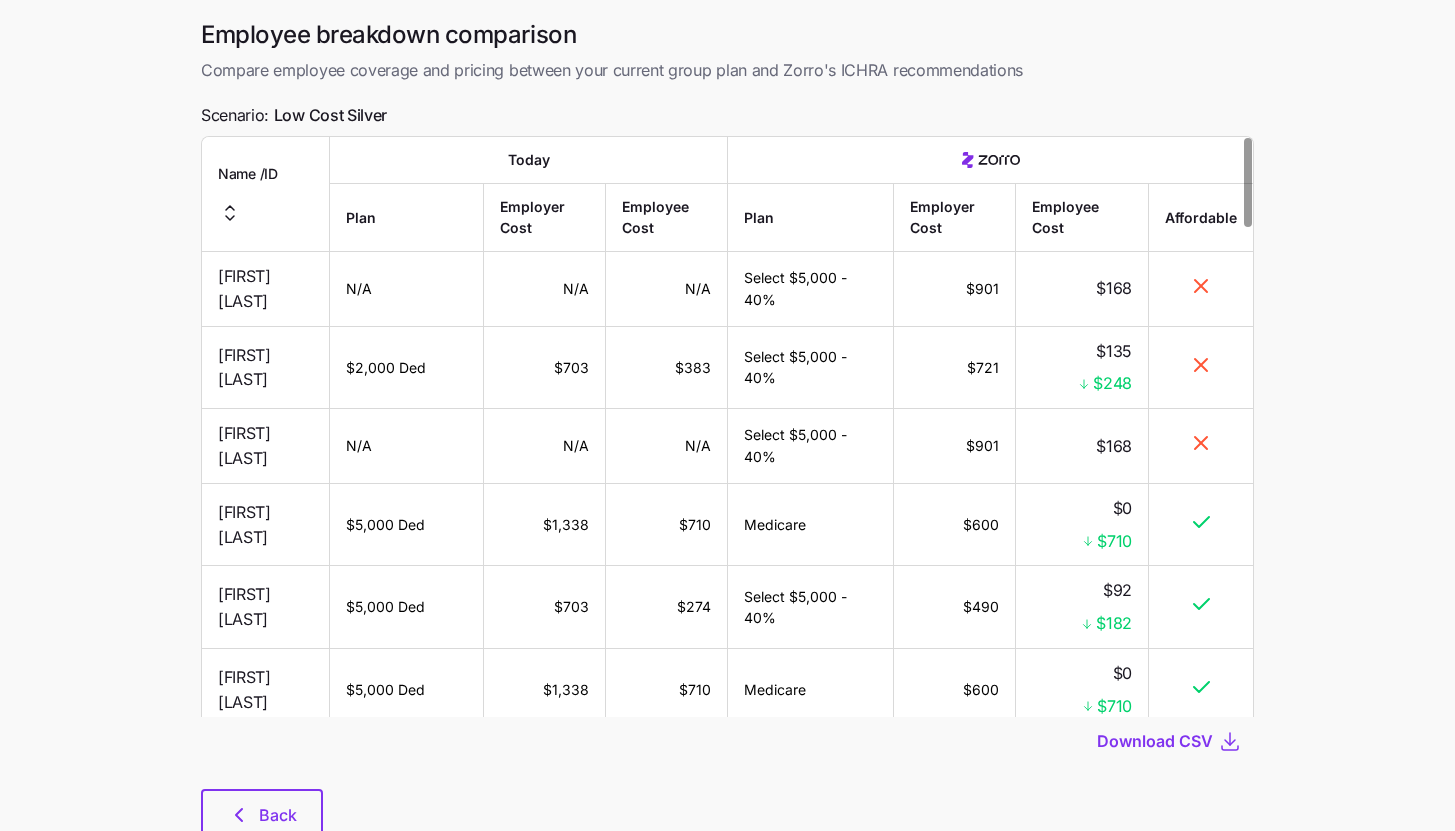 scroll, scrollTop: 141, scrollLeft: 0, axis: vertical 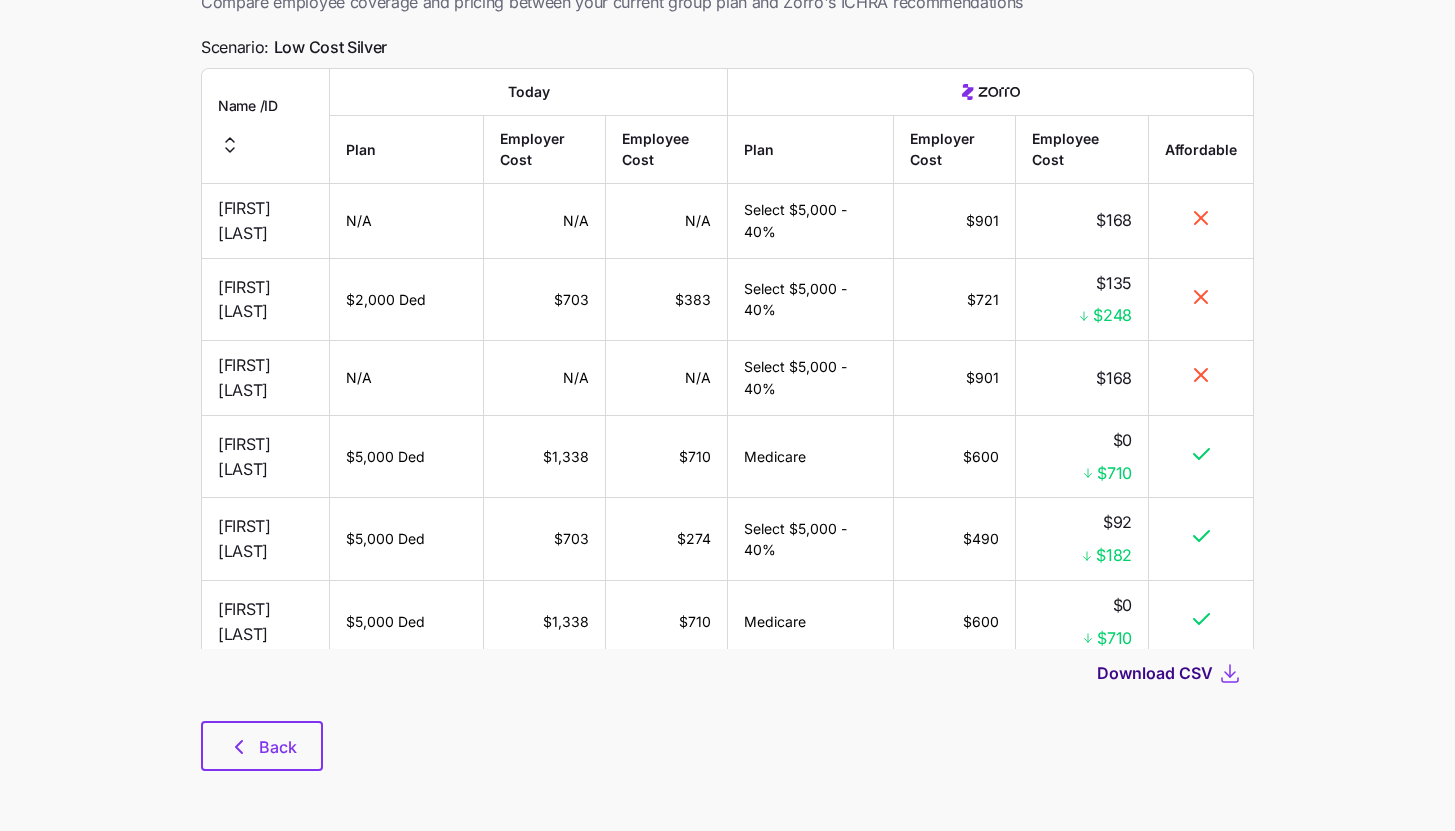 click on "Download CSV" at bounding box center [1155, 673] 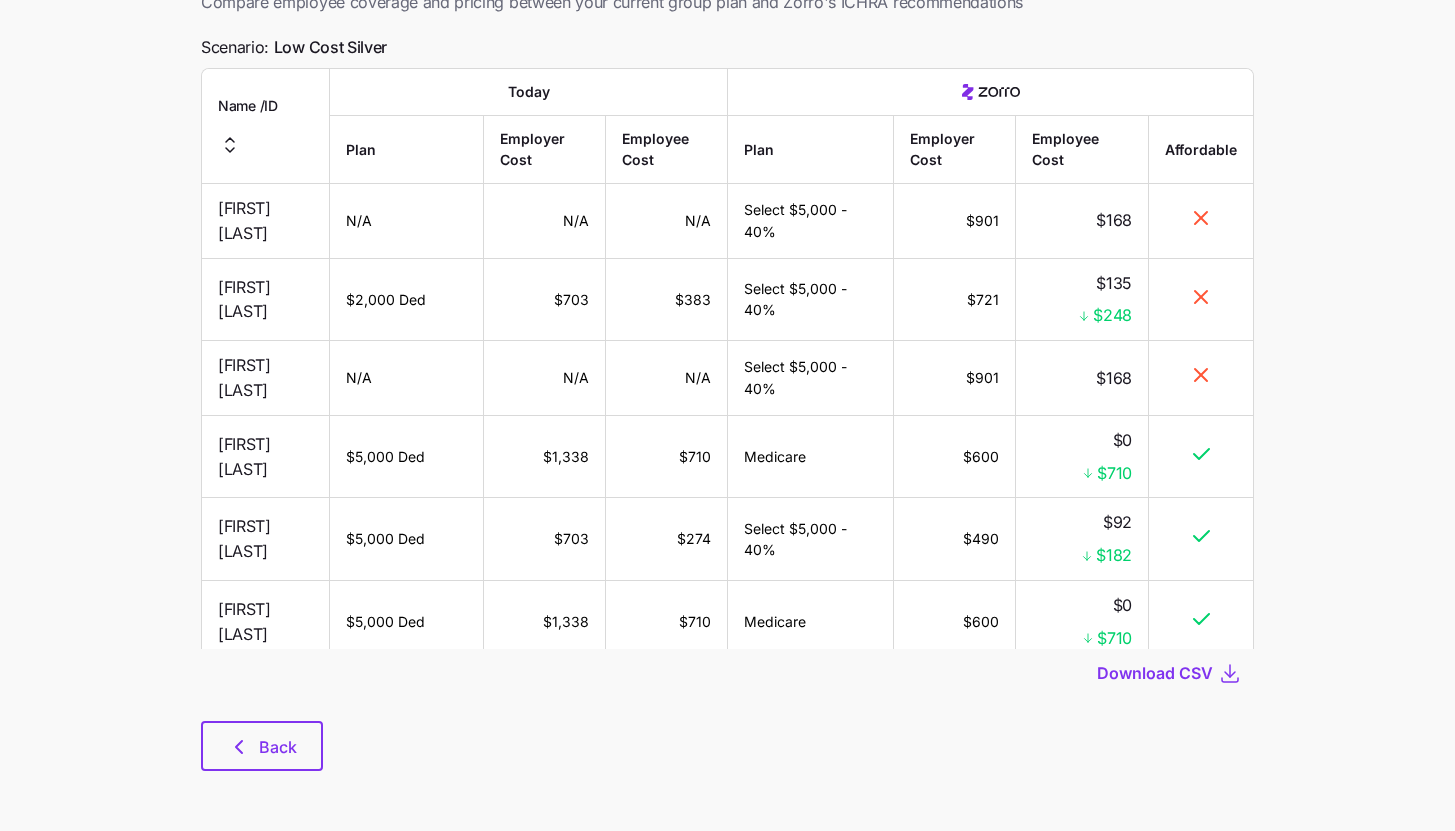 scroll, scrollTop: 0, scrollLeft: 0, axis: both 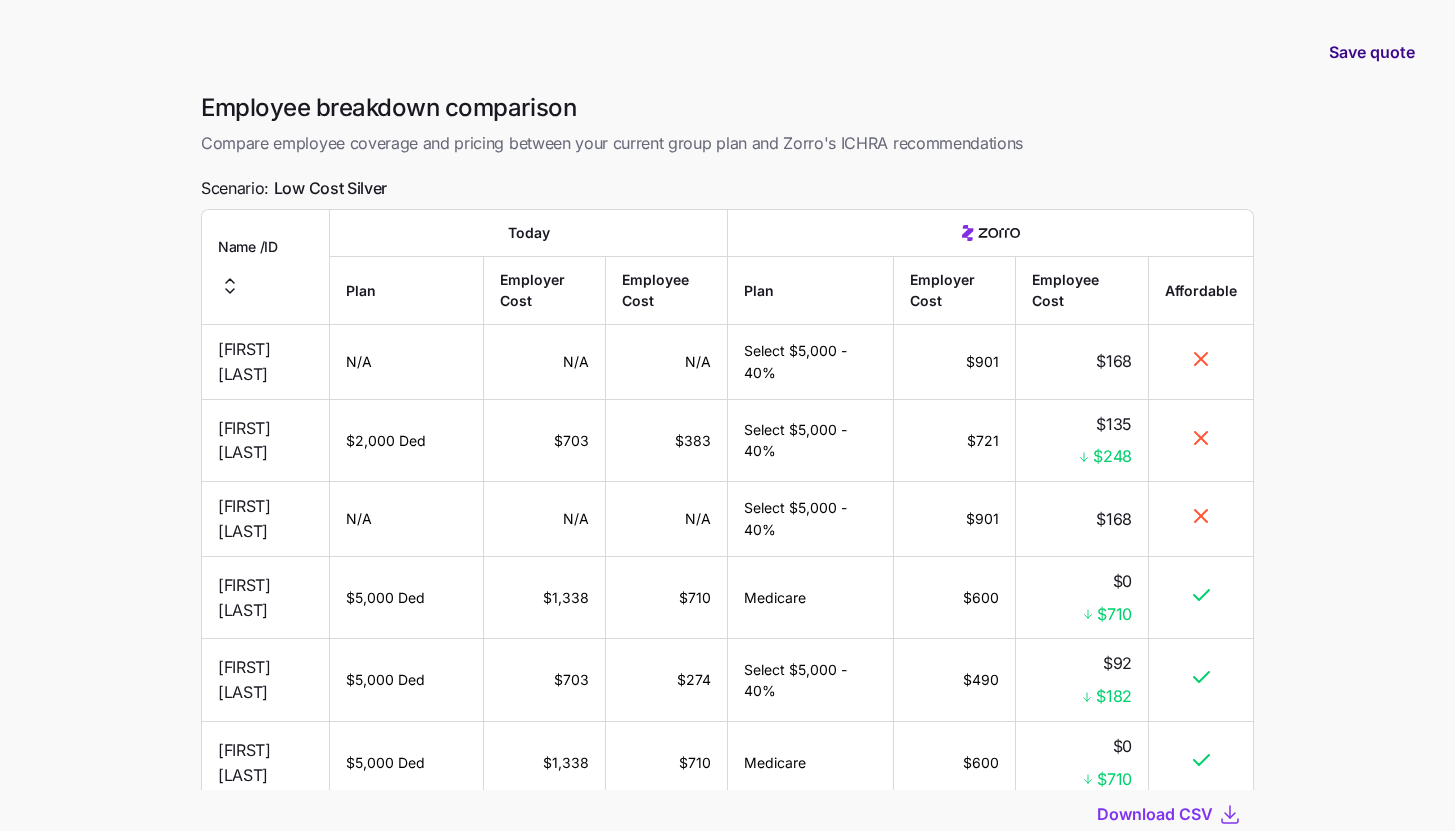 click on "Save quote" at bounding box center [1372, 52] 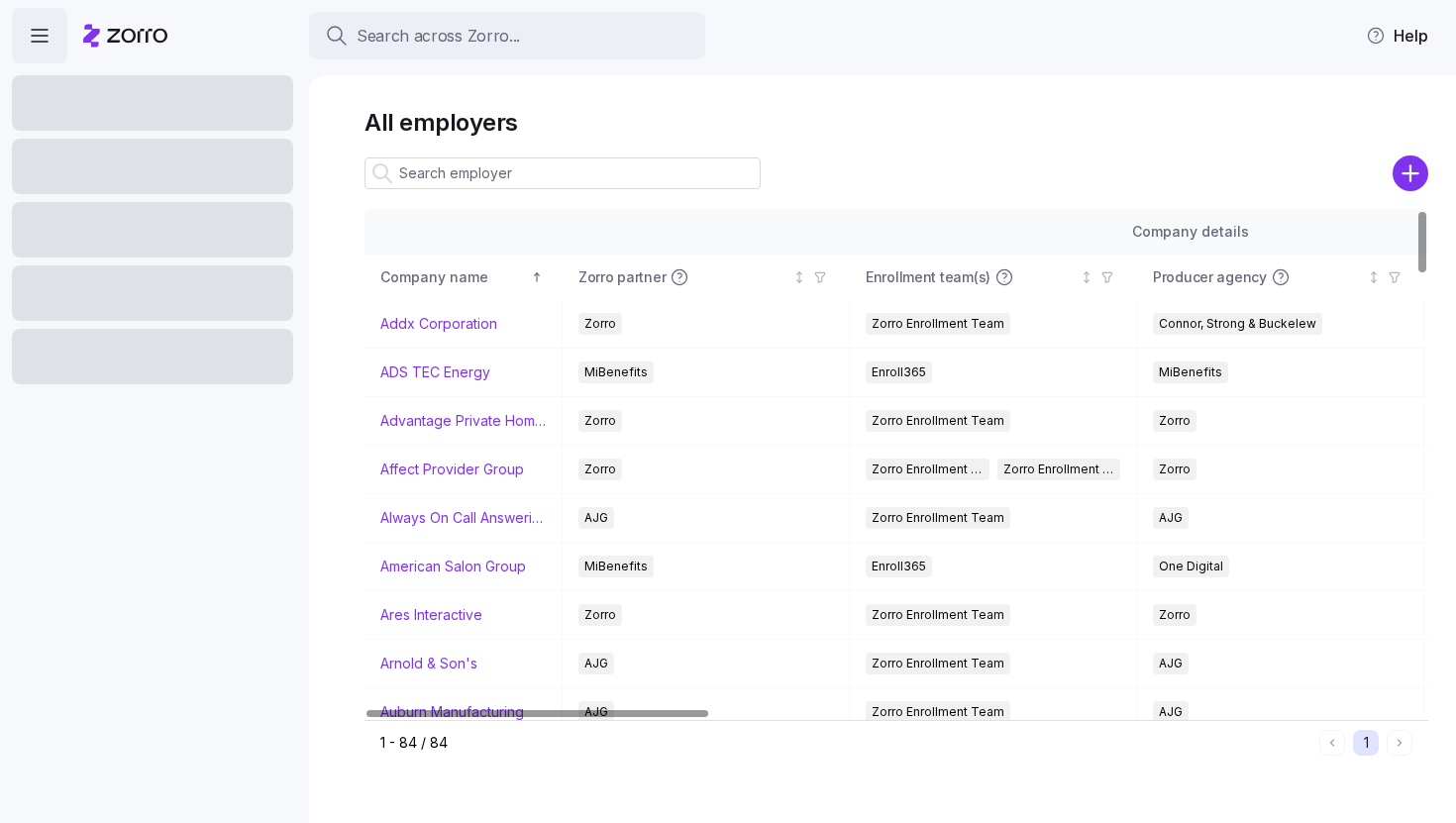 scroll, scrollTop: 0, scrollLeft: 0, axis: both 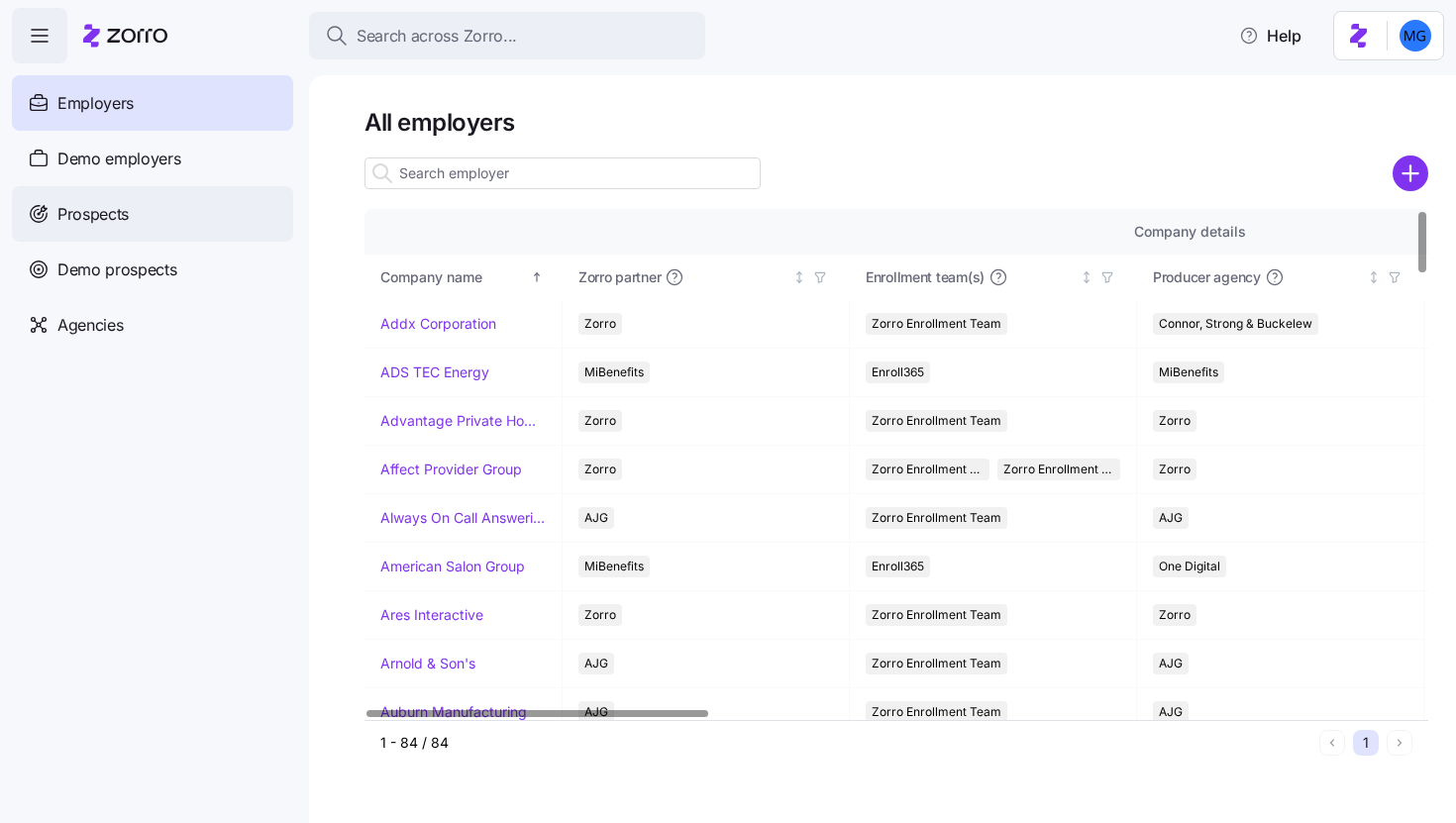 click on "Demo prospects" at bounding box center [153, 269] 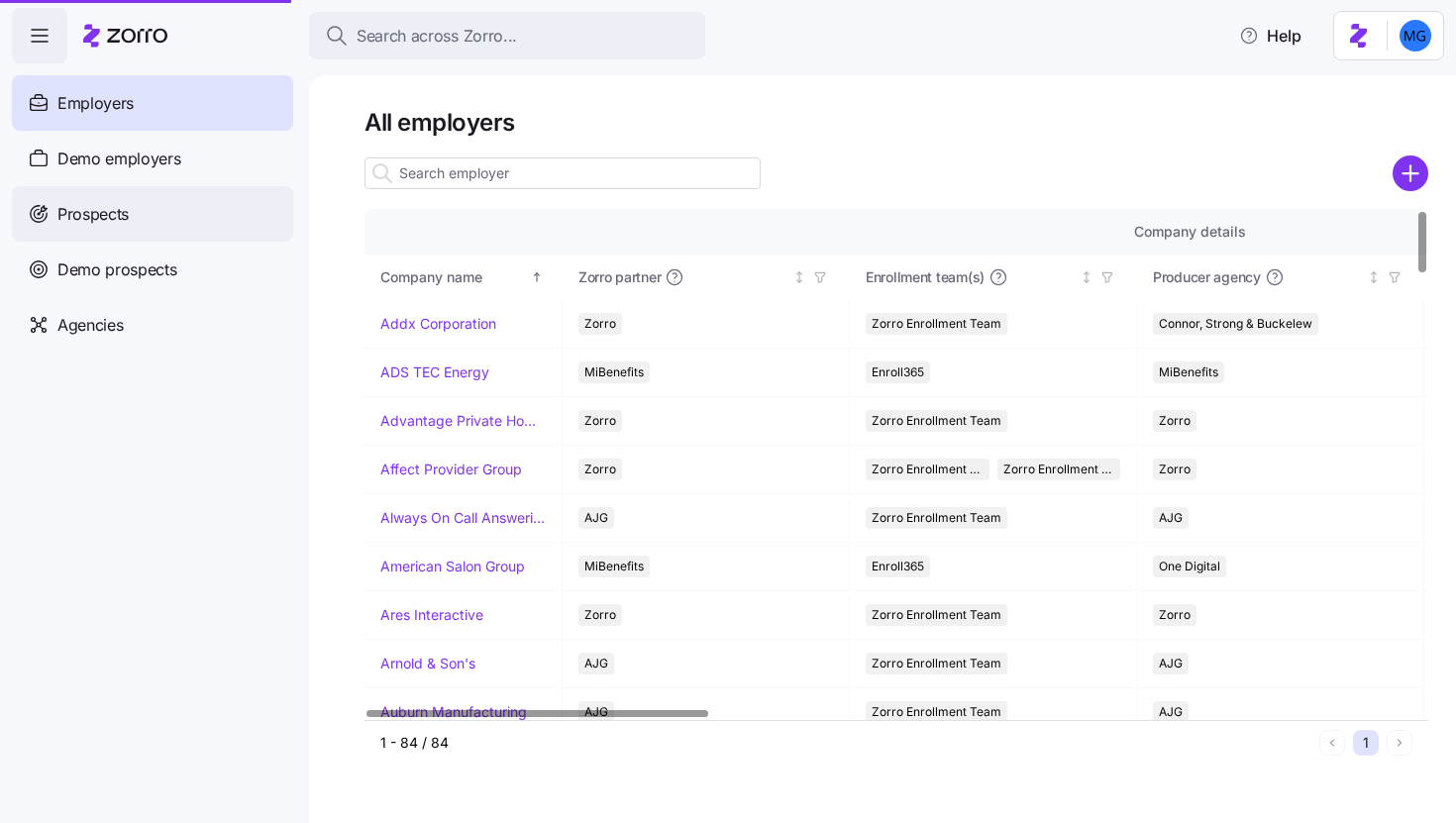 click on "Prospects" at bounding box center [153, 214] 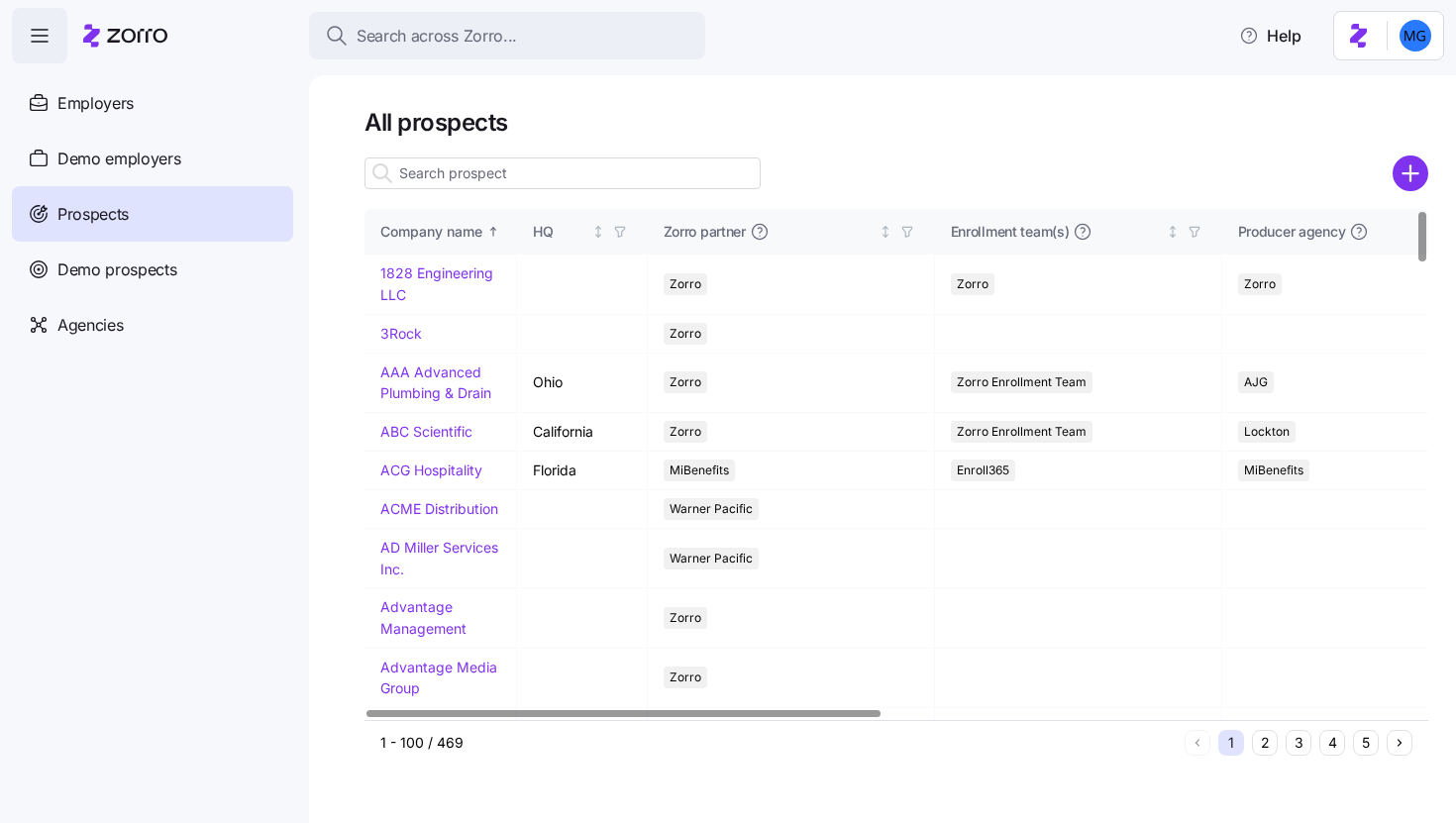 click at bounding box center [563, 173] 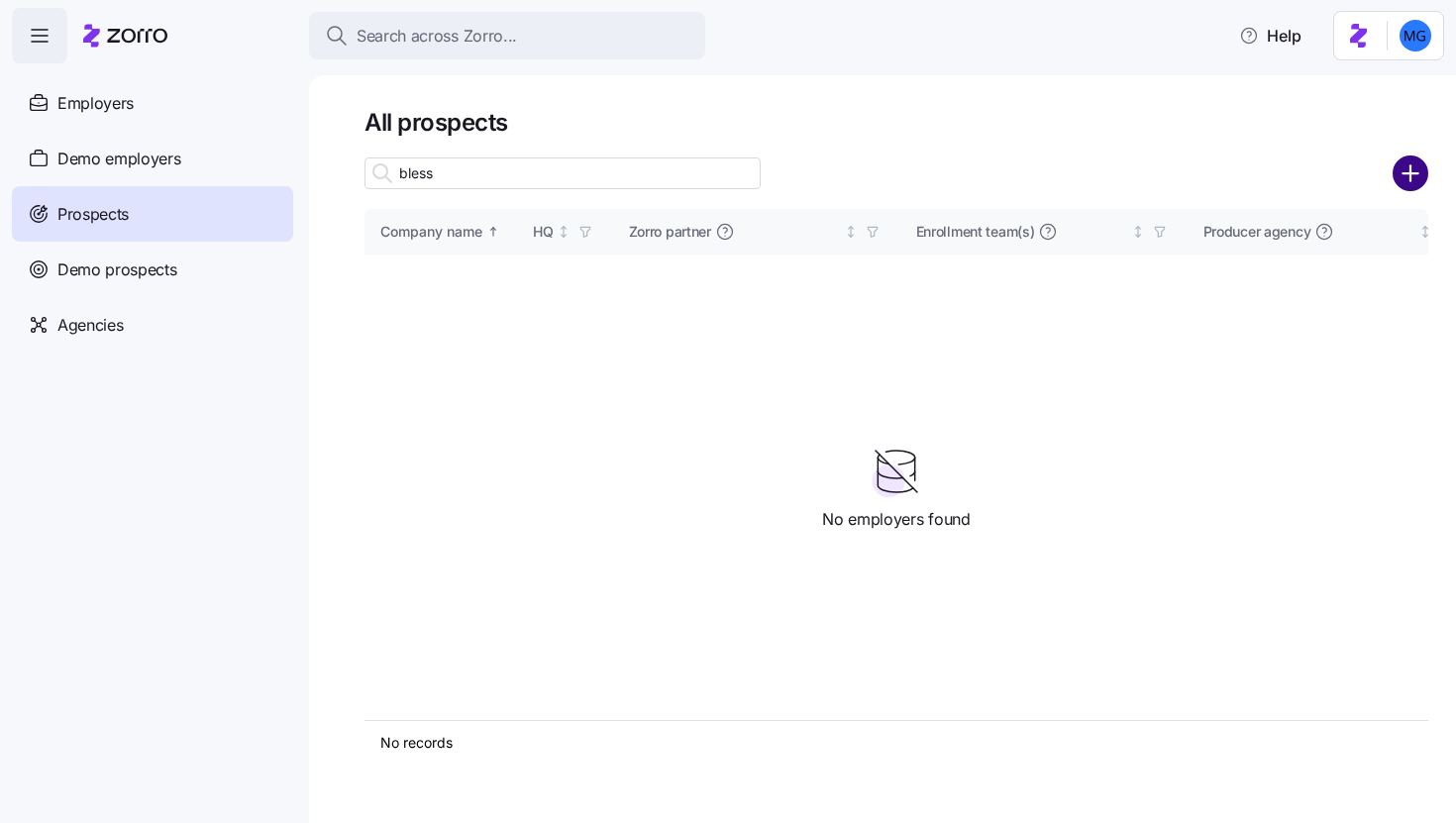 type on "bless" 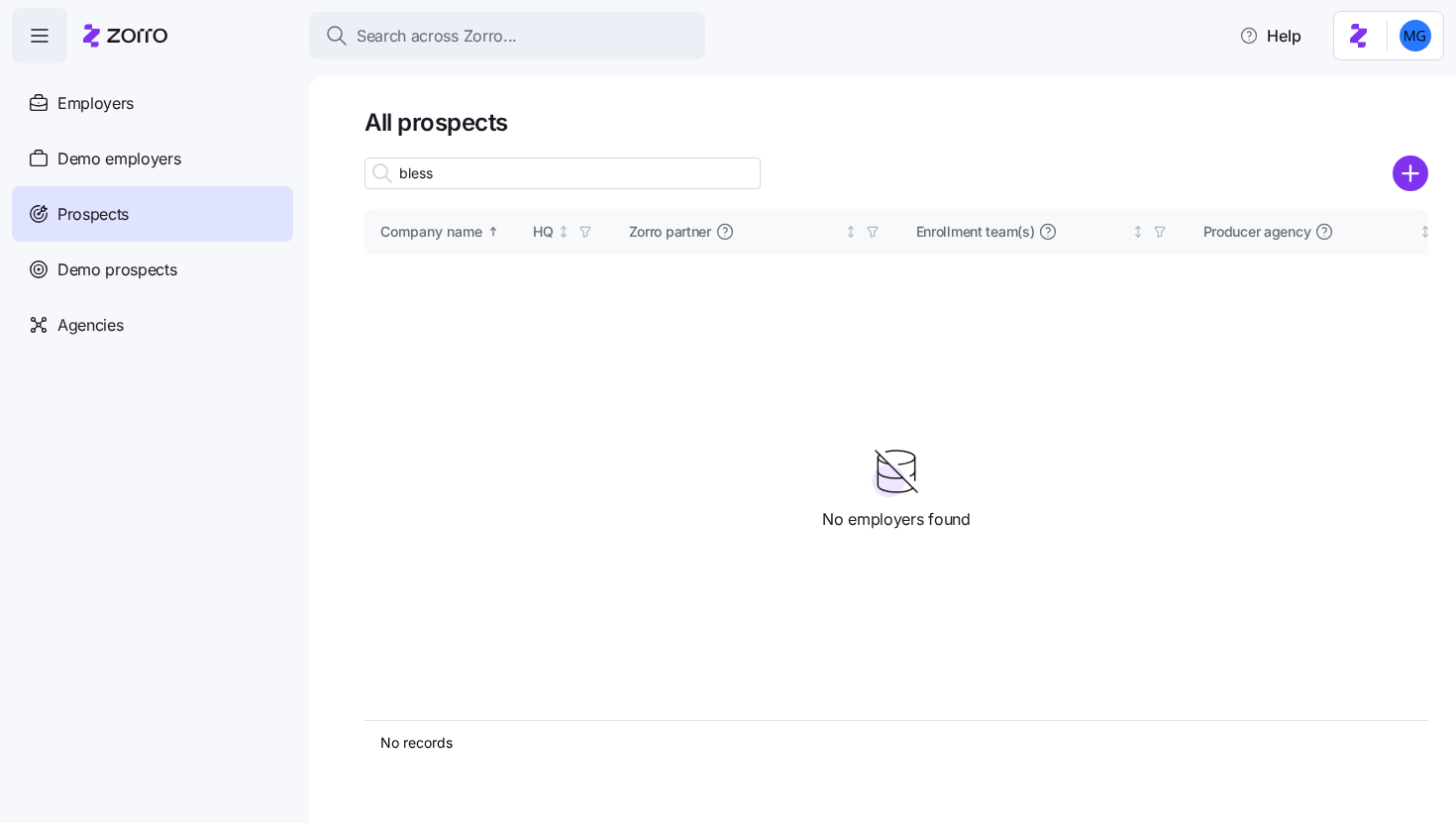 drag, startPoint x: 1404, startPoint y: 169, endPoint x: 1238, endPoint y: 200, distance: 168.86977 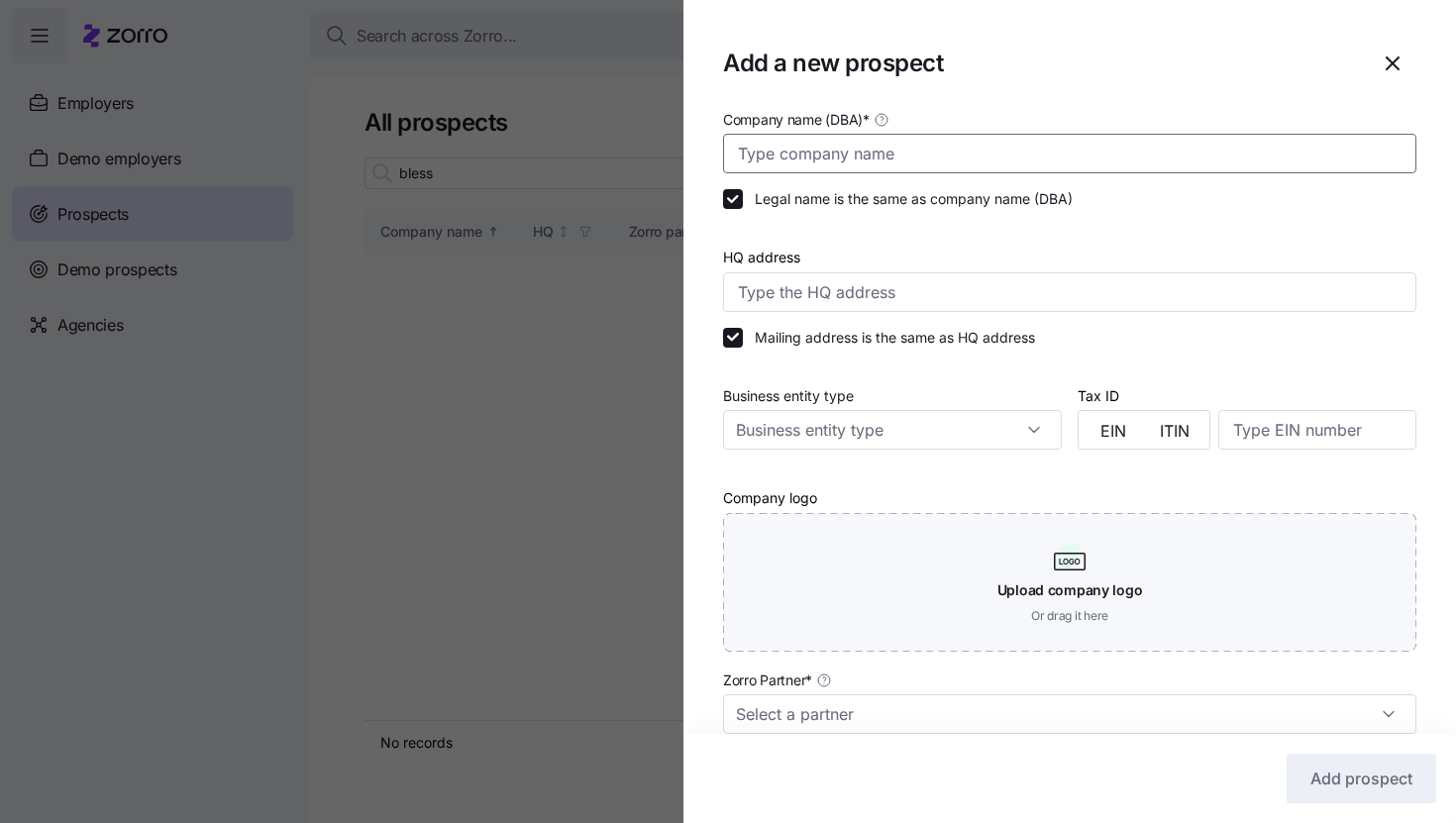 click on "Company name (DBA)  *" at bounding box center [1070, 154] 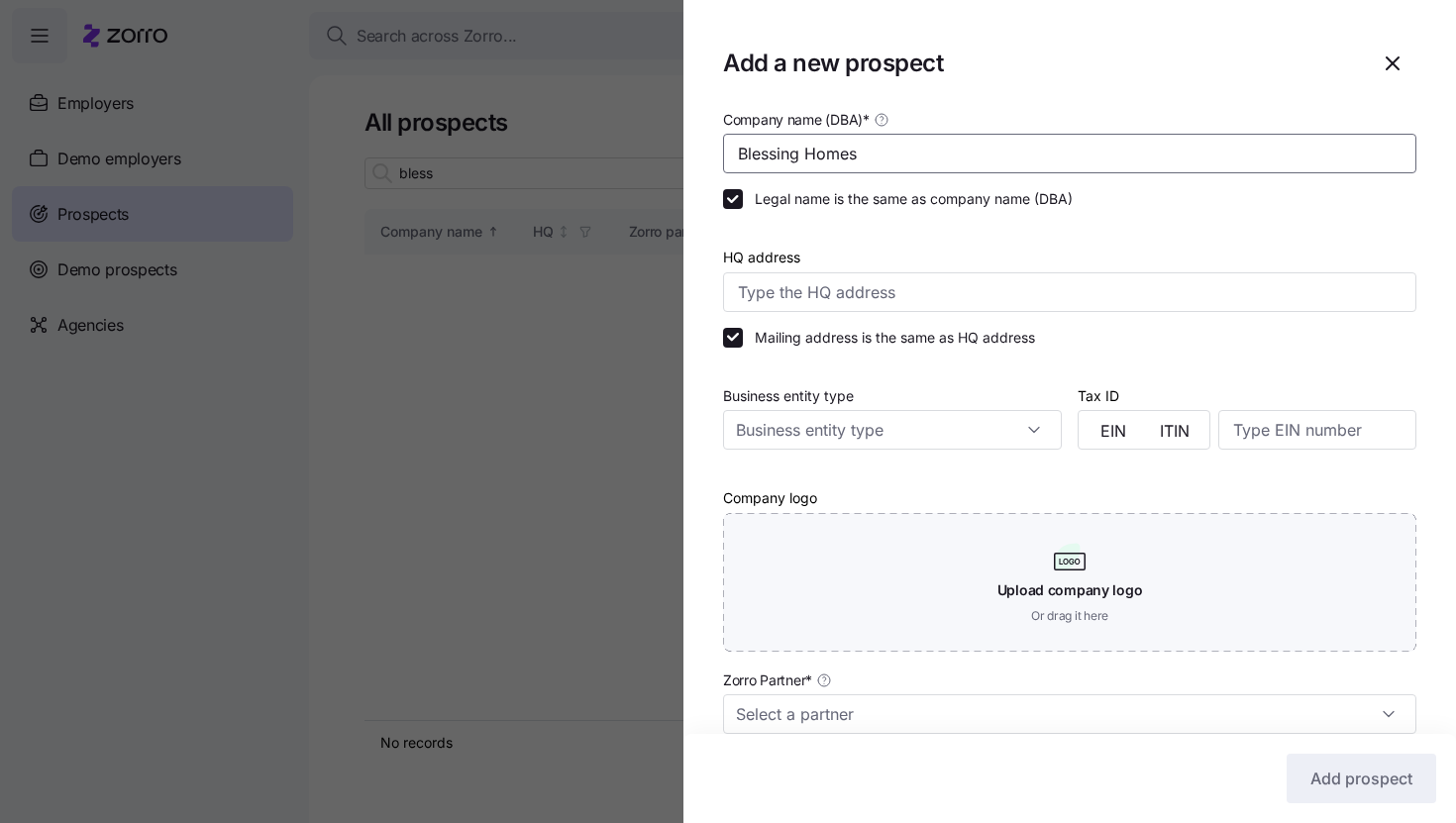 click on "Blessing Homes" at bounding box center [1070, 154] 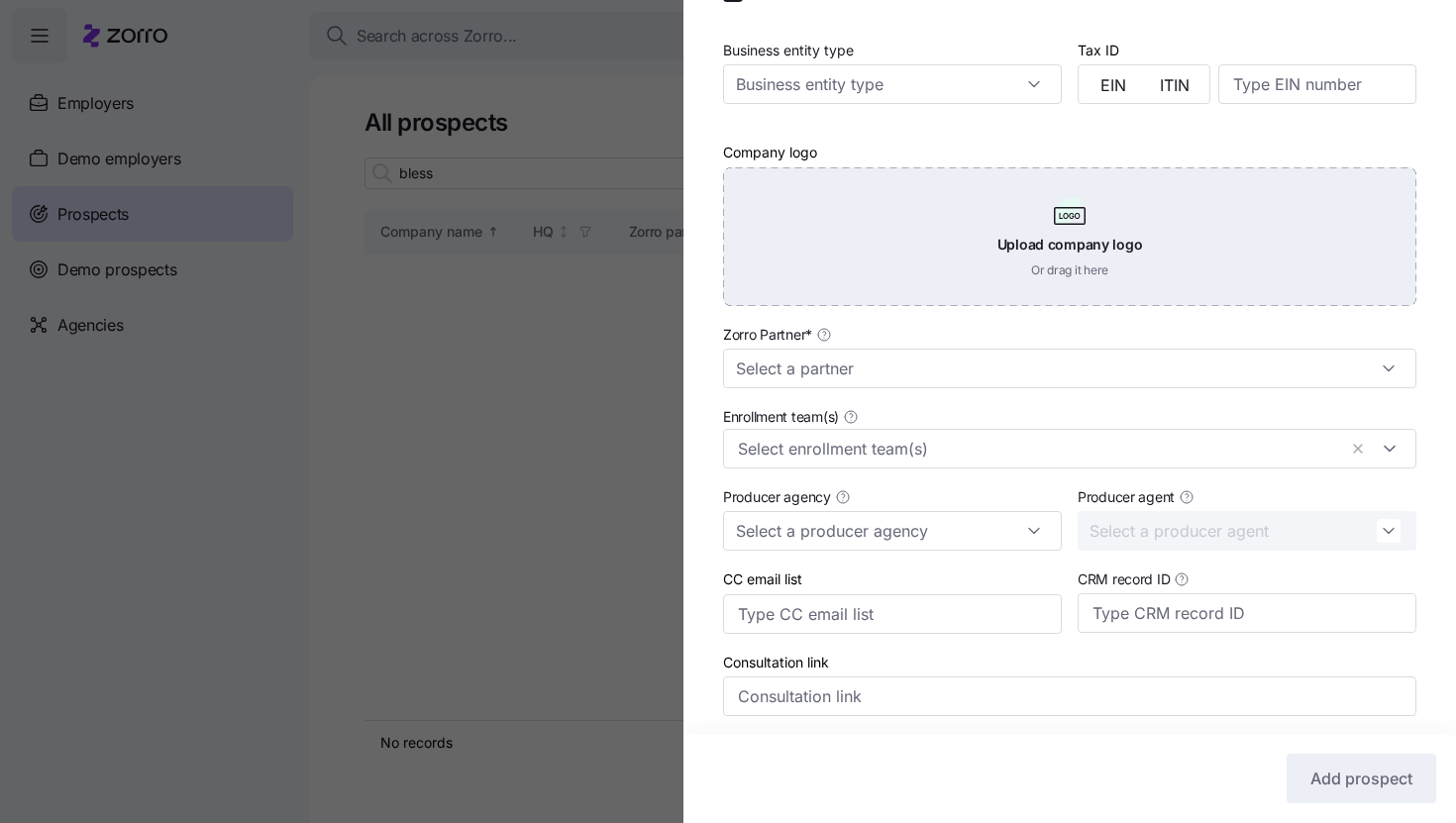 scroll, scrollTop: 525, scrollLeft: 0, axis: vertical 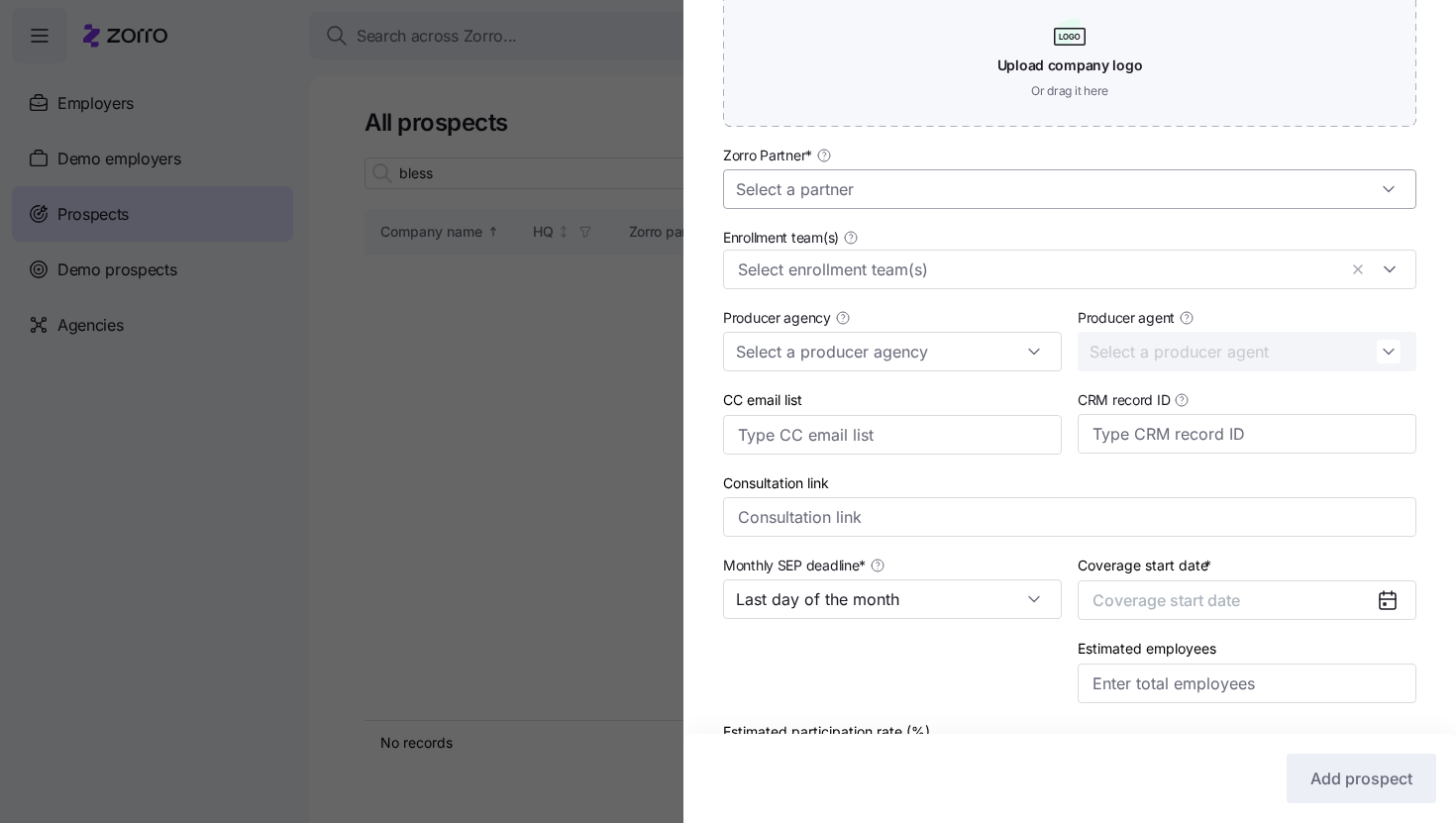 type on "Blessing Hands Home Care Agency" 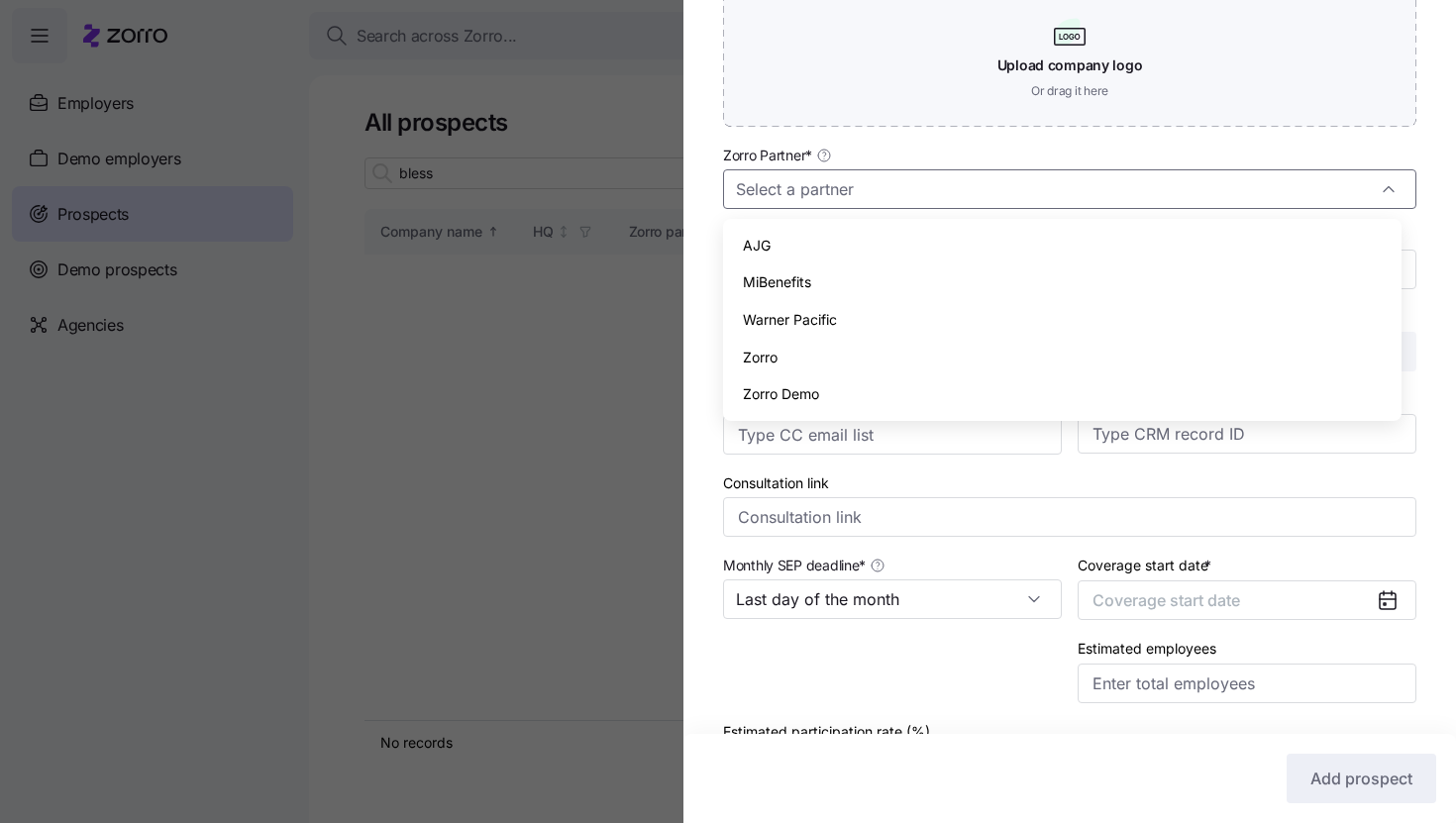 click on "Zorro" at bounding box center (1062, 358) 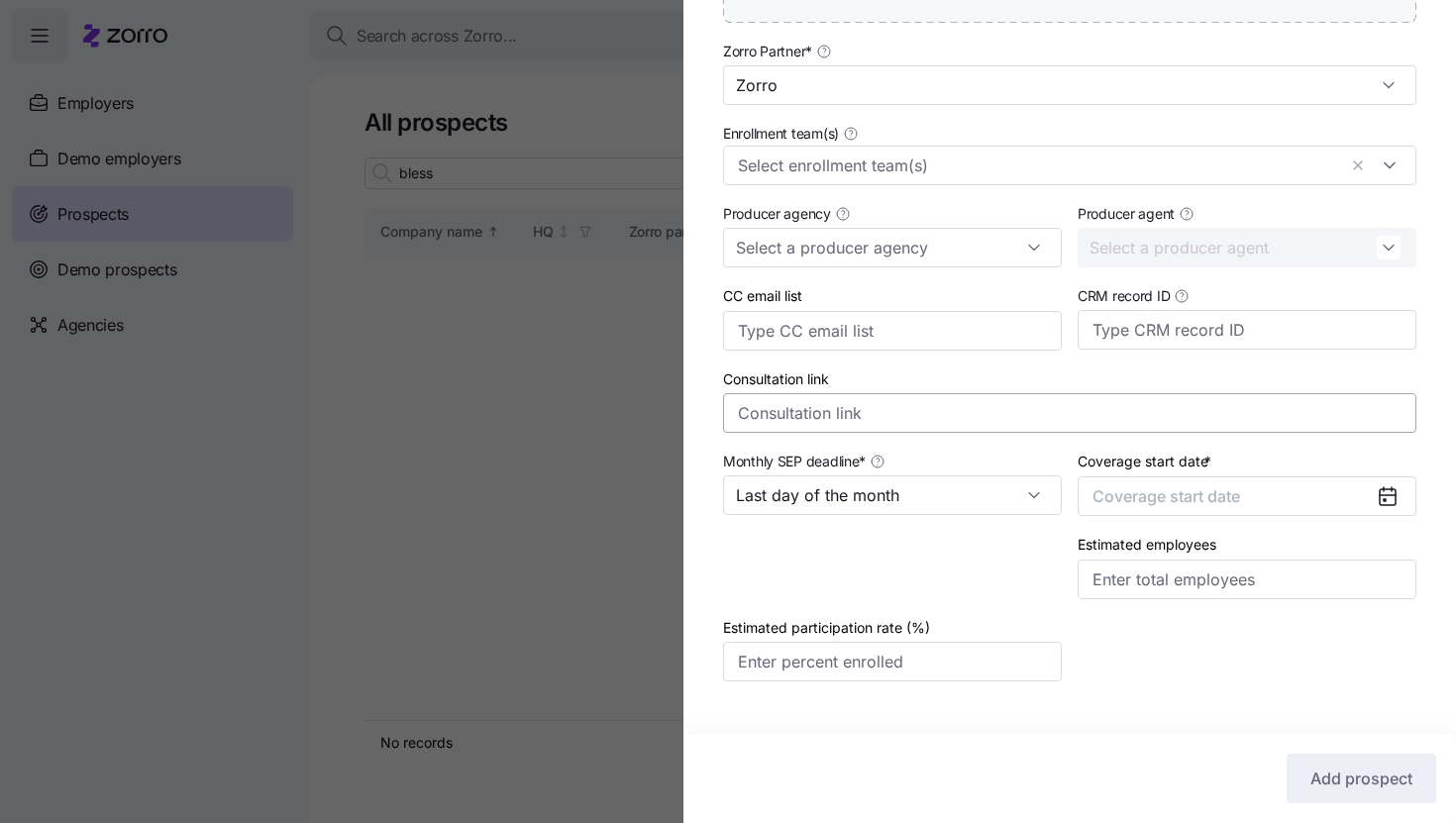 scroll, scrollTop: 668, scrollLeft: 0, axis: vertical 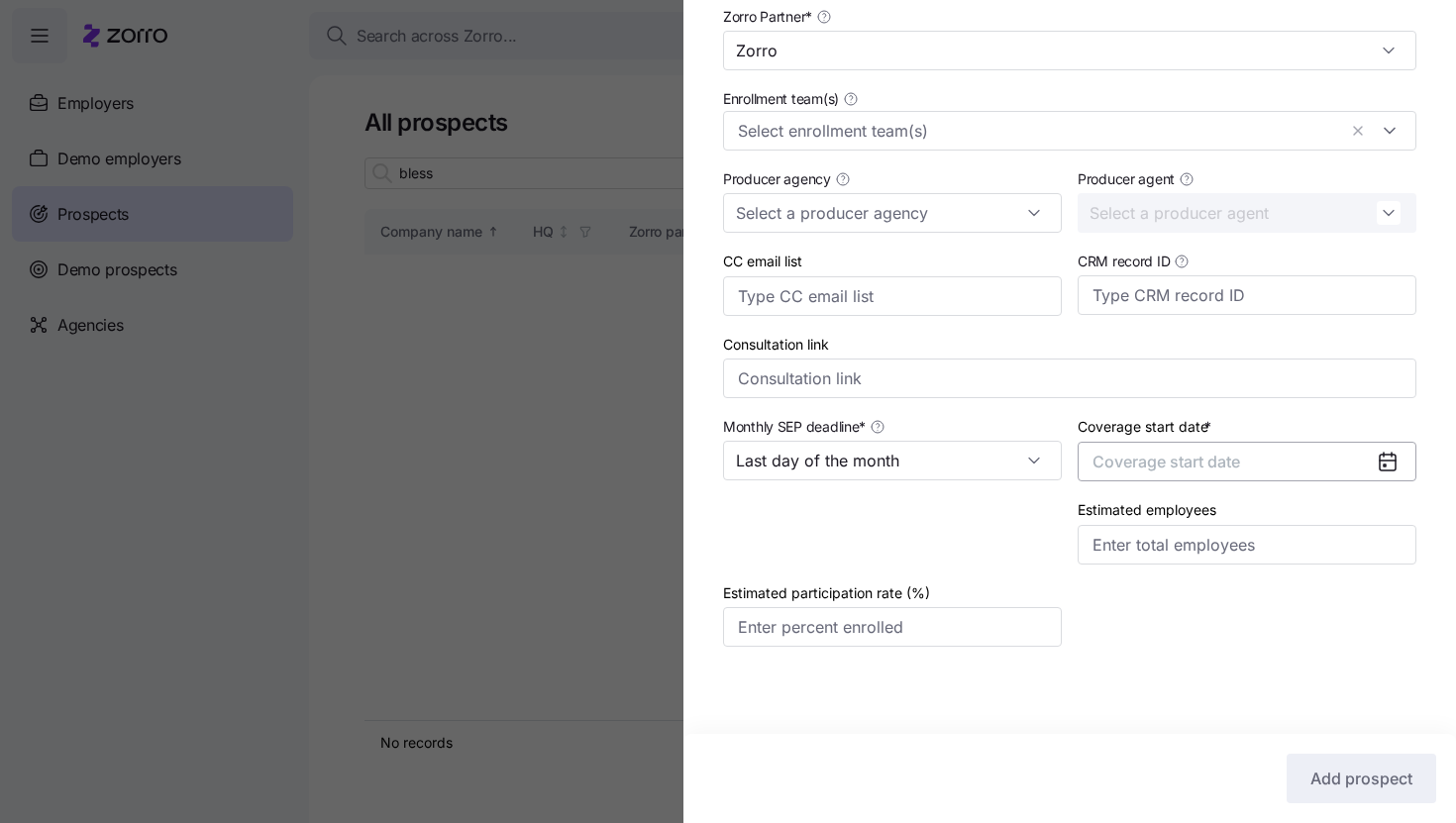 click on "Coverage start date" at bounding box center [1247, 462] 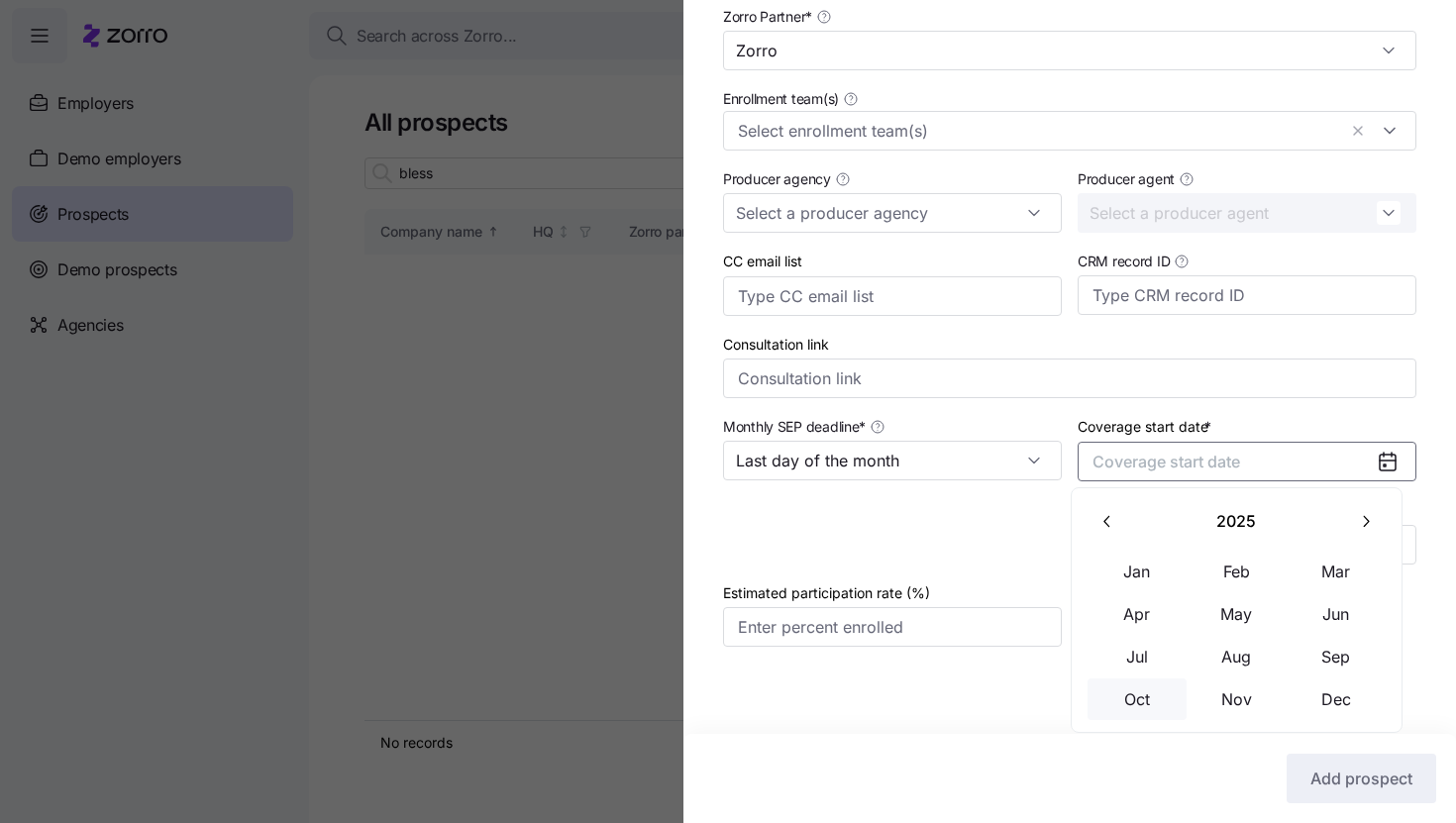 click on "Oct" at bounding box center (1137, 699) 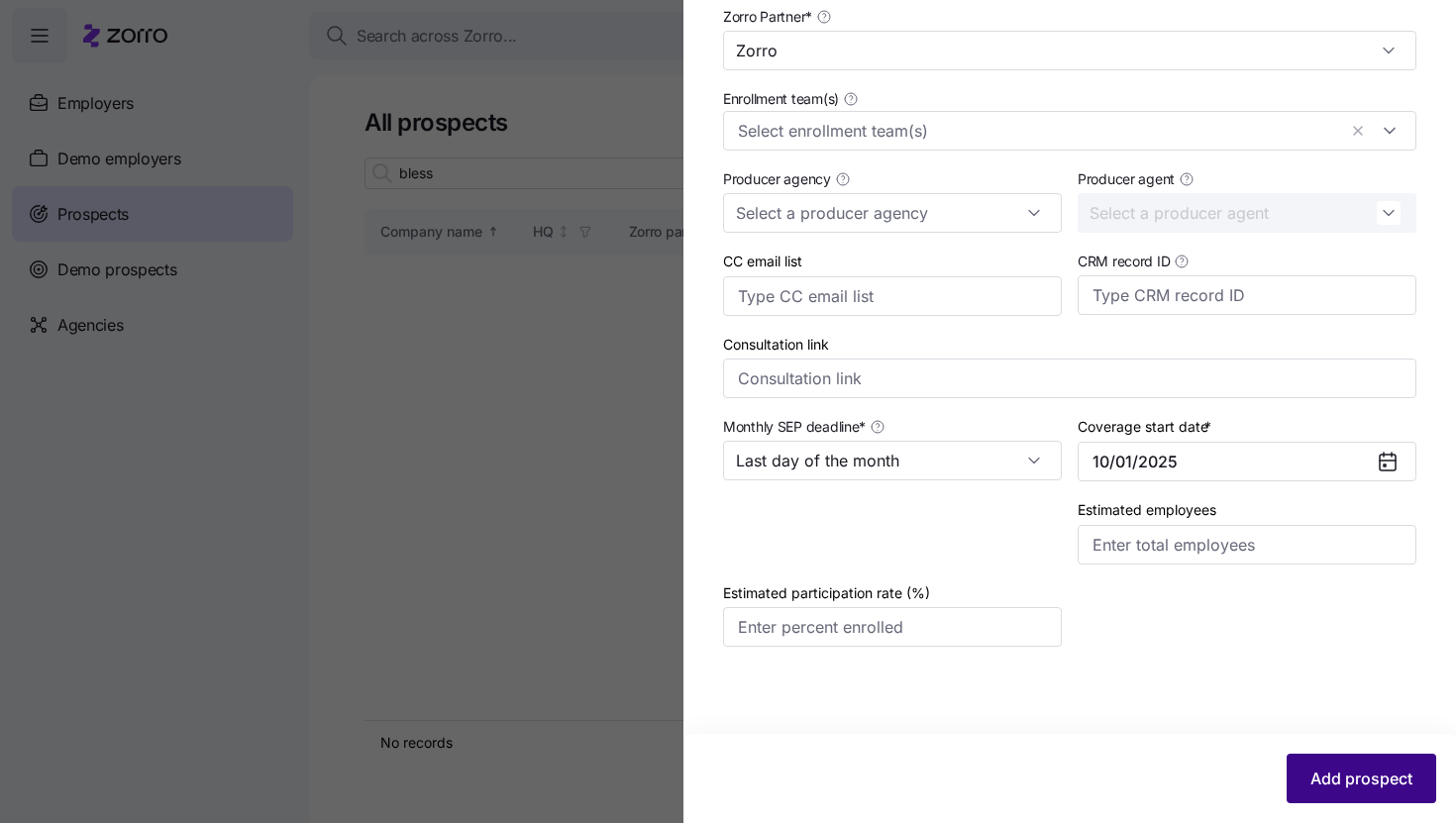 click on "Add prospect" at bounding box center [1361, 778] 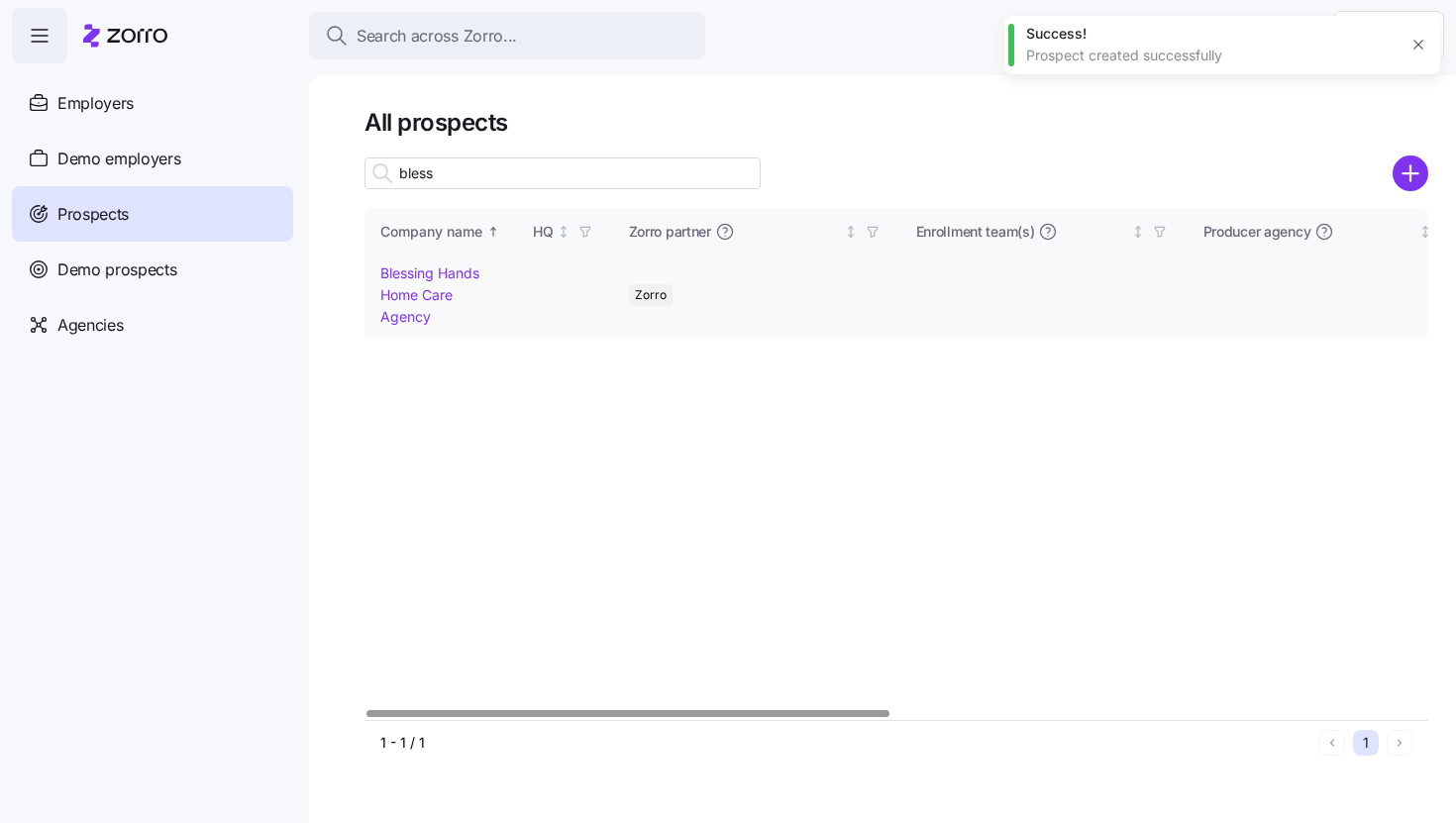 click on "Blessing Hands Home Care Agency" at bounding box center (430, 294) 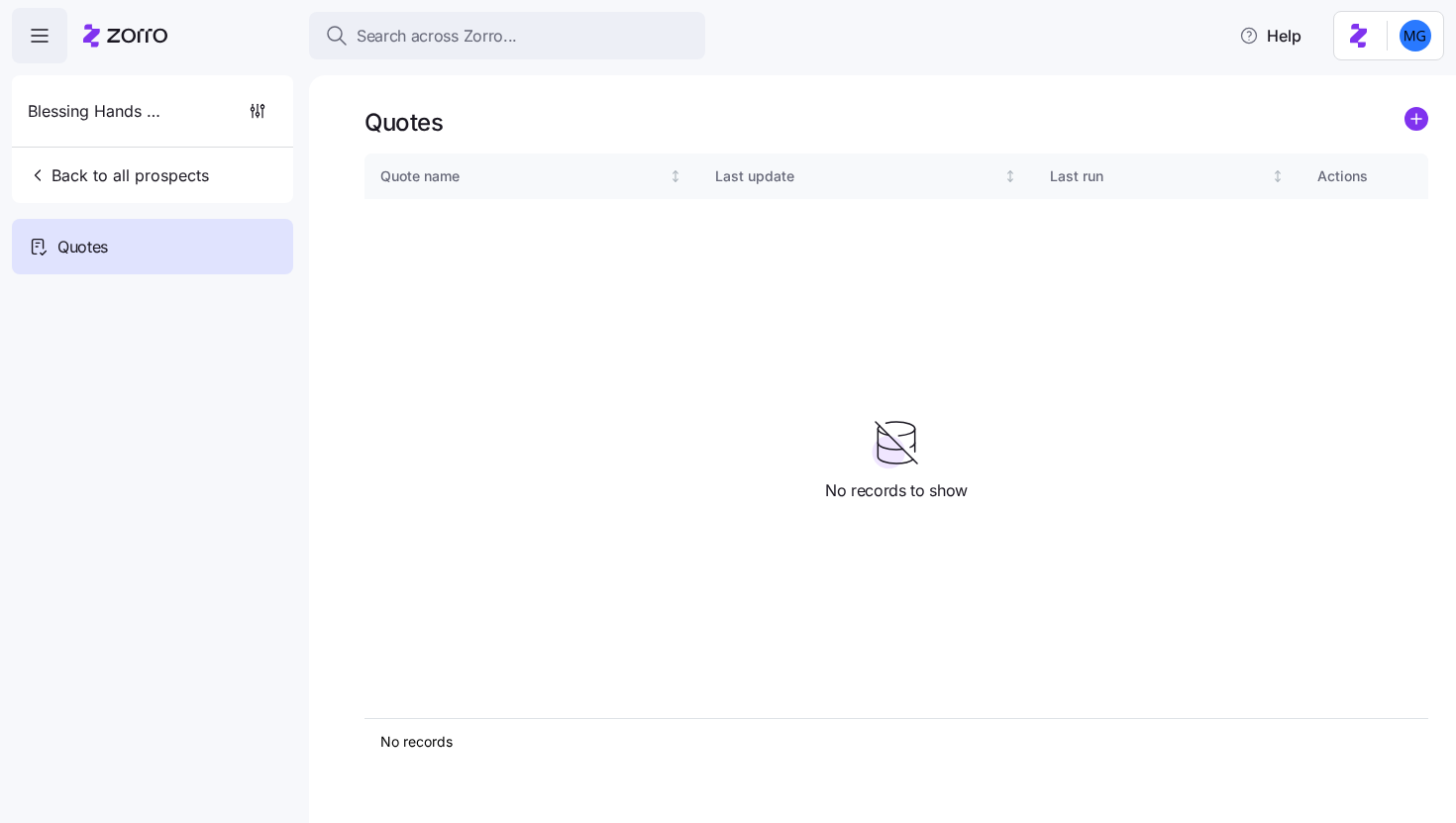 click on "Quotes Quote name Last update Last run Actions No records 1 No records to show" at bounding box center [883, 449] 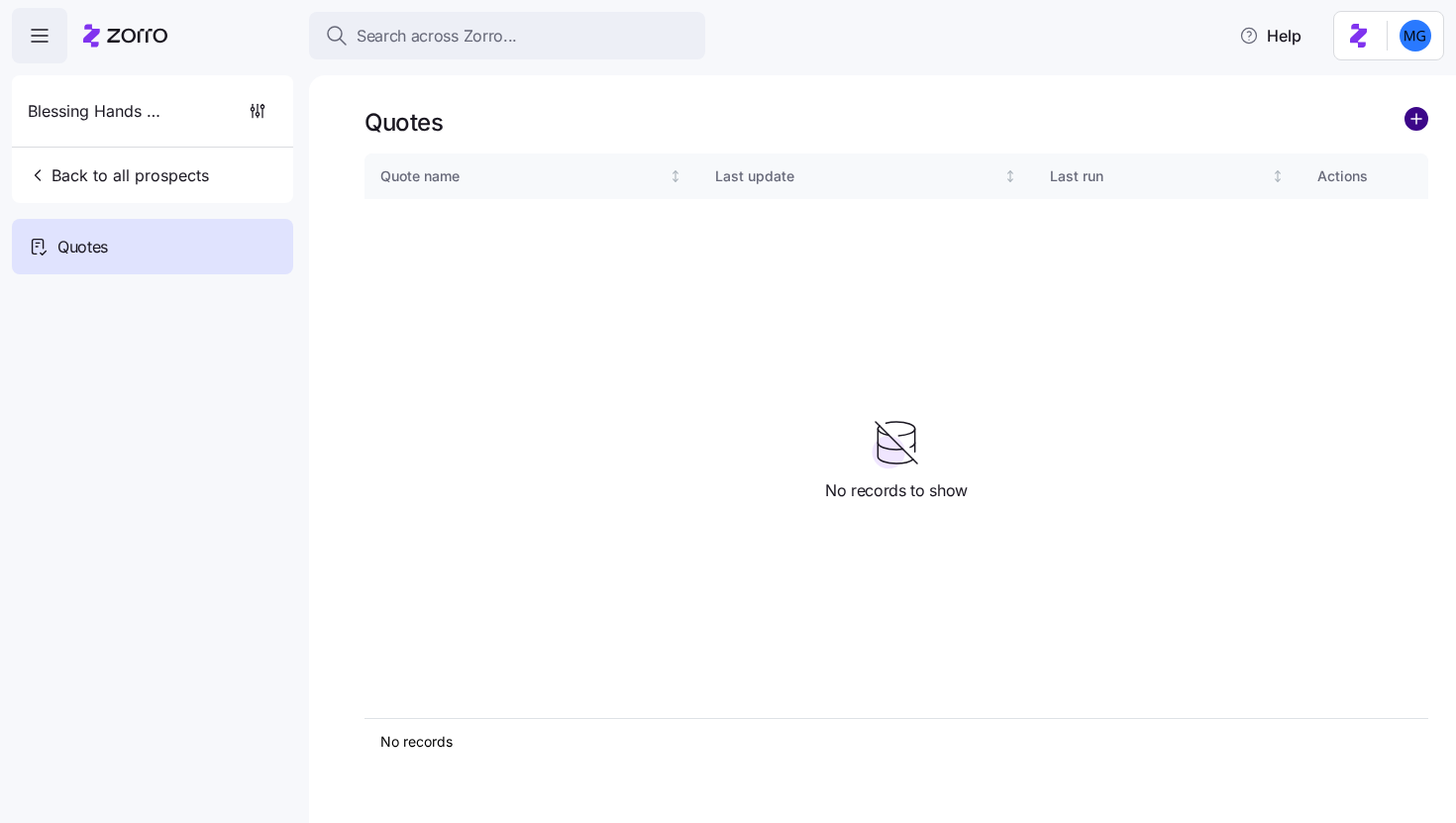 click 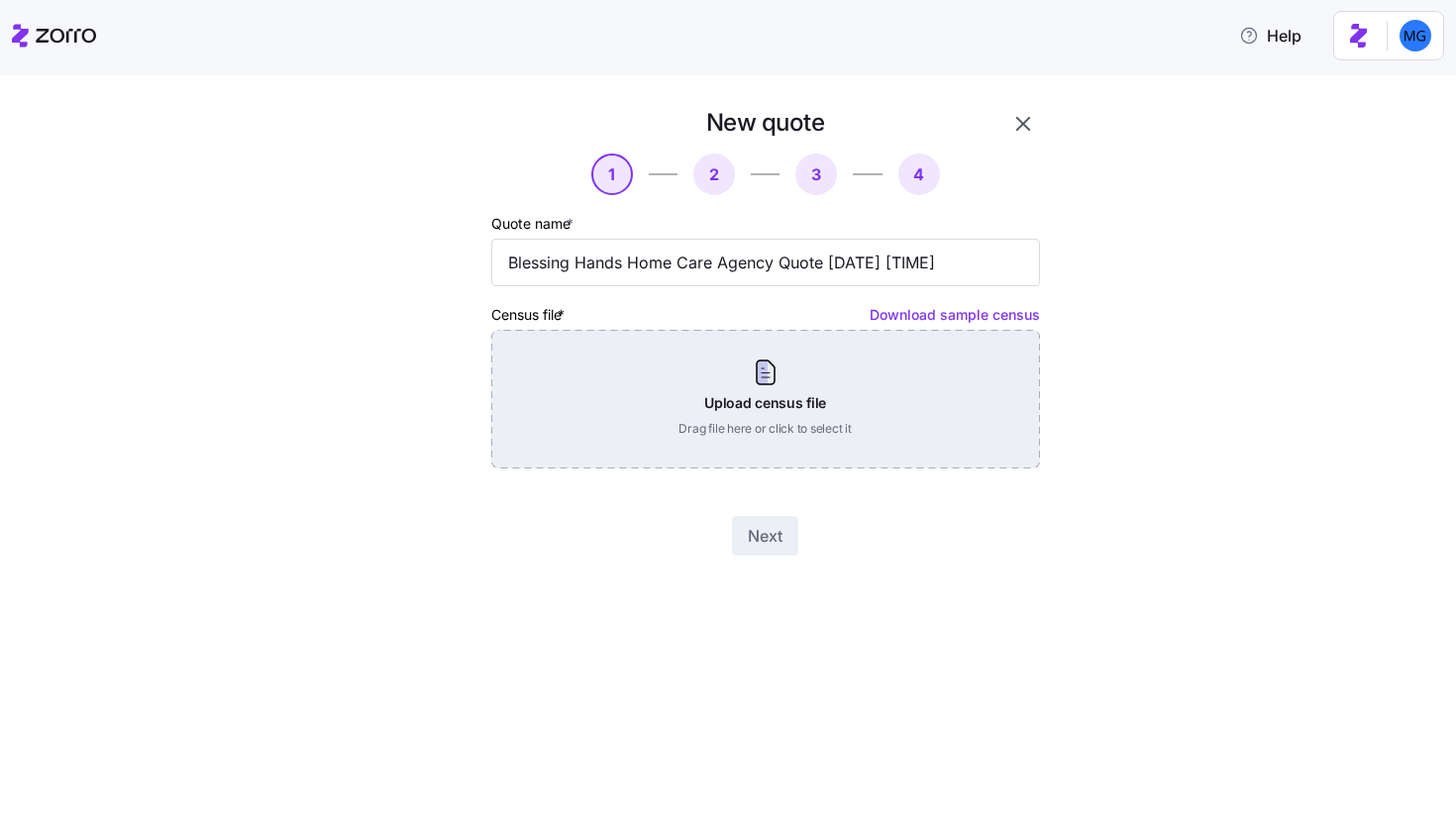 click on "Upload census file Drag file here or click to select it" at bounding box center (766, 399) 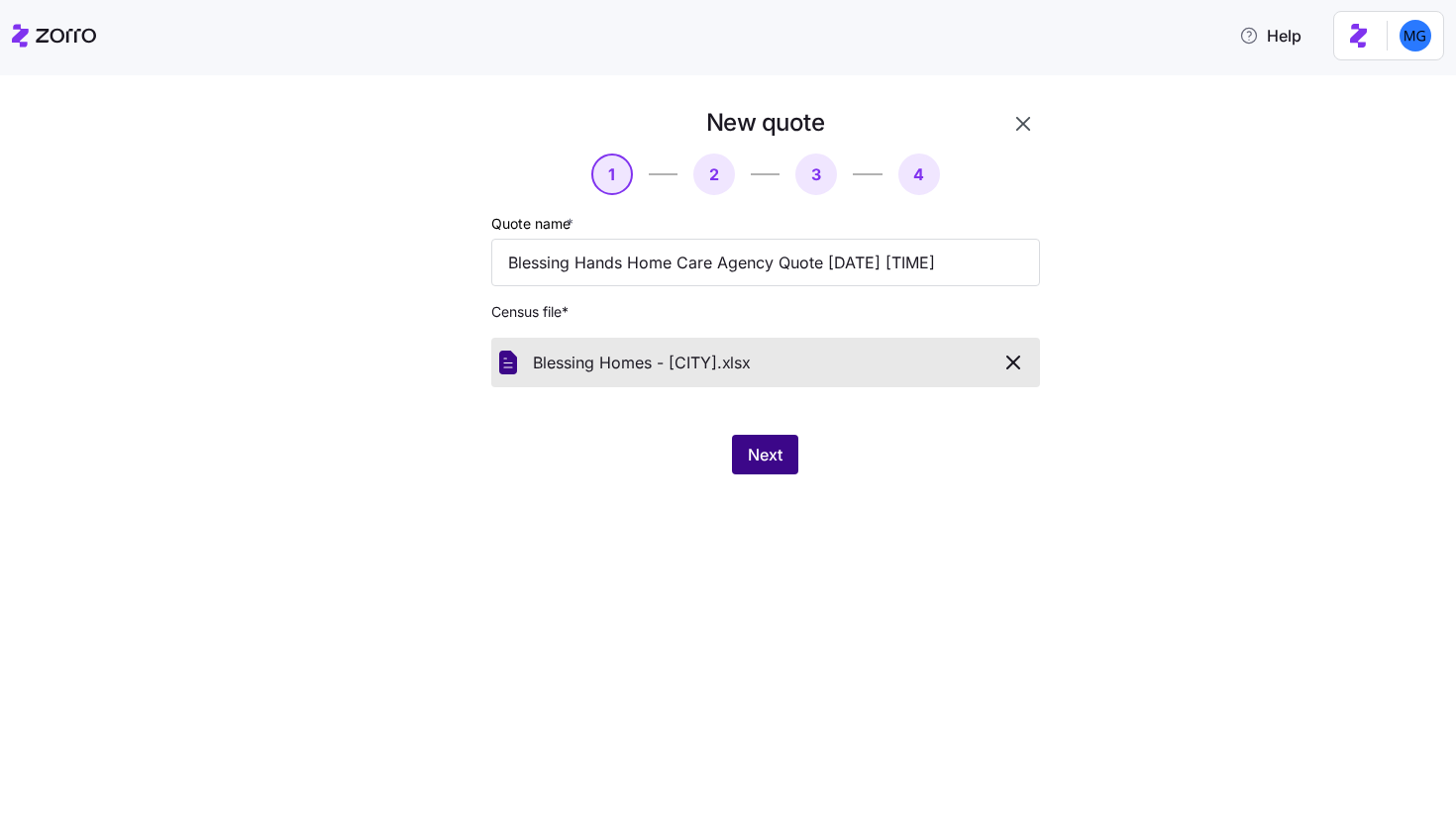 click on "Next" at bounding box center (765, 455) 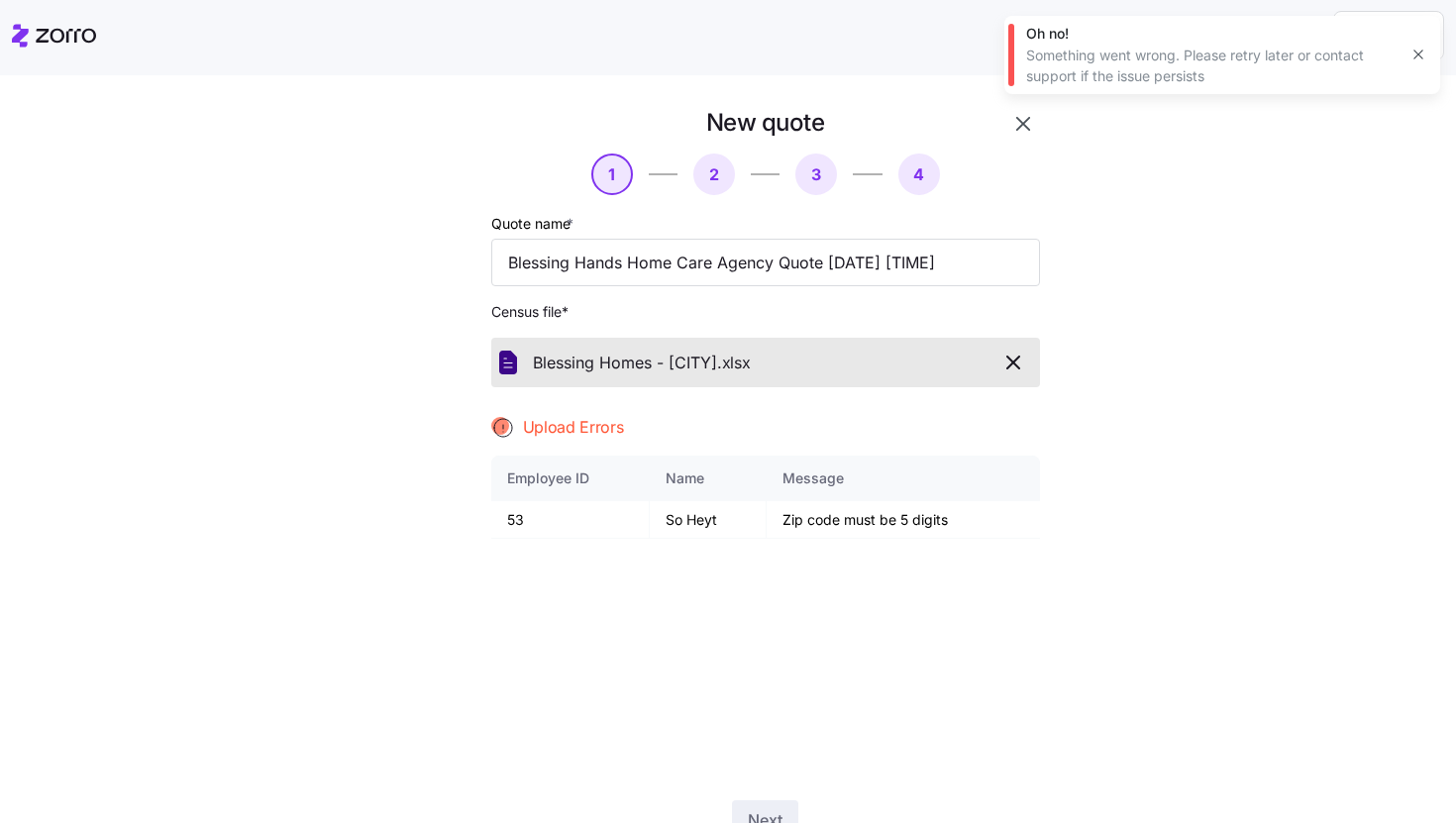 click 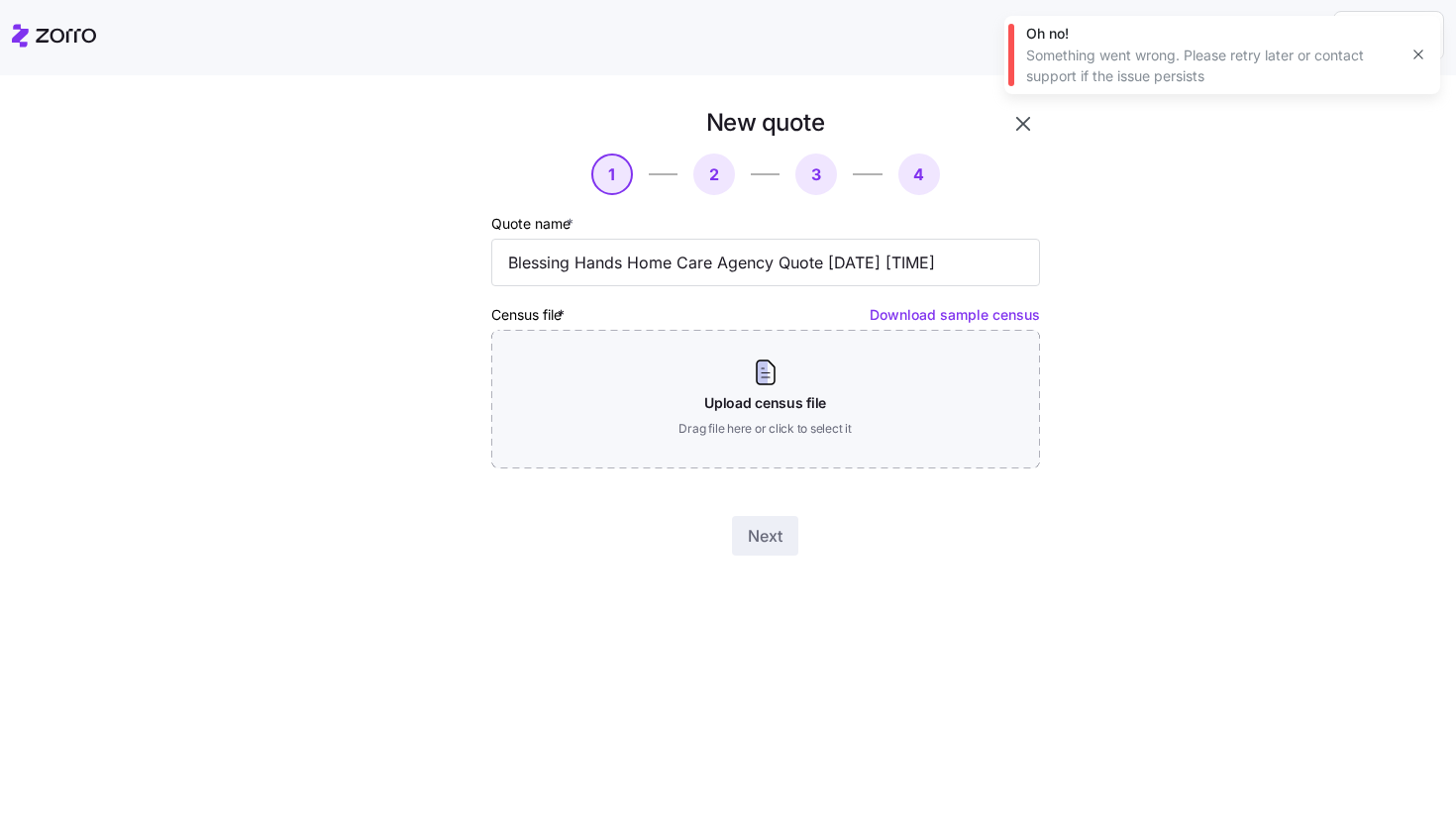 click at bounding box center (1418, 54) 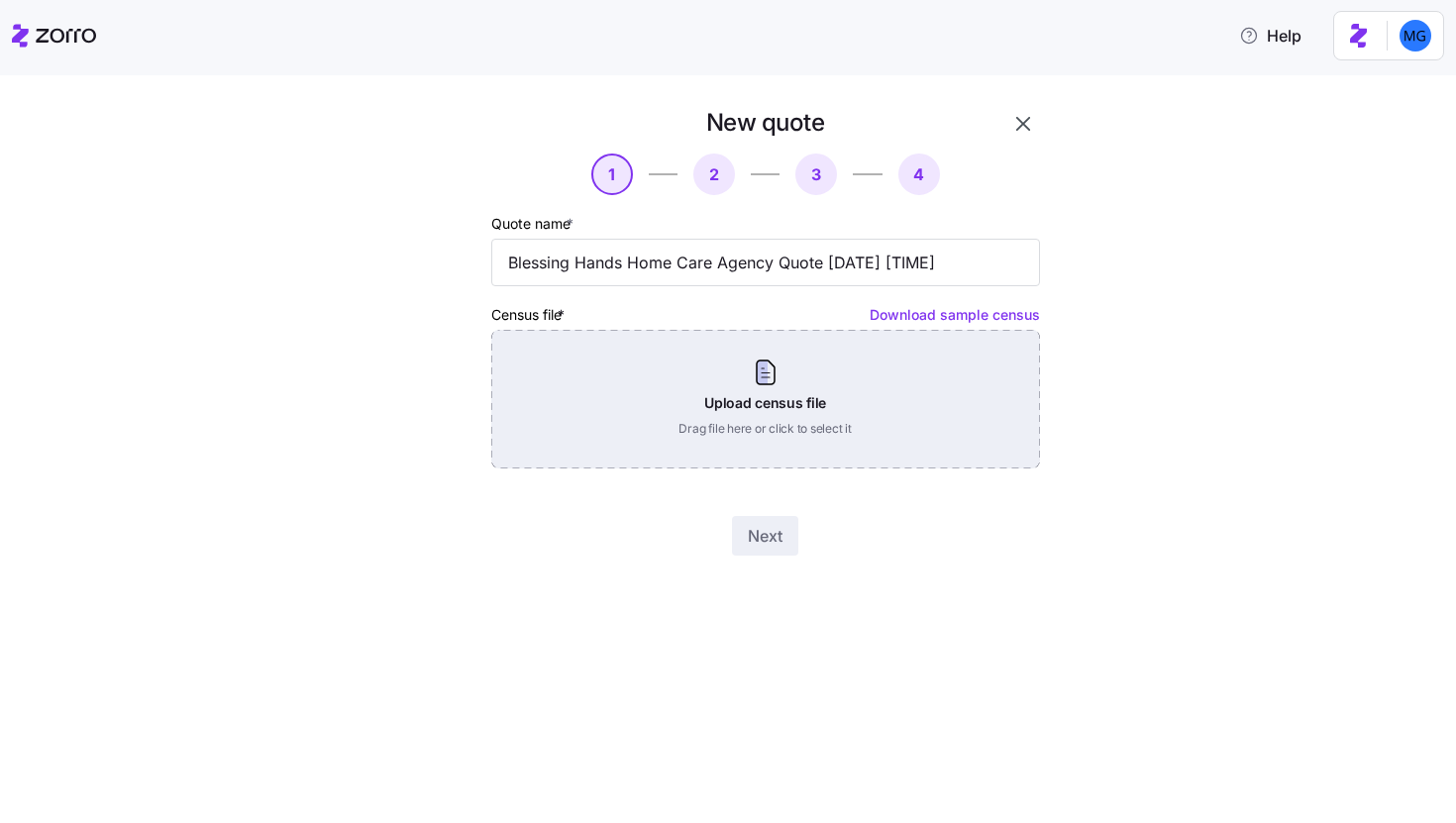 click on "Upload census file Drag file here or click to select it" at bounding box center (766, 399) 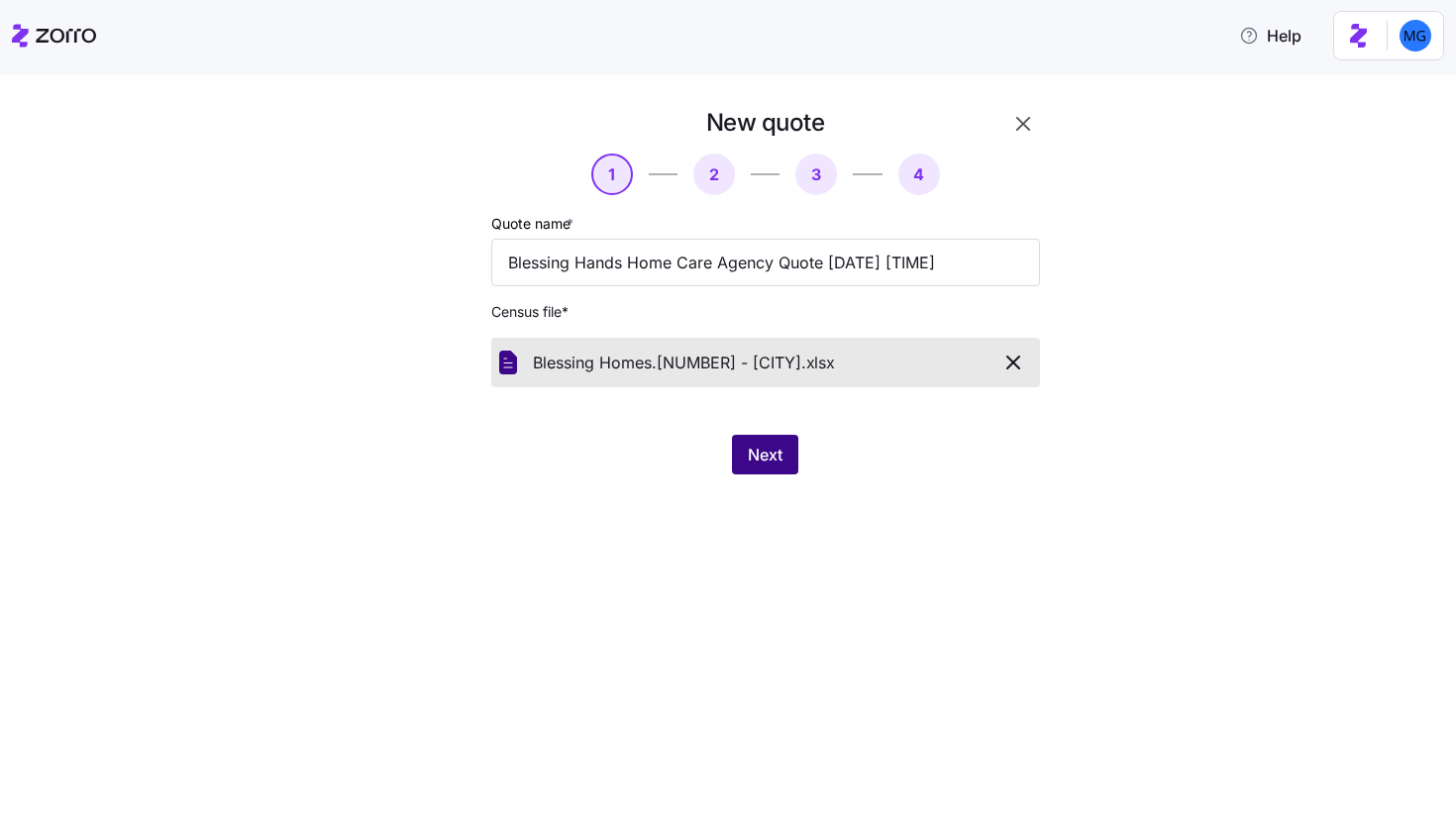 click on "Next" at bounding box center [765, 455] 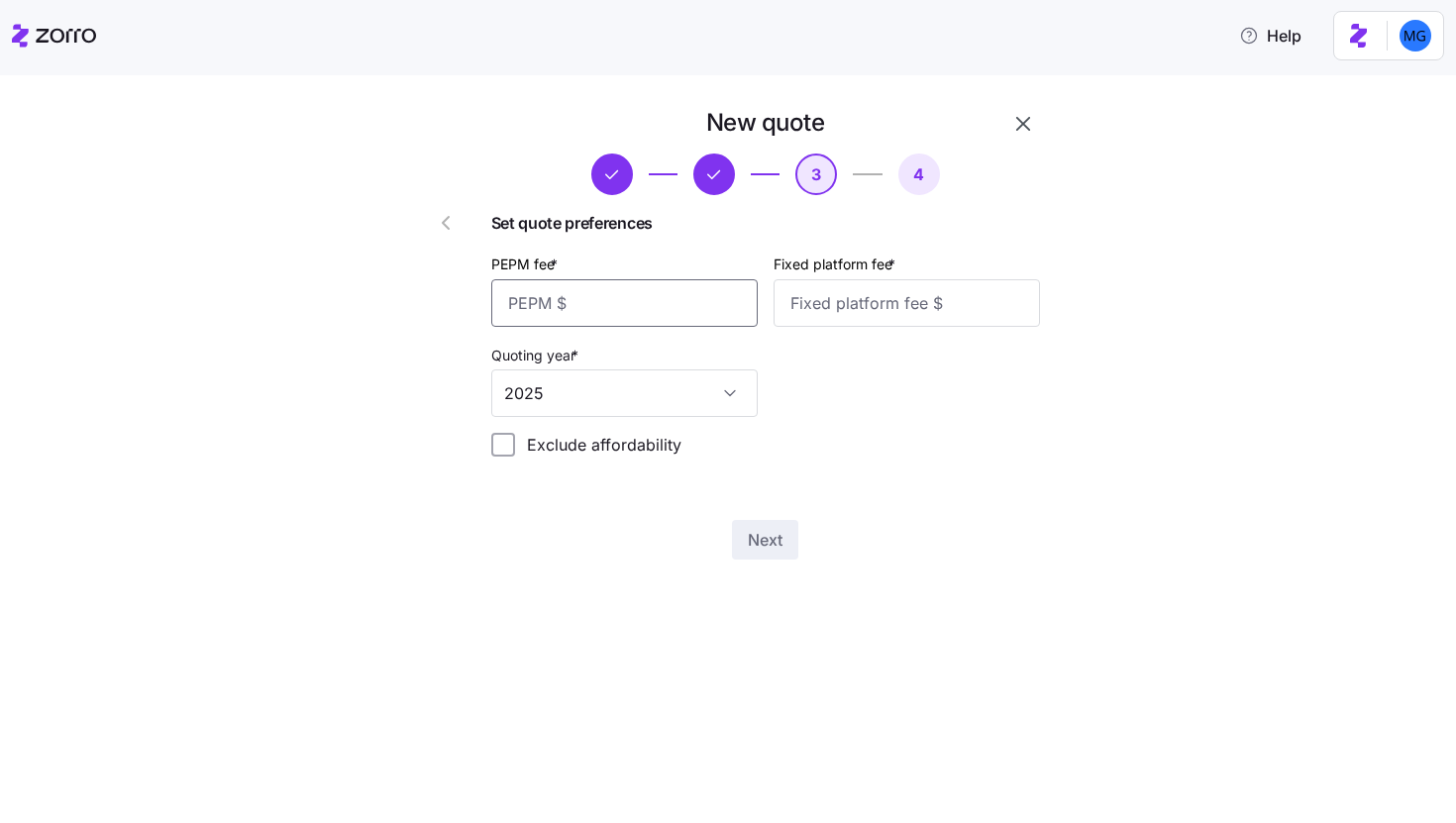 click on "PEPM fee  *" at bounding box center (624, 303) 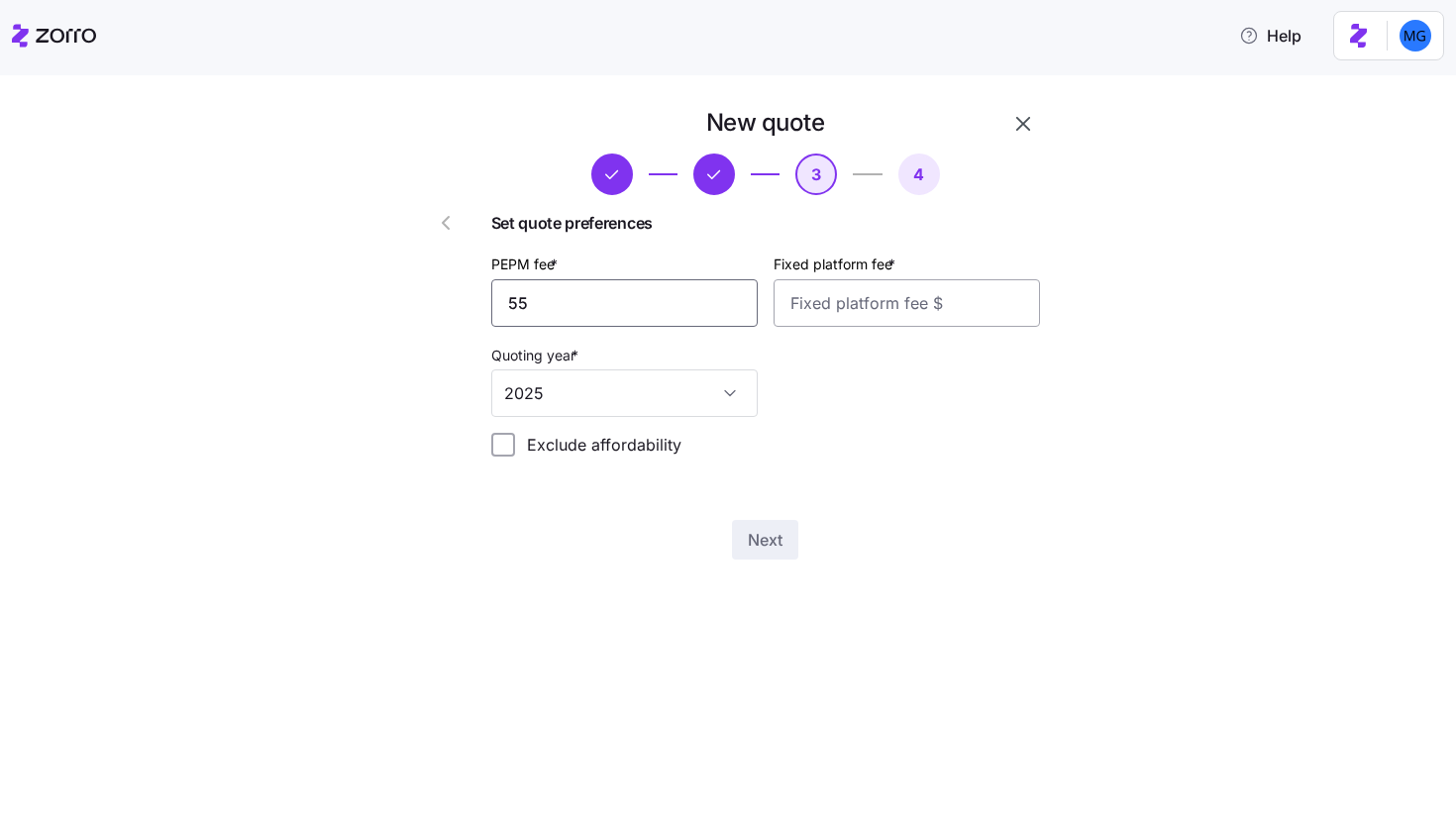 type on "55" 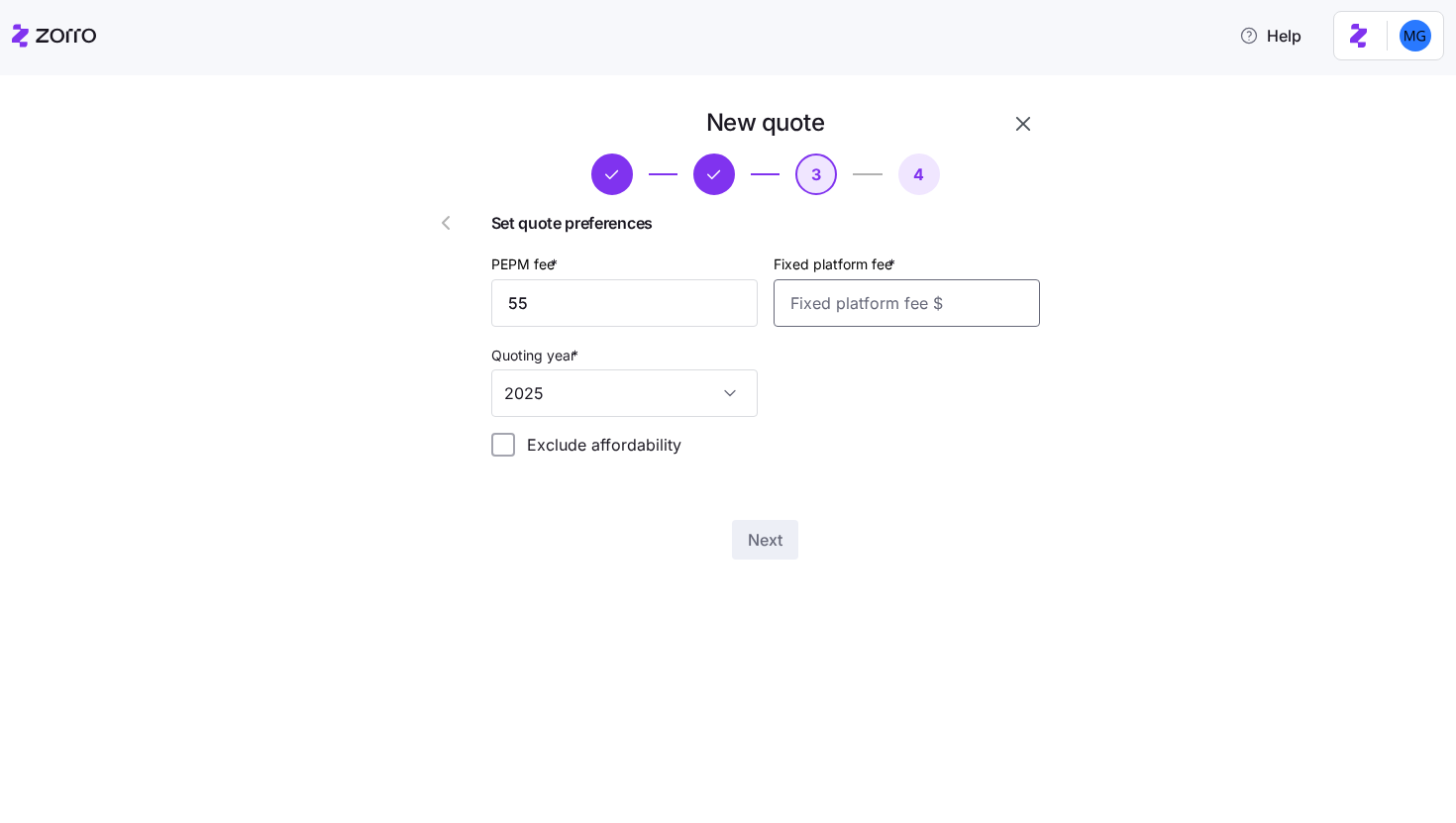 click on "Fixed platform fee  *" at bounding box center (906, 303) 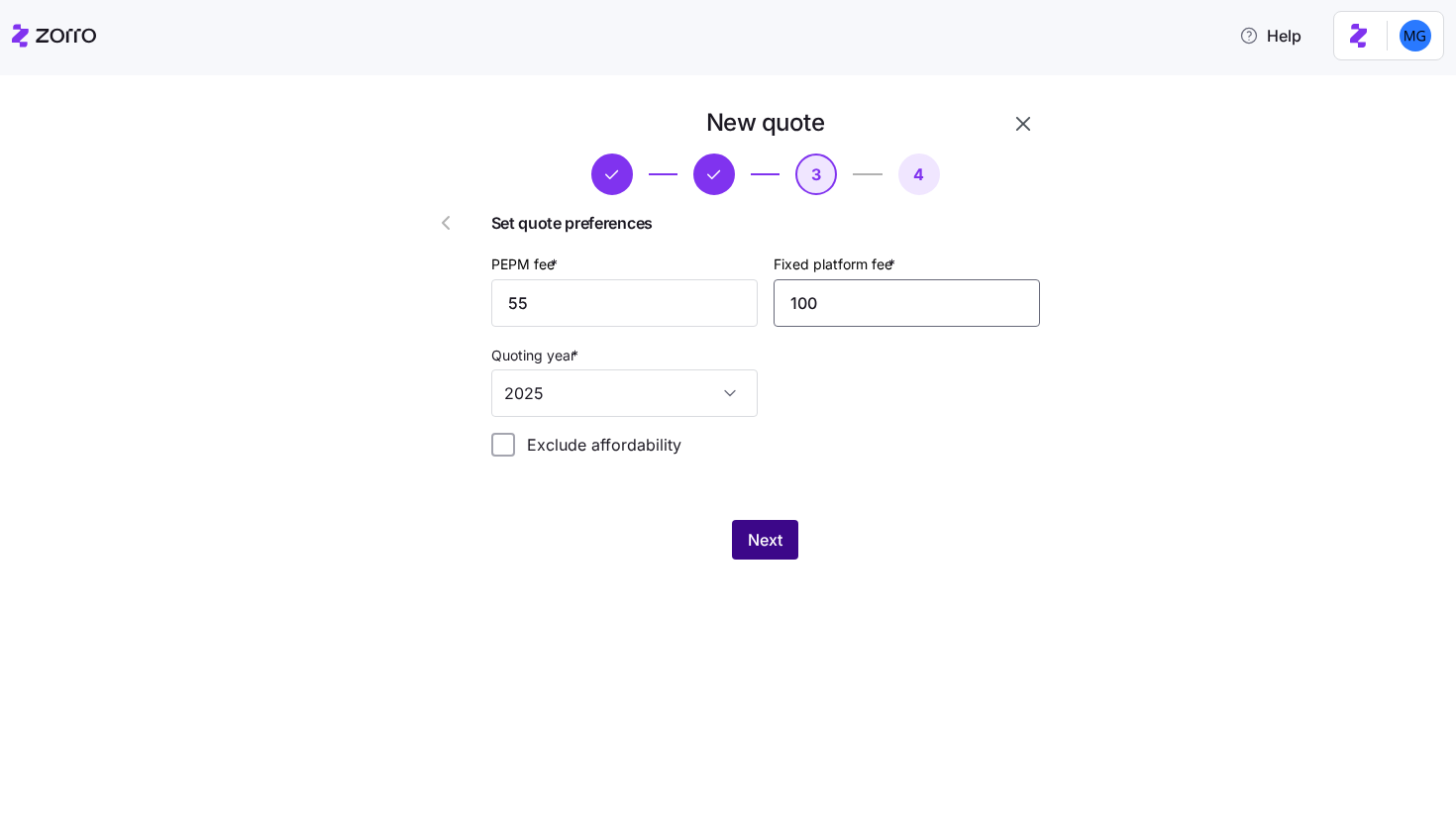 type on "100" 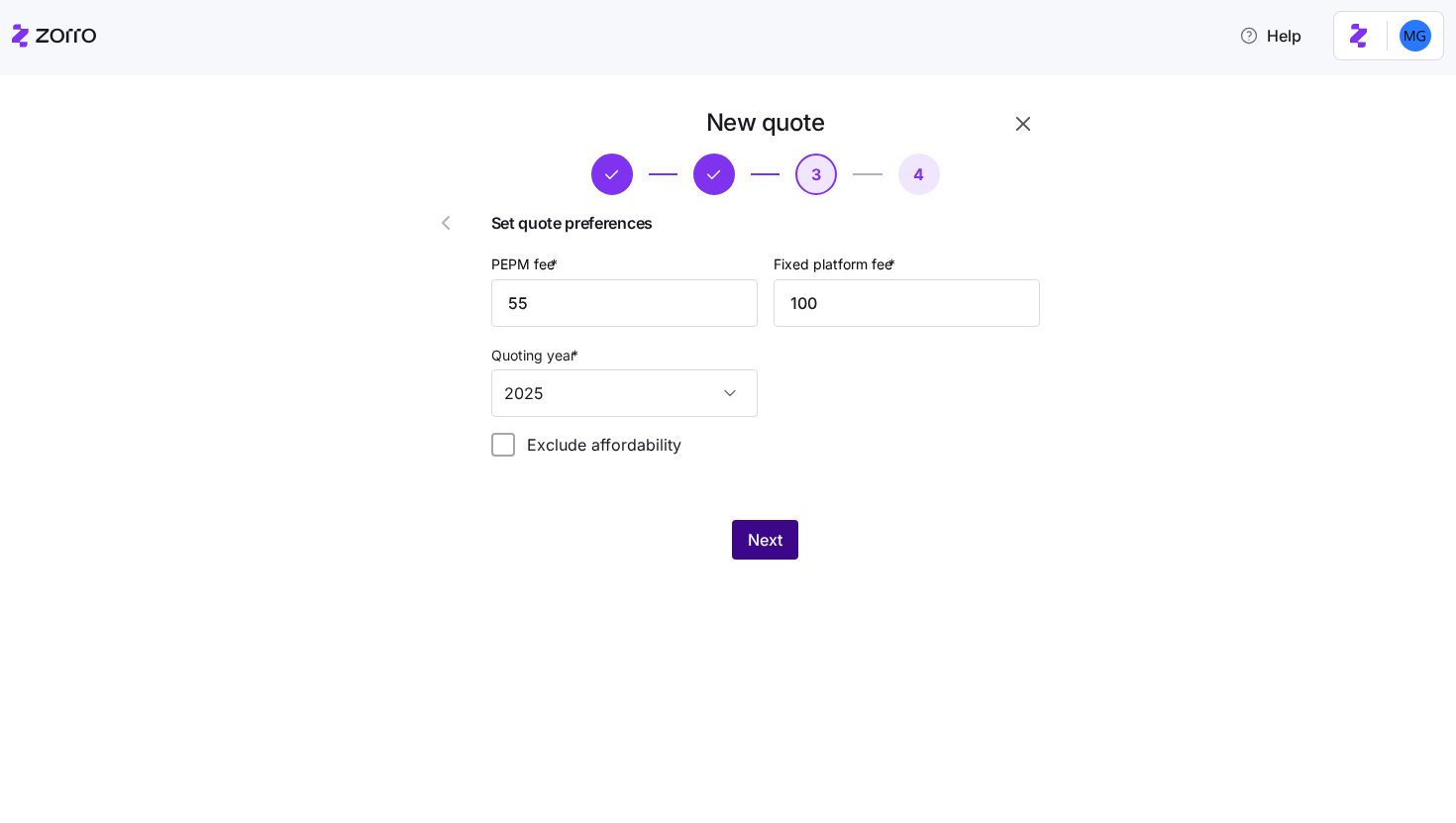click on "Next" at bounding box center (765, 540) 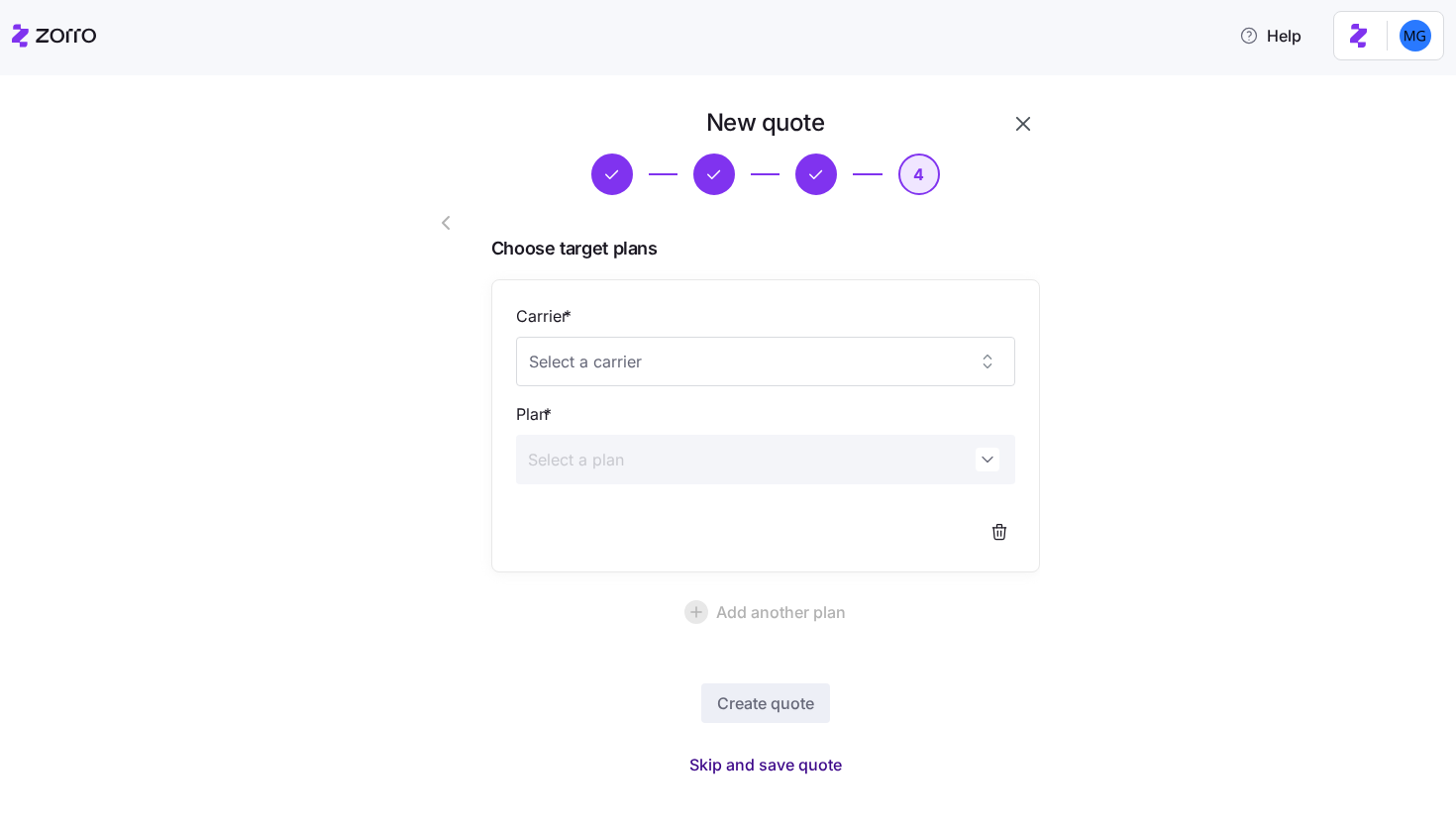 click on "Skip and save quote" at bounding box center (766, 765) 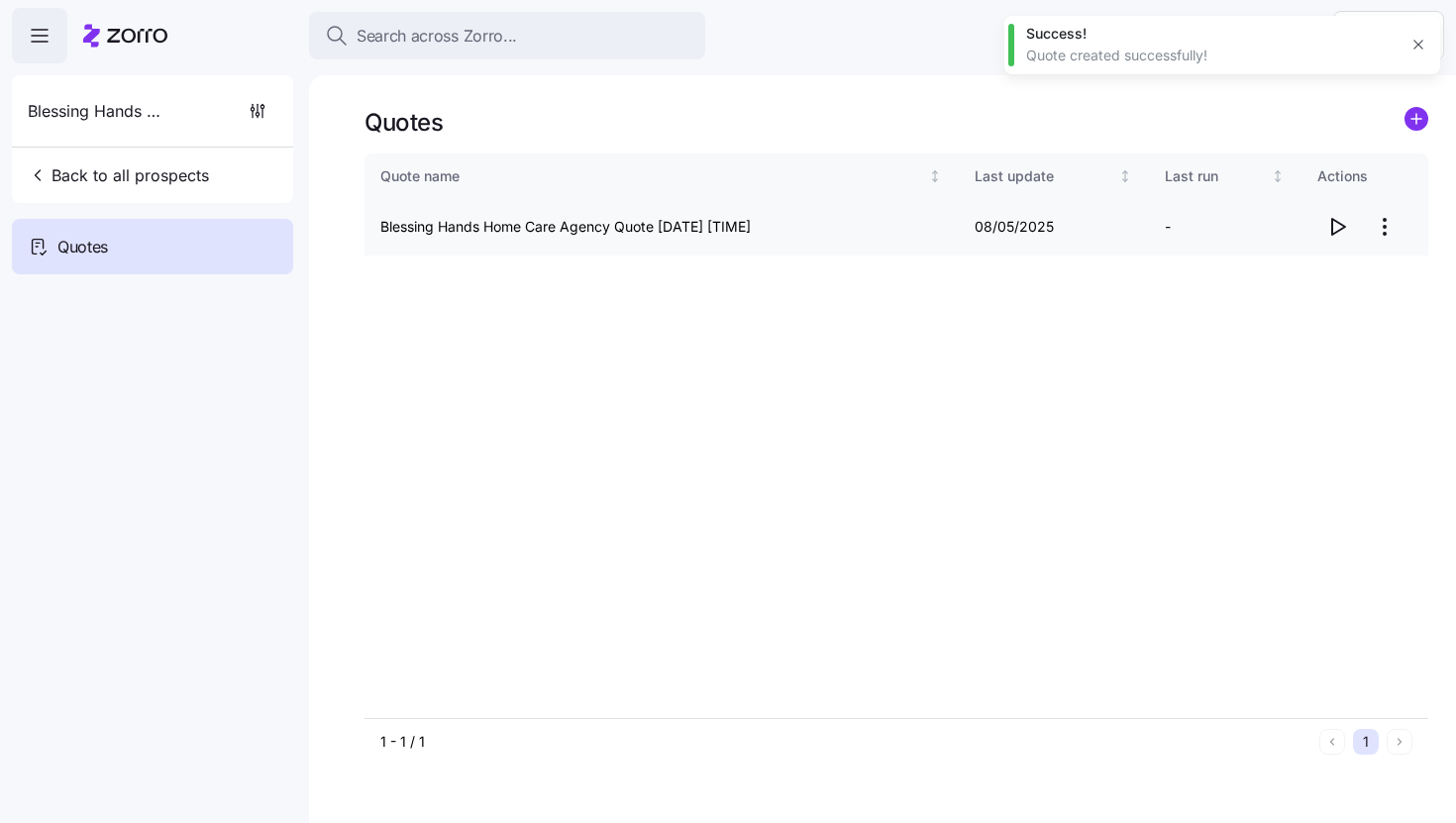 click 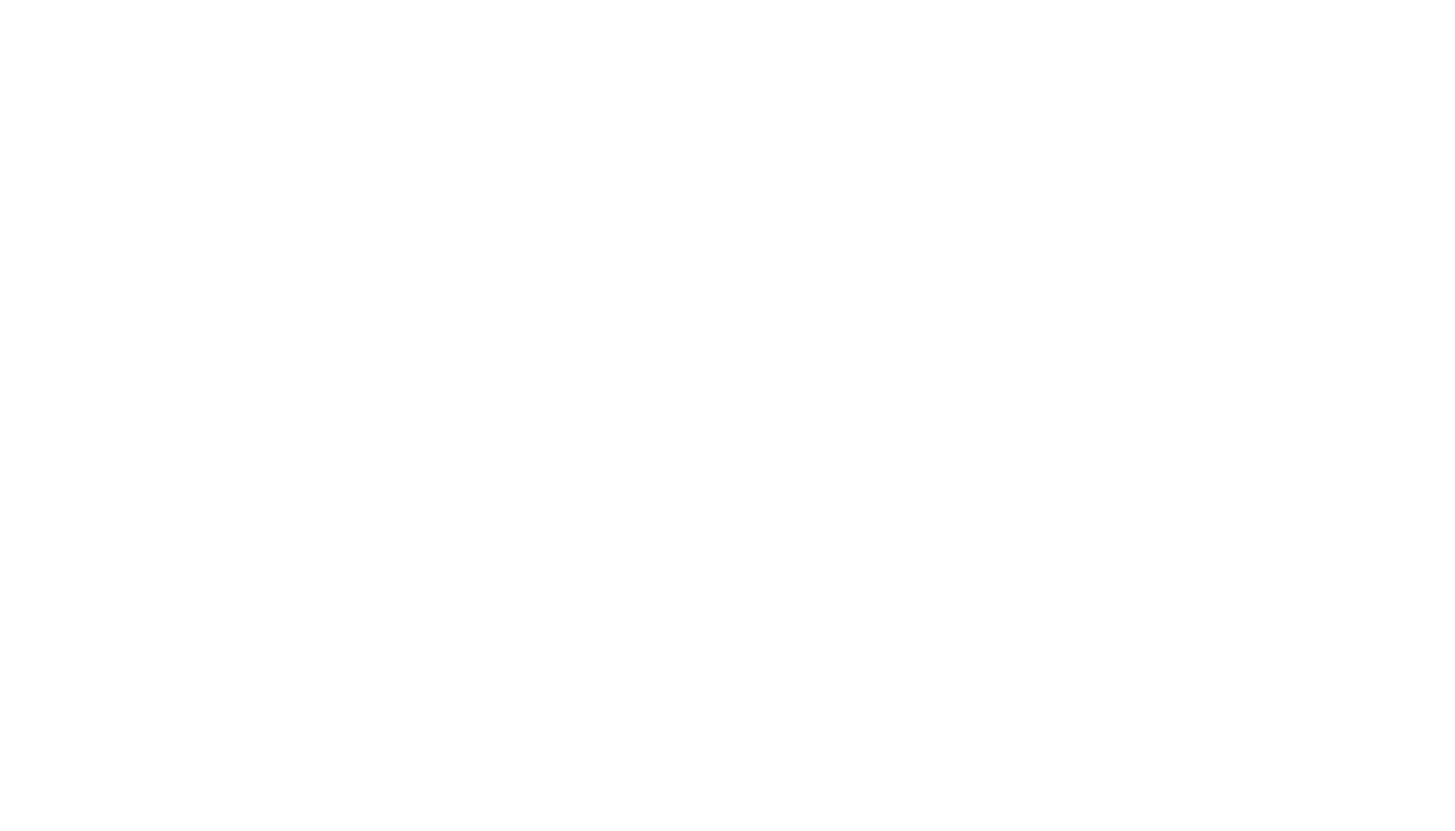 scroll, scrollTop: 0, scrollLeft: 0, axis: both 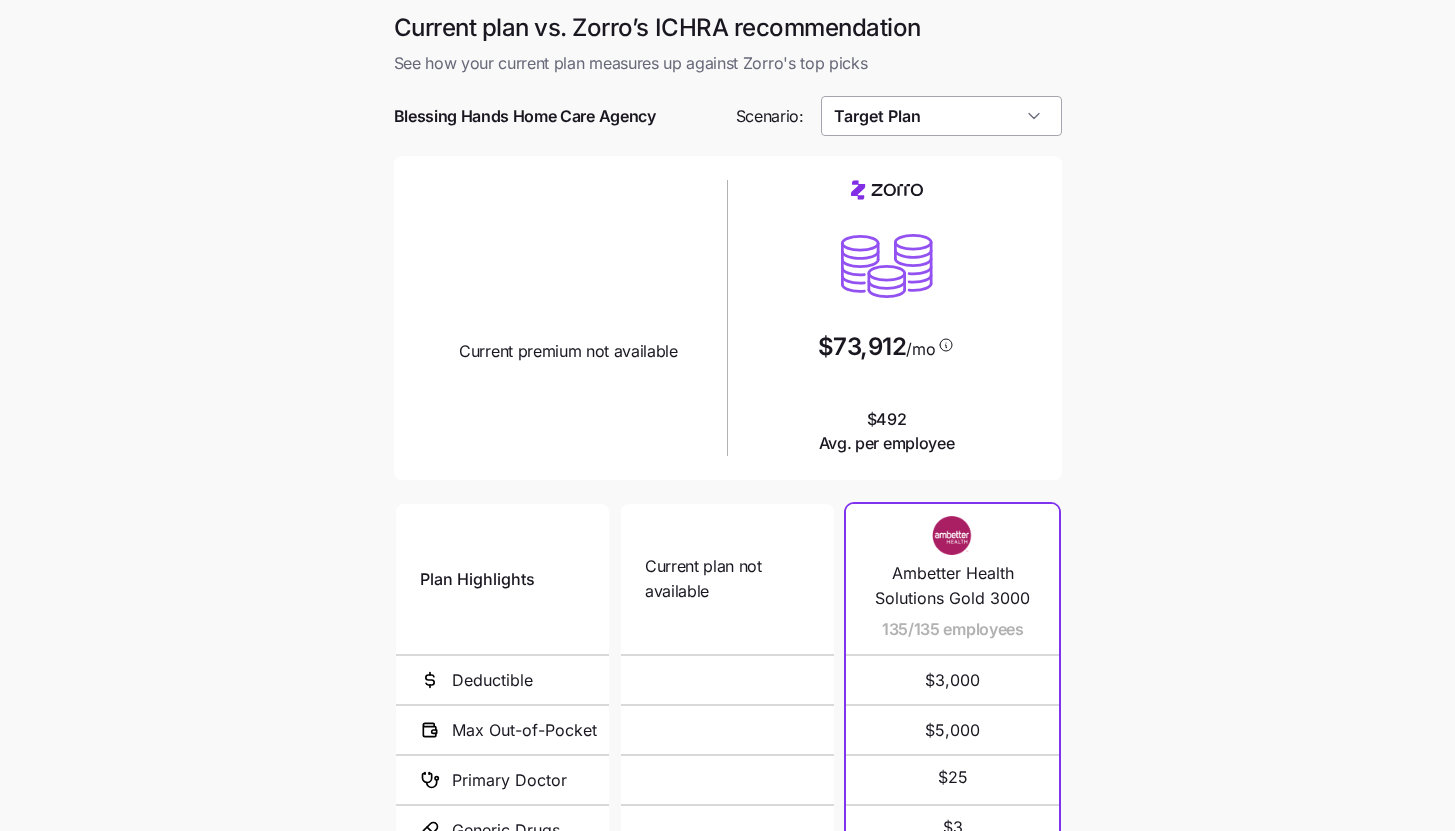 click on "Target Plan" at bounding box center [941, 116] 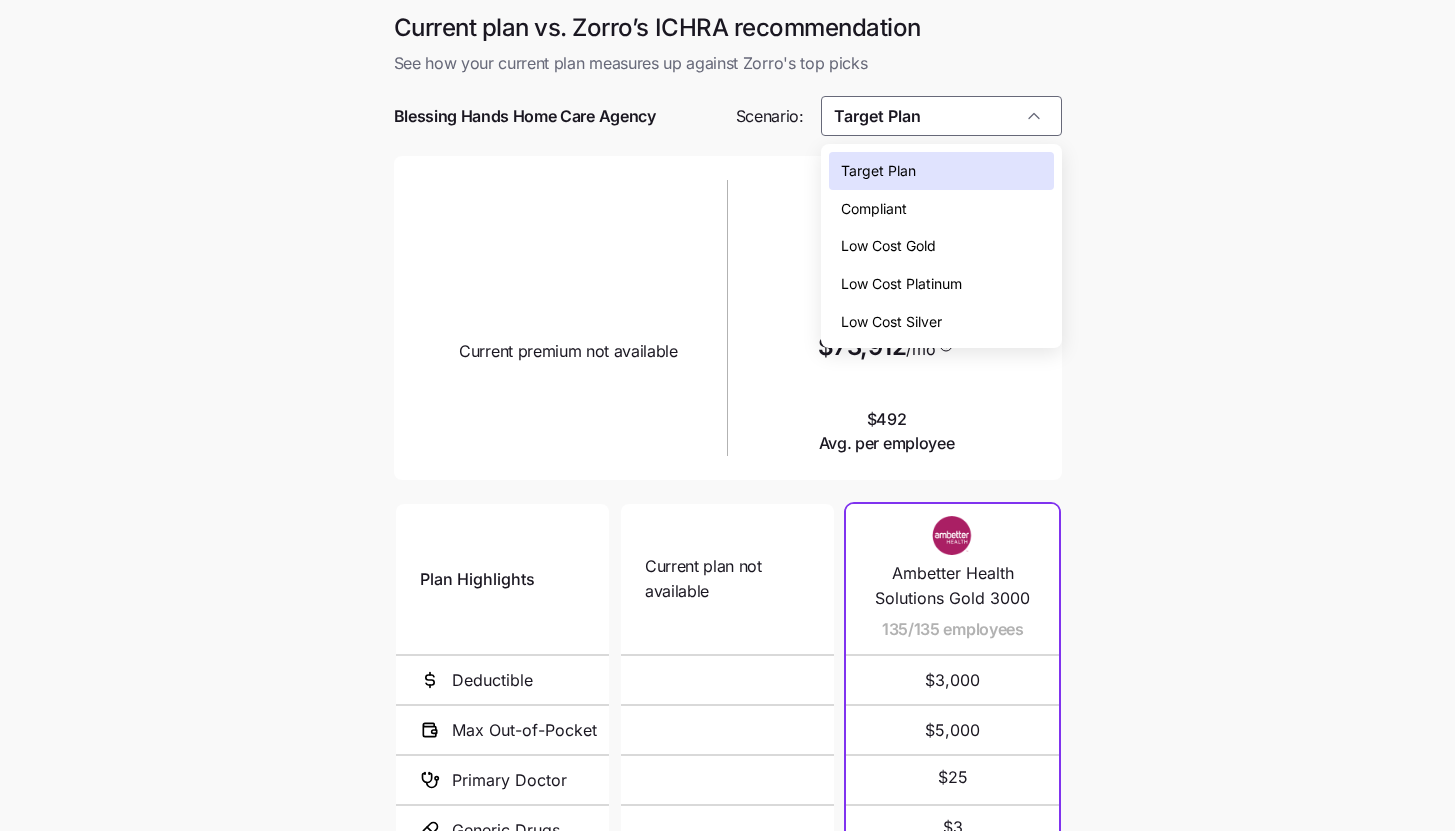 click on "Low Cost Silver" at bounding box center (941, 322) 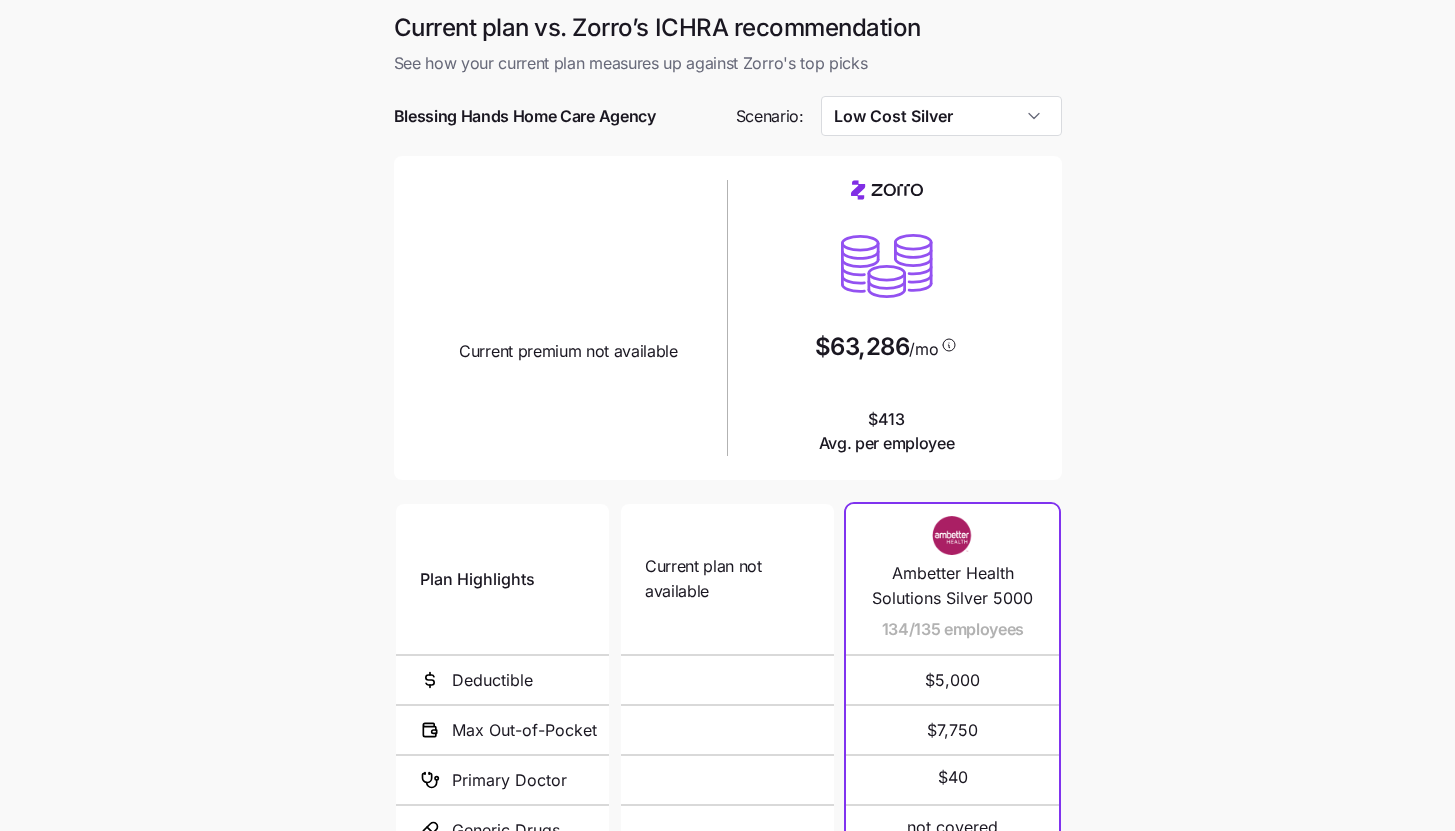 click on "Current plan vs. Zorro’s ICHRA recommendation See how your current plan measures up against Zorro's top picks Blessing Hands Home Care Agency Scenario: Low Cost Silver Current plan design Current premium not available $63,286 /mo $413 Avg. per employee Plan Highlights Deductible Max Out-of-Pocket Primary Doctor Generic Drugs Specialist Visit Current plan not available N/A N/A Ambetter Health Solutions Silver 5000 134/135 employees $5,000 $7,750 $40 not covered $80 Anthem Silver Essential 7000 ($0 Virtual PCP + $0 Select Drugs + Incentives) 1/135 employees $7,000 $7,800 $25 $10 $65 Next" at bounding box center [727, 545] 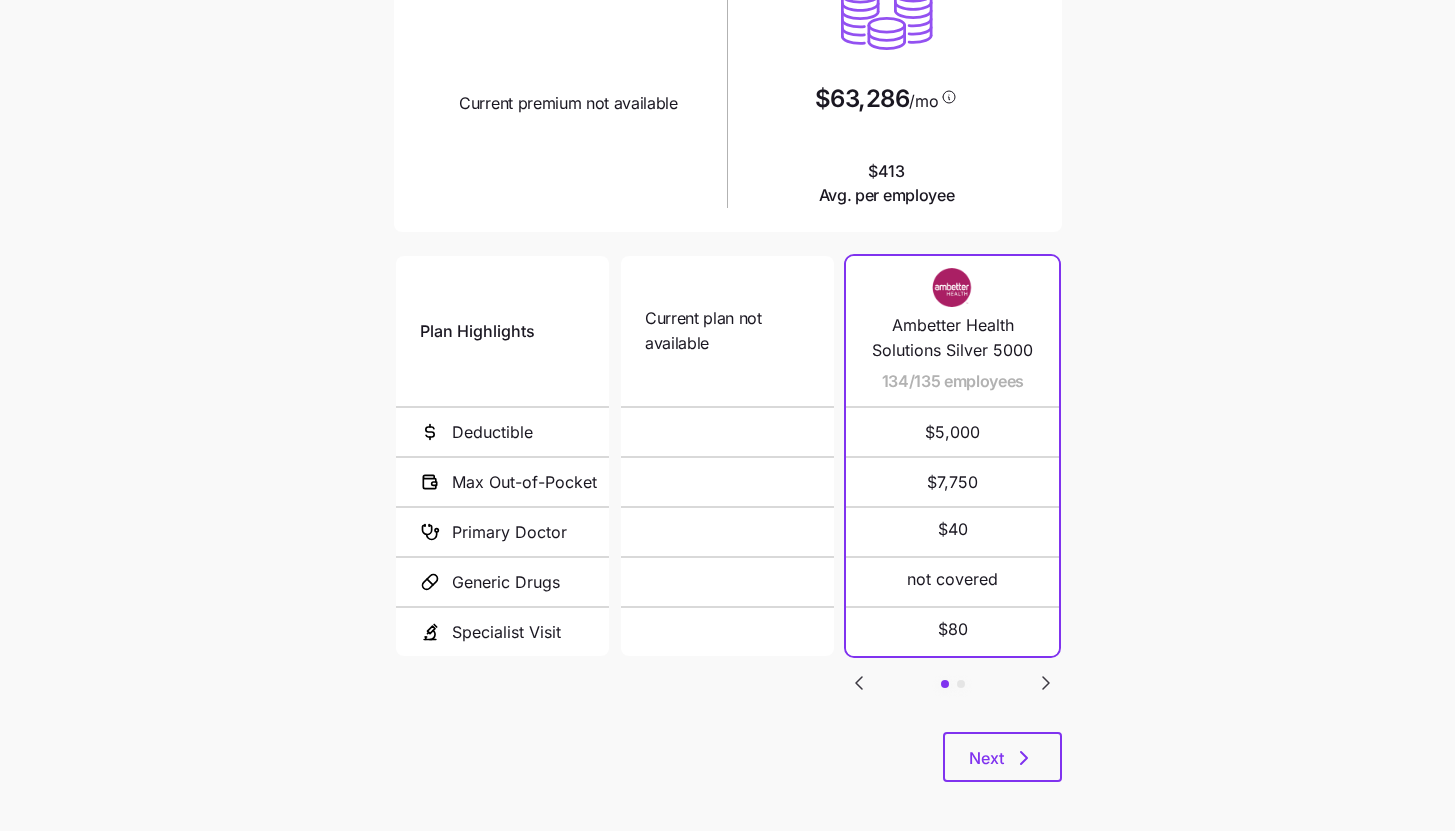 scroll, scrollTop: 259, scrollLeft: 0, axis: vertical 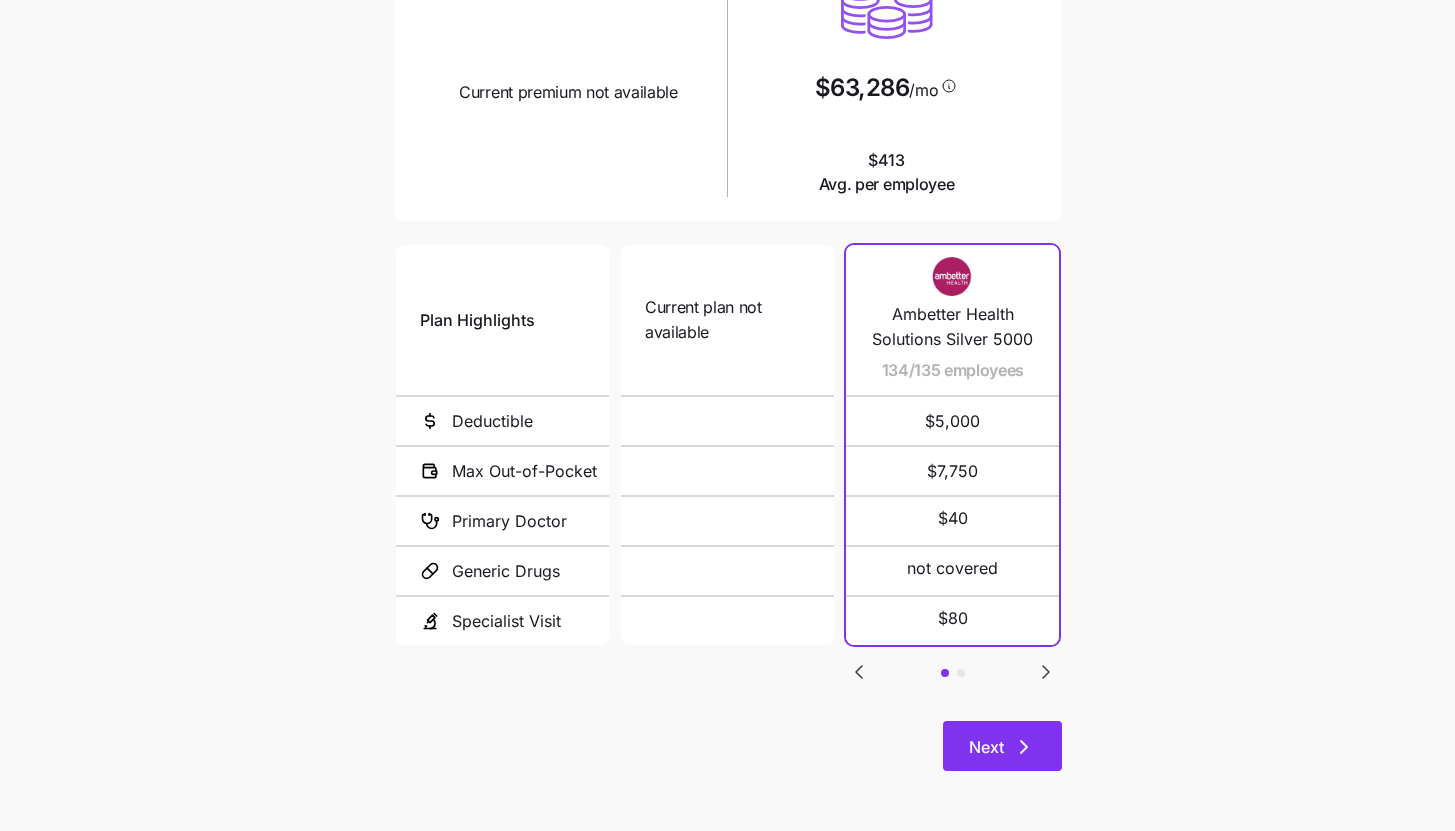 click on "Next" at bounding box center [1002, 746] 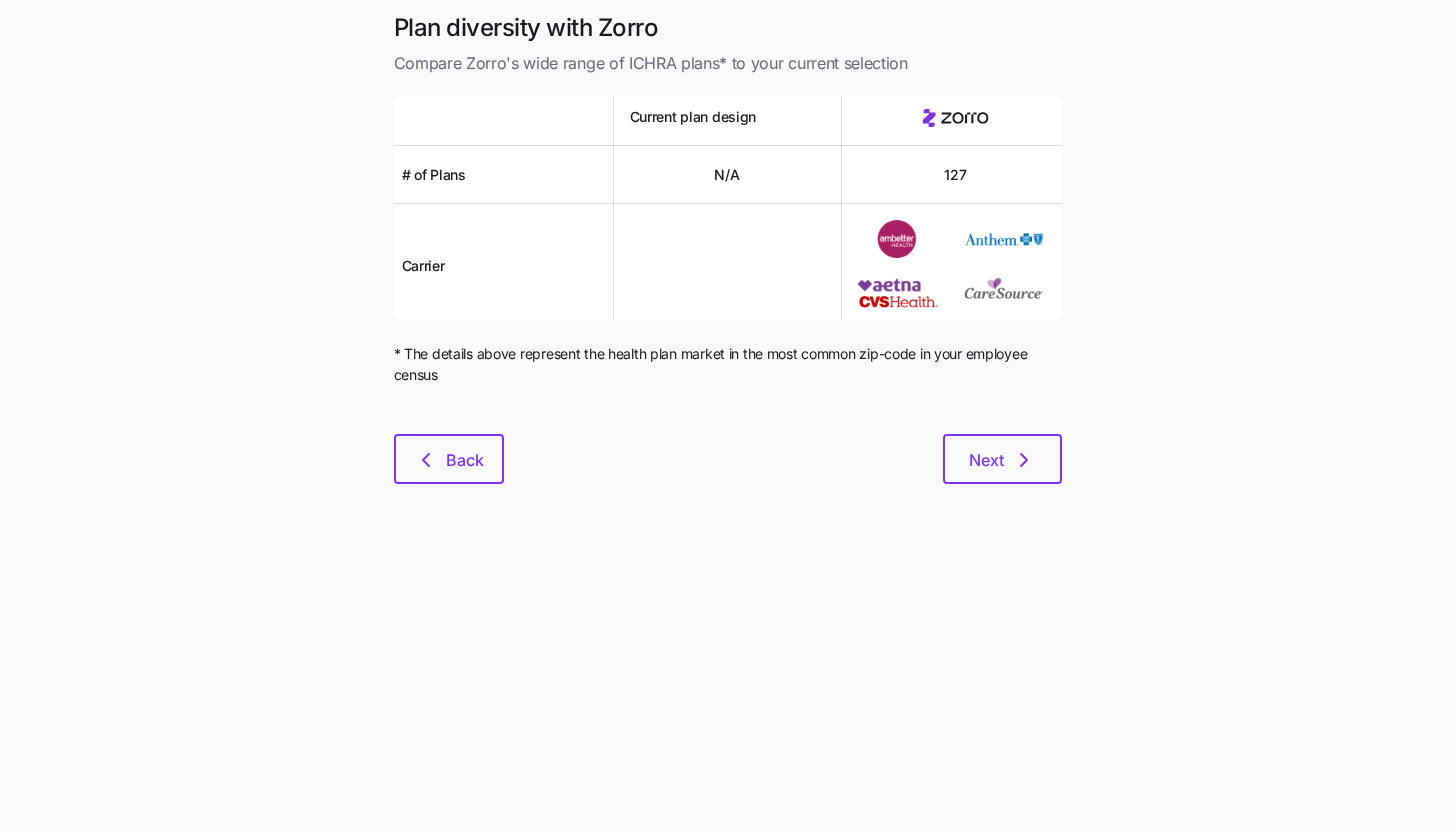scroll, scrollTop: 0, scrollLeft: 0, axis: both 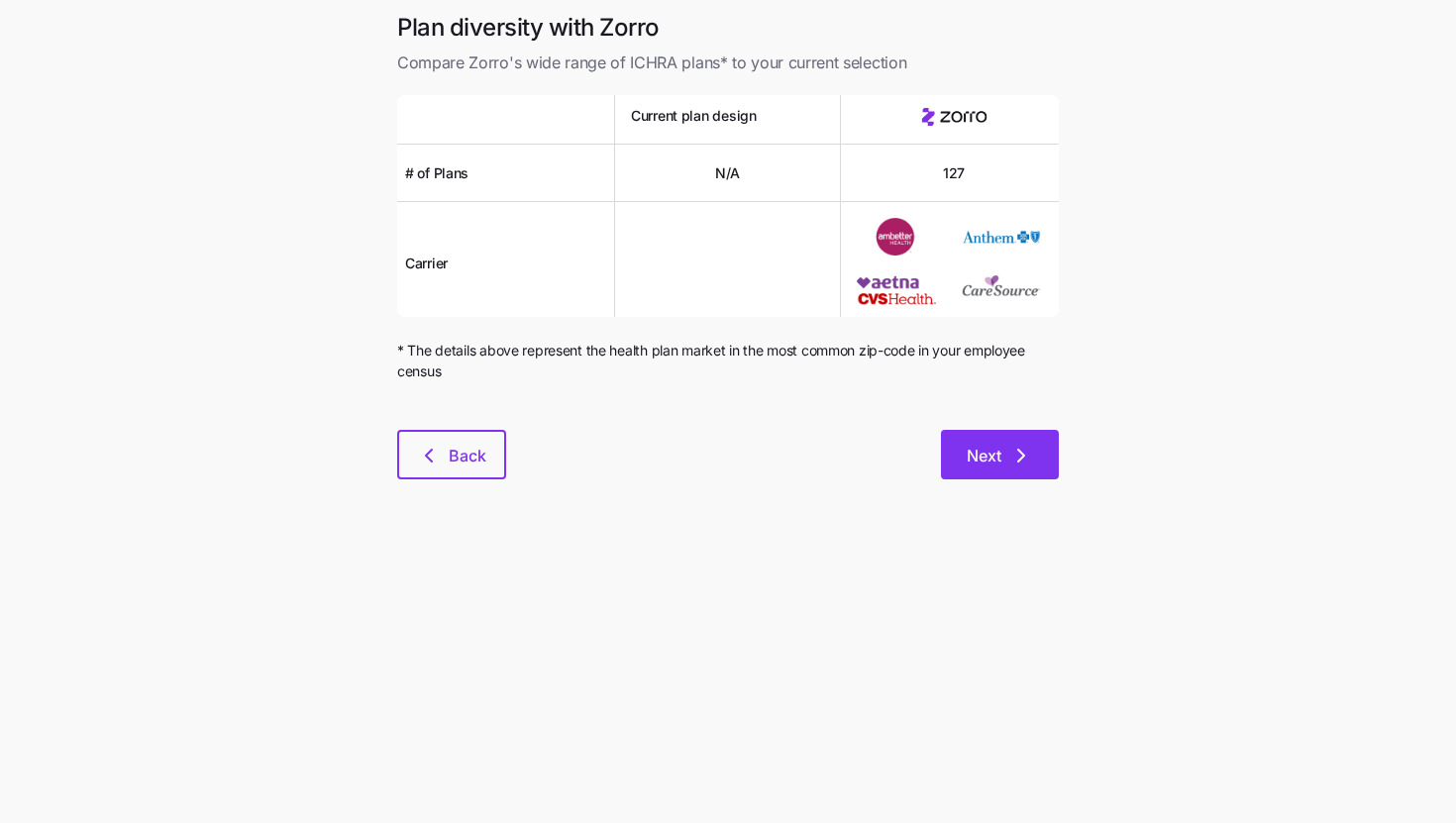 click on "Next" at bounding box center (999, 455) 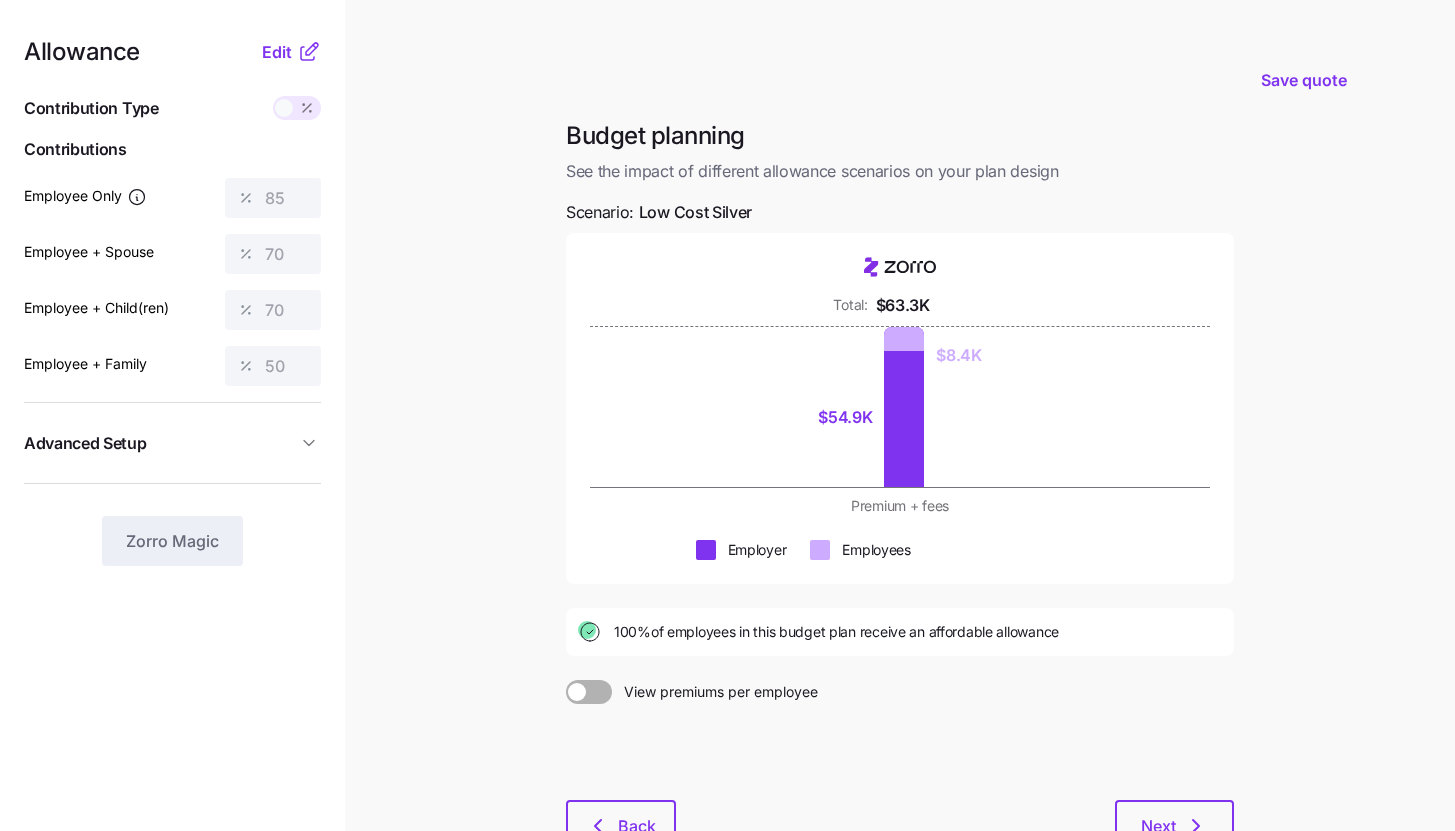 click on "Allowance Edit Contribution Type Use classes Contributions Employee Only 85 Employee + Spouse 70 Employee + Child(ren) 70 Employee + Family 50 Advanced Setup Geo distribution off Family Units 8 units Zorro Magic" at bounding box center [172, 489] 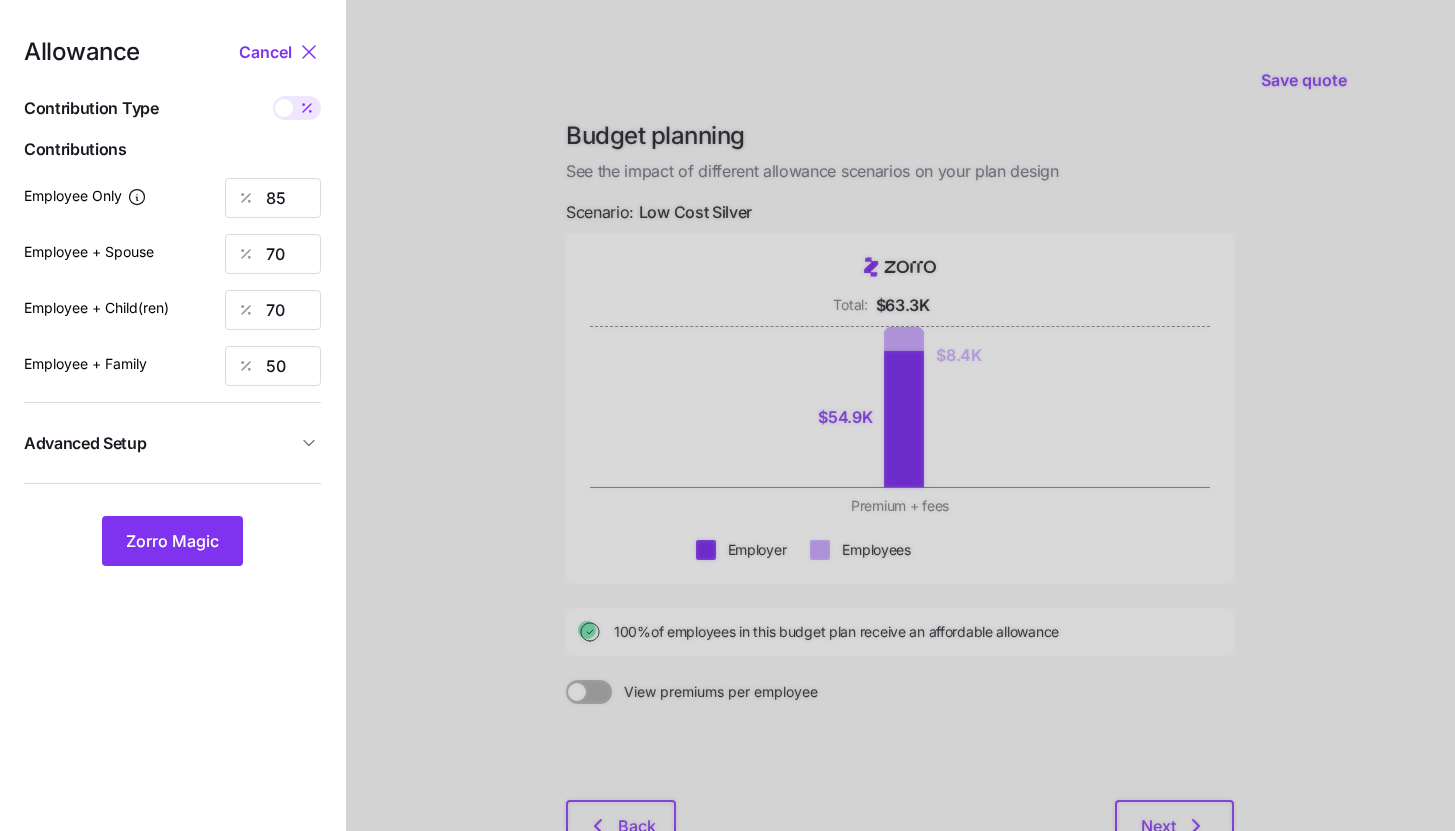 click on "Advanced Setup" at bounding box center [160, 443] 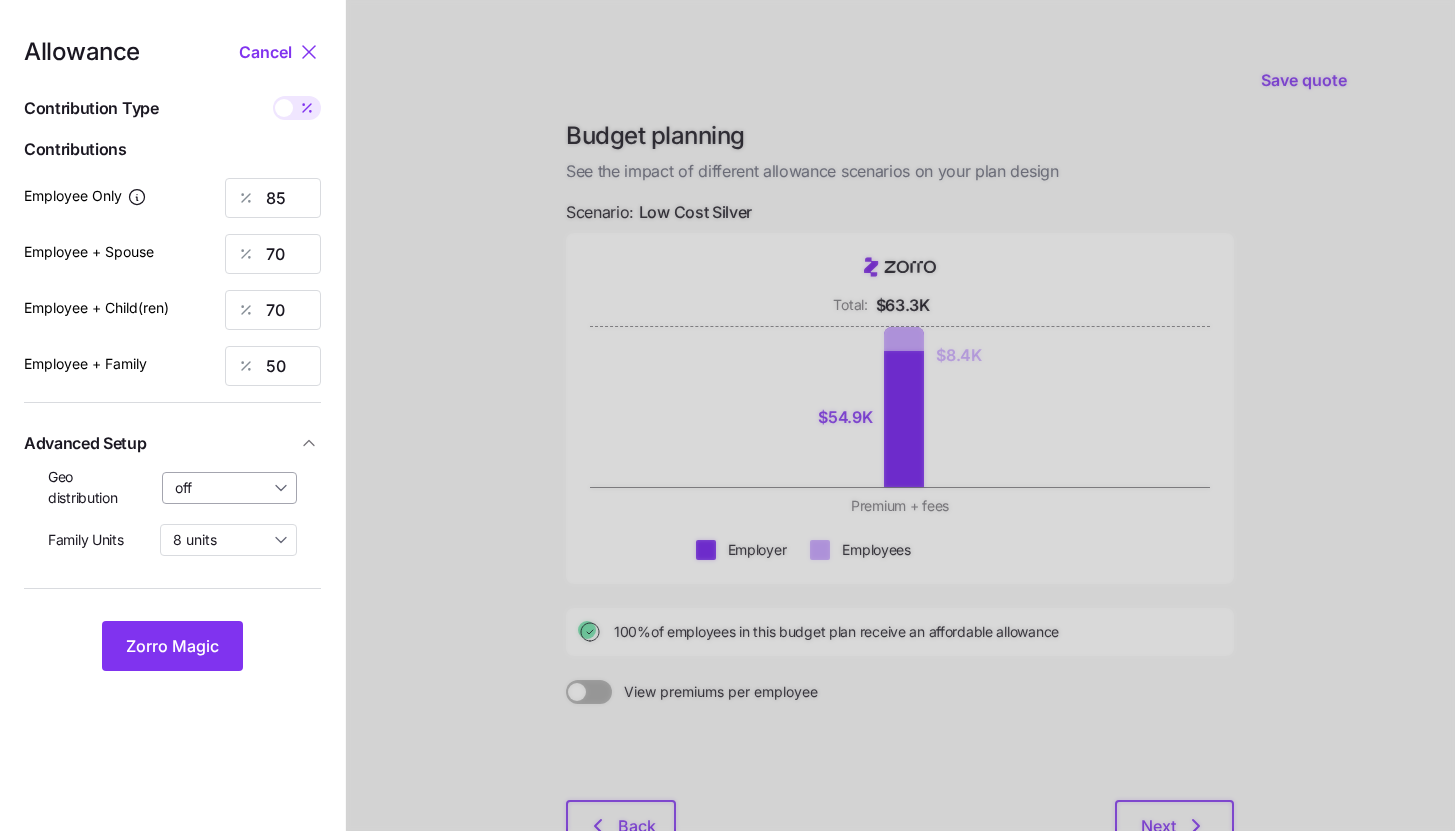 click on "off" at bounding box center [230, 488] 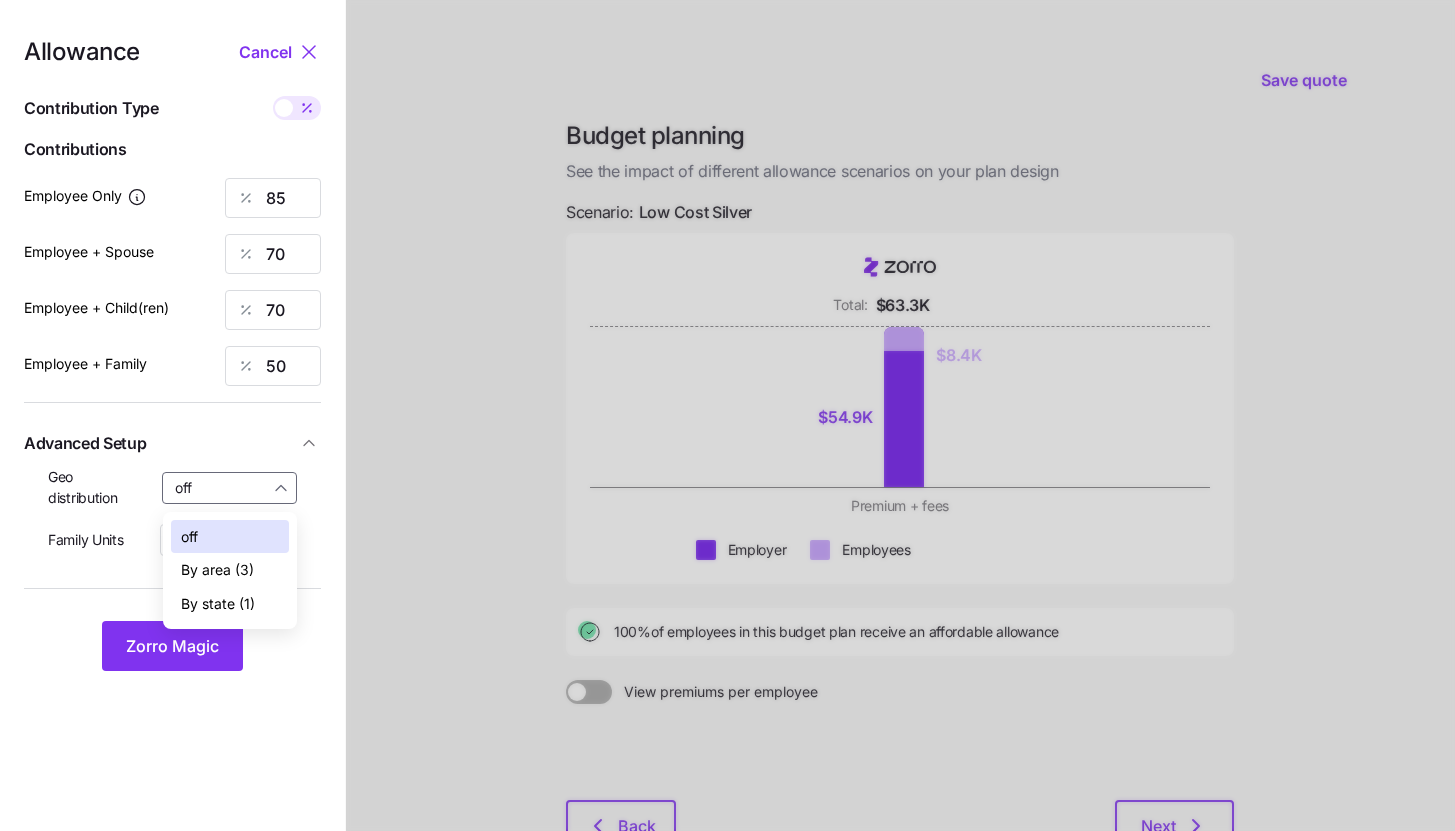 click on "By state (1)" at bounding box center [218, 604] 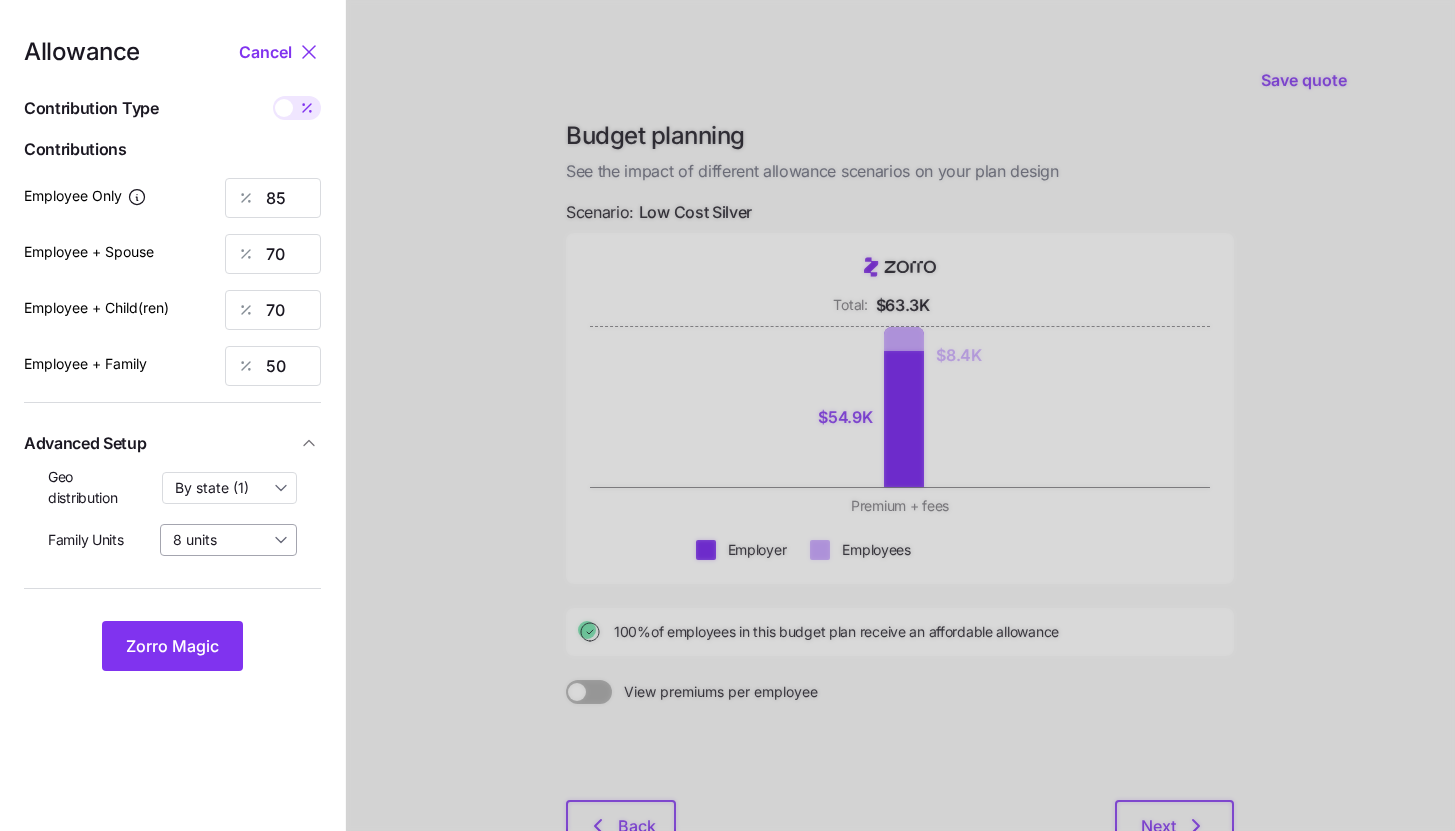 click on "8 units" at bounding box center [228, 540] 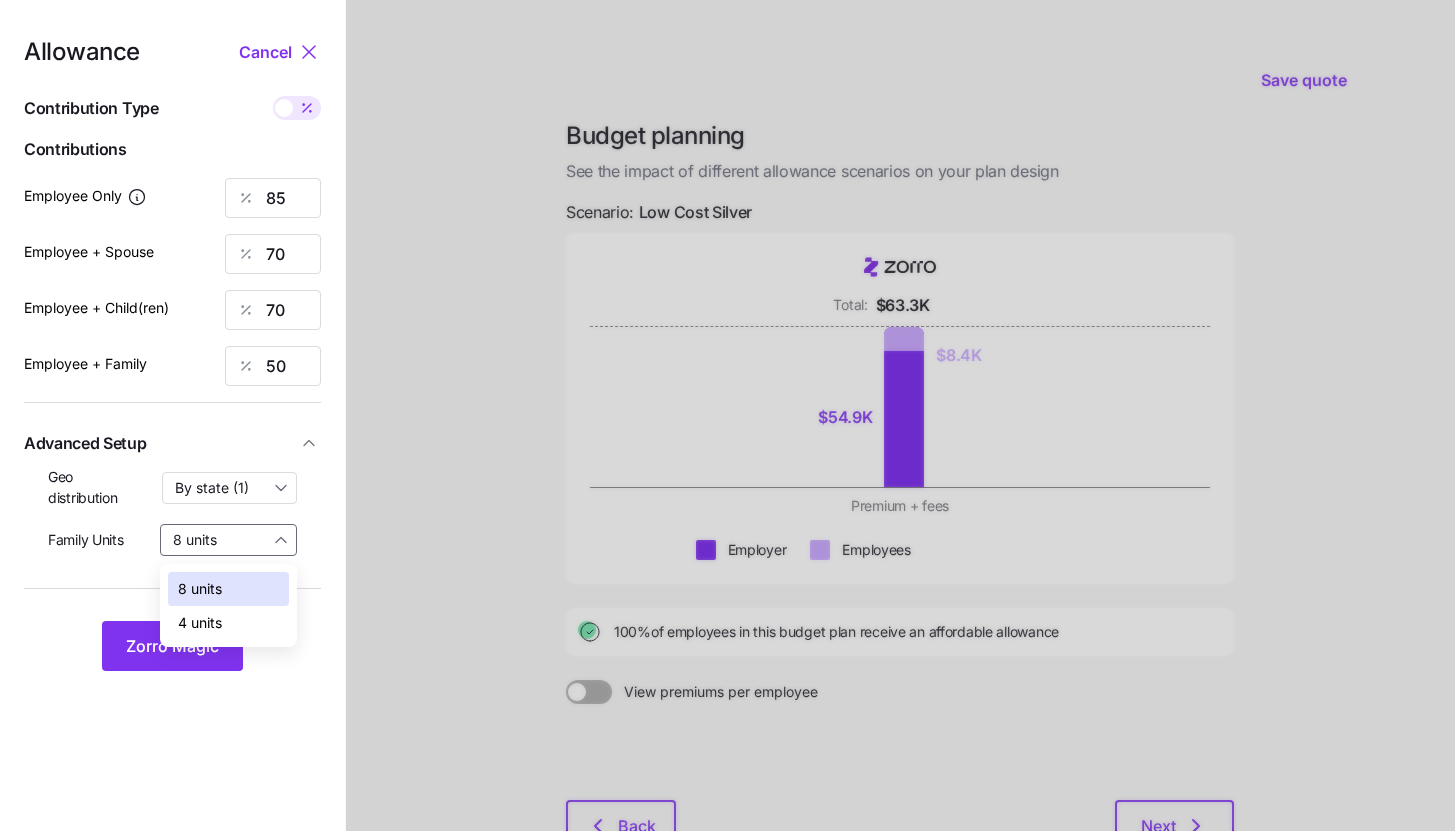 click on "4 units" at bounding box center [200, 623] 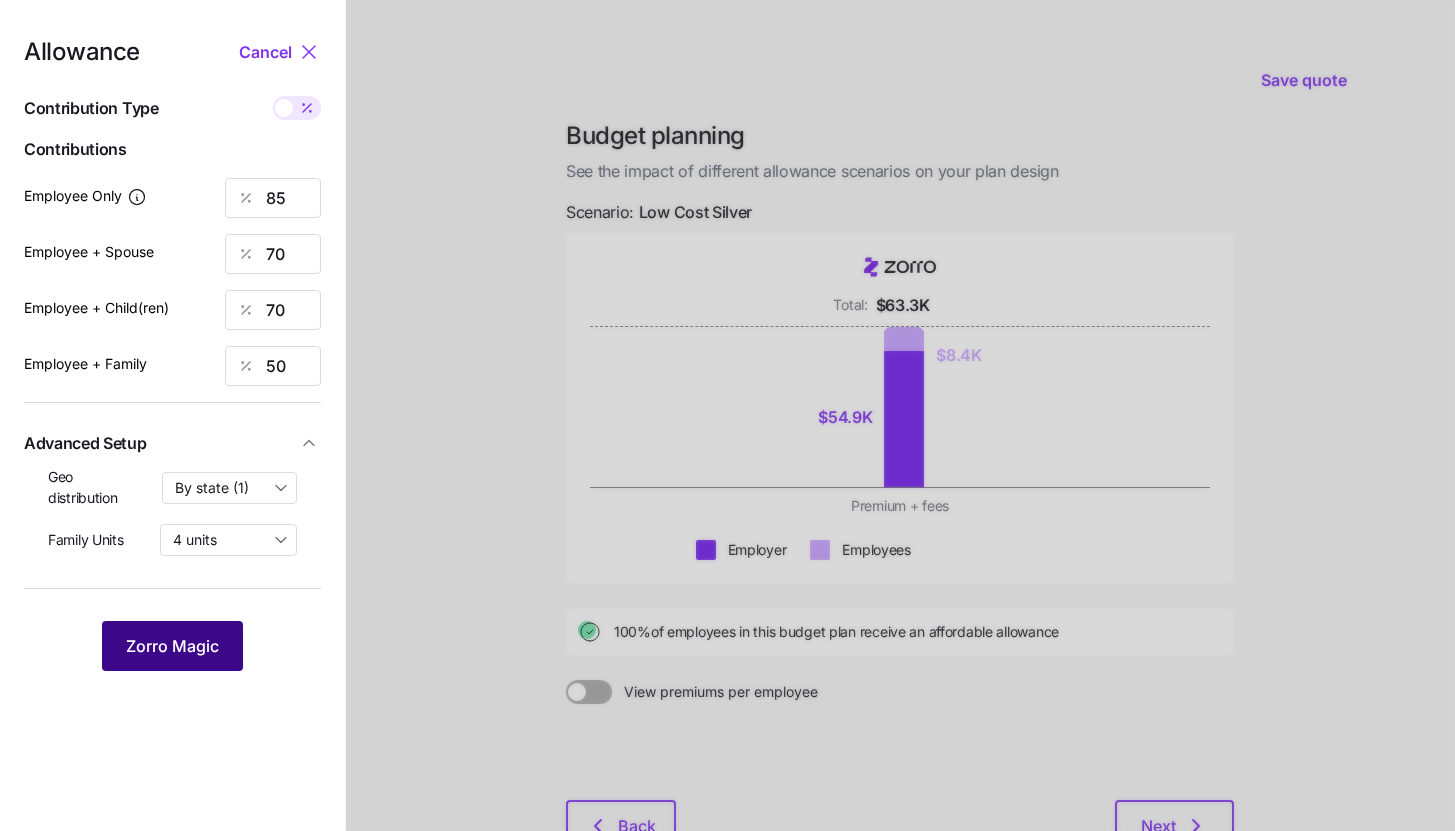 click on "Zorro Magic" at bounding box center (172, 646) 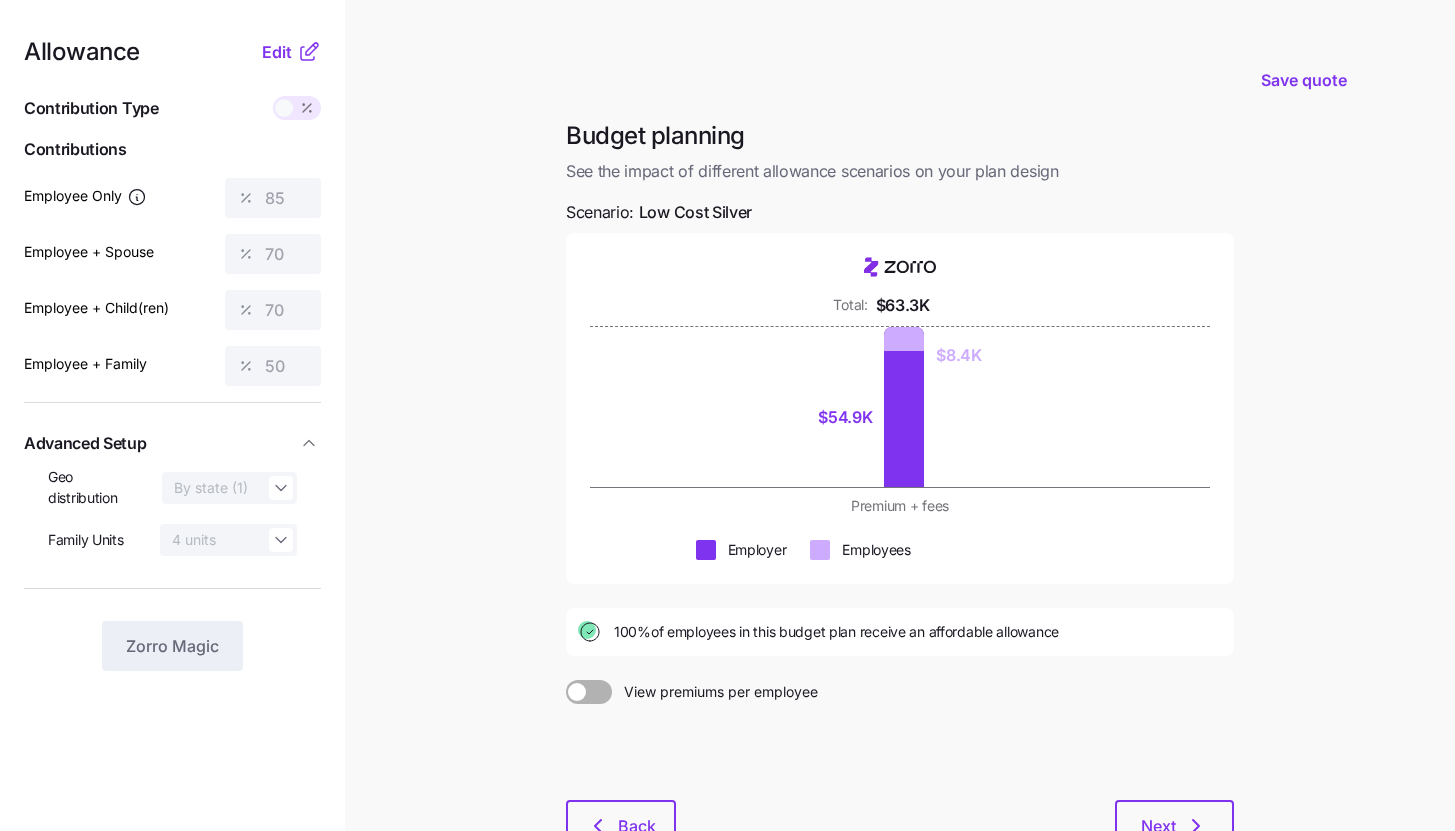 click 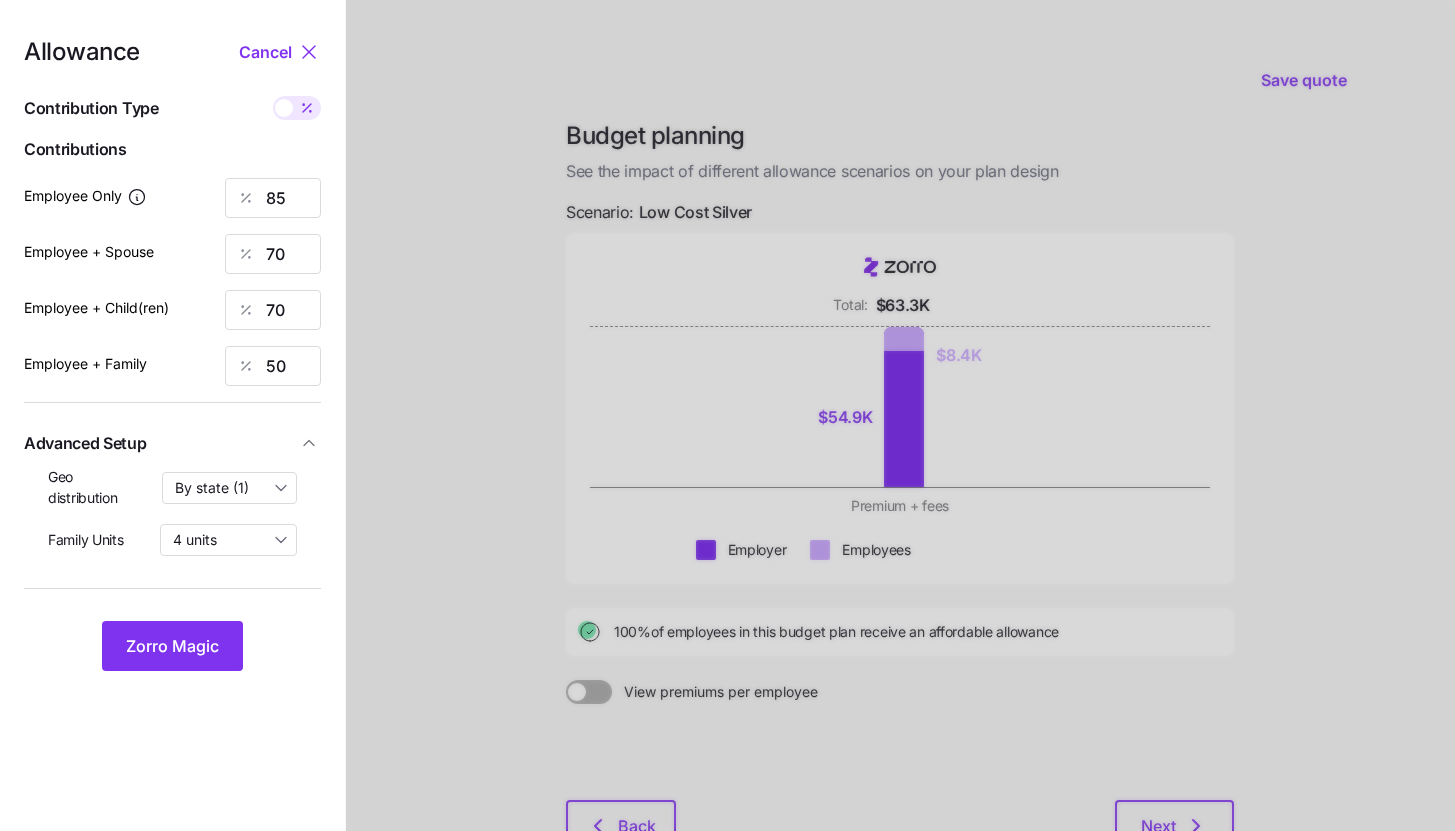 click at bounding box center (307, 108) 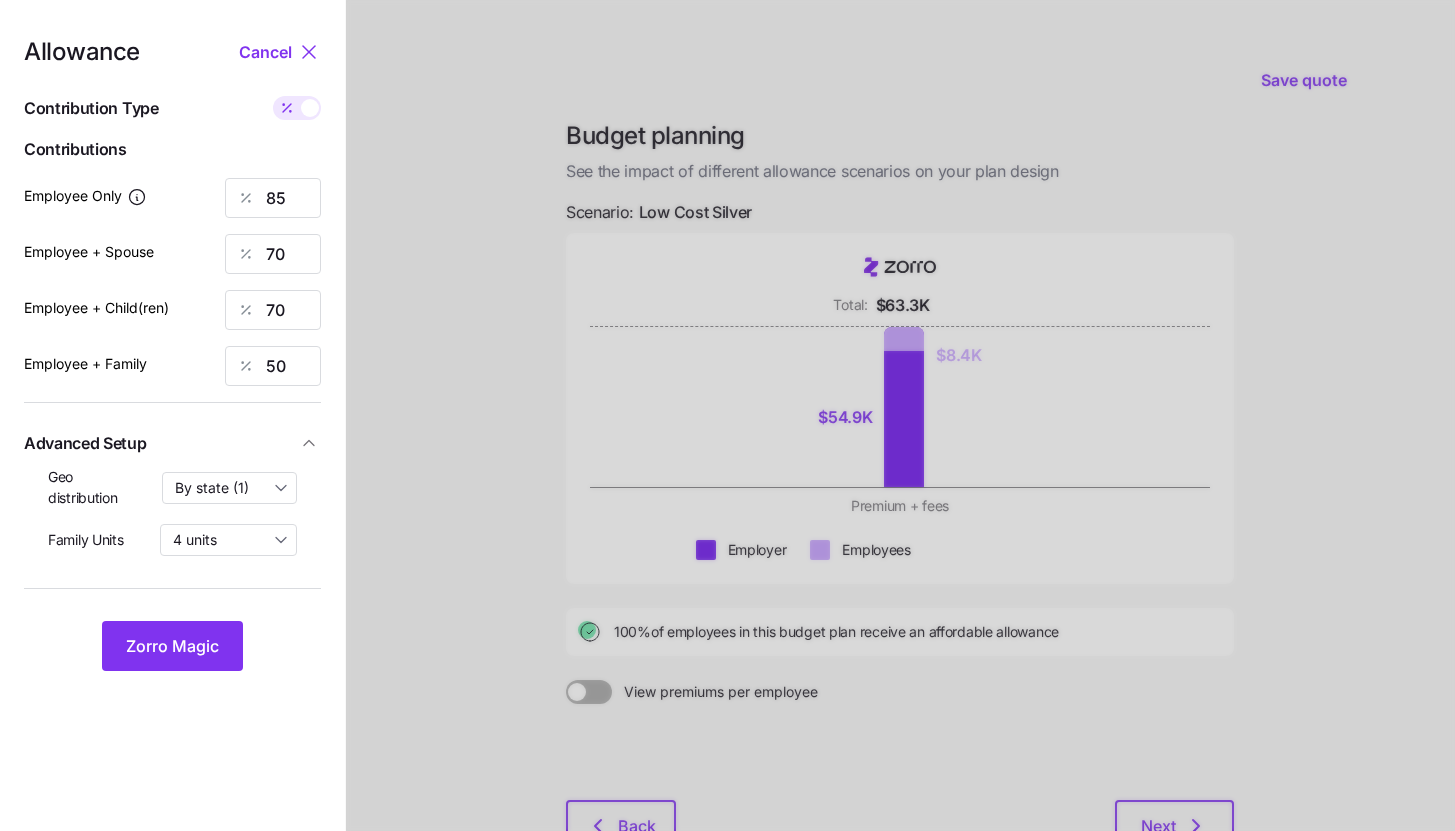 type on "351" 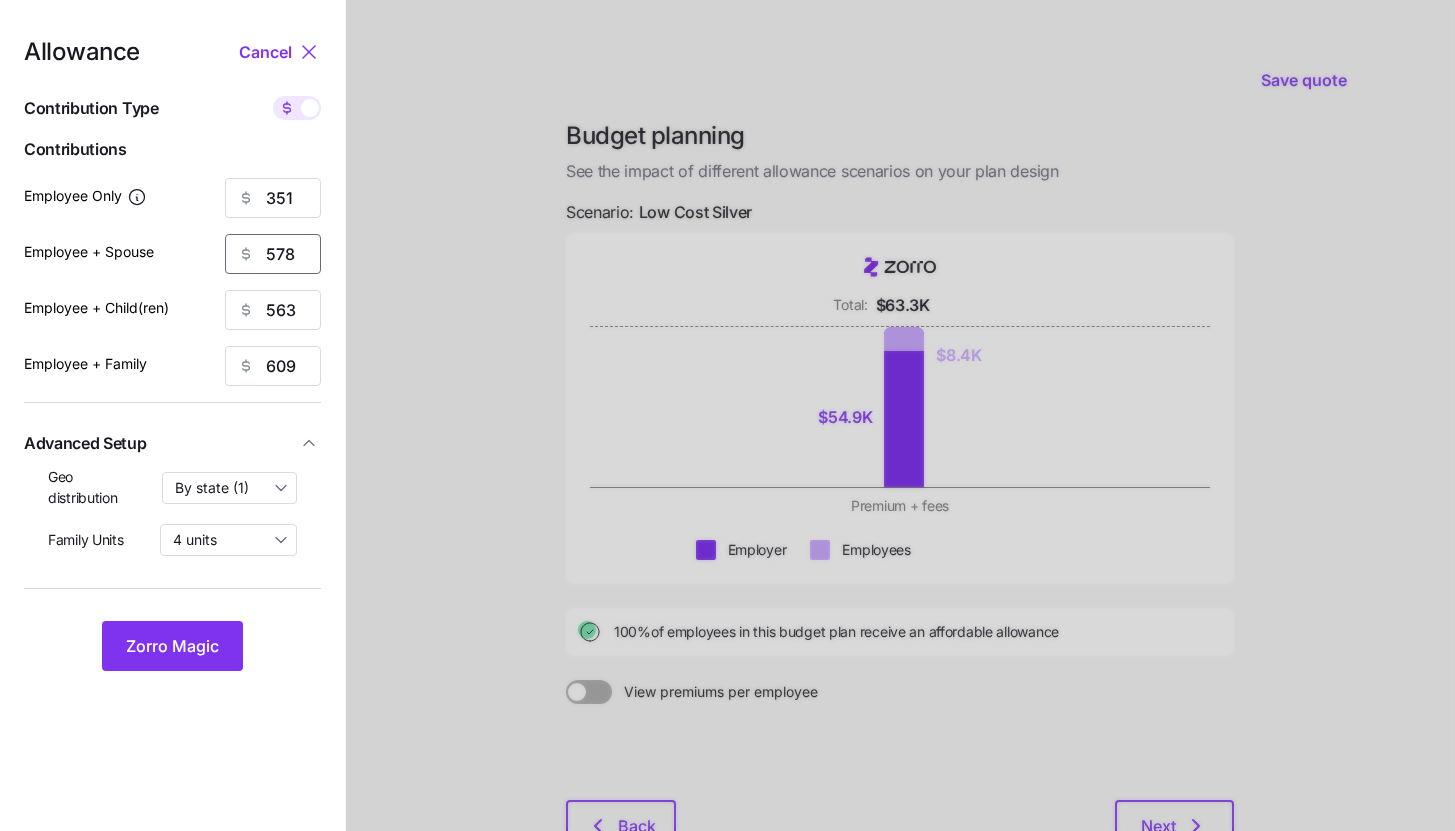 drag, startPoint x: 302, startPoint y: 248, endPoint x: 216, endPoint y: 251, distance: 86.05231 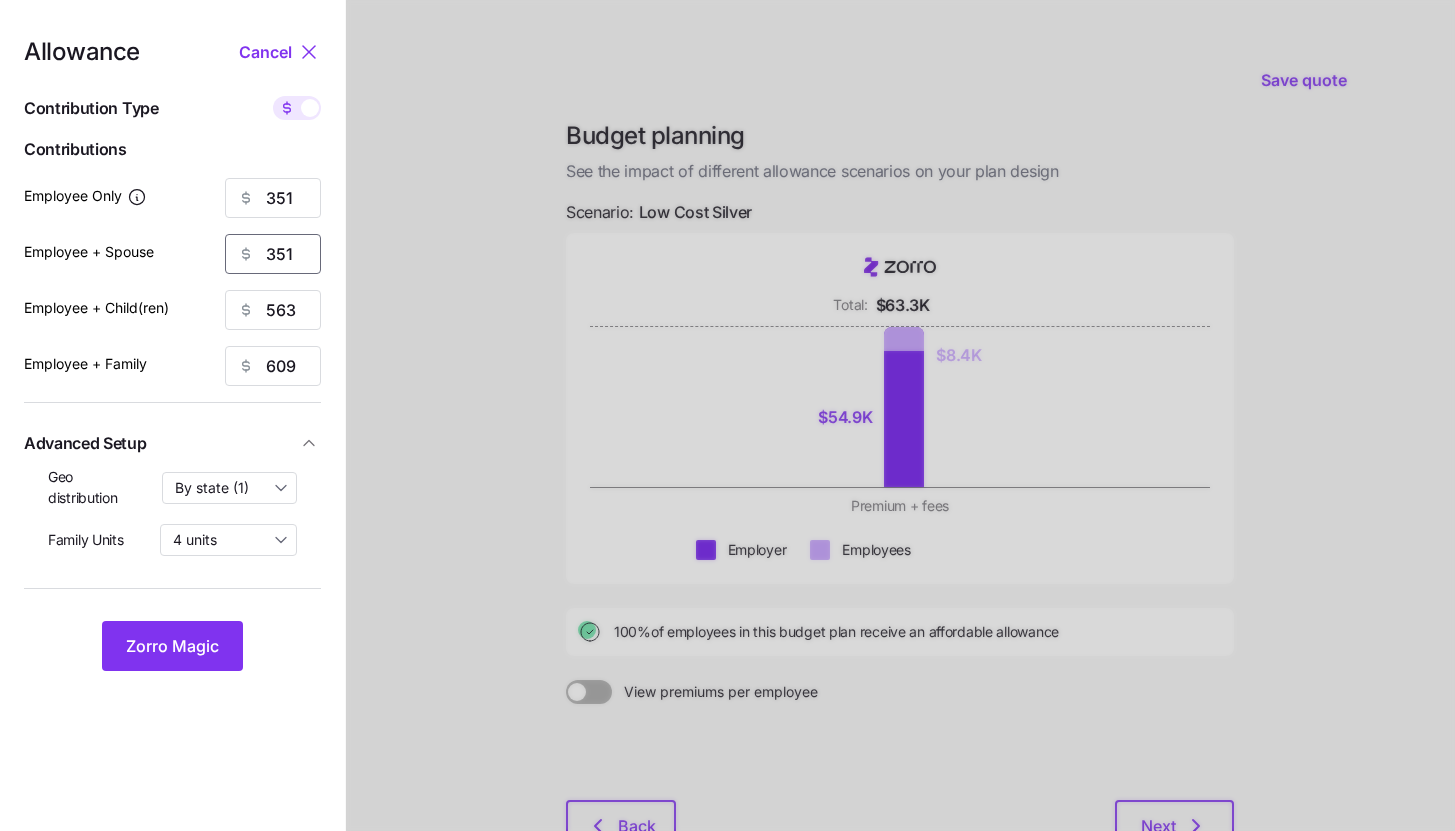 type on "351" 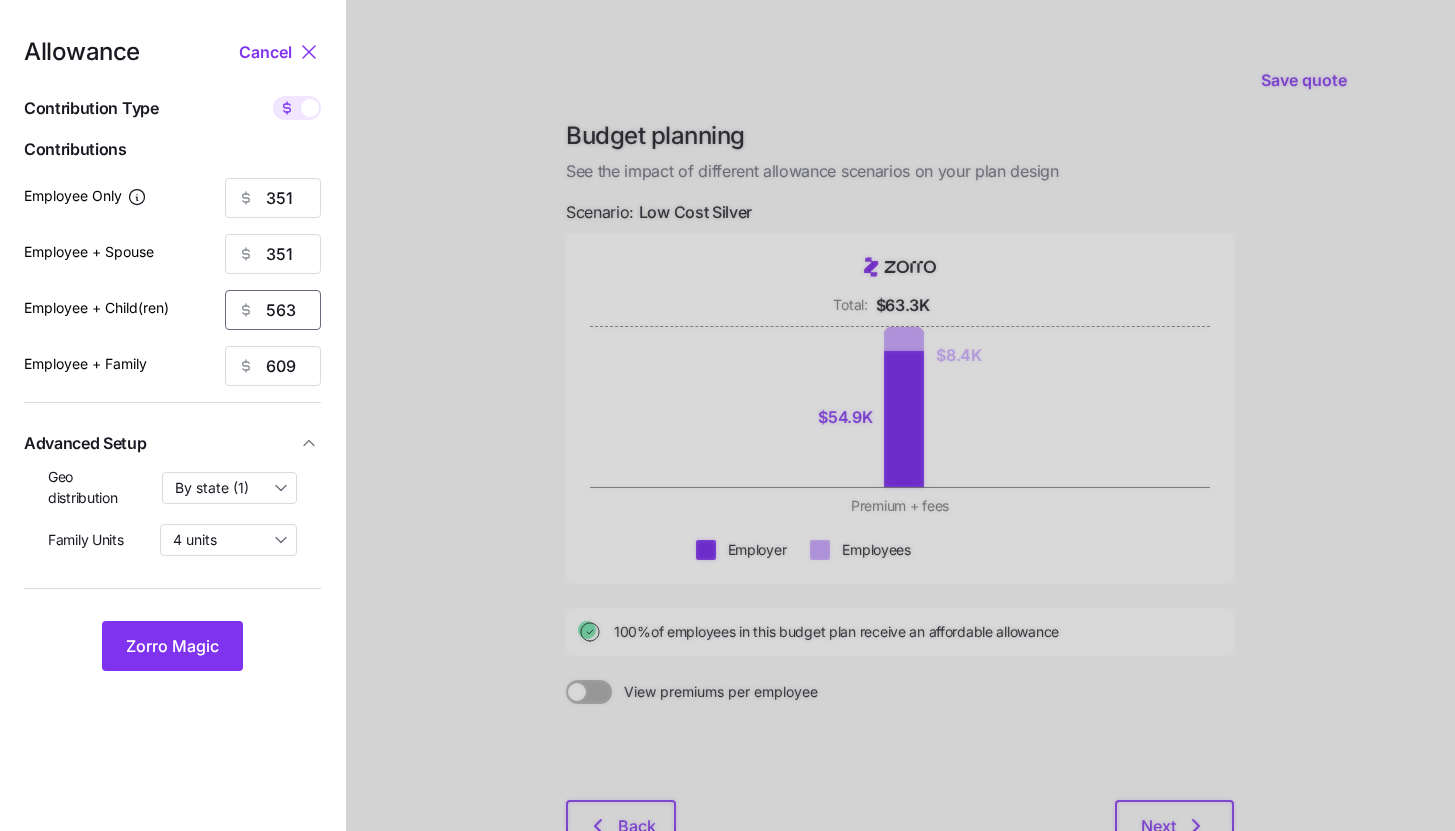 type on "5" 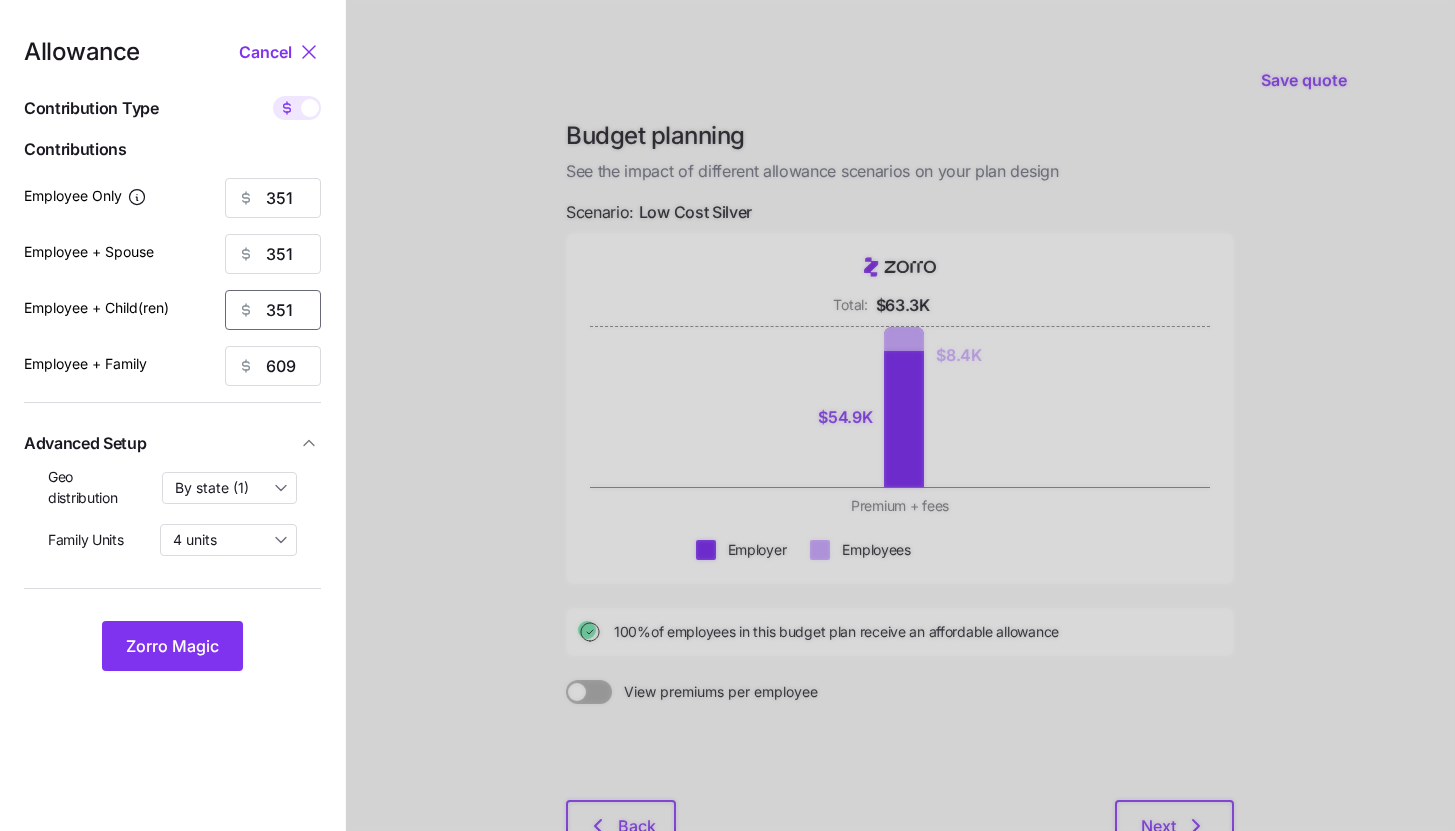 type on "351" 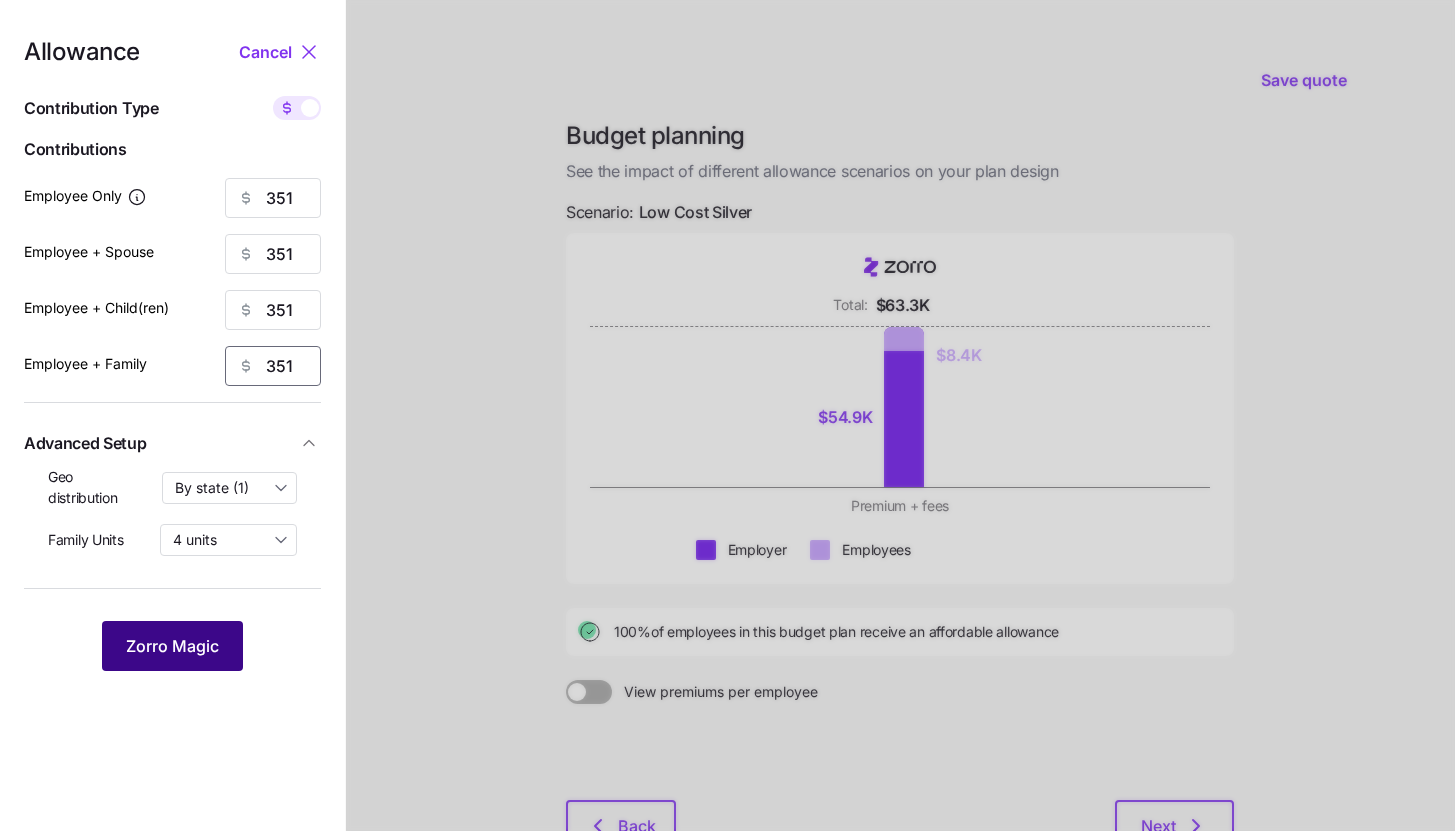 type on "351" 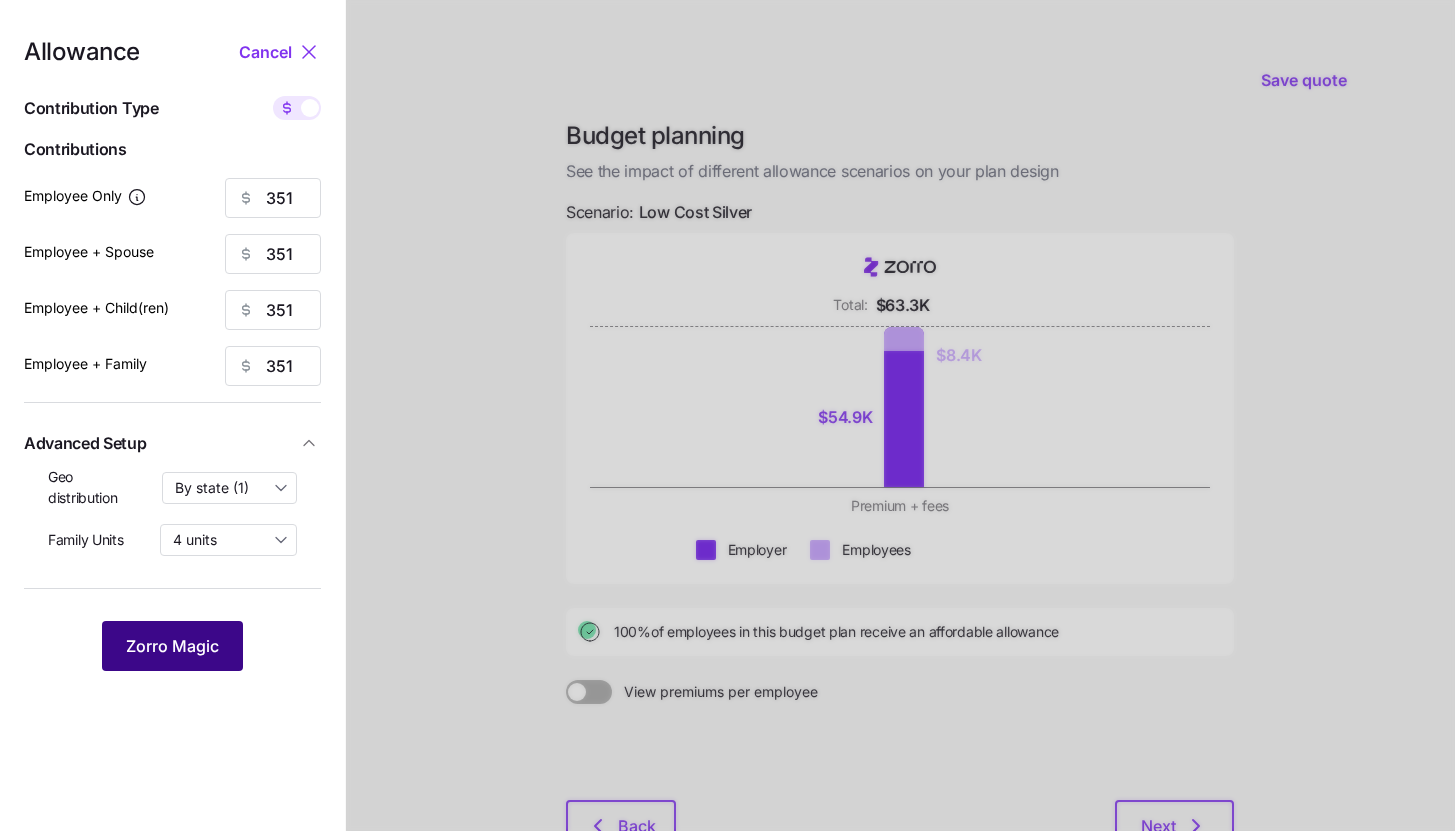 click on "Zorro Magic" at bounding box center (172, 646) 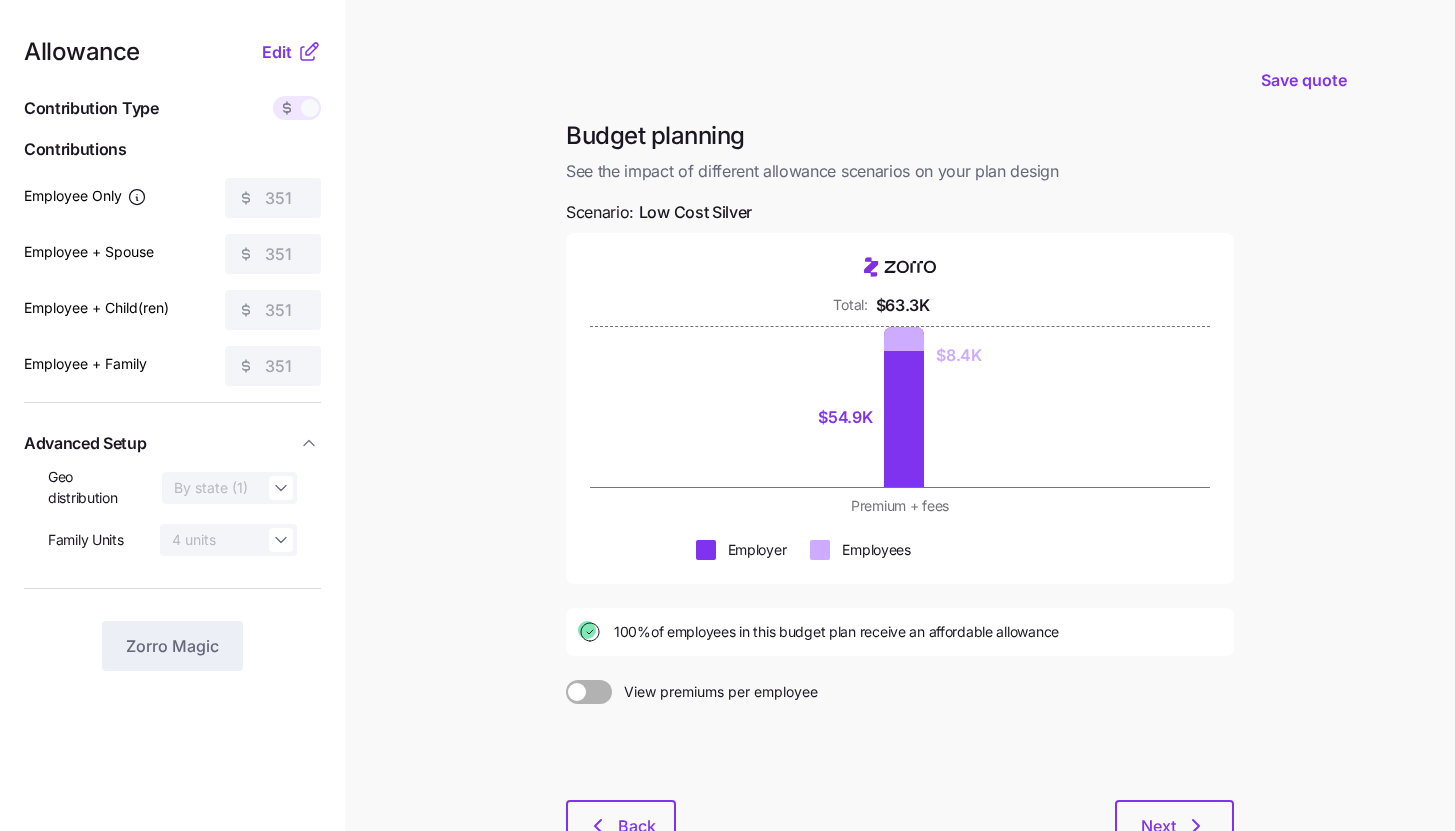 click 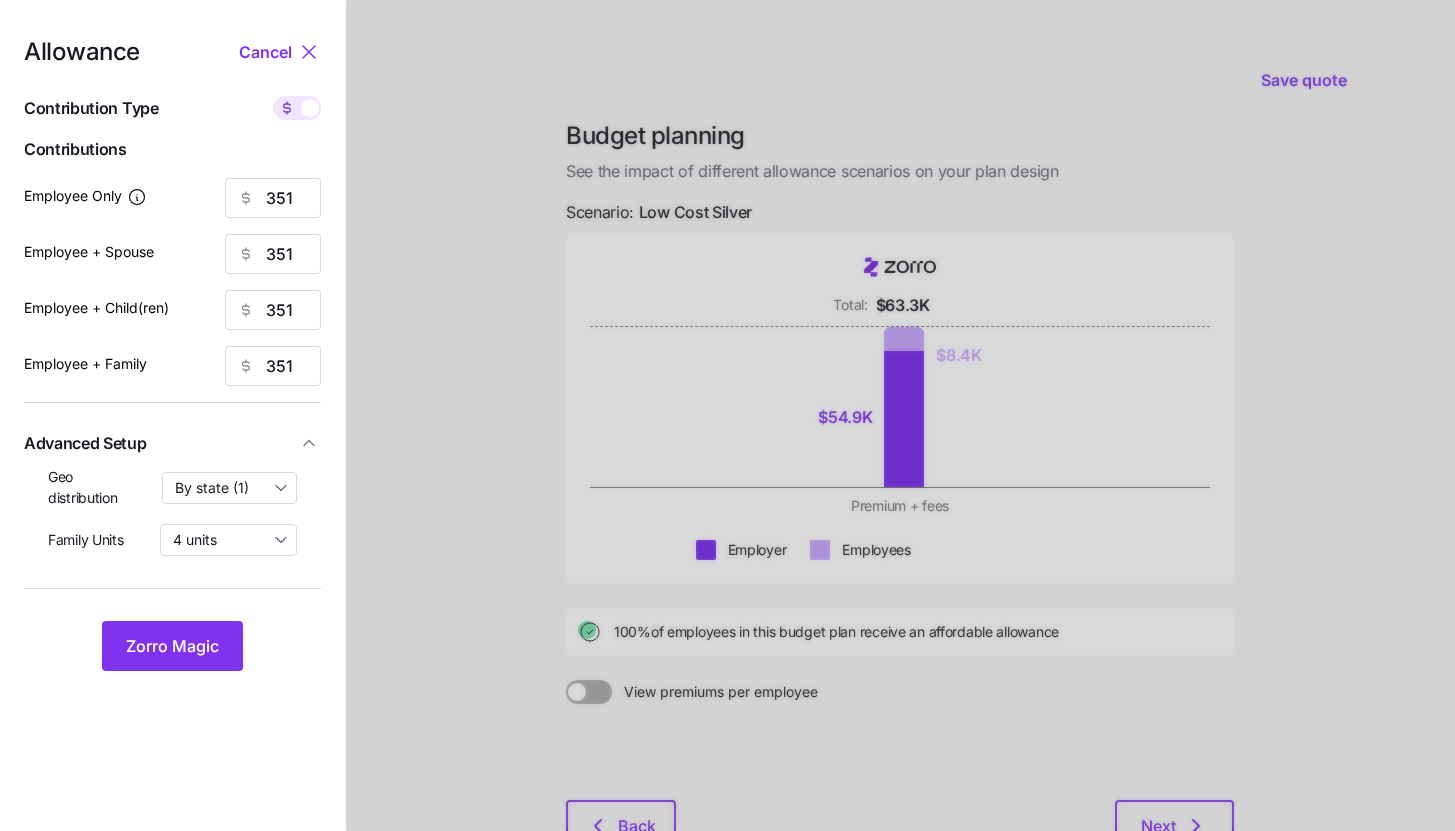 click at bounding box center [297, 108] 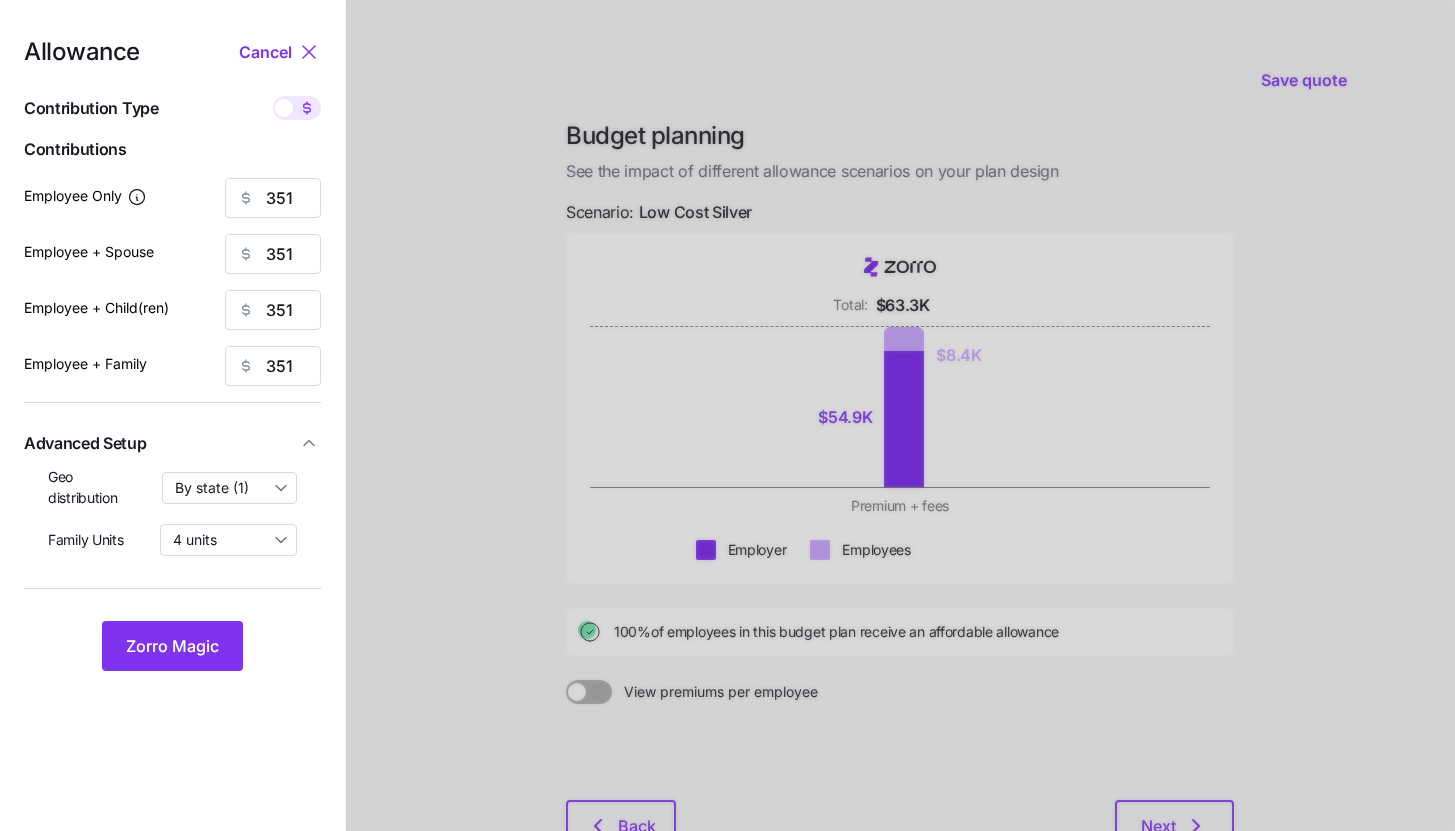 type on "85" 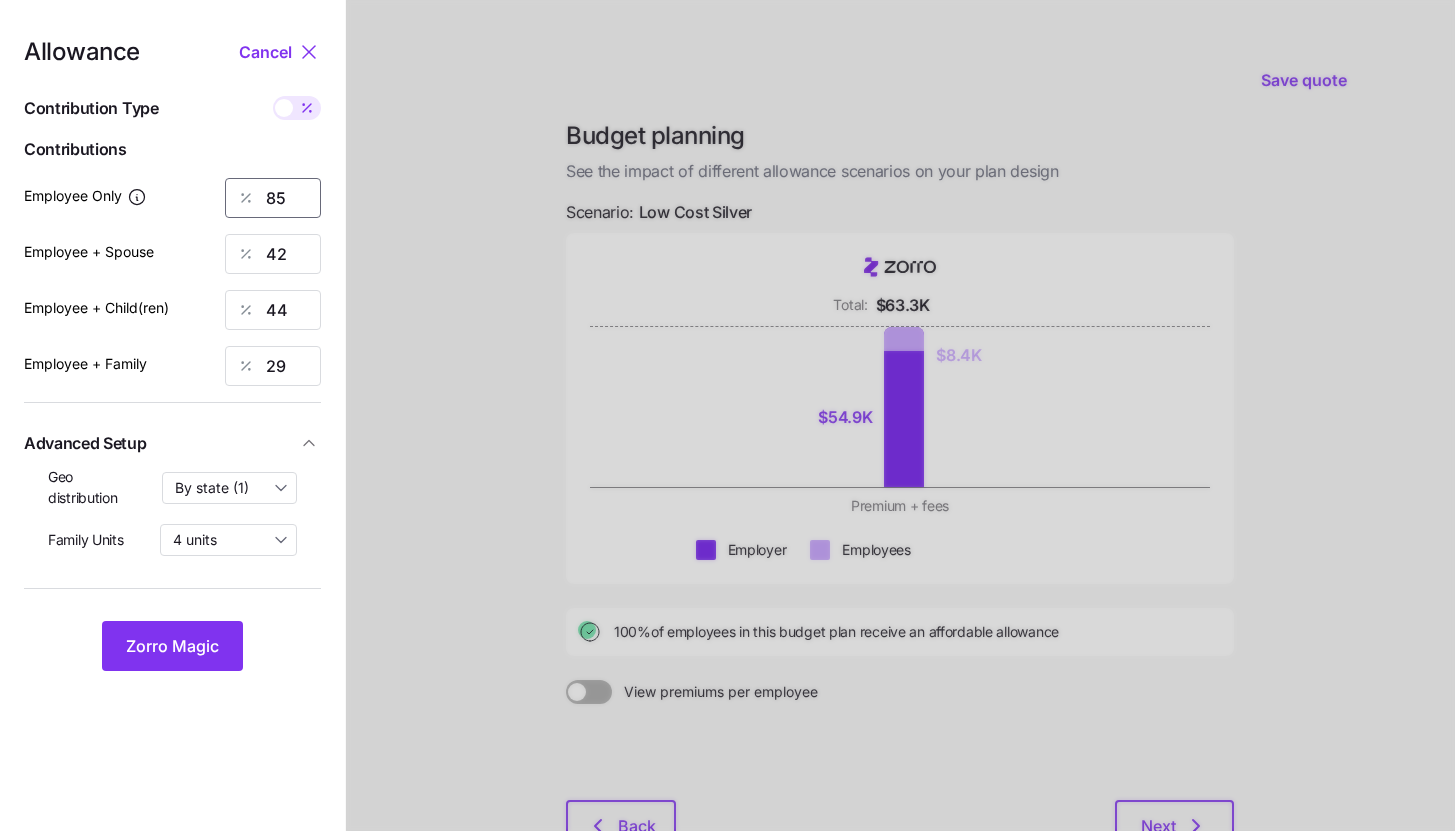 drag, startPoint x: 277, startPoint y: 195, endPoint x: 187, endPoint y: 194, distance: 90.005554 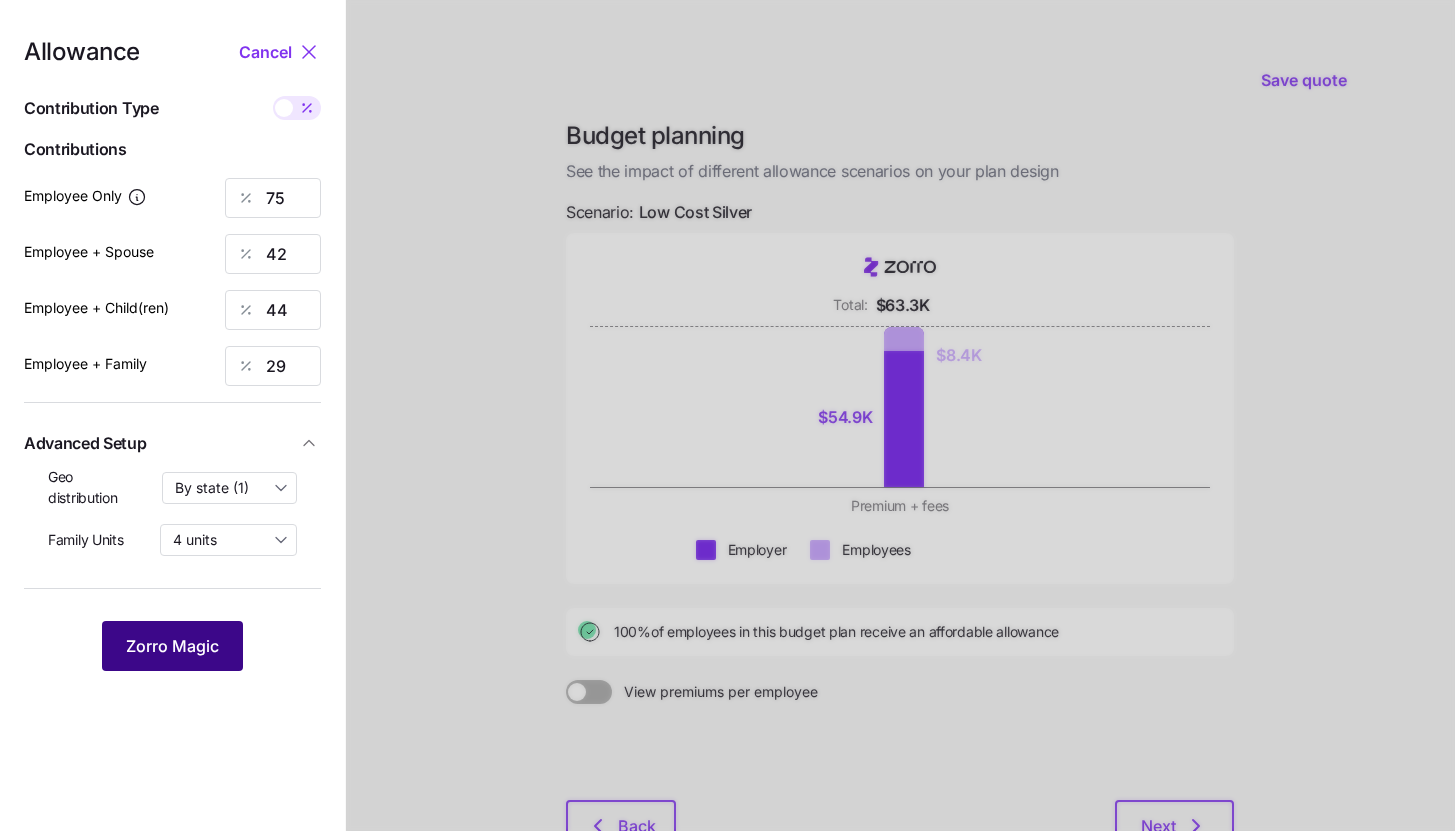 click on "Zorro Magic" at bounding box center (172, 646) 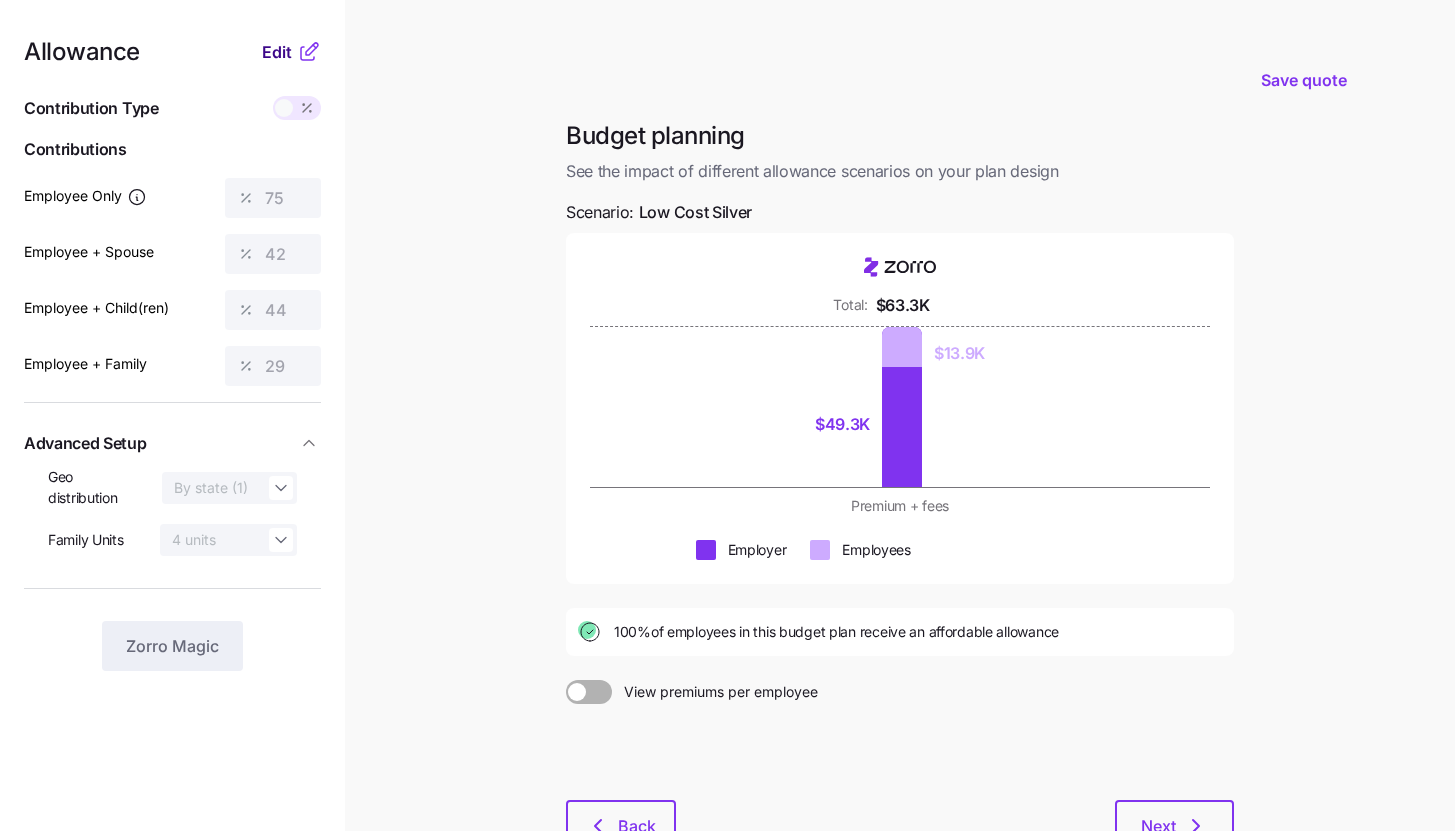 click on "Edit" at bounding box center (277, 52) 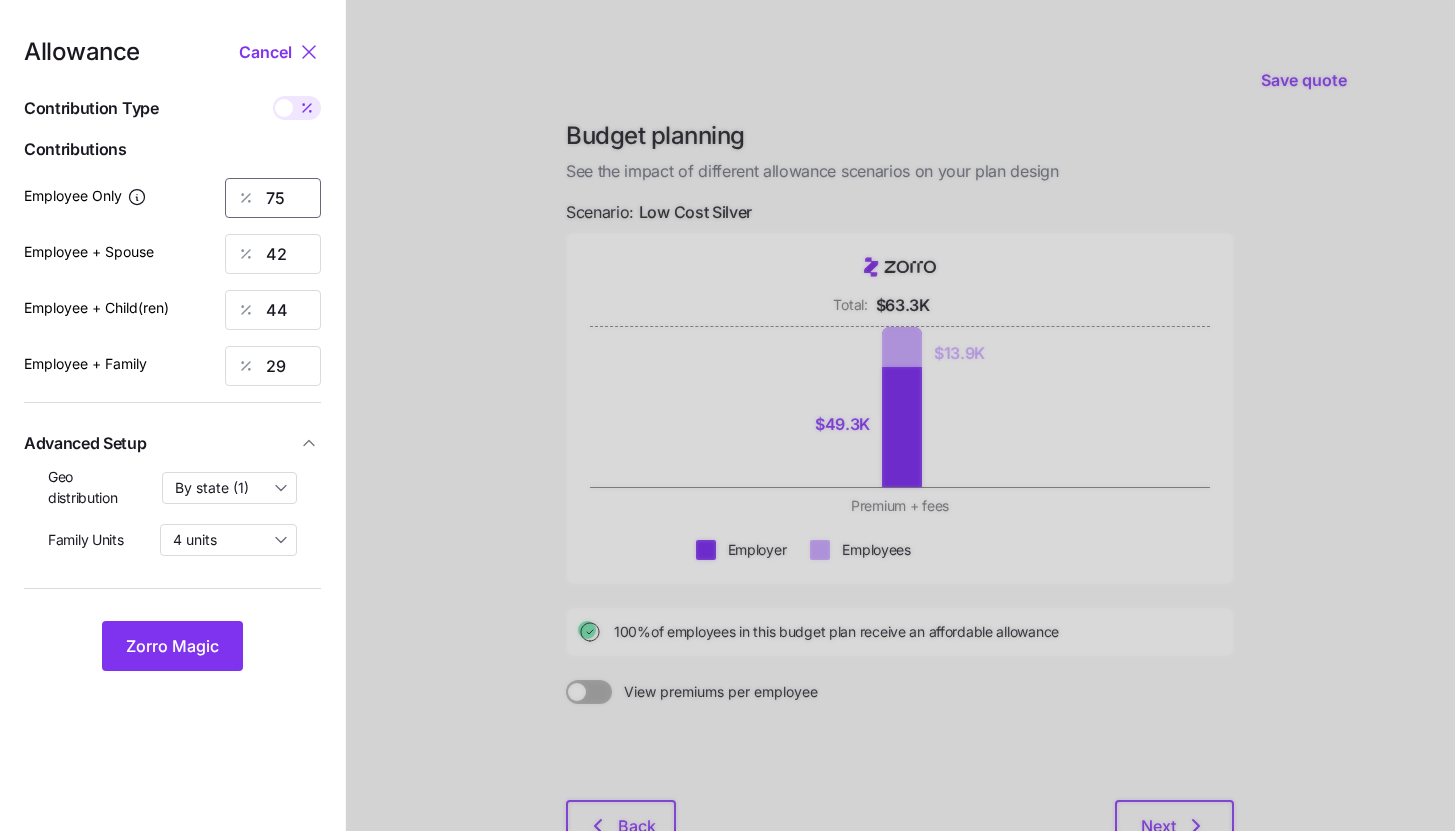 drag, startPoint x: 302, startPoint y: 196, endPoint x: 181, endPoint y: 196, distance: 121 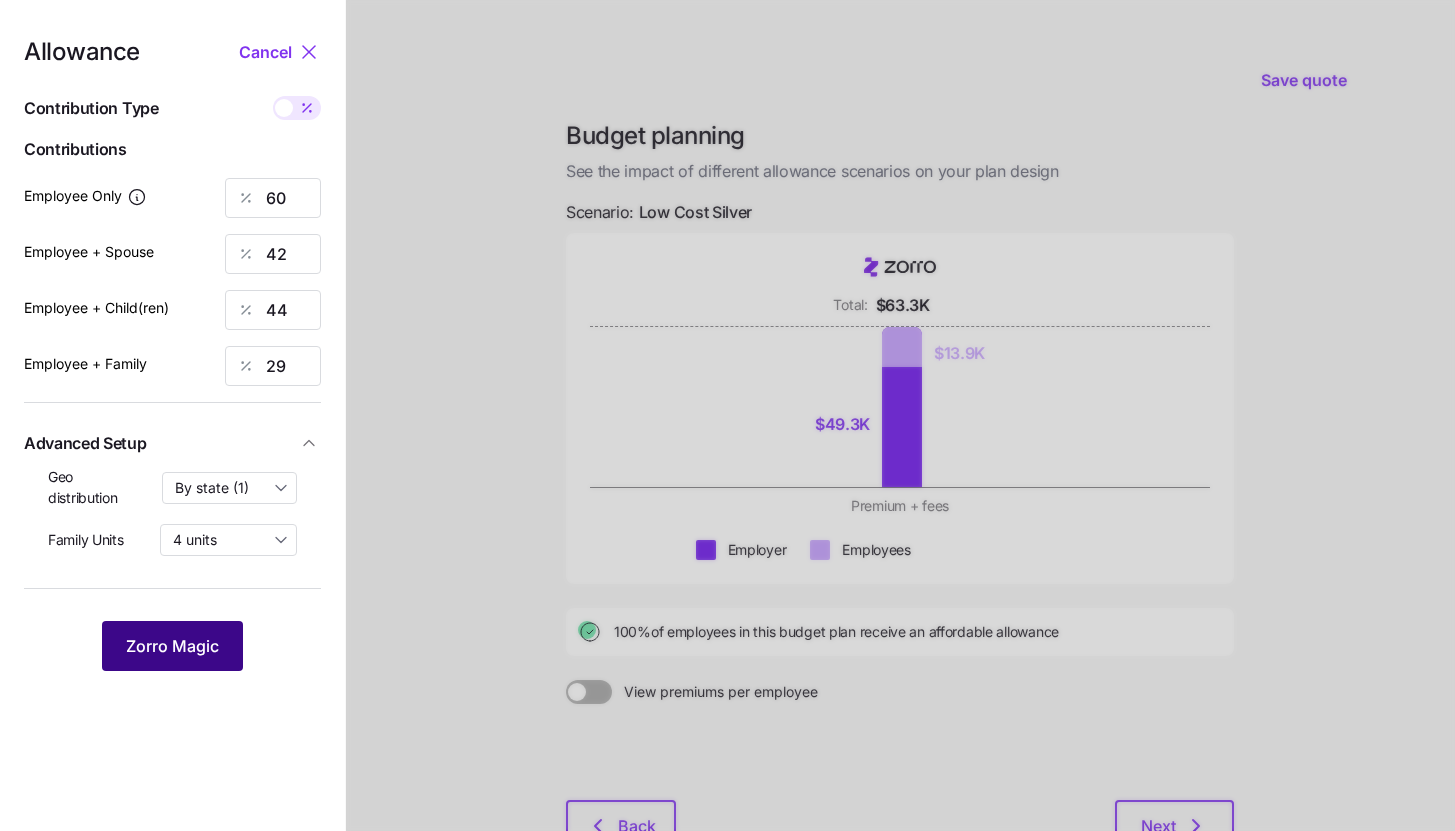 click on "Zorro Magic" at bounding box center (172, 646) 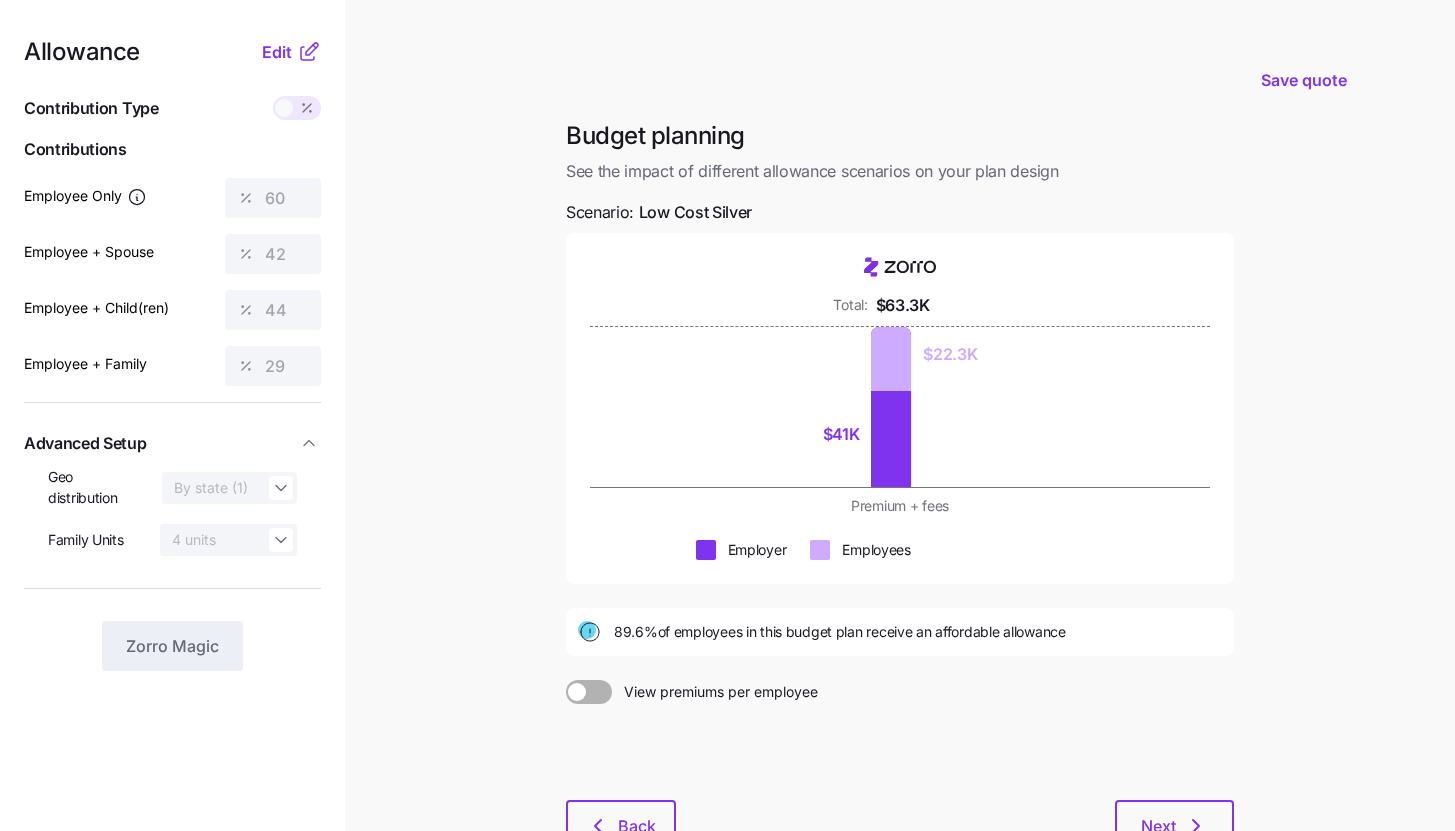 click 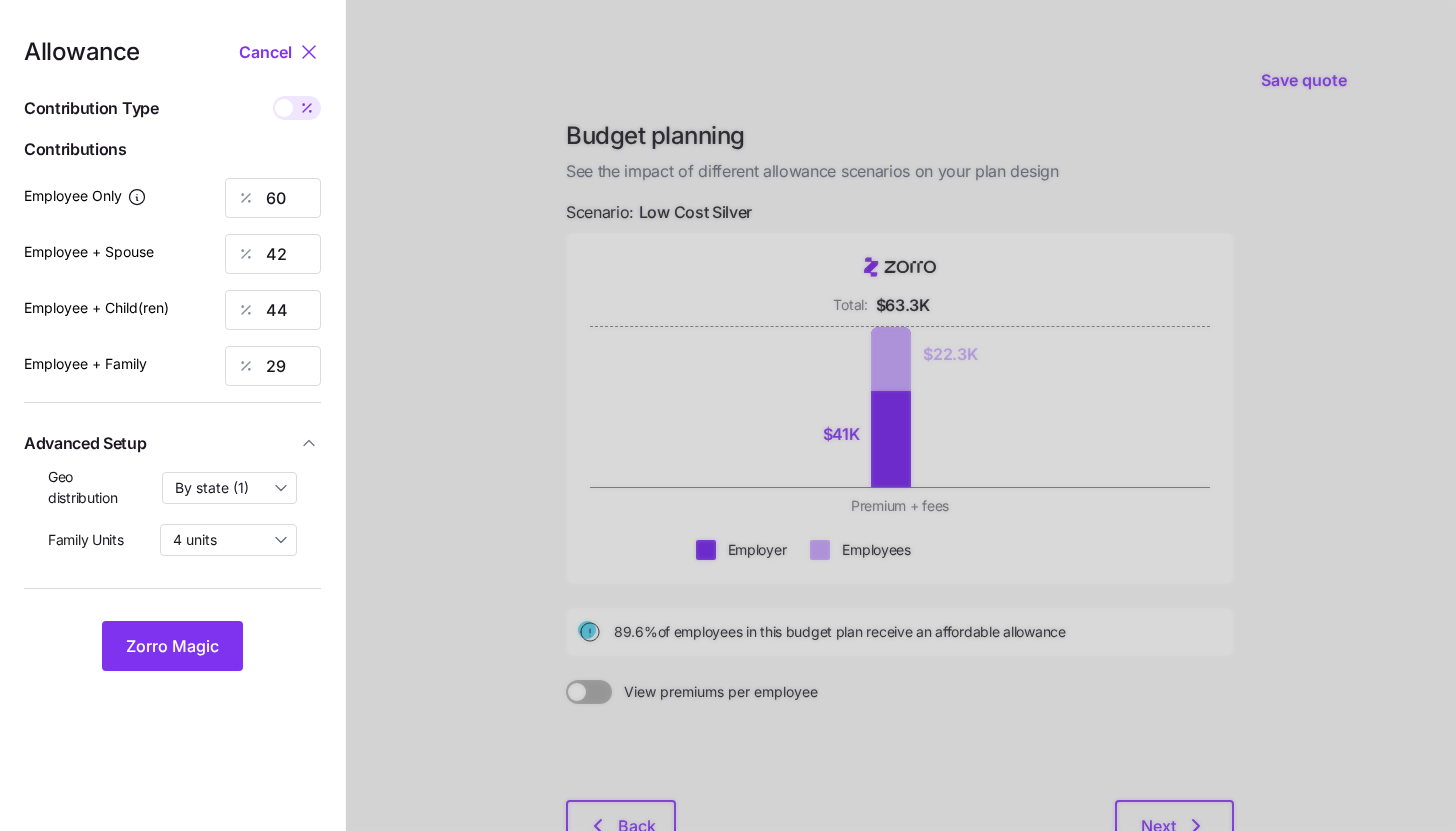 click 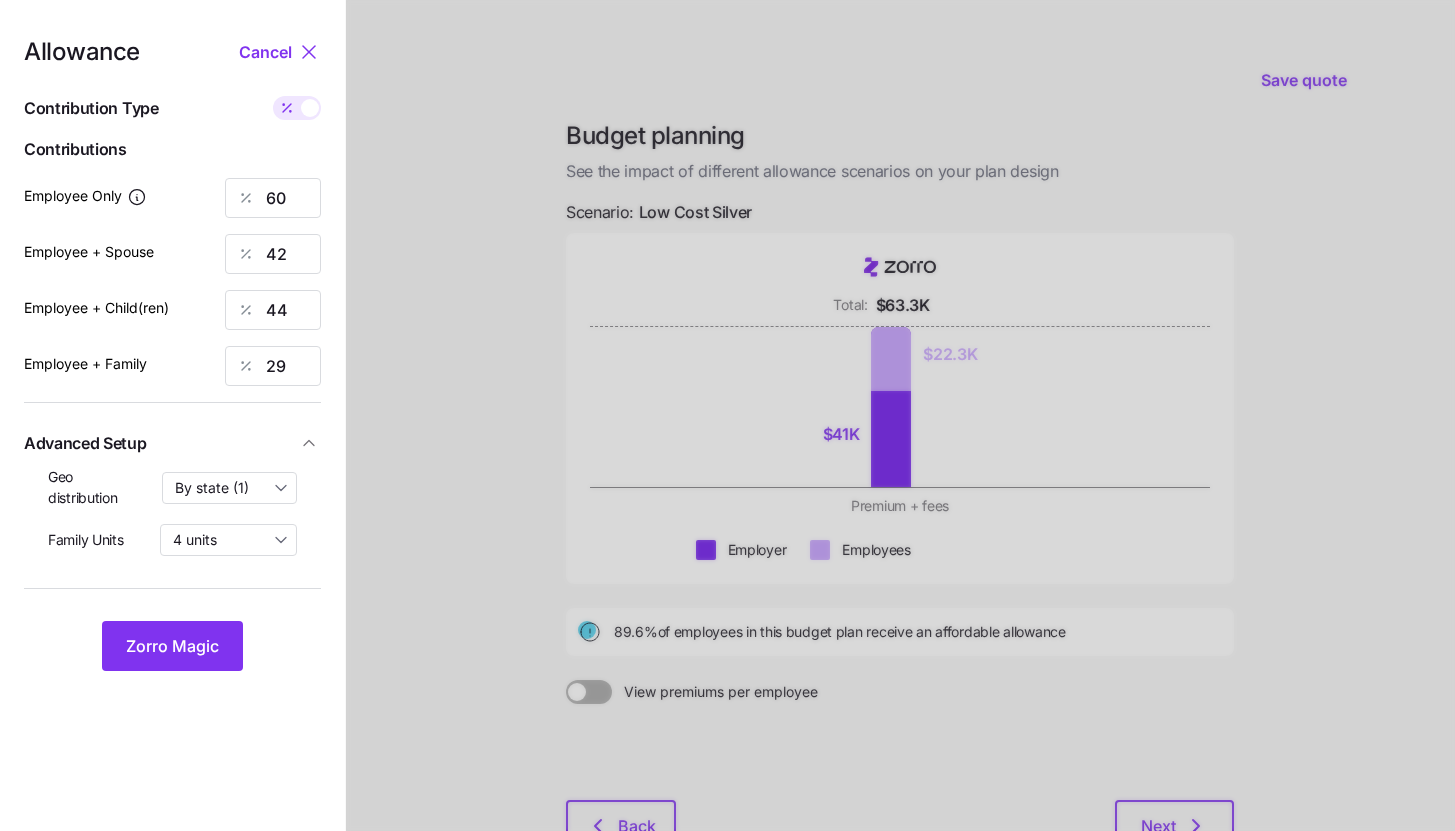 type on "248" 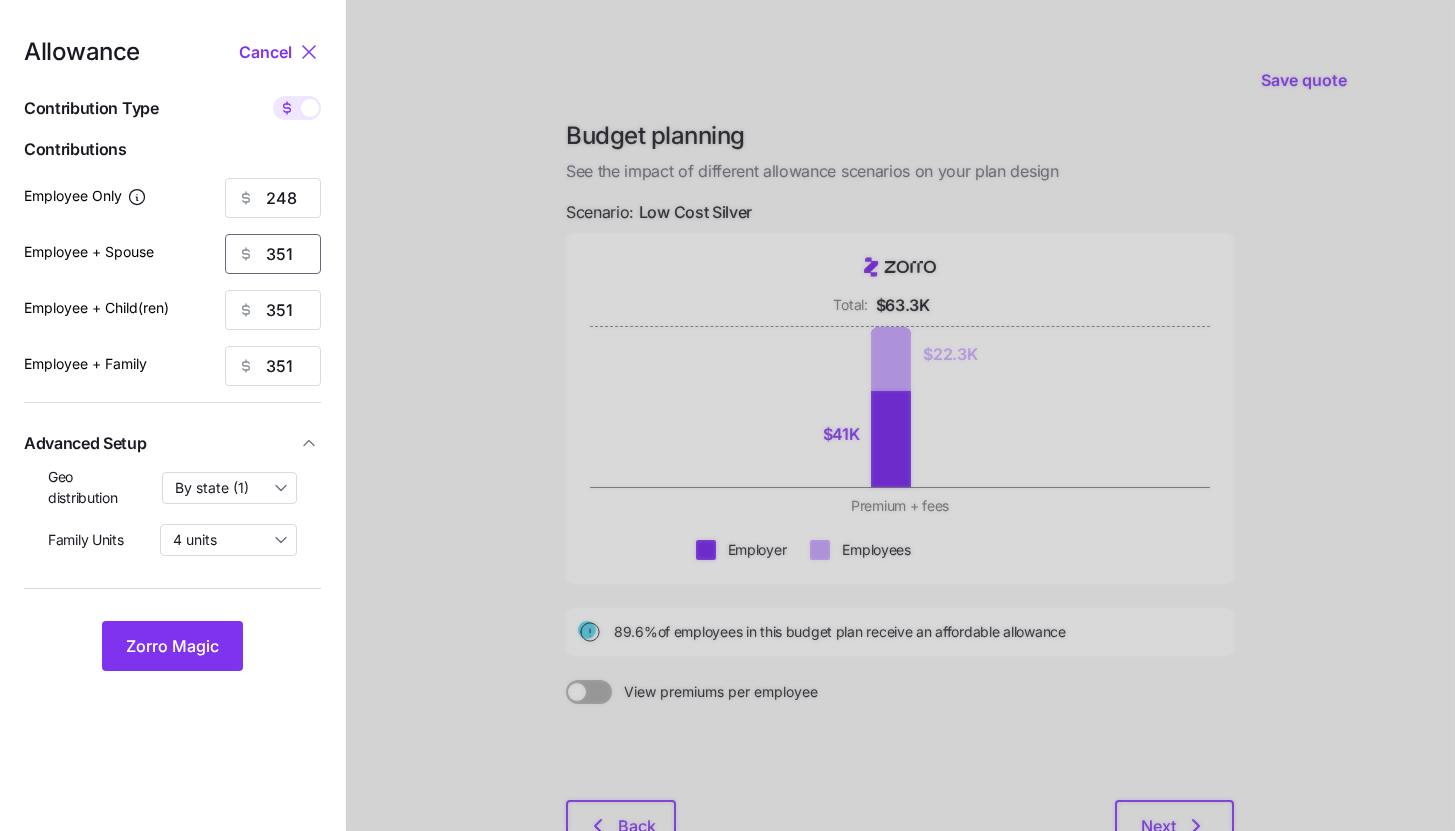 drag, startPoint x: 305, startPoint y: 247, endPoint x: 205, endPoint y: 244, distance: 100.04499 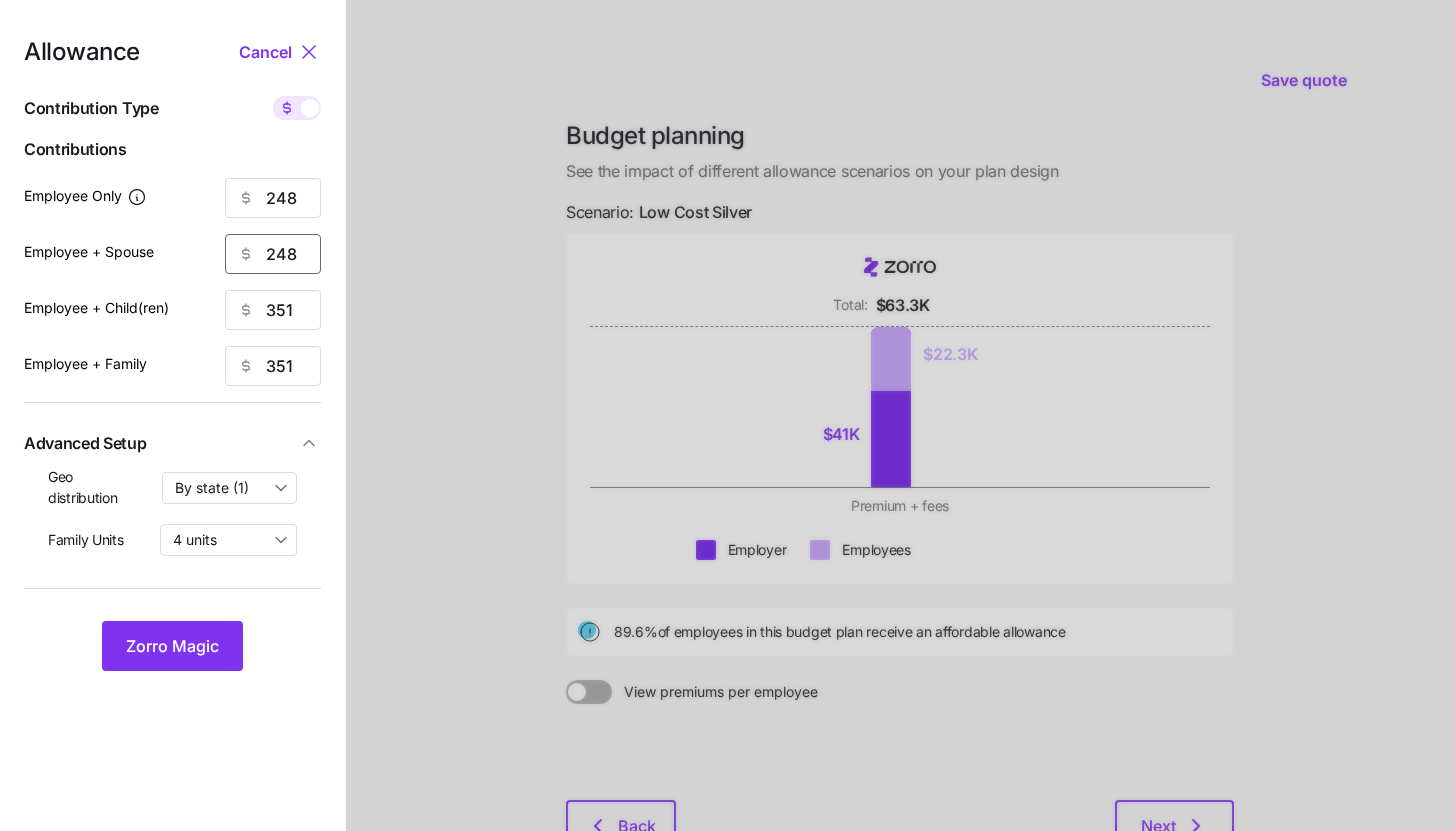 type on "248" 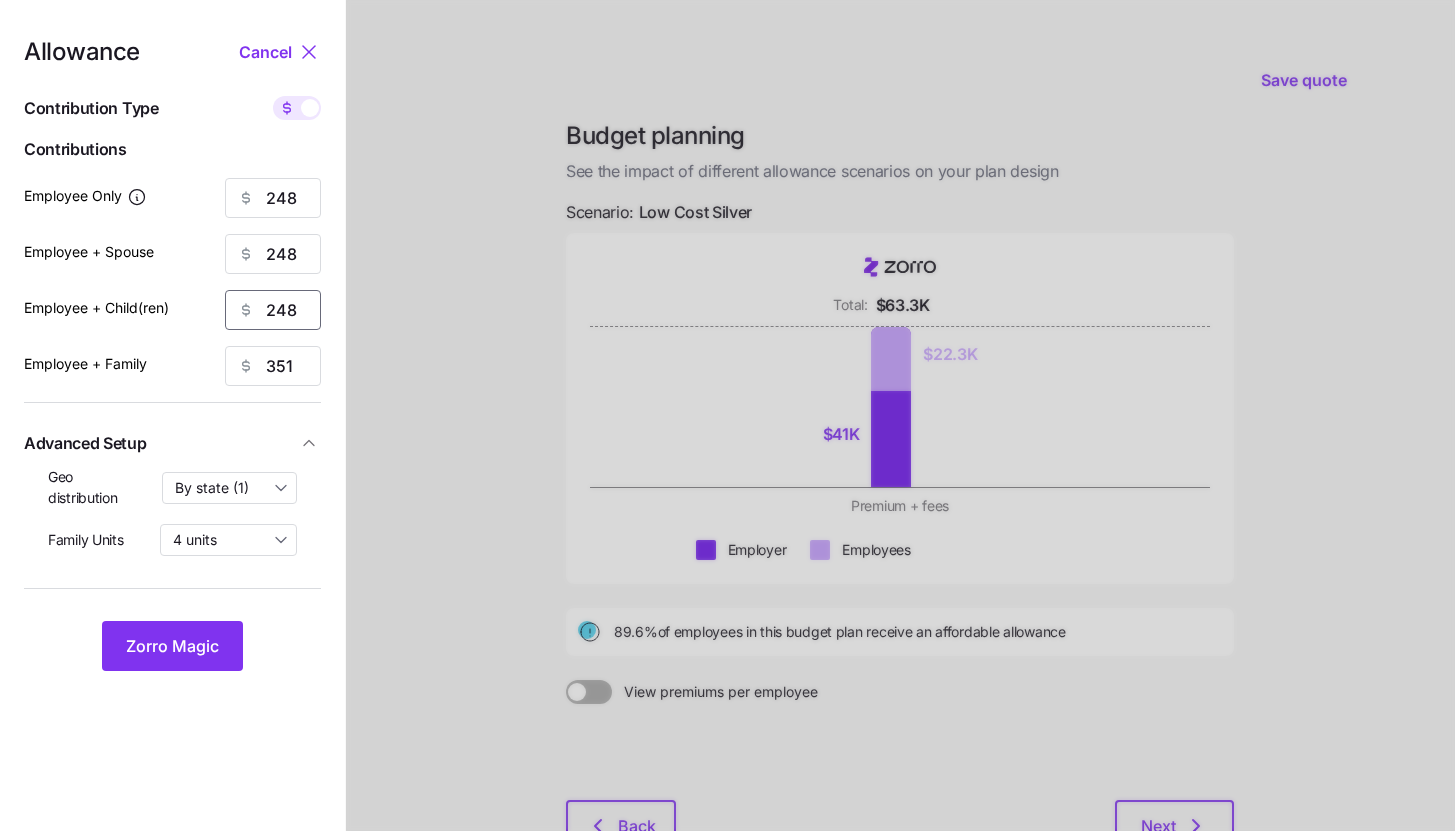type on "248" 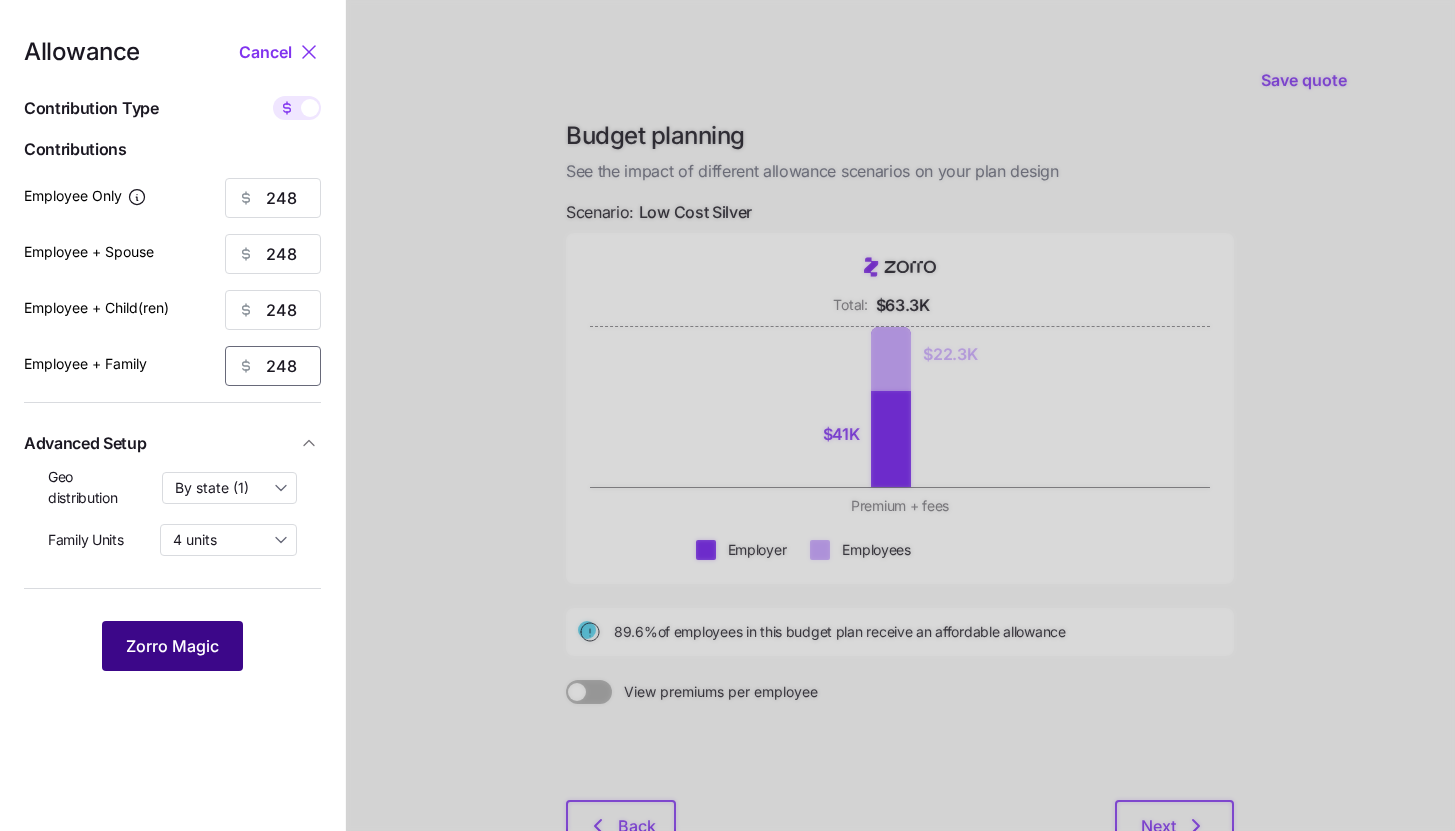 type on "248" 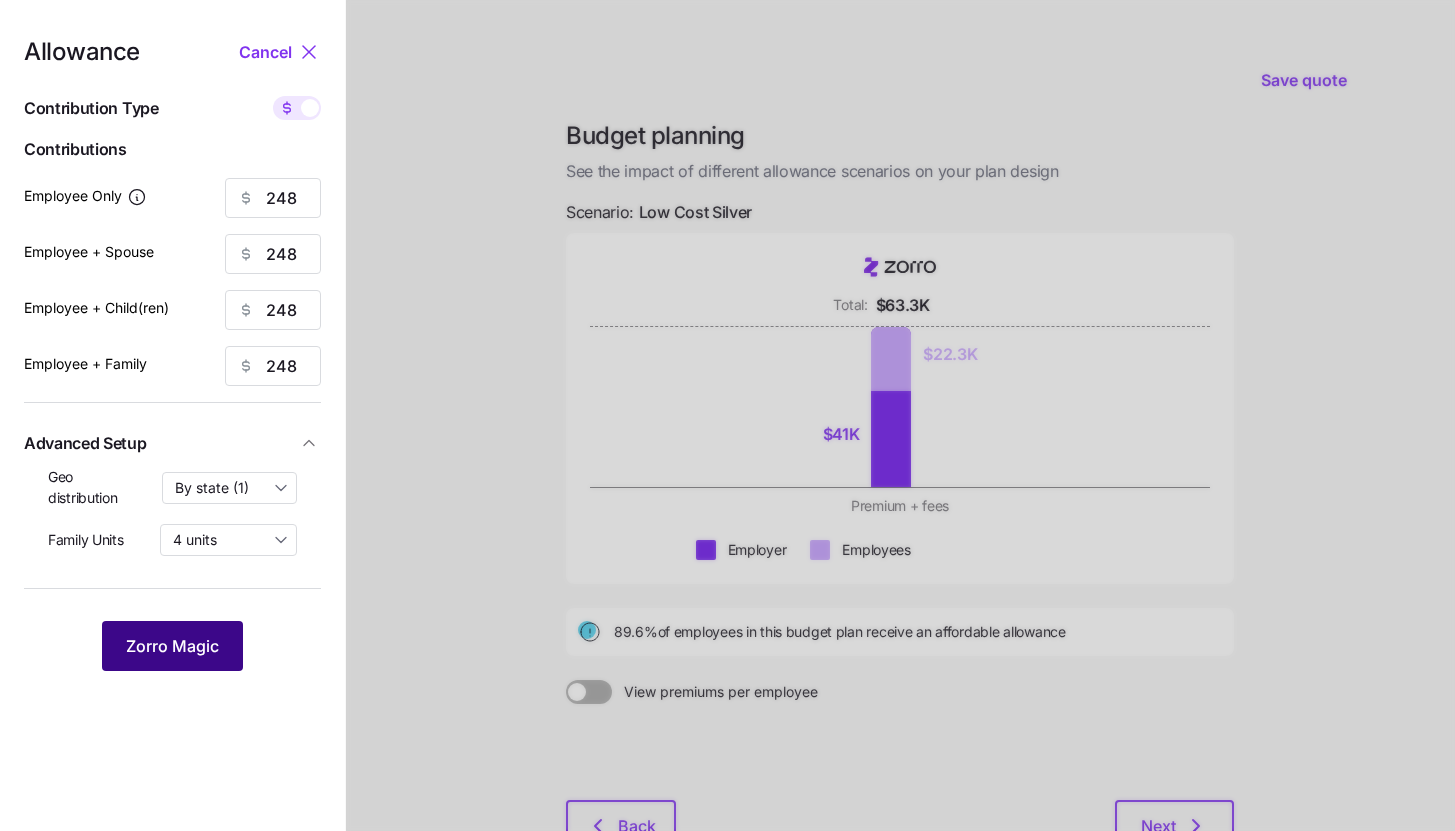 click on "Zorro Magic" at bounding box center [172, 646] 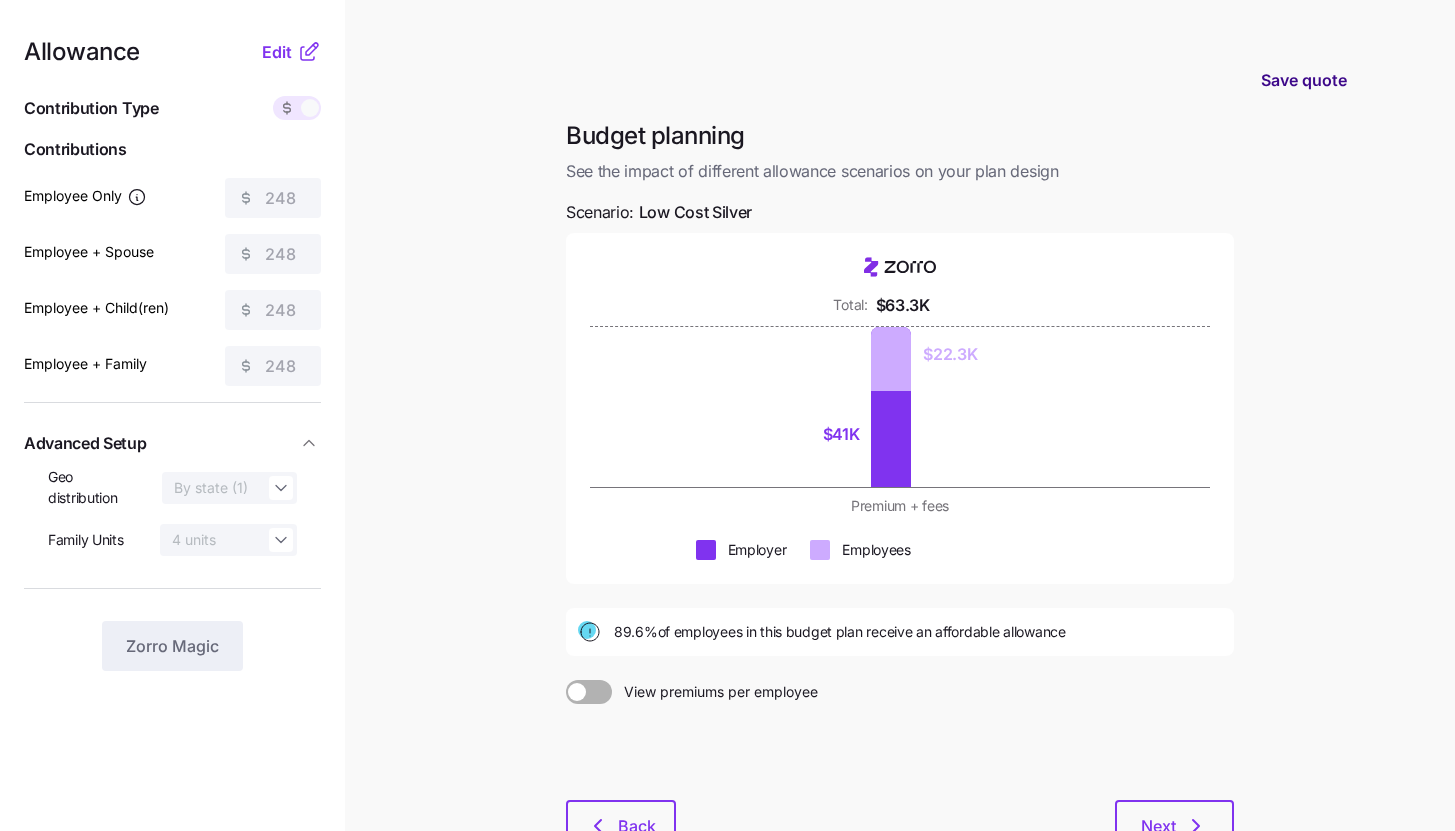 click on "Save quote" at bounding box center (1304, 80) 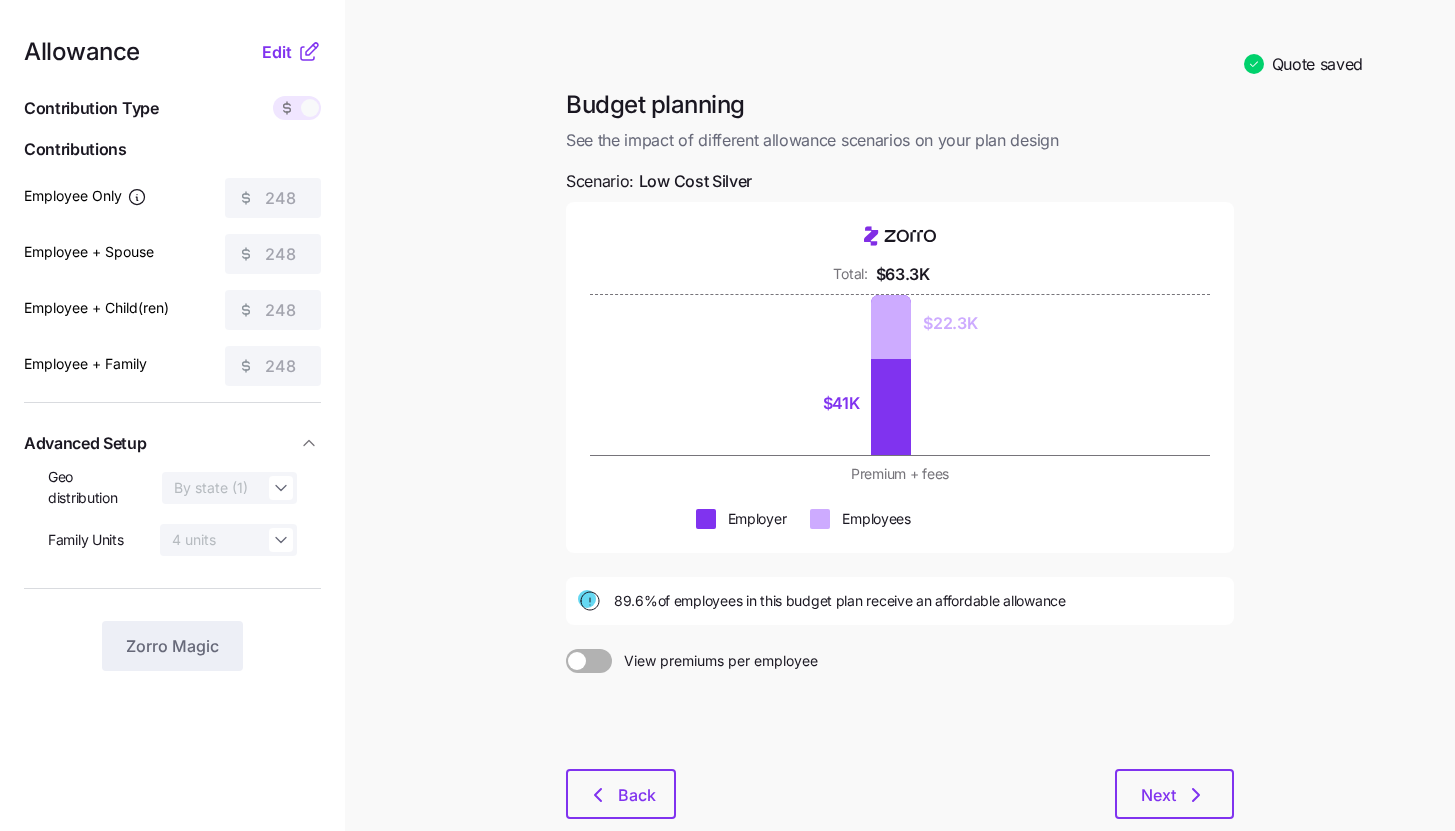 click 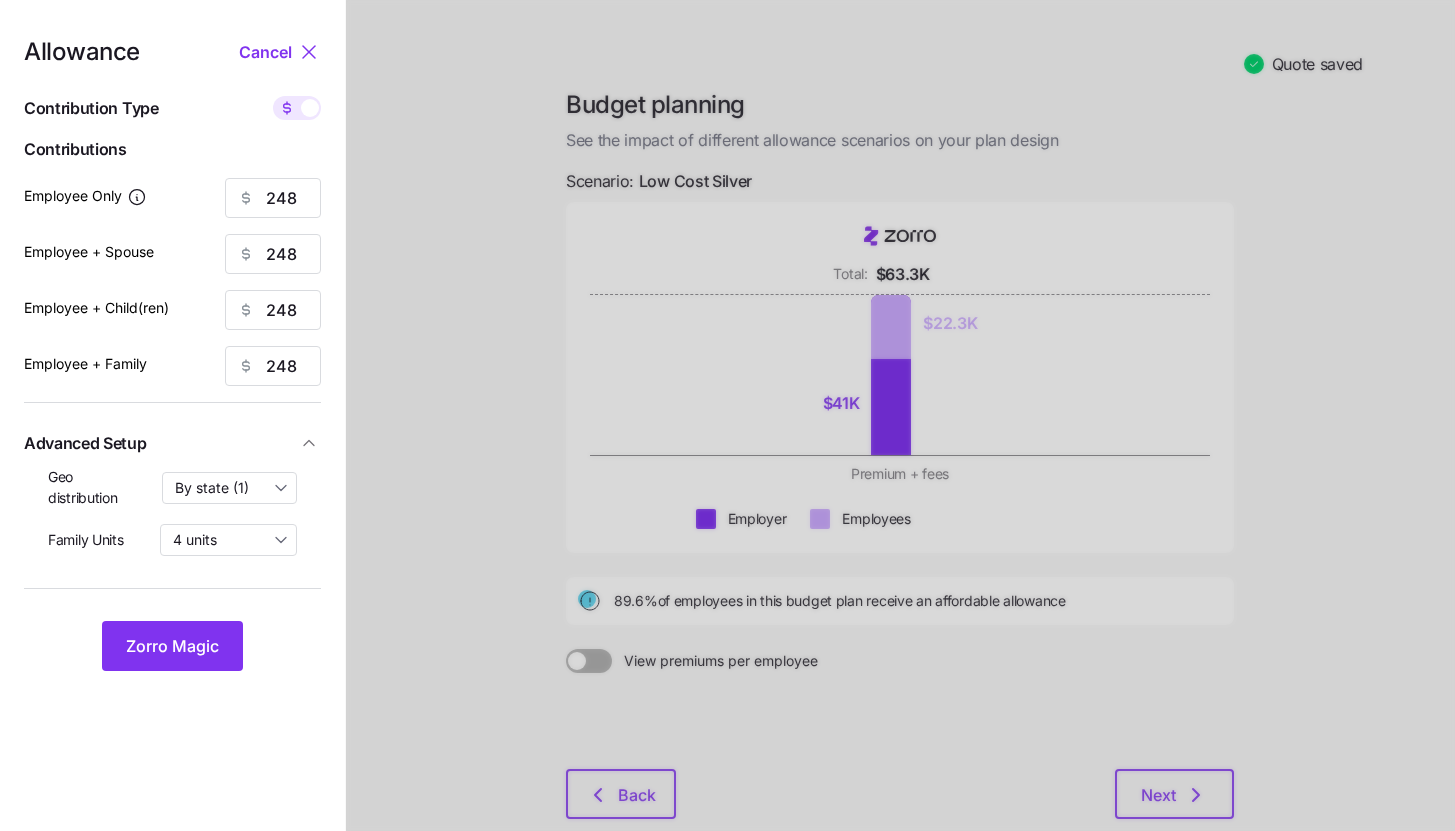 click 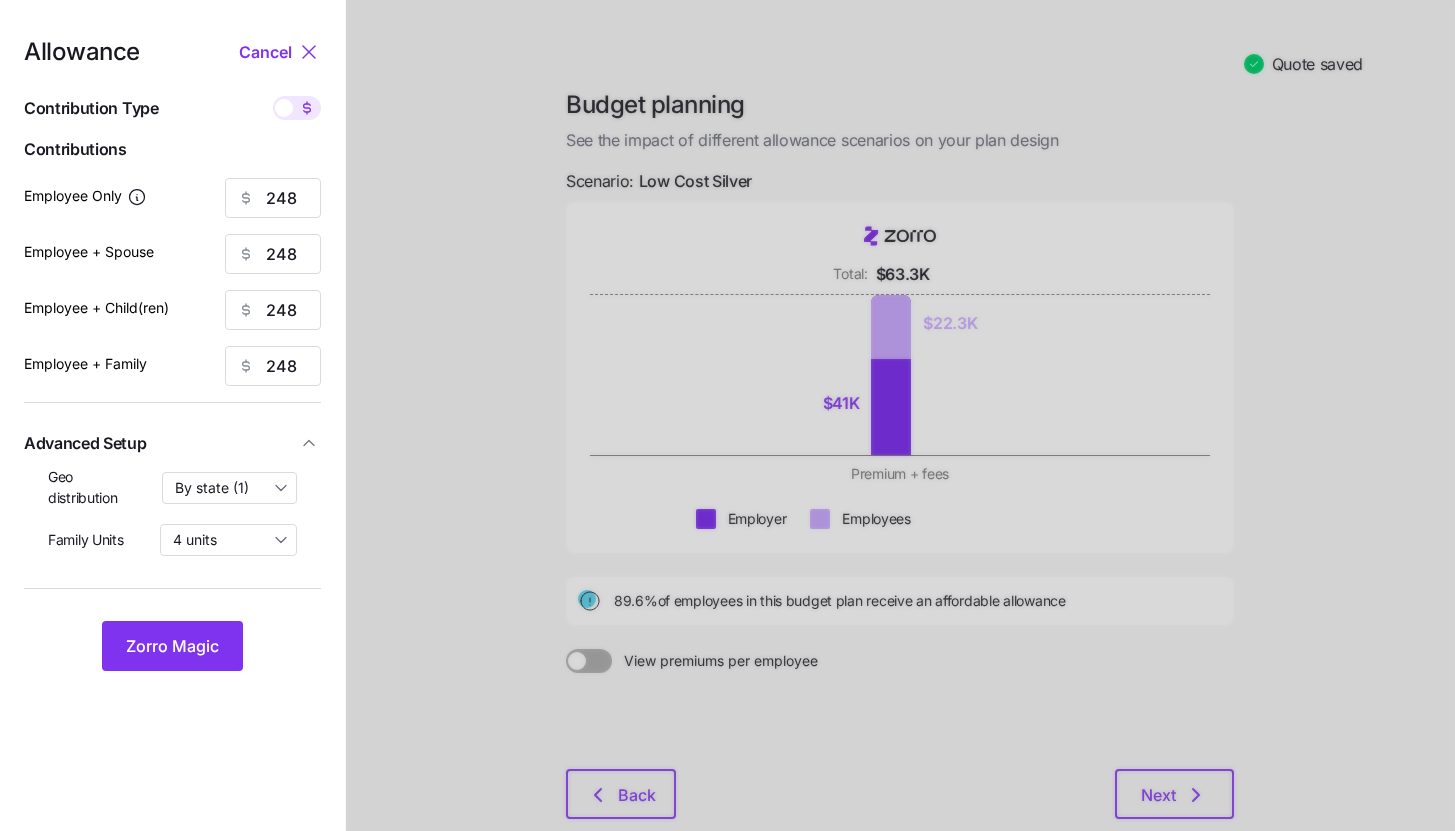 type on "60" 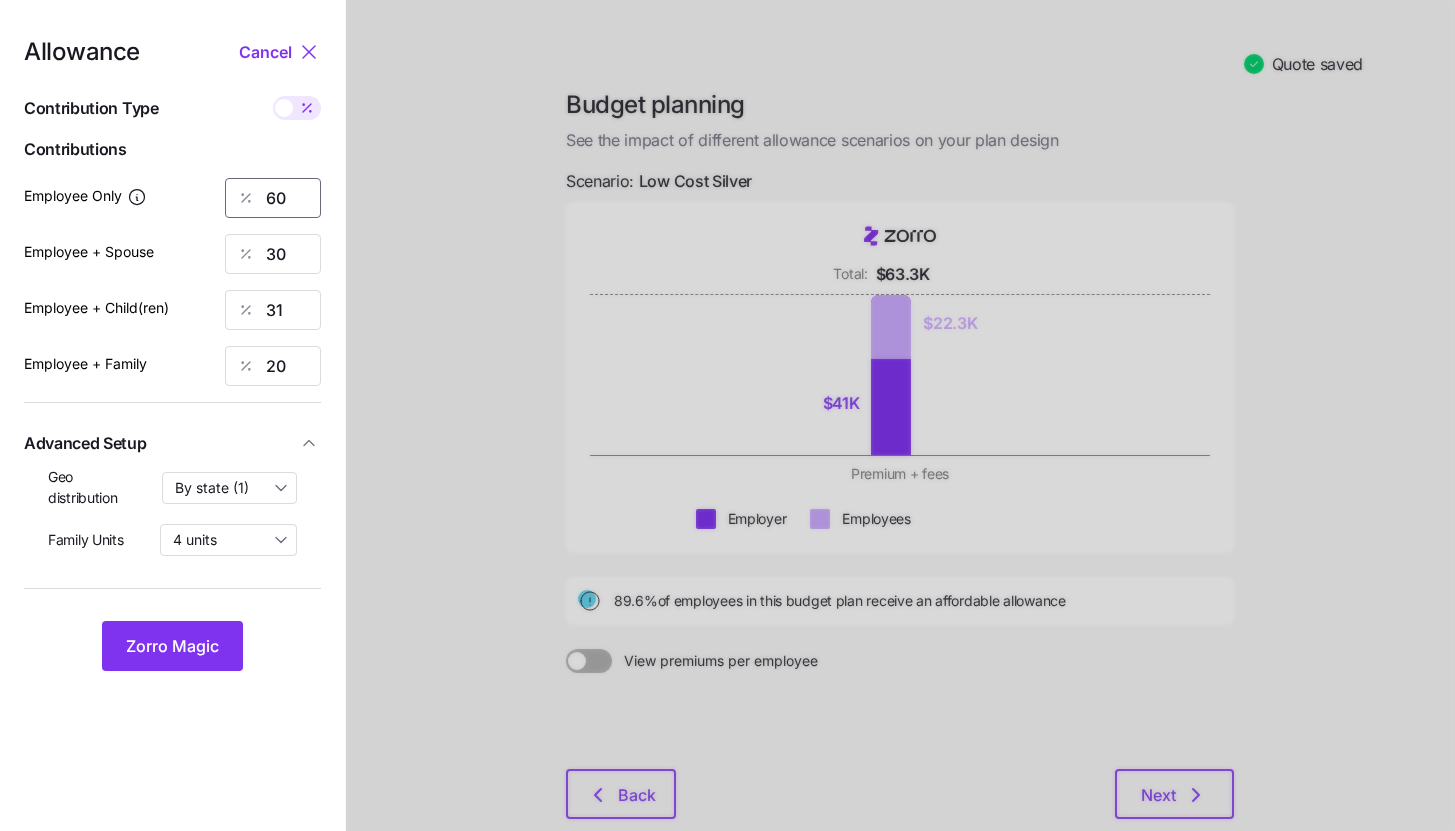 drag, startPoint x: 298, startPoint y: 203, endPoint x: 270, endPoint y: 197, distance: 28.635643 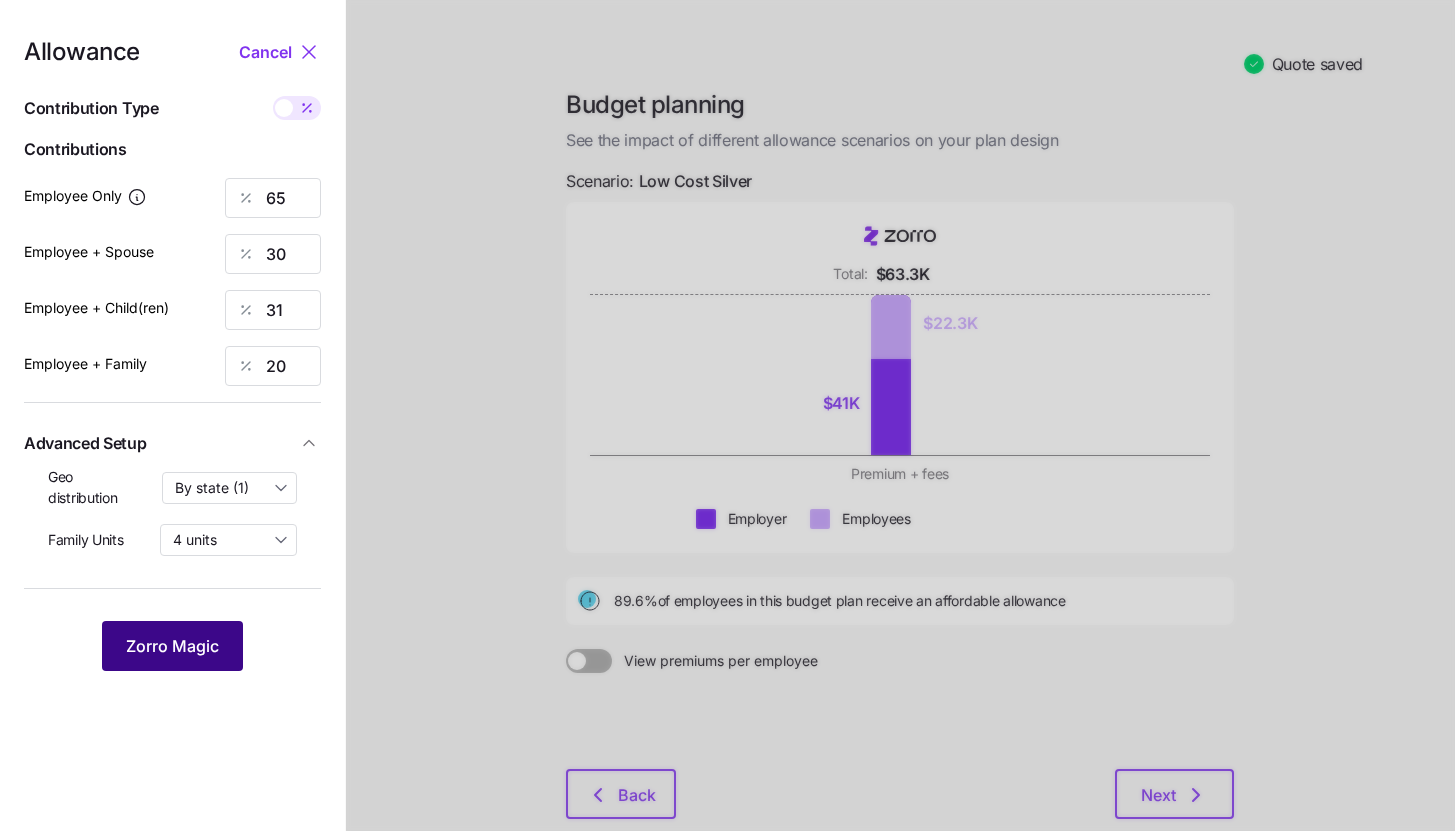 click on "Zorro Magic" at bounding box center [172, 646] 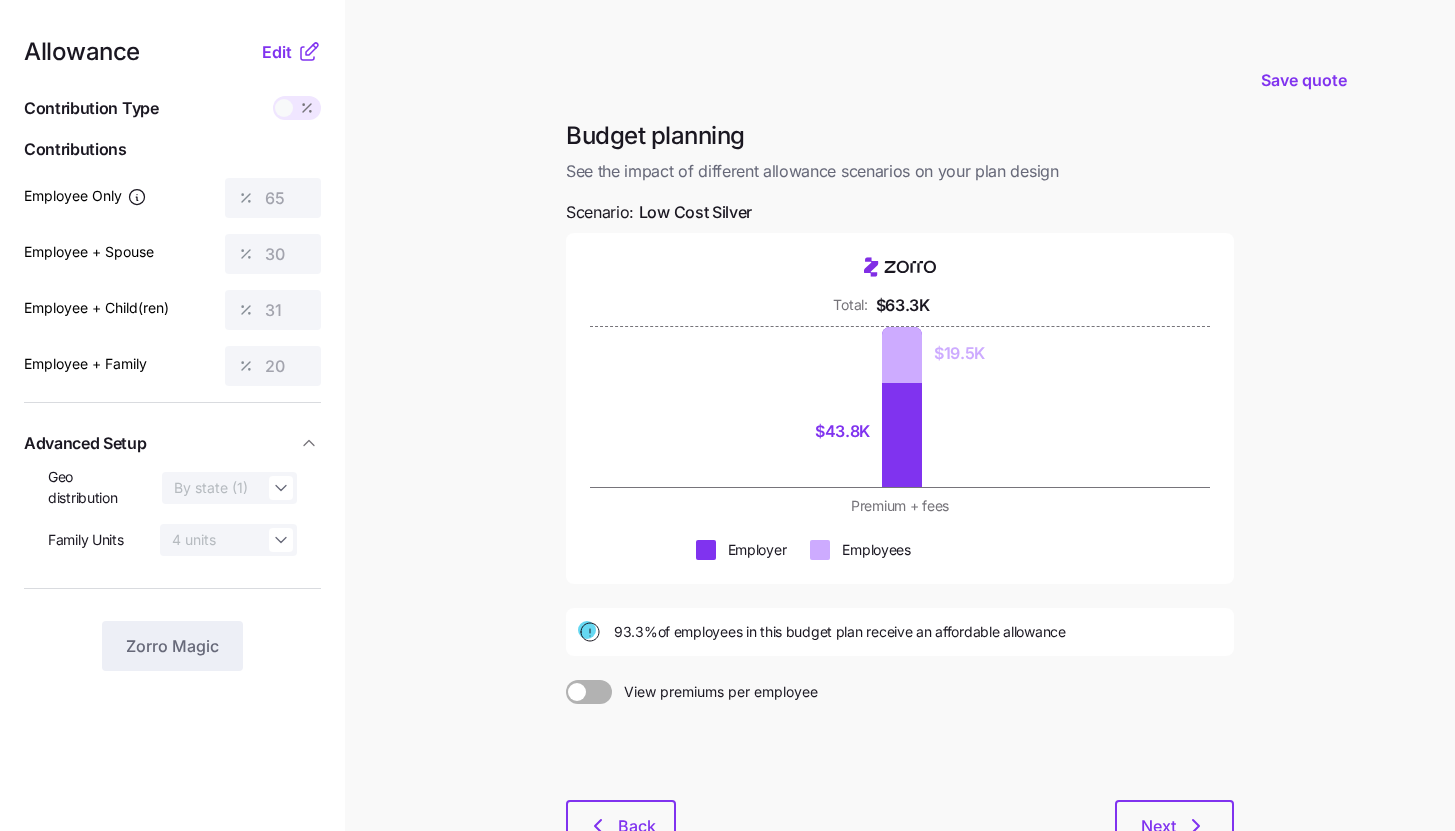 click 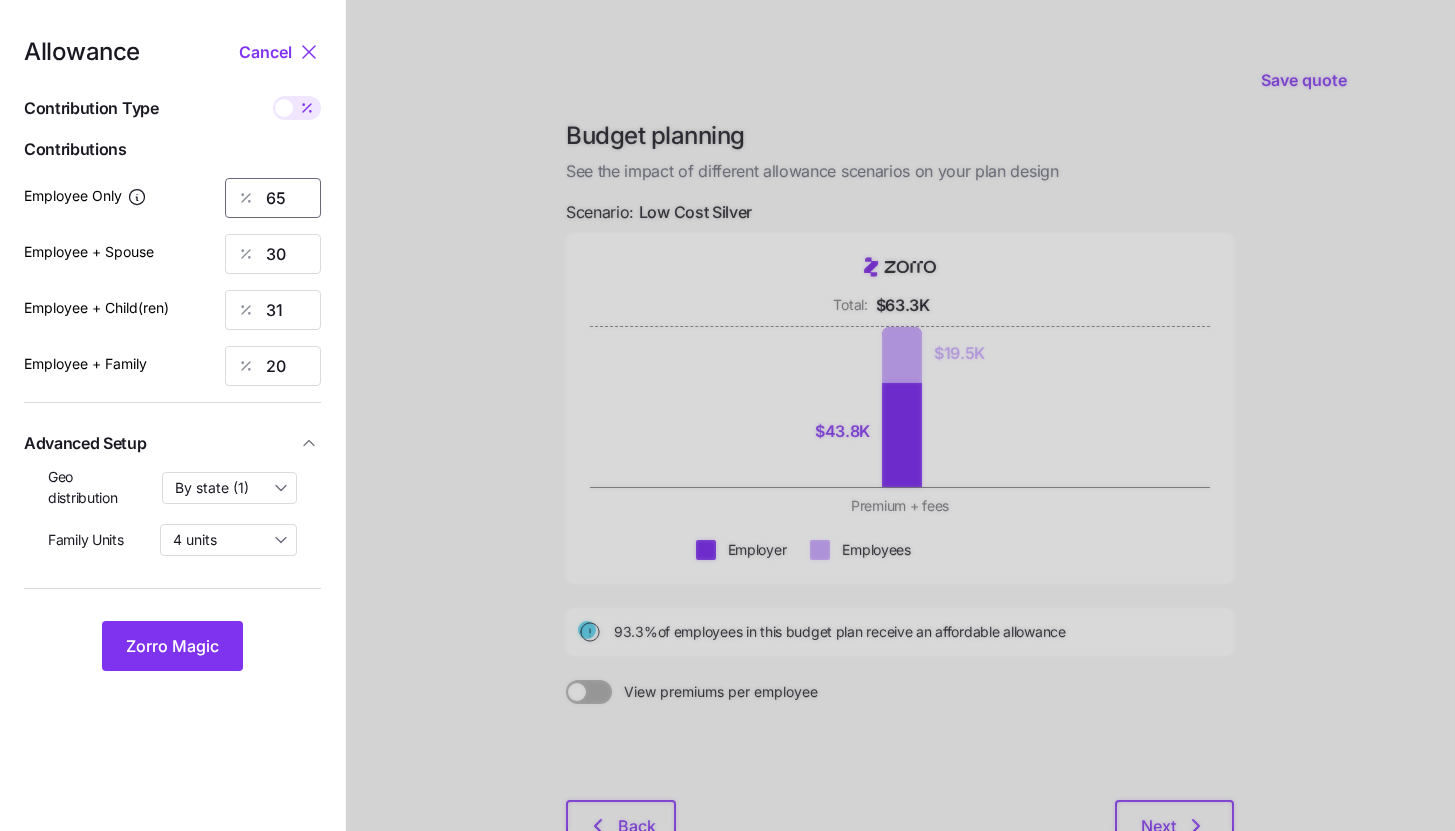 click on "65" at bounding box center [273, 198] 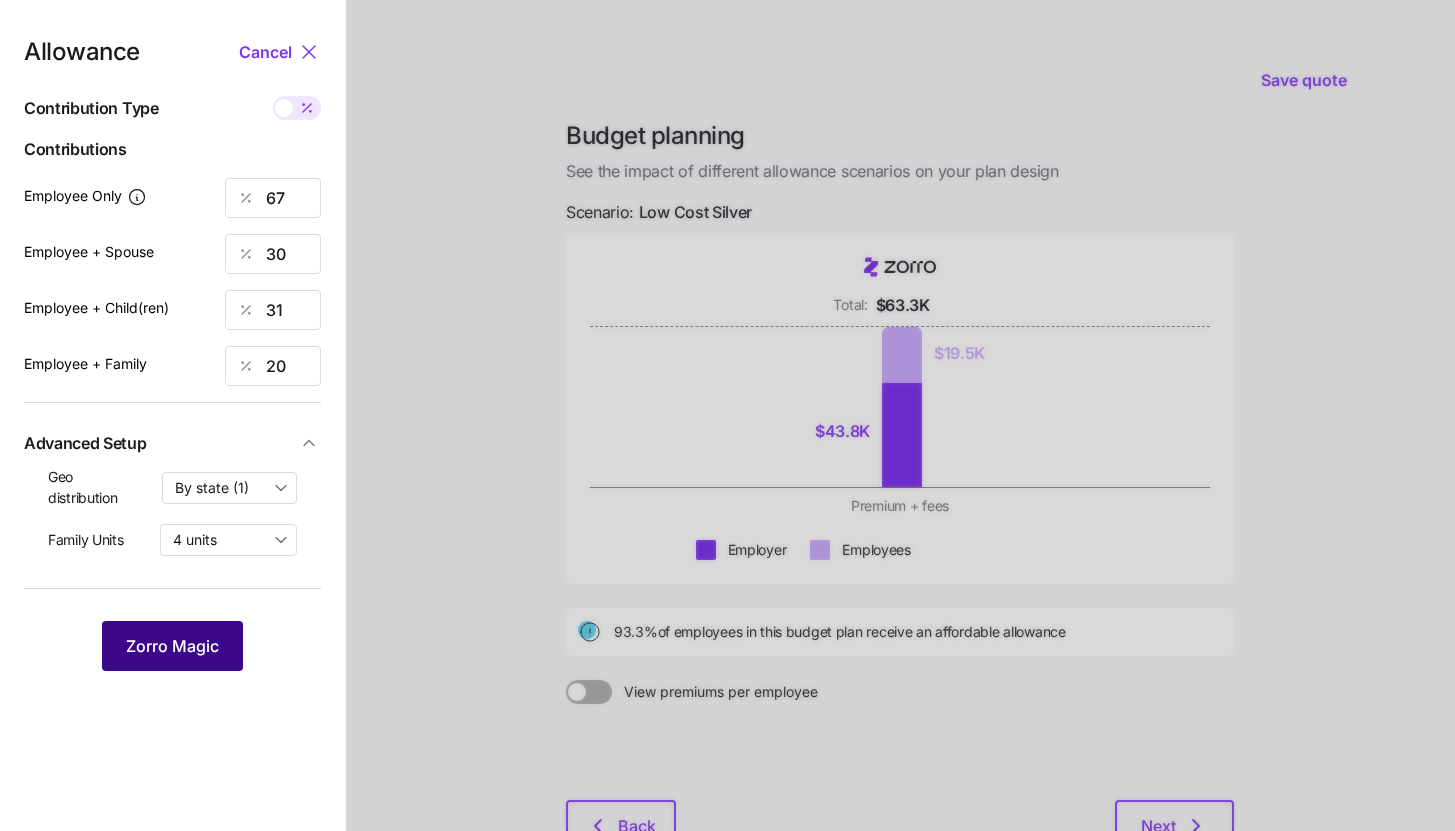 click on "Zorro Magic" at bounding box center [172, 646] 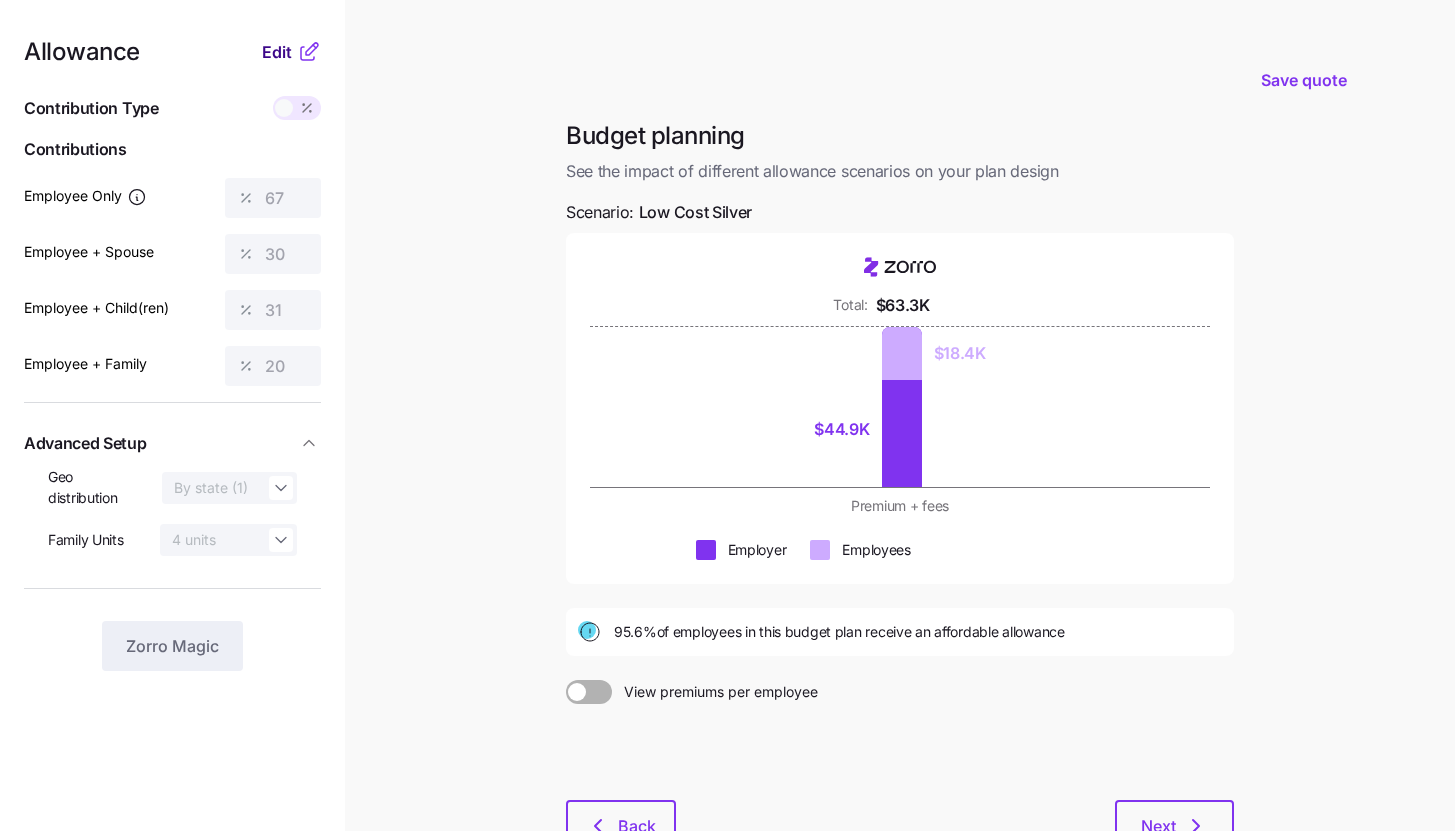 click on "Edit" at bounding box center [279, 52] 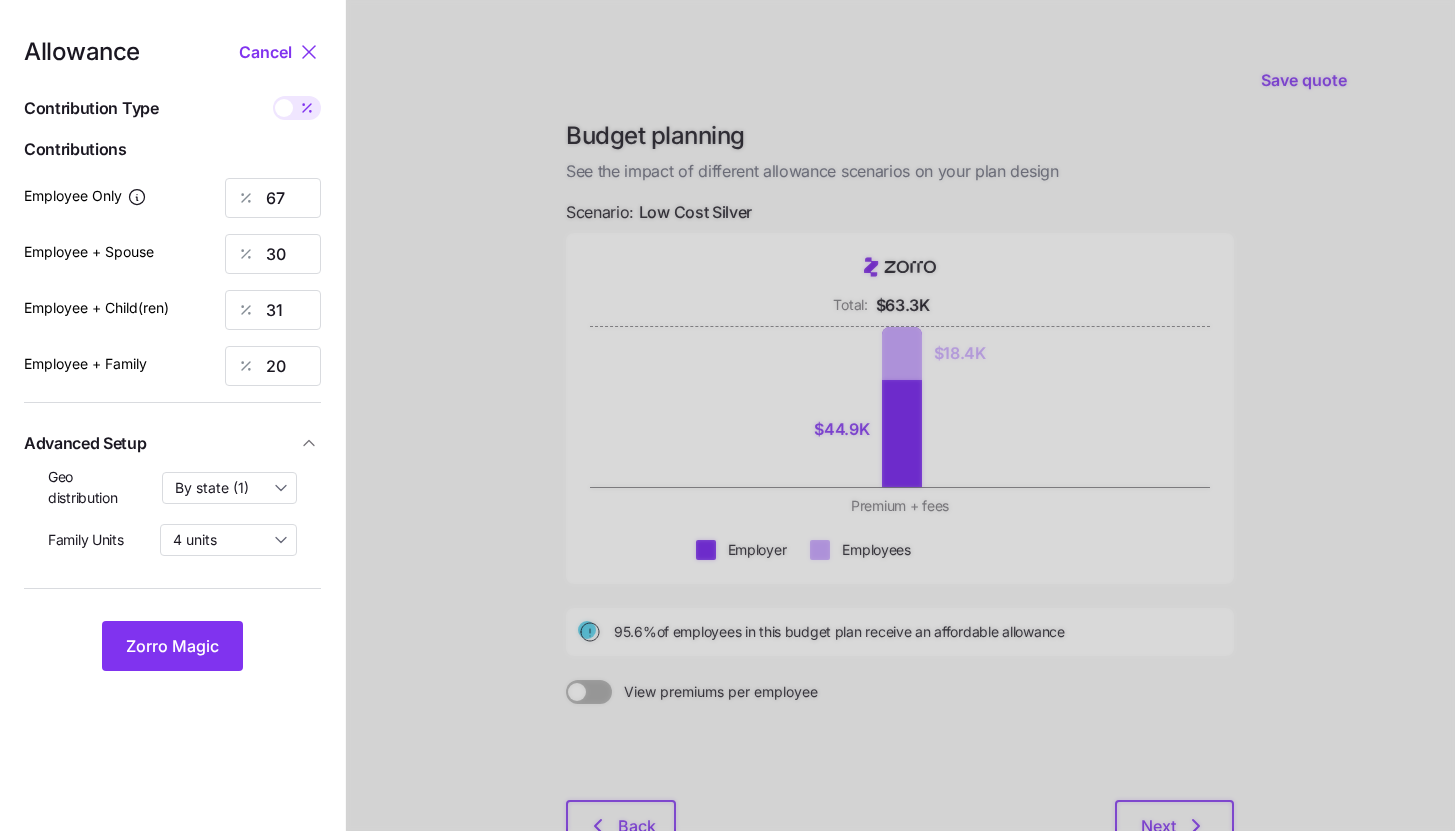 click at bounding box center [307, 108] 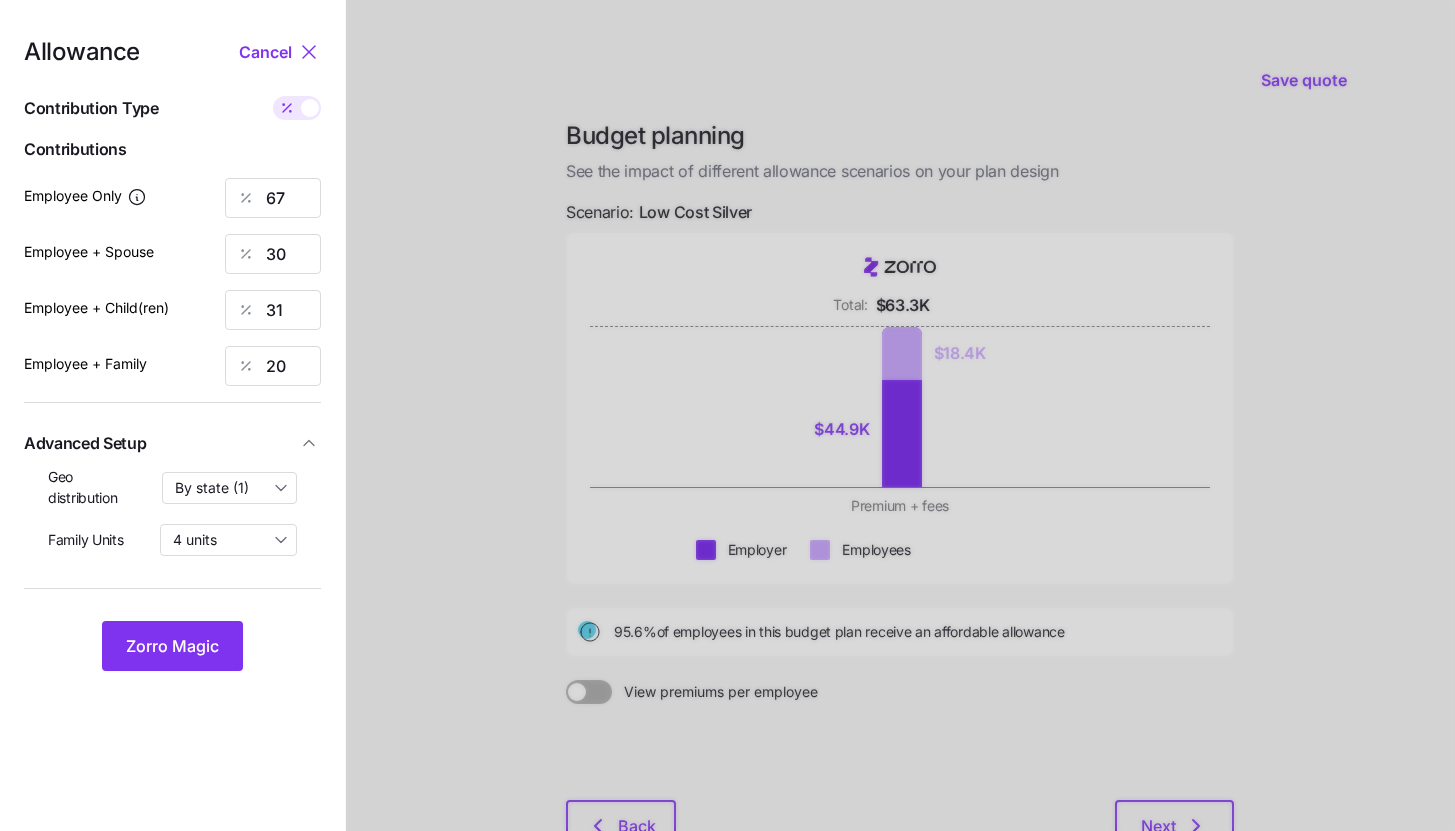 type on "277" 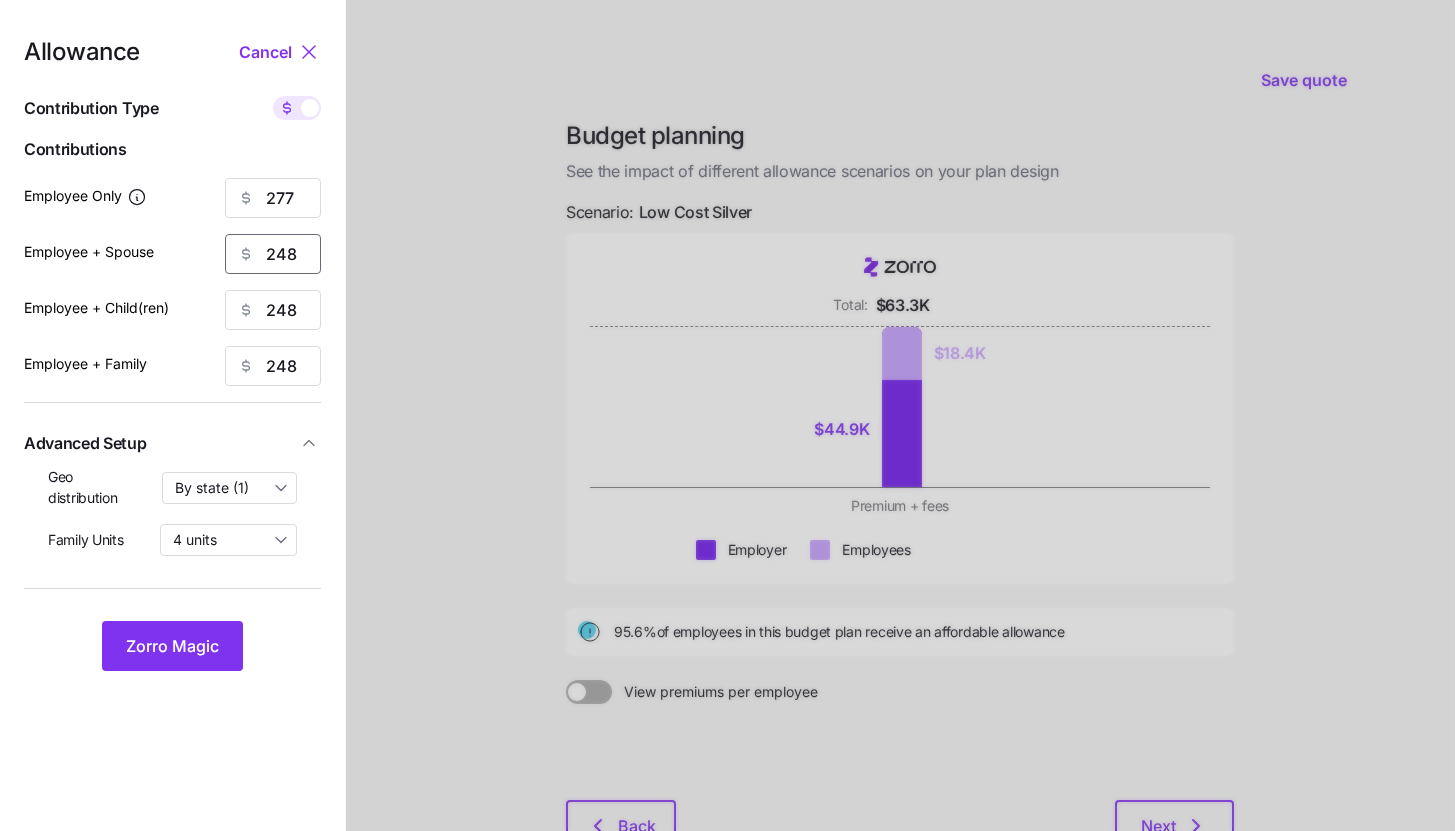 drag, startPoint x: 301, startPoint y: 250, endPoint x: 257, endPoint y: 248, distance: 44.04543 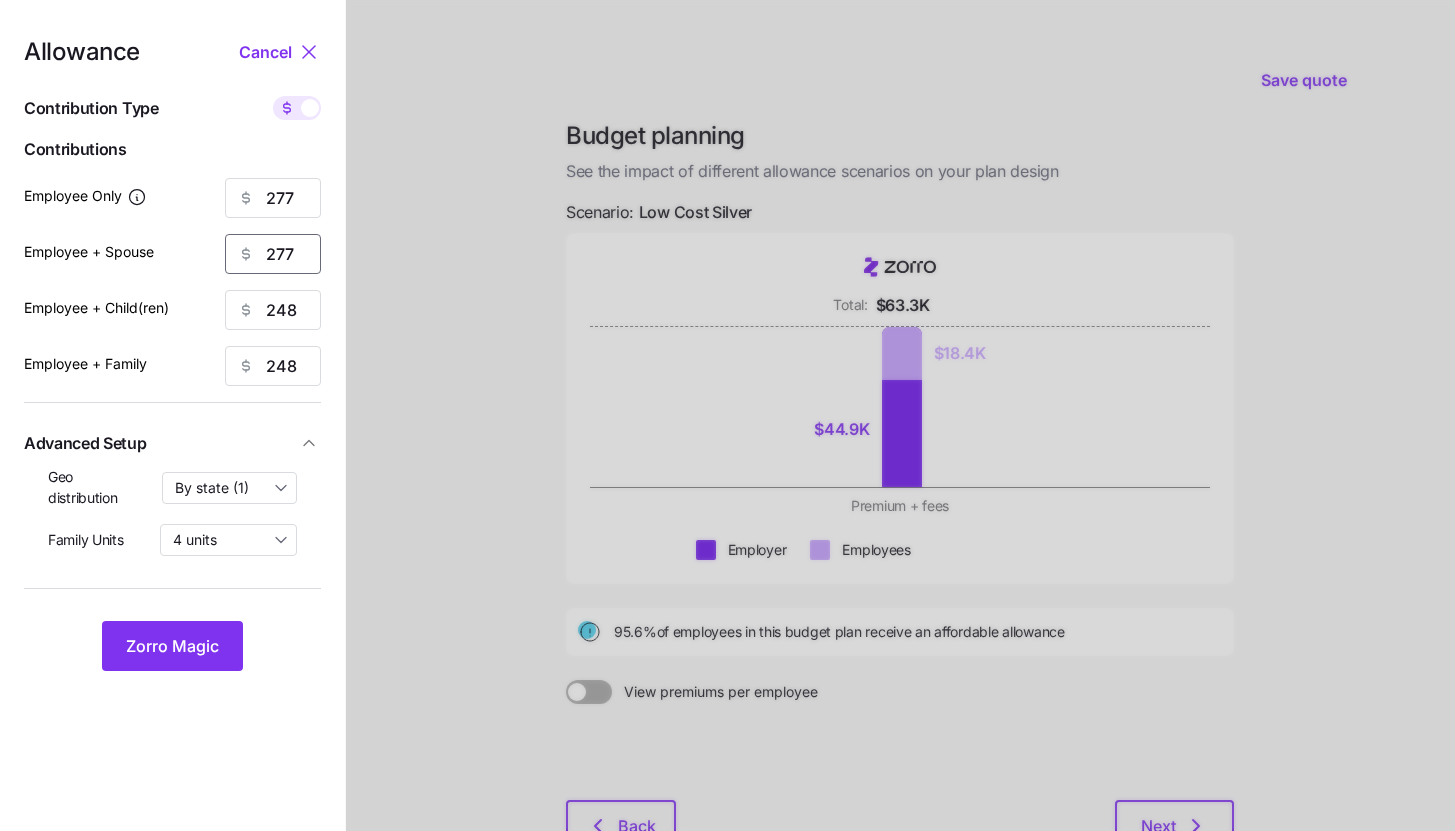 type on "277" 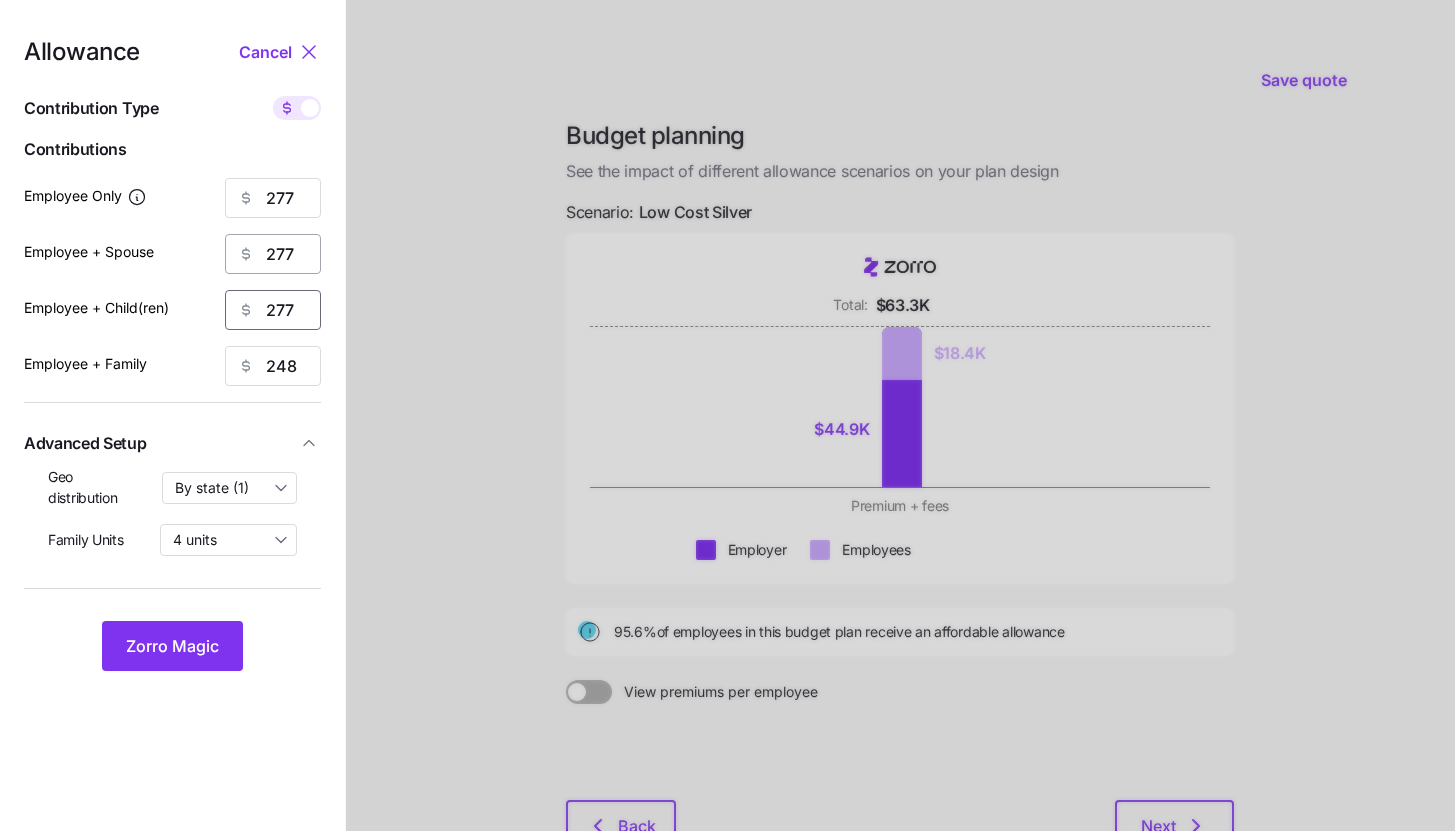 type on "277" 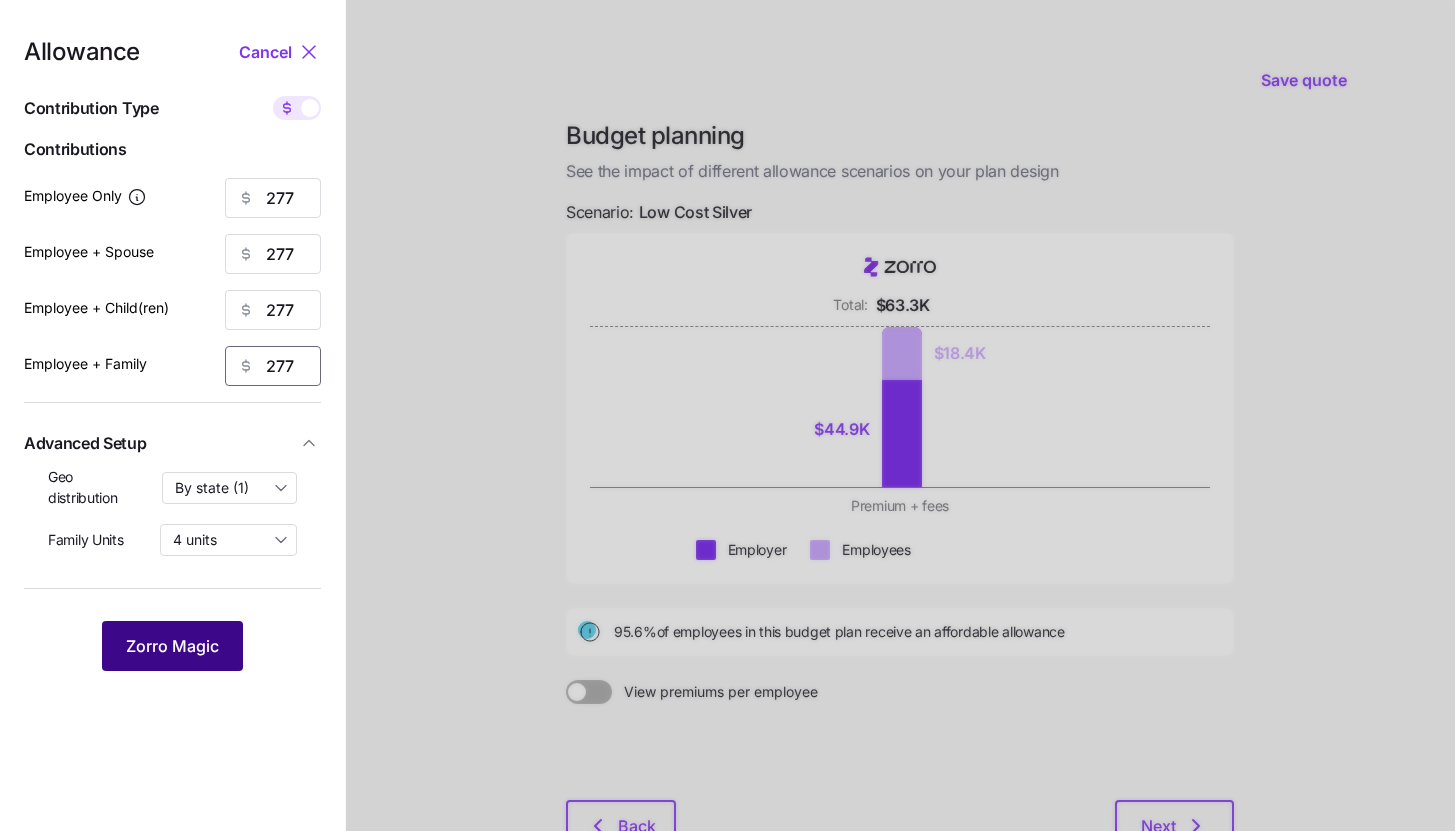 type on "277" 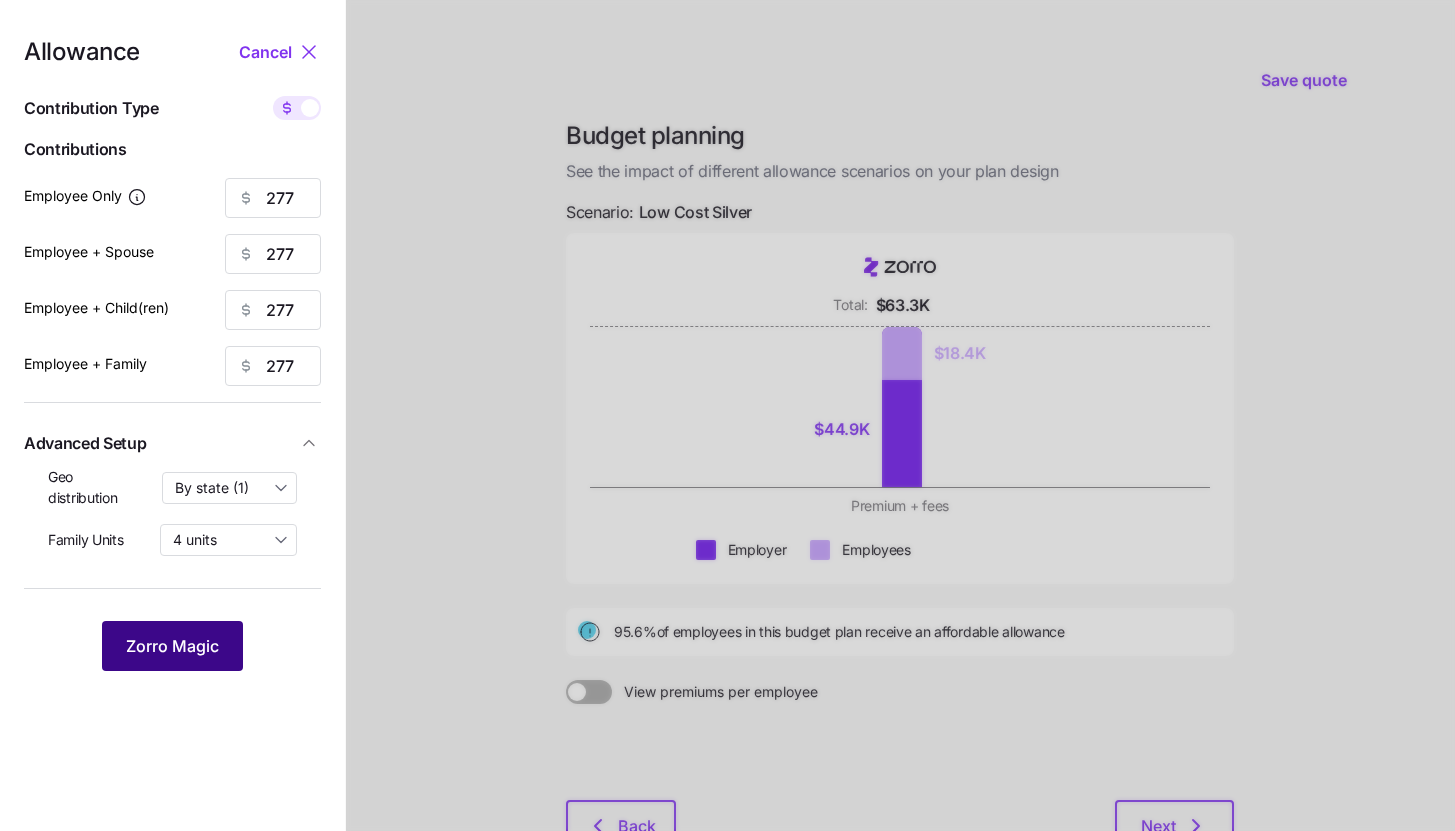 click on "Zorro Magic" at bounding box center [172, 646] 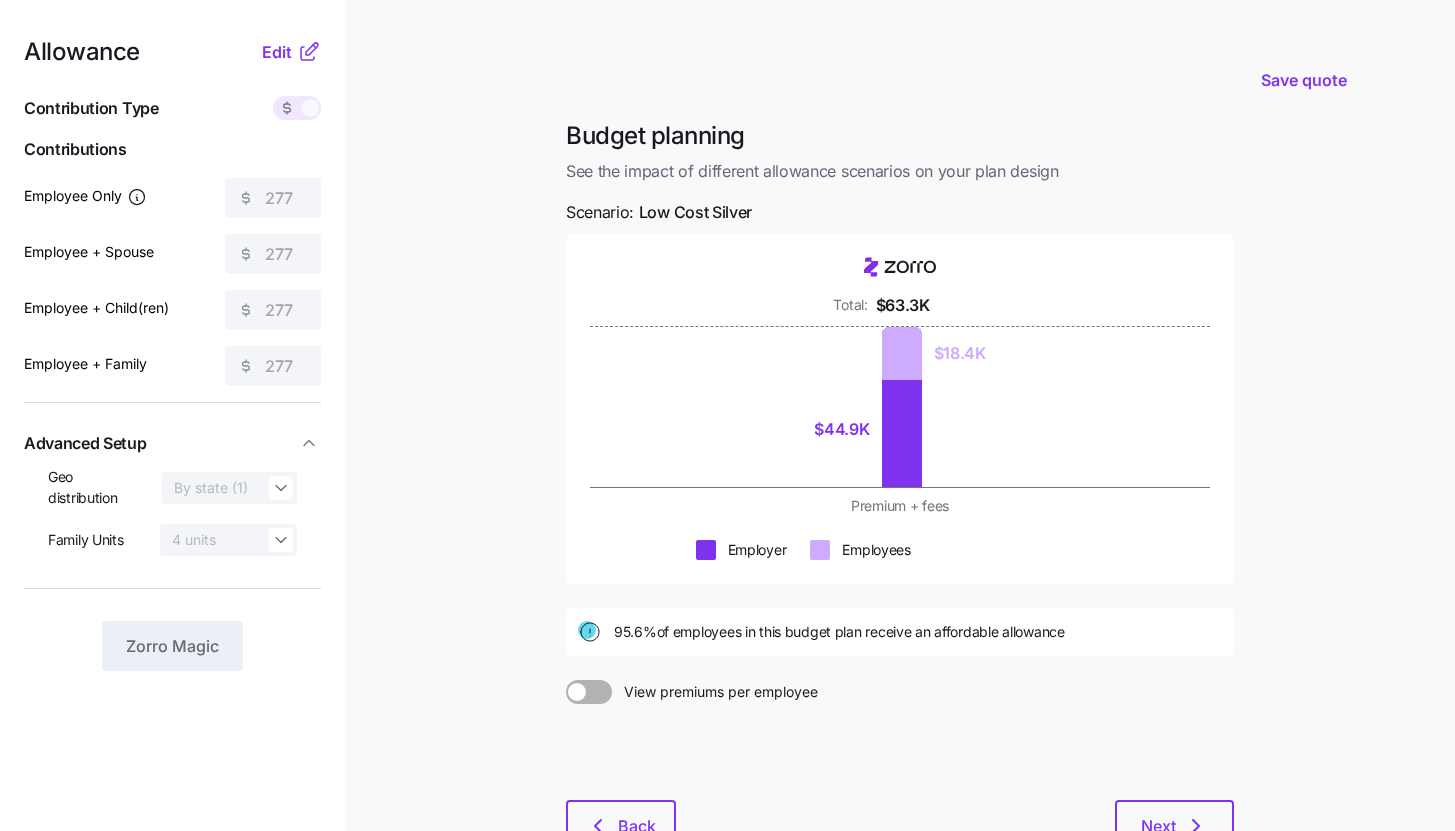 click on "Allowance Edit Contribution Type Use classes Contributions Employee Only 277 Employee + Spouse 277 Employee + Child(ren) 277 Employee + Family 277 Advanced Setup Geo distribution By state (1) Family Units 4 units Zorro Magic" at bounding box center (172, 489) 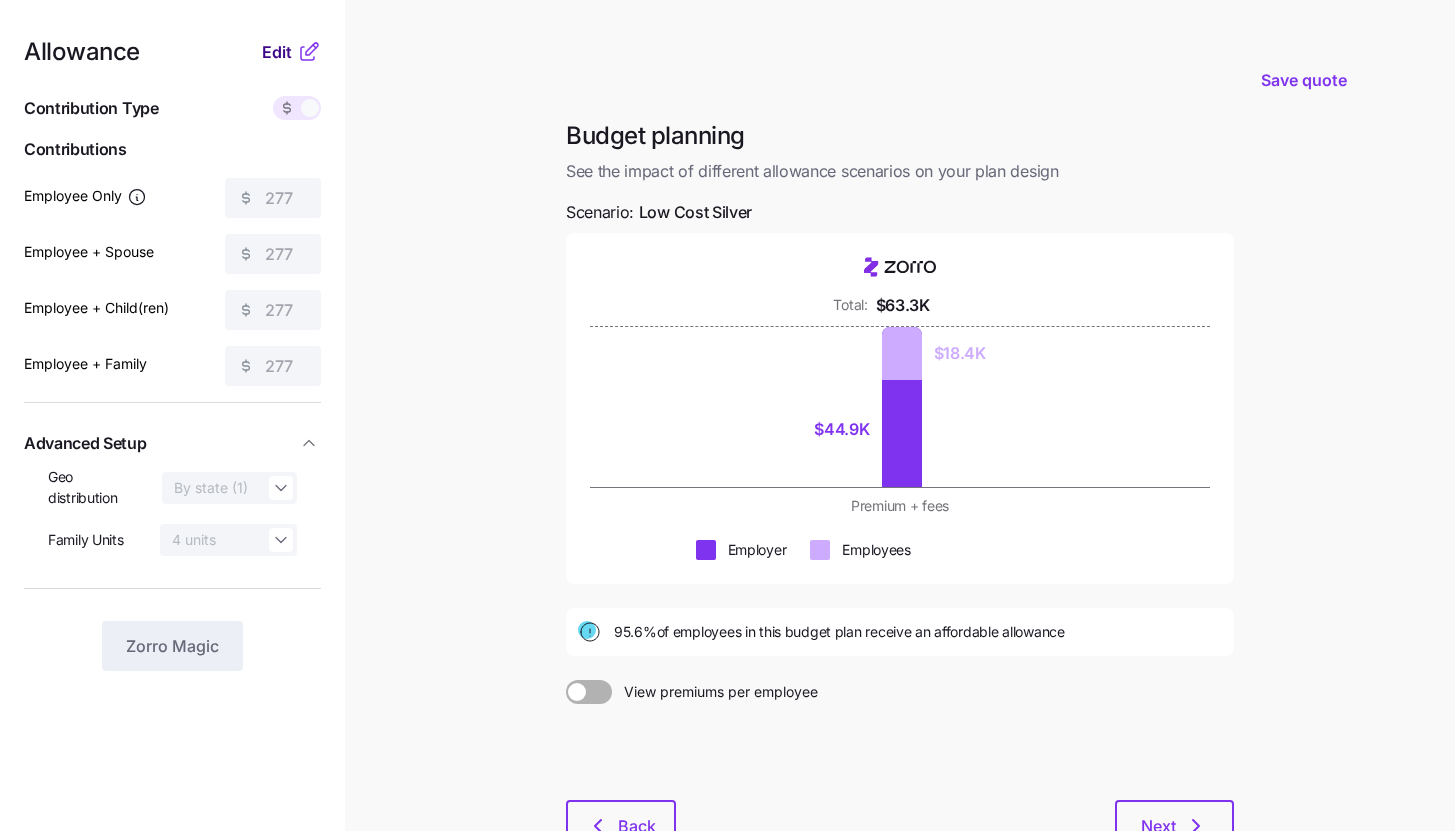 click on "Edit" at bounding box center [279, 52] 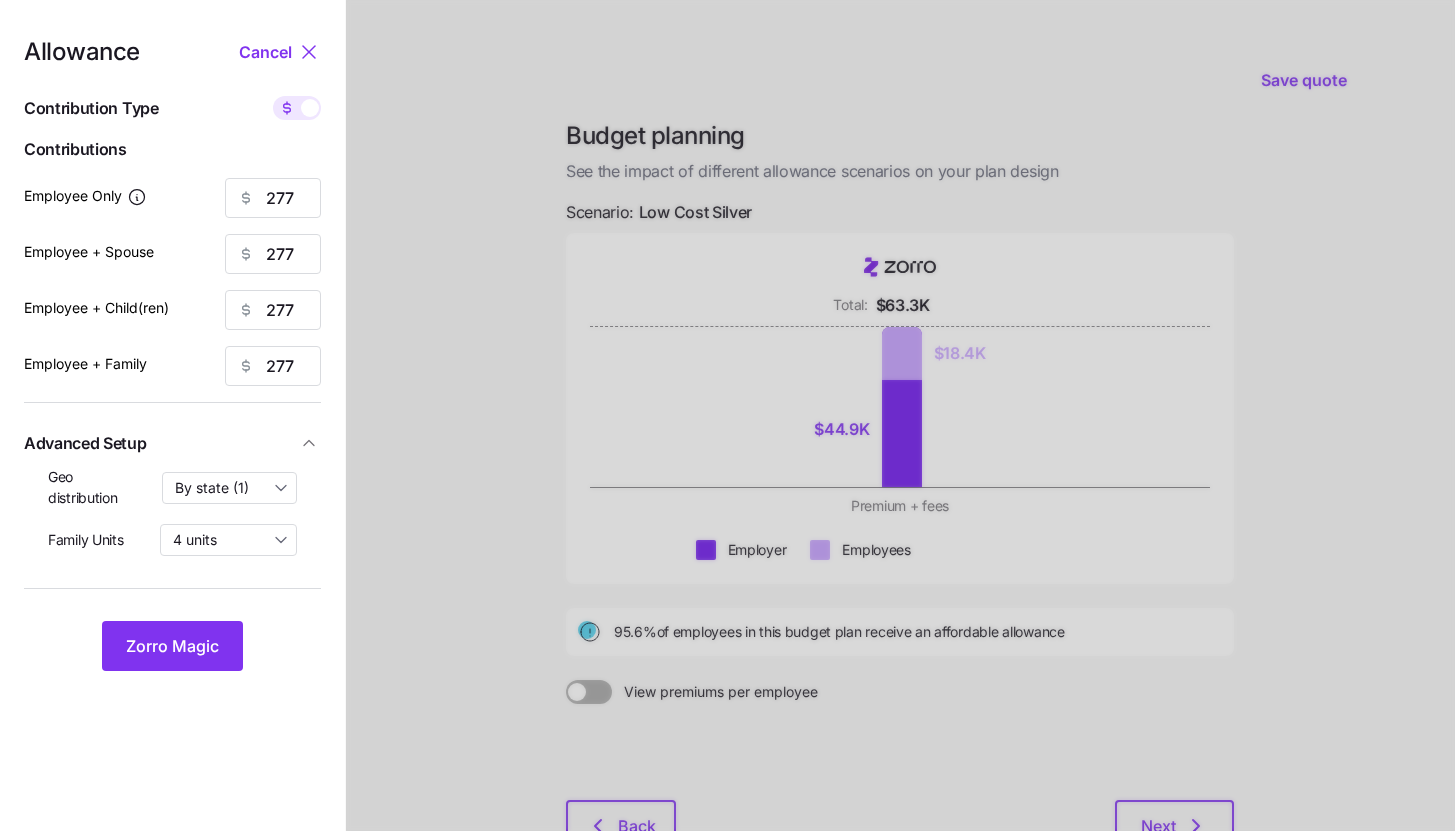 click on "Allowance Cancel Contribution Type Use classes Contributions Employee Only 277 Employee + Spouse 277 Employee + Child(ren) 277 Employee + Family 277 Advanced Setup Geo distribution By state (1) Family Units 4 units Zorro Magic" at bounding box center [172, 355] 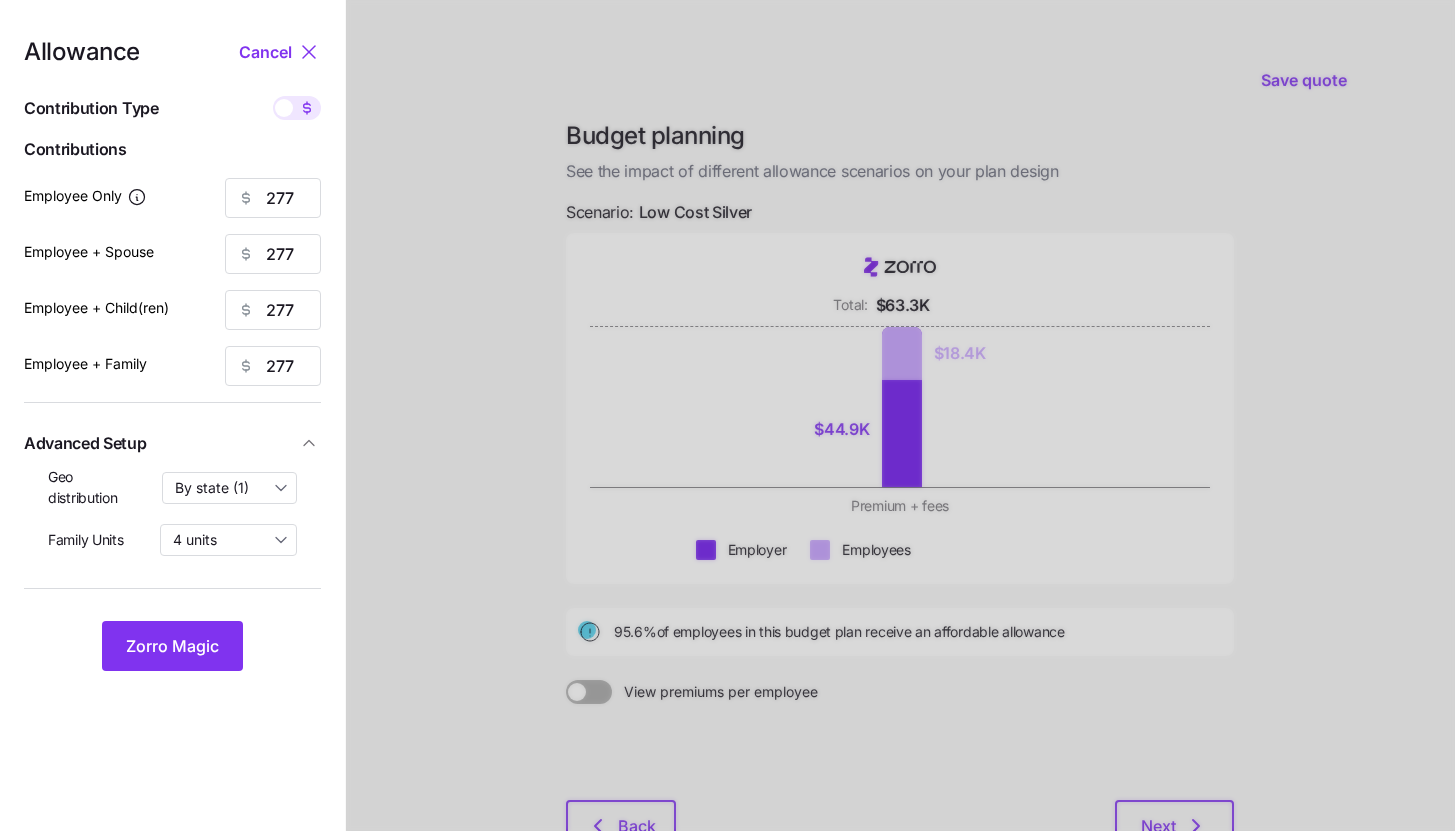 type on "67" 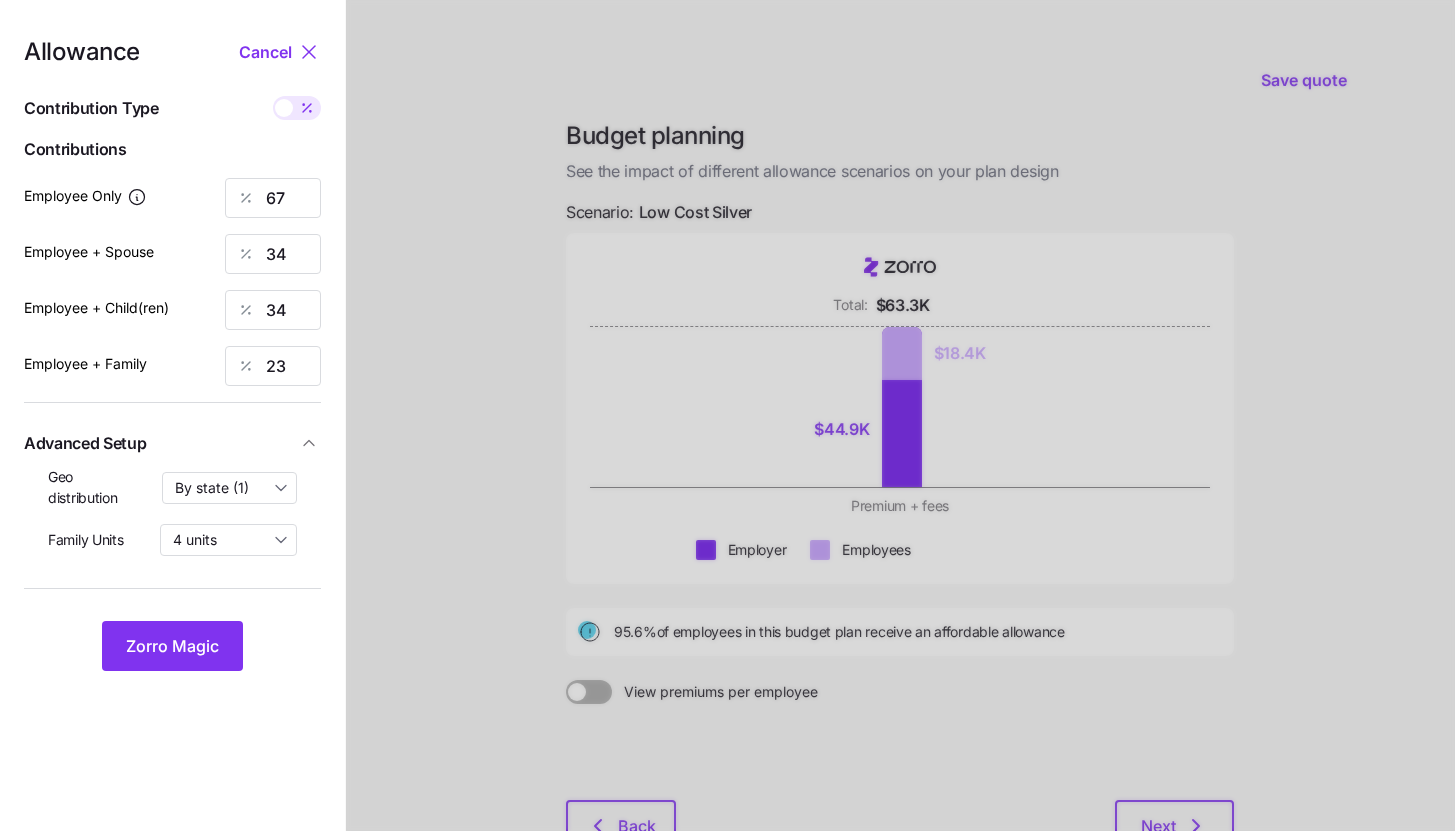 click on "Allowance Cancel Contribution Type Use classes Contributions Employee Only 67 Employee + Spouse 34 Employee + Child(ren) 34 Employee + Family 23 Advanced Setup Geo distribution By state (1) Family Units 4 units Zorro Magic" at bounding box center [172, 355] 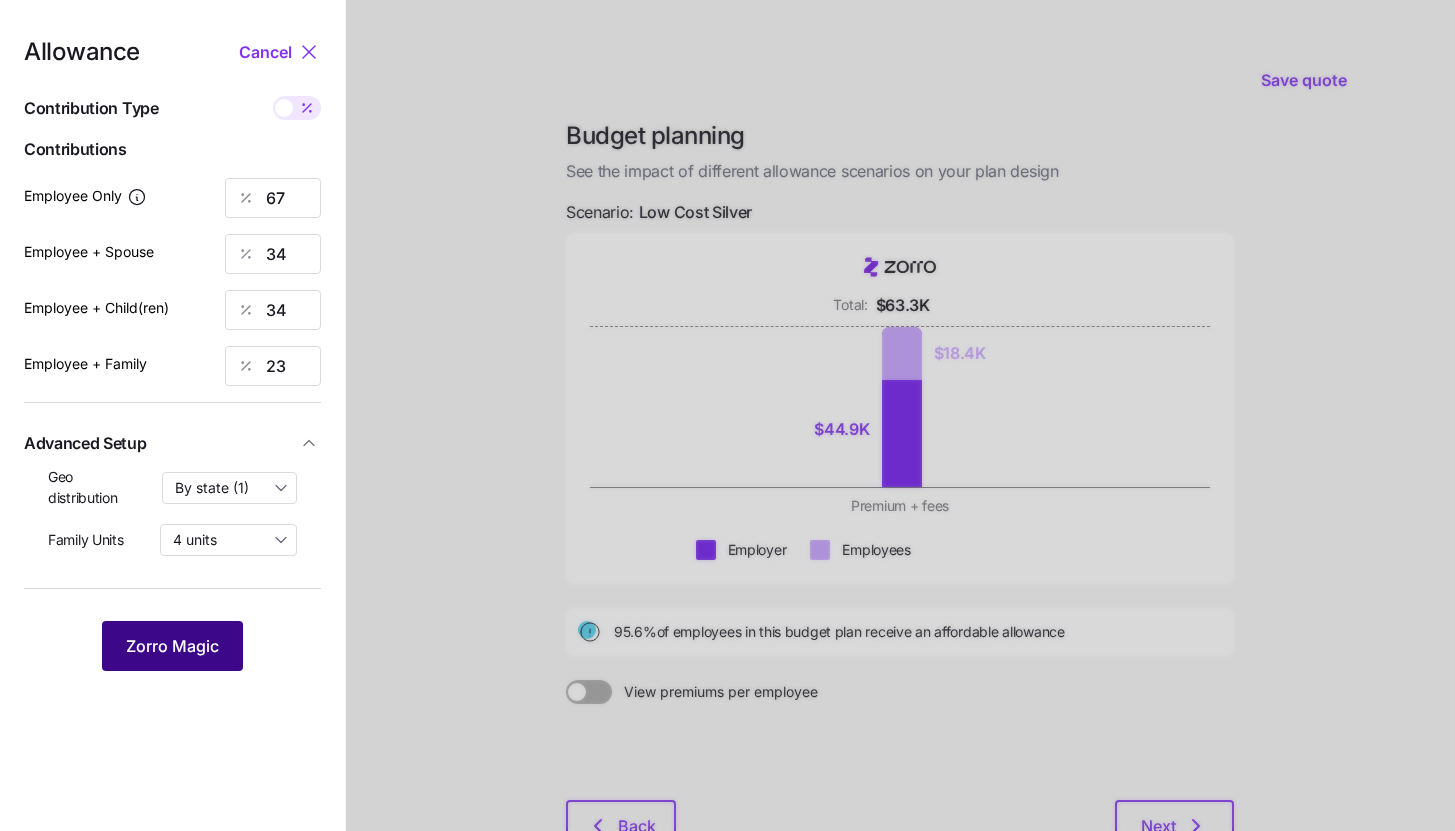 click on "Zorro Magic" at bounding box center [172, 646] 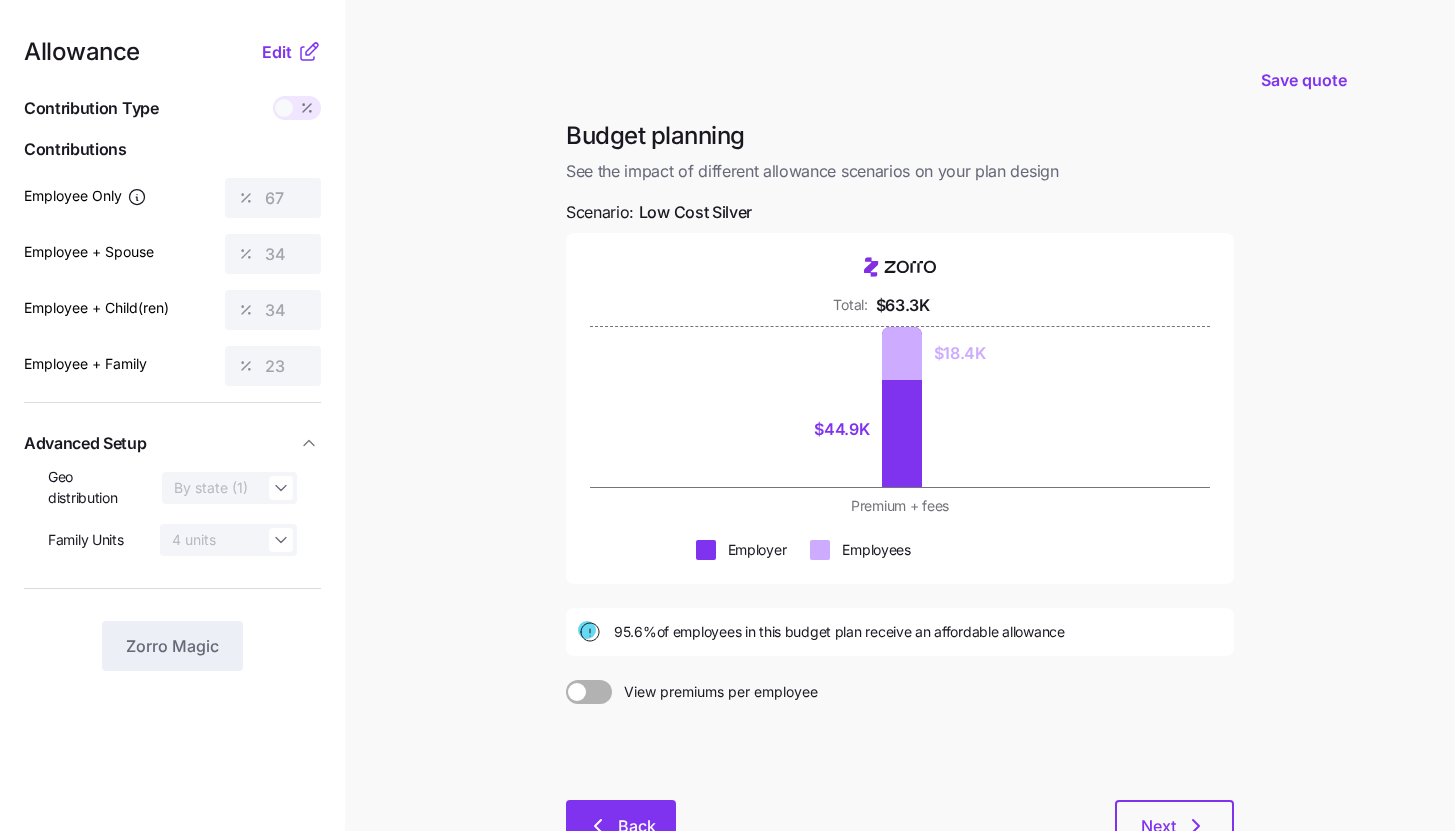 click on "Back" at bounding box center (621, 825) 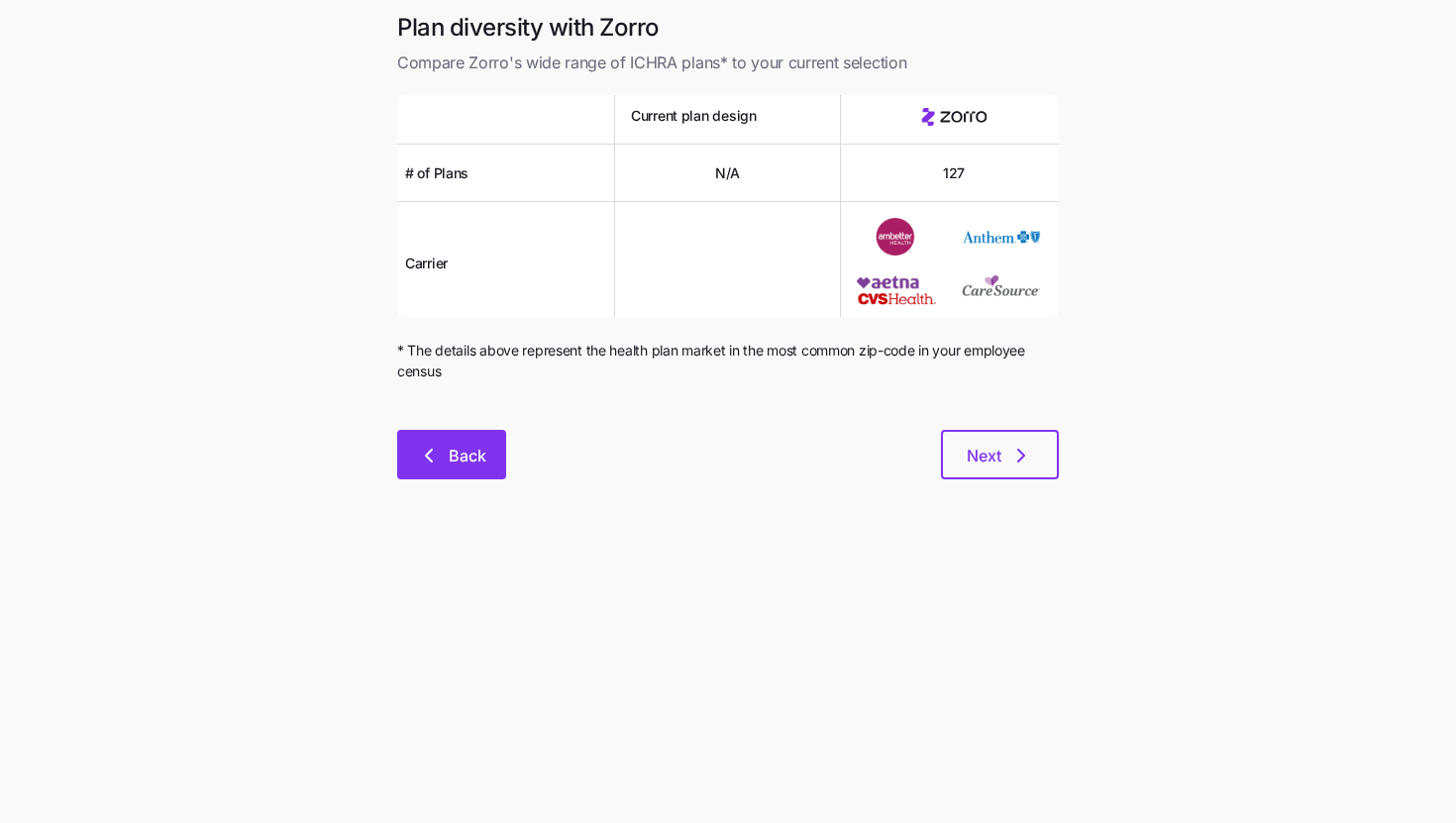 click on "Back" at bounding box center [468, 456] 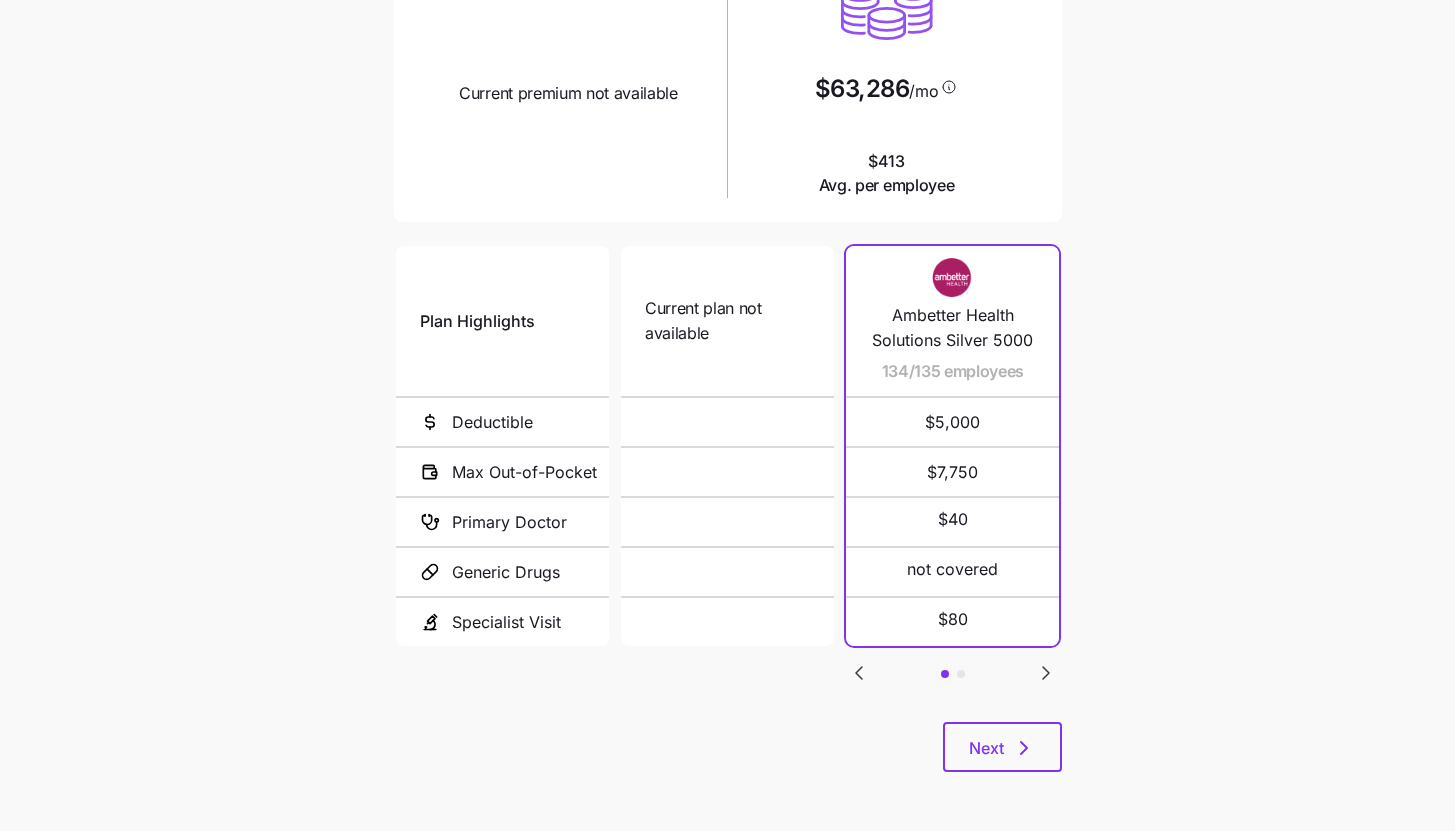 scroll, scrollTop: 259, scrollLeft: 0, axis: vertical 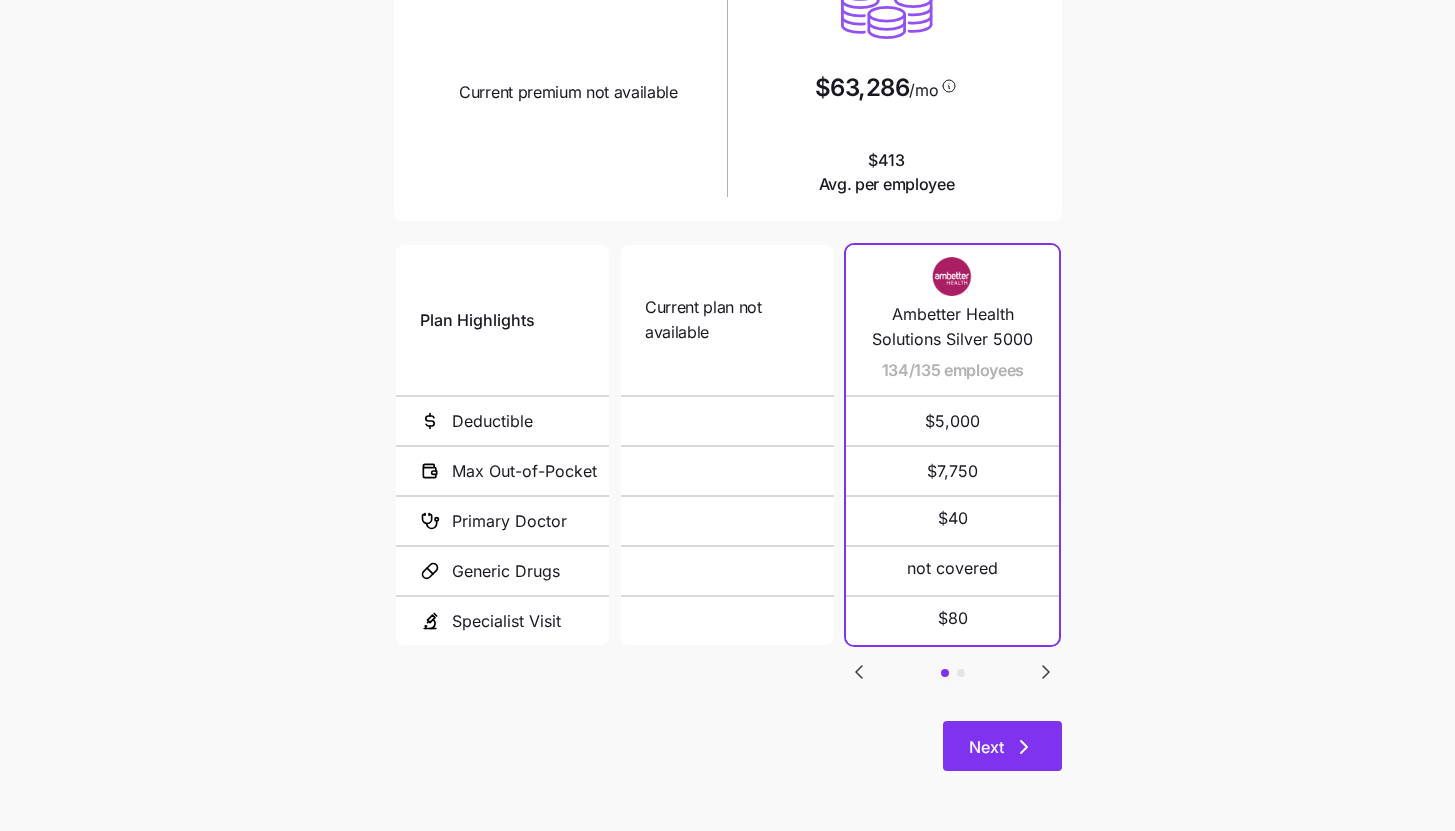 click 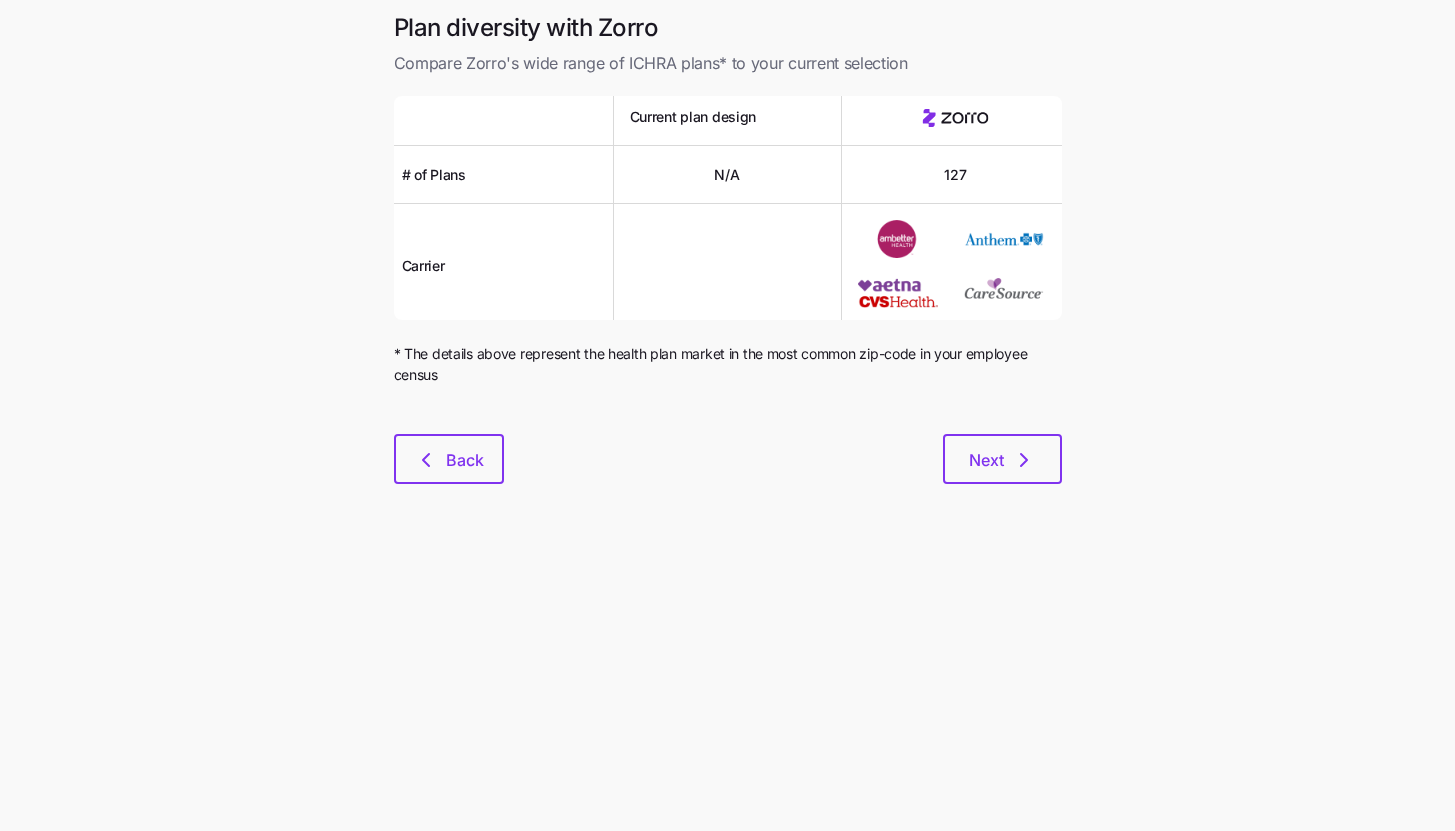 scroll, scrollTop: 0, scrollLeft: 0, axis: both 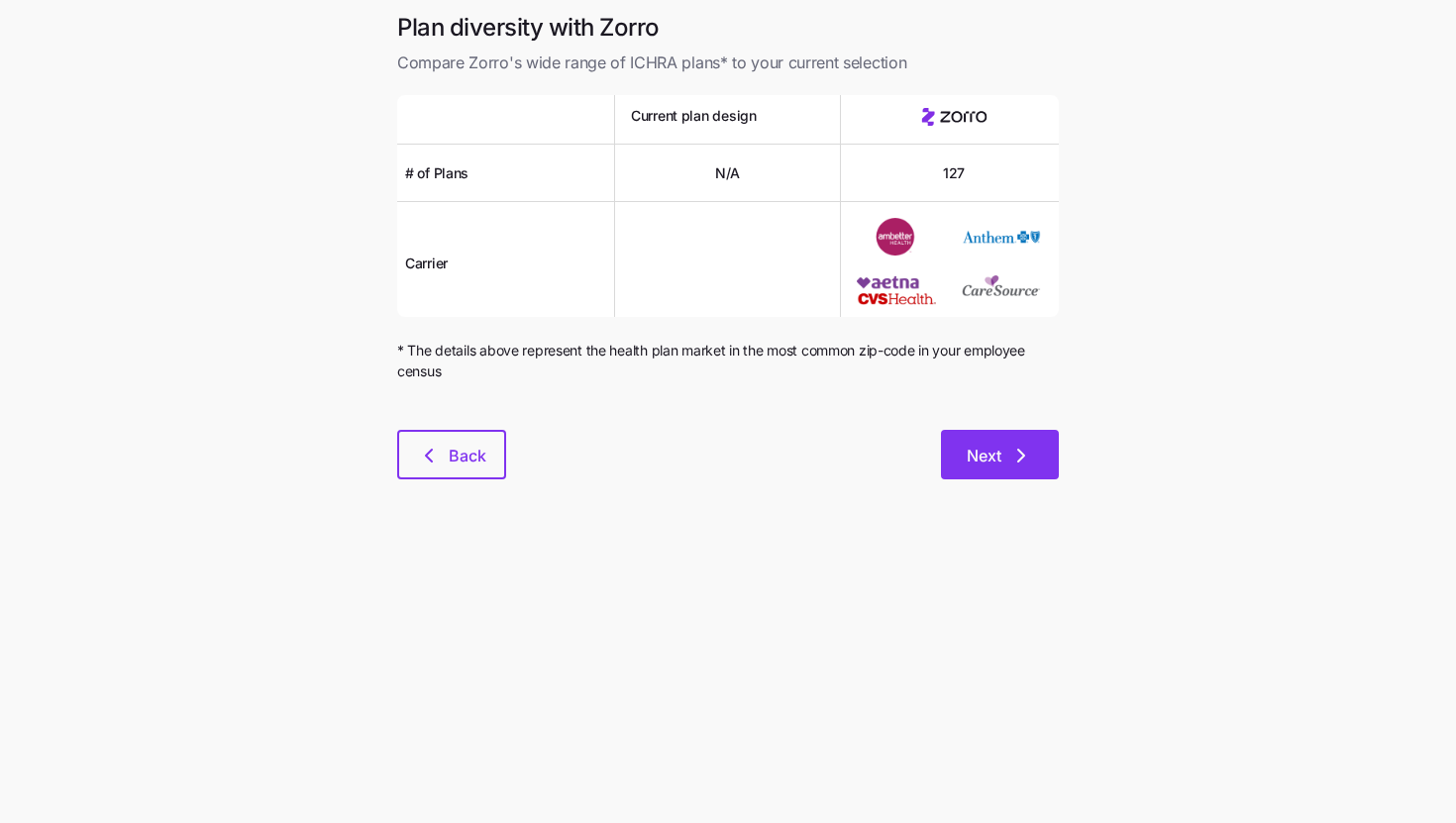 click 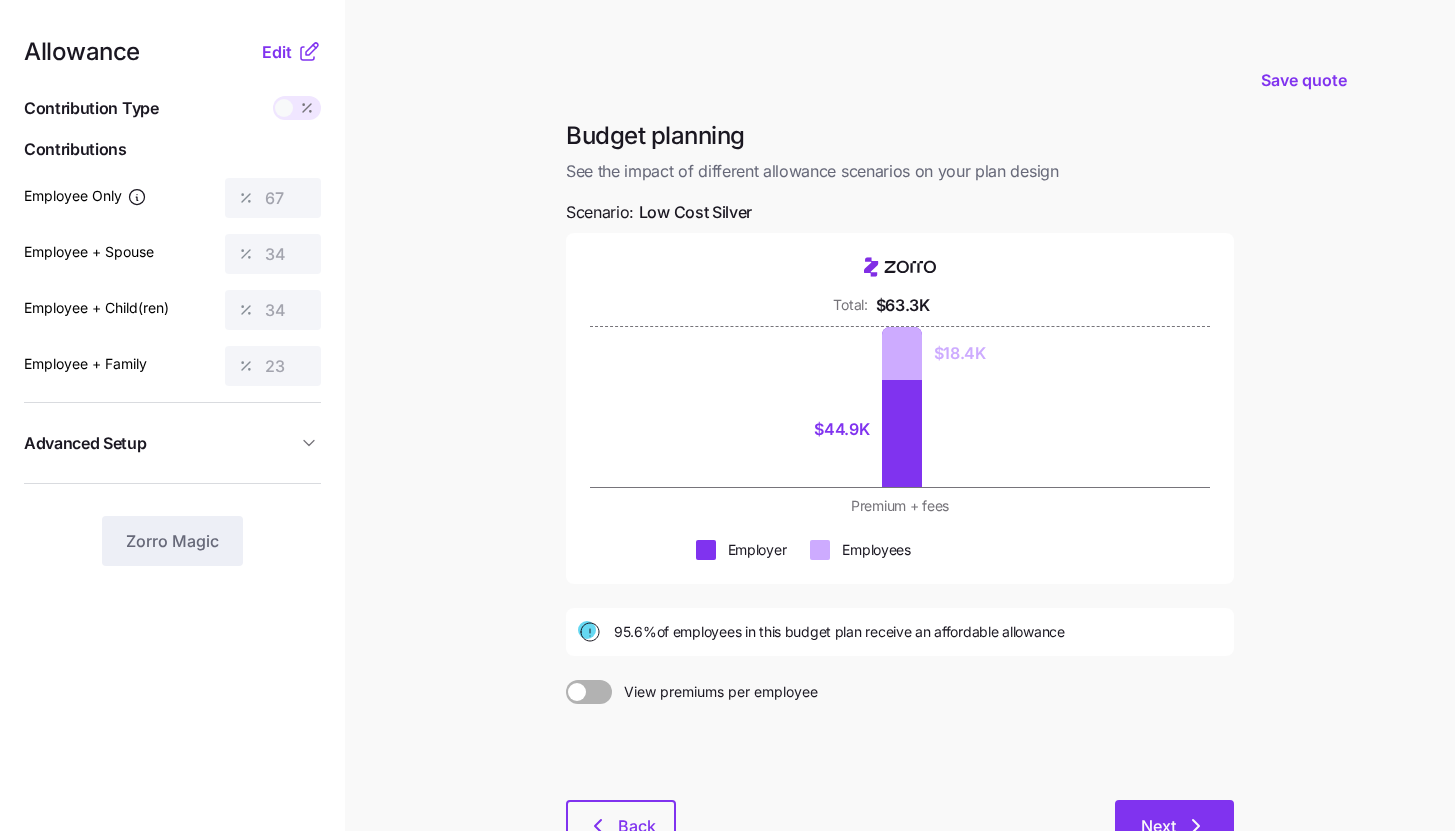 click on "Next" at bounding box center [1174, 825] 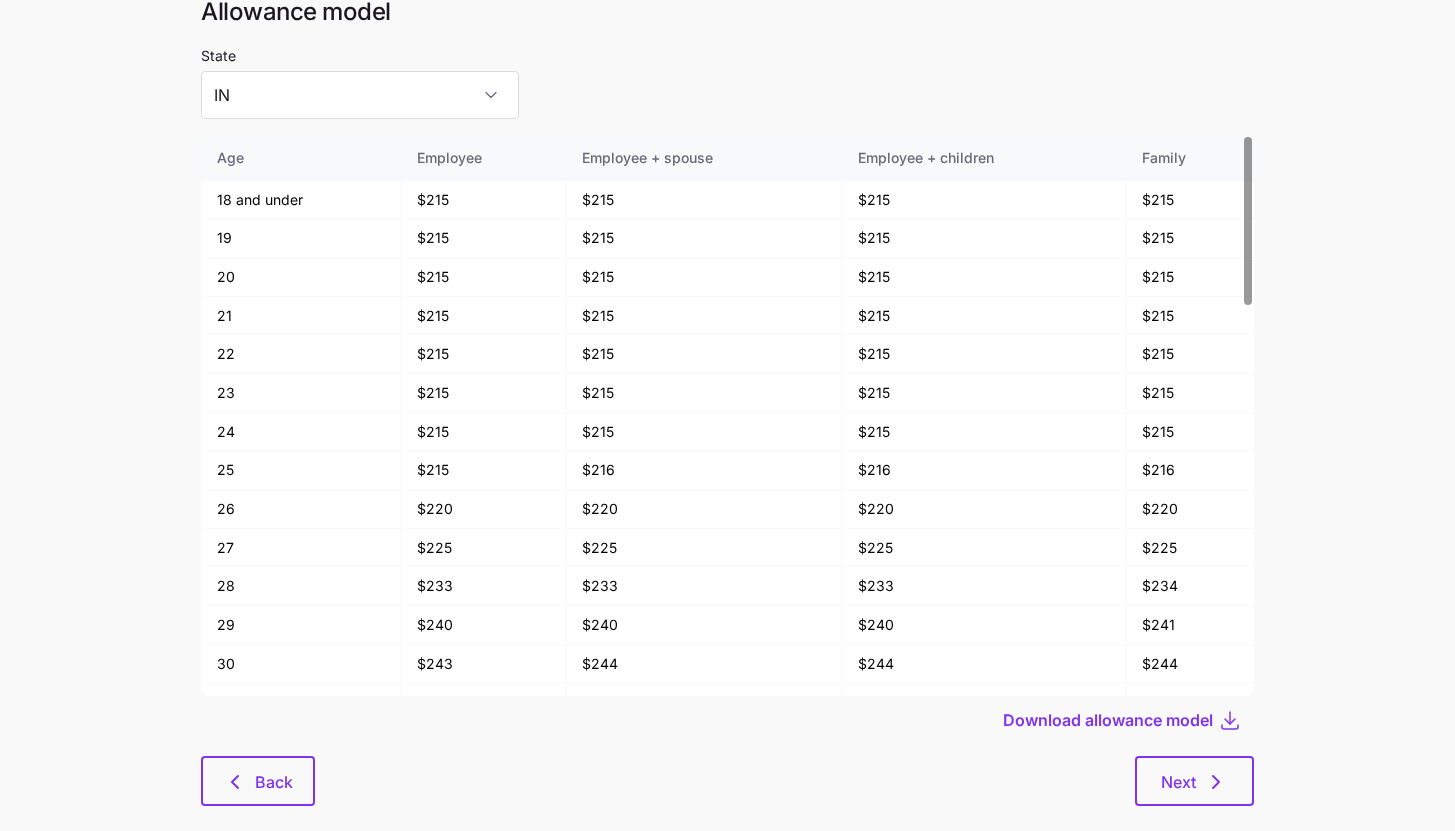 scroll, scrollTop: 107, scrollLeft: 0, axis: vertical 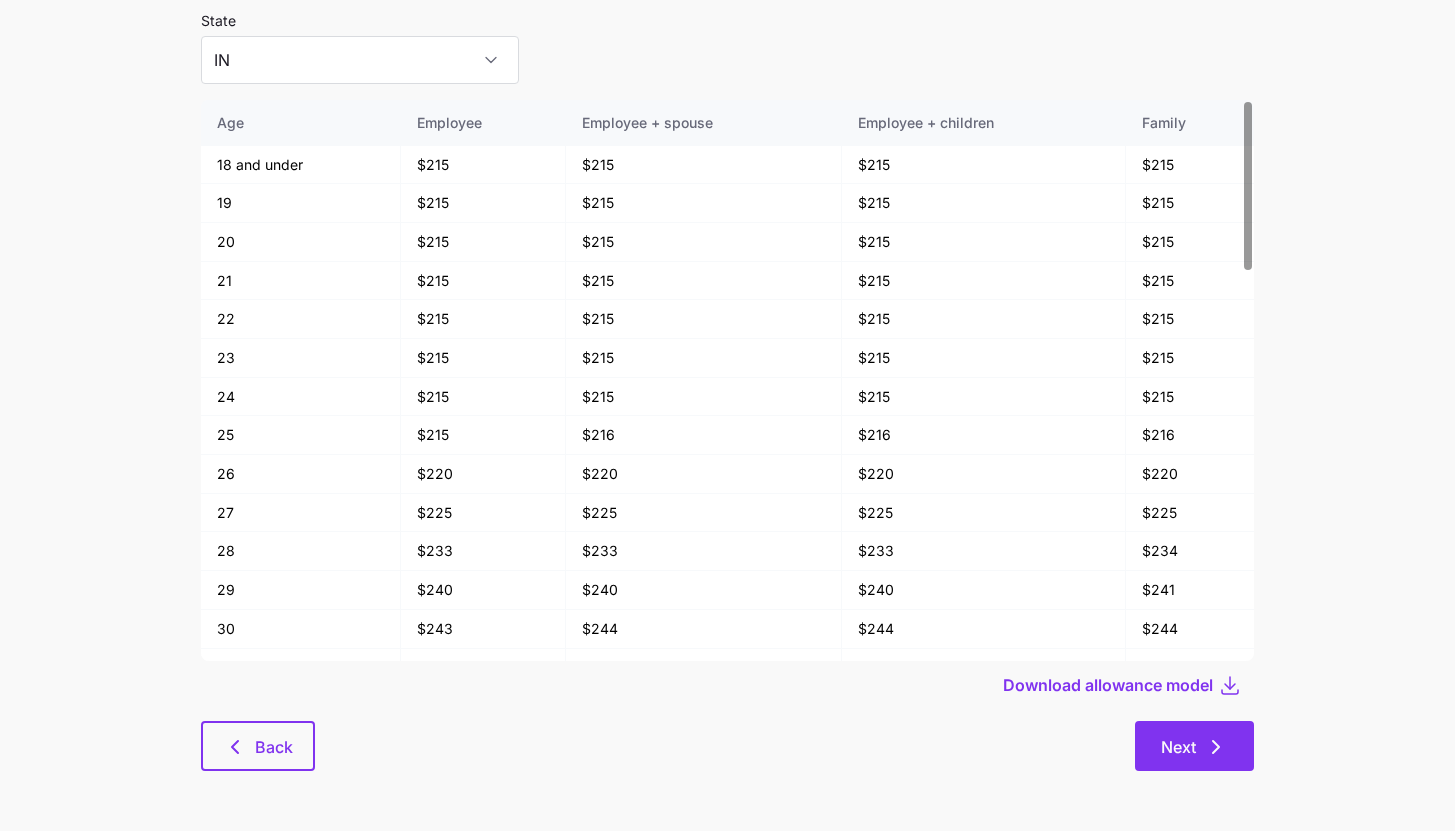 click on "Next" at bounding box center [1194, 747] 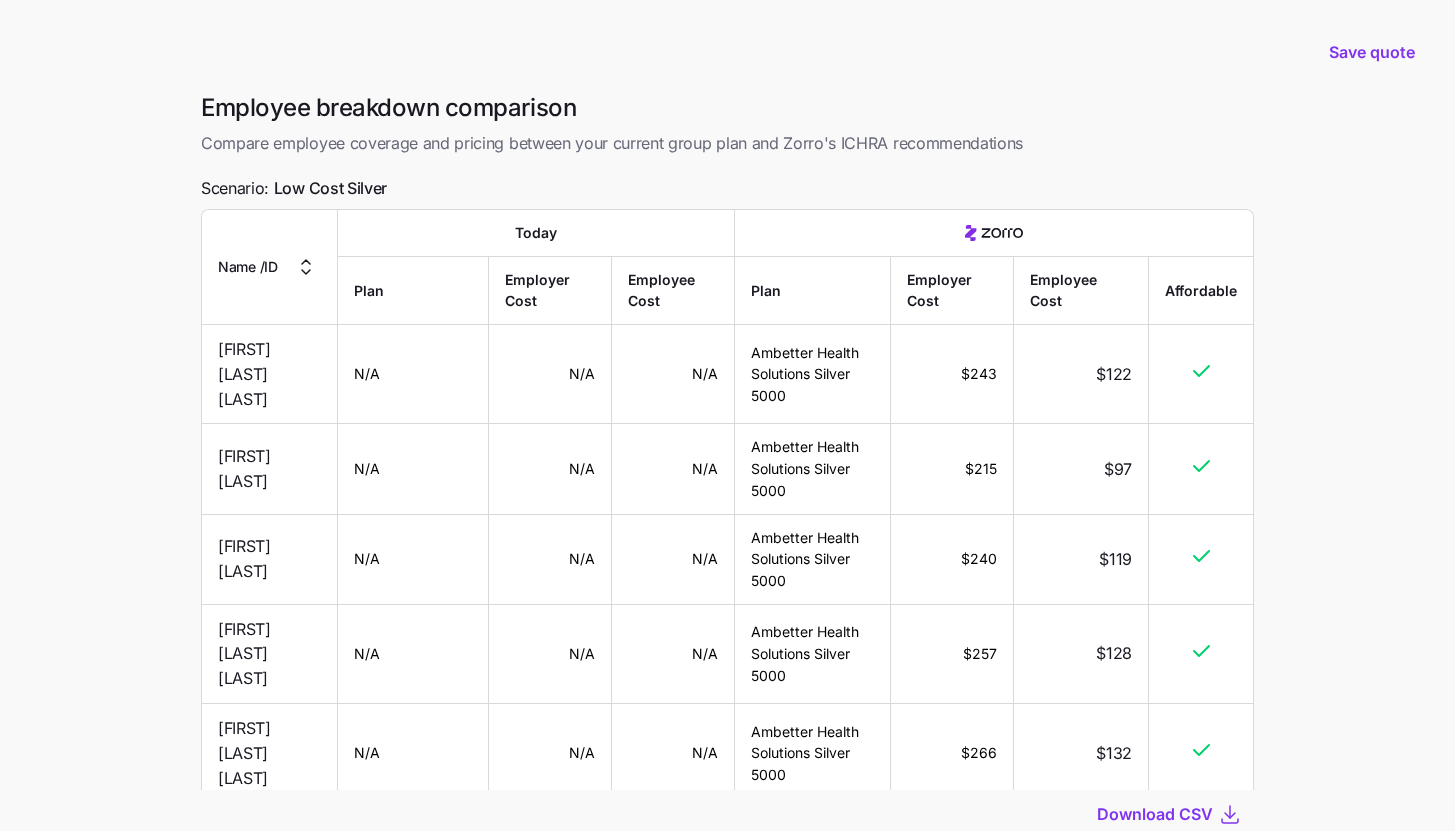 scroll, scrollTop: 141, scrollLeft: 0, axis: vertical 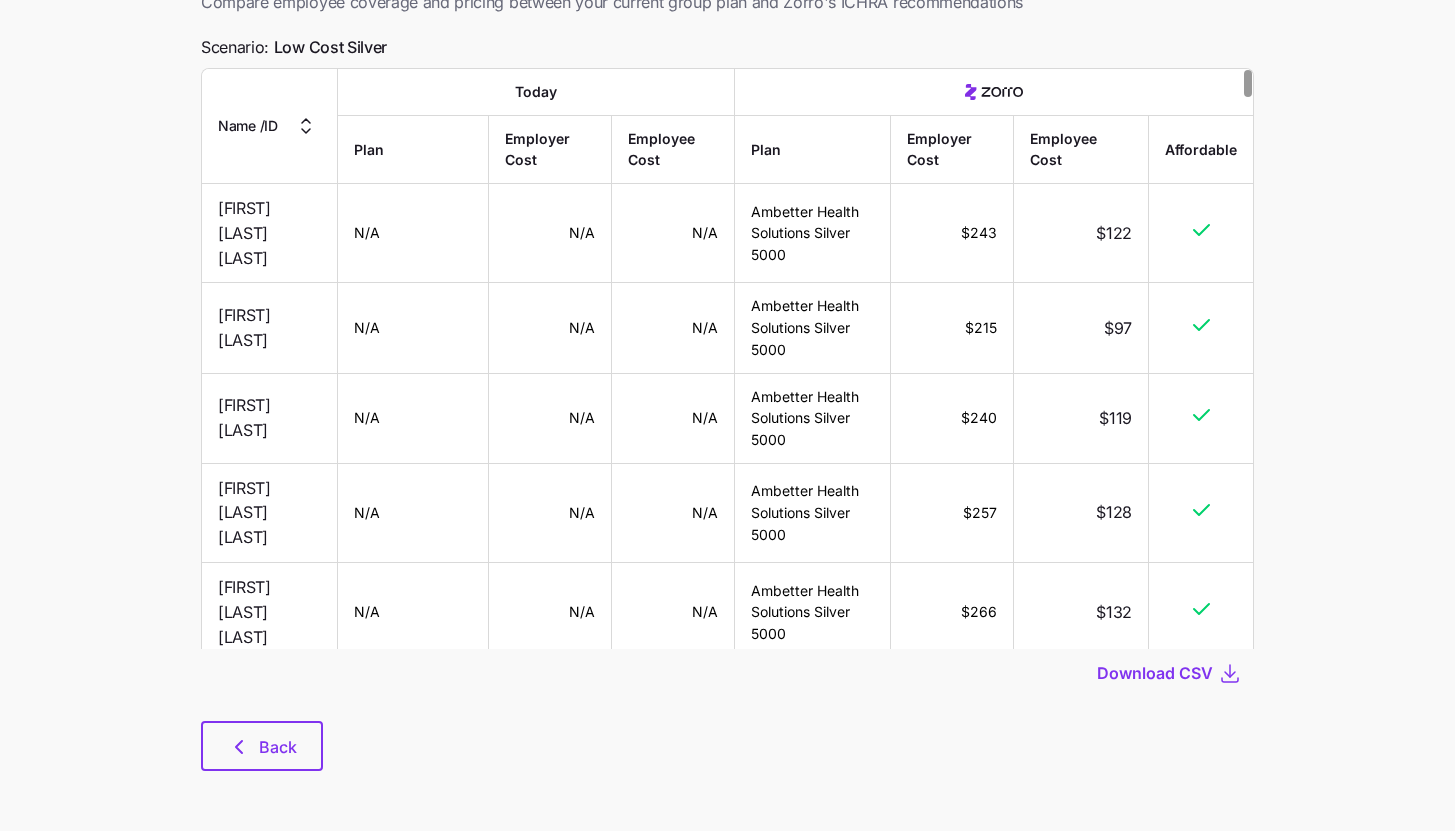 click on "Download CSV" at bounding box center (727, 673) 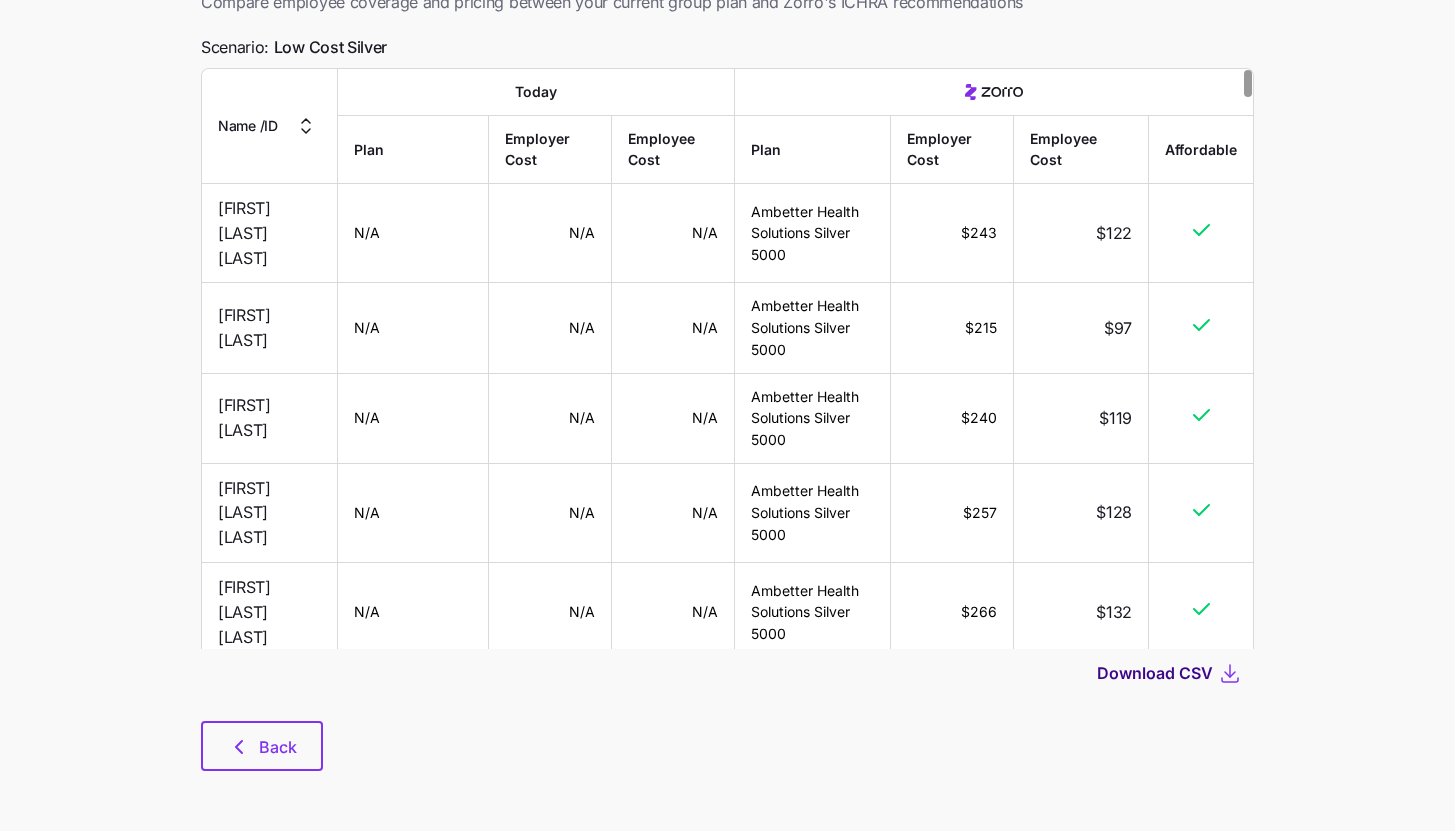 click on "Download CSV" at bounding box center (1155, 673) 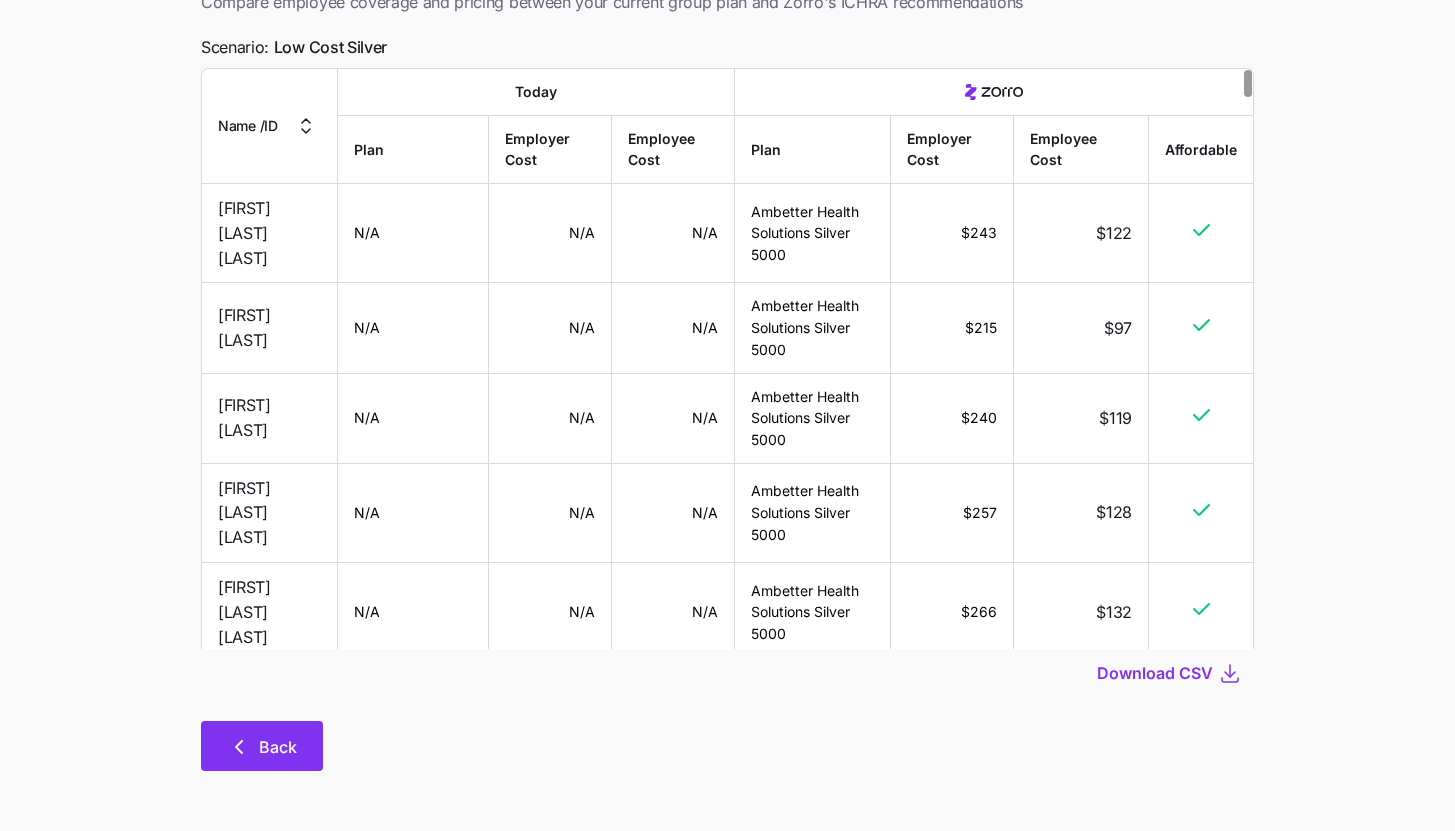 click on "Back" at bounding box center [262, 746] 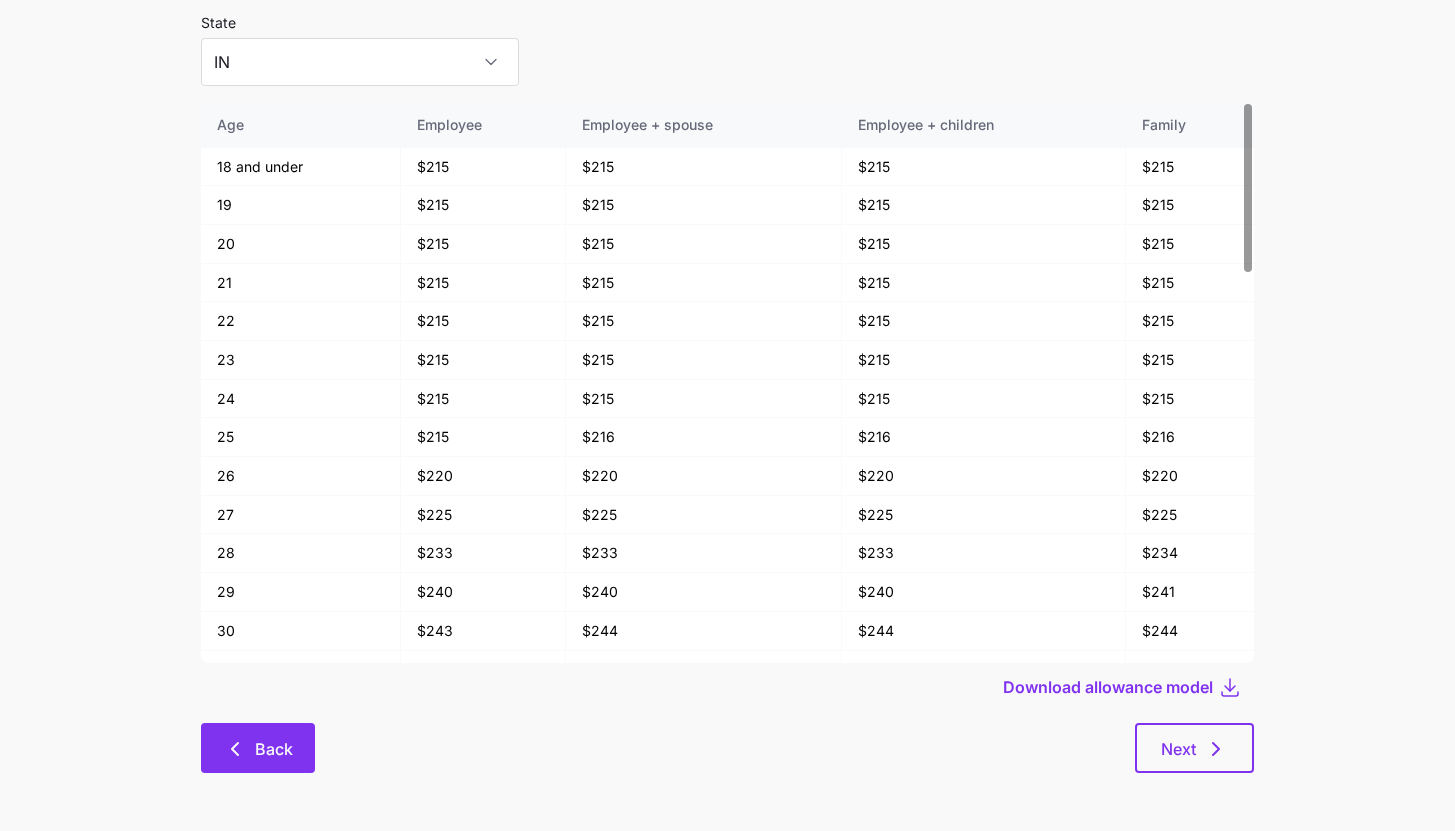 scroll, scrollTop: 107, scrollLeft: 0, axis: vertical 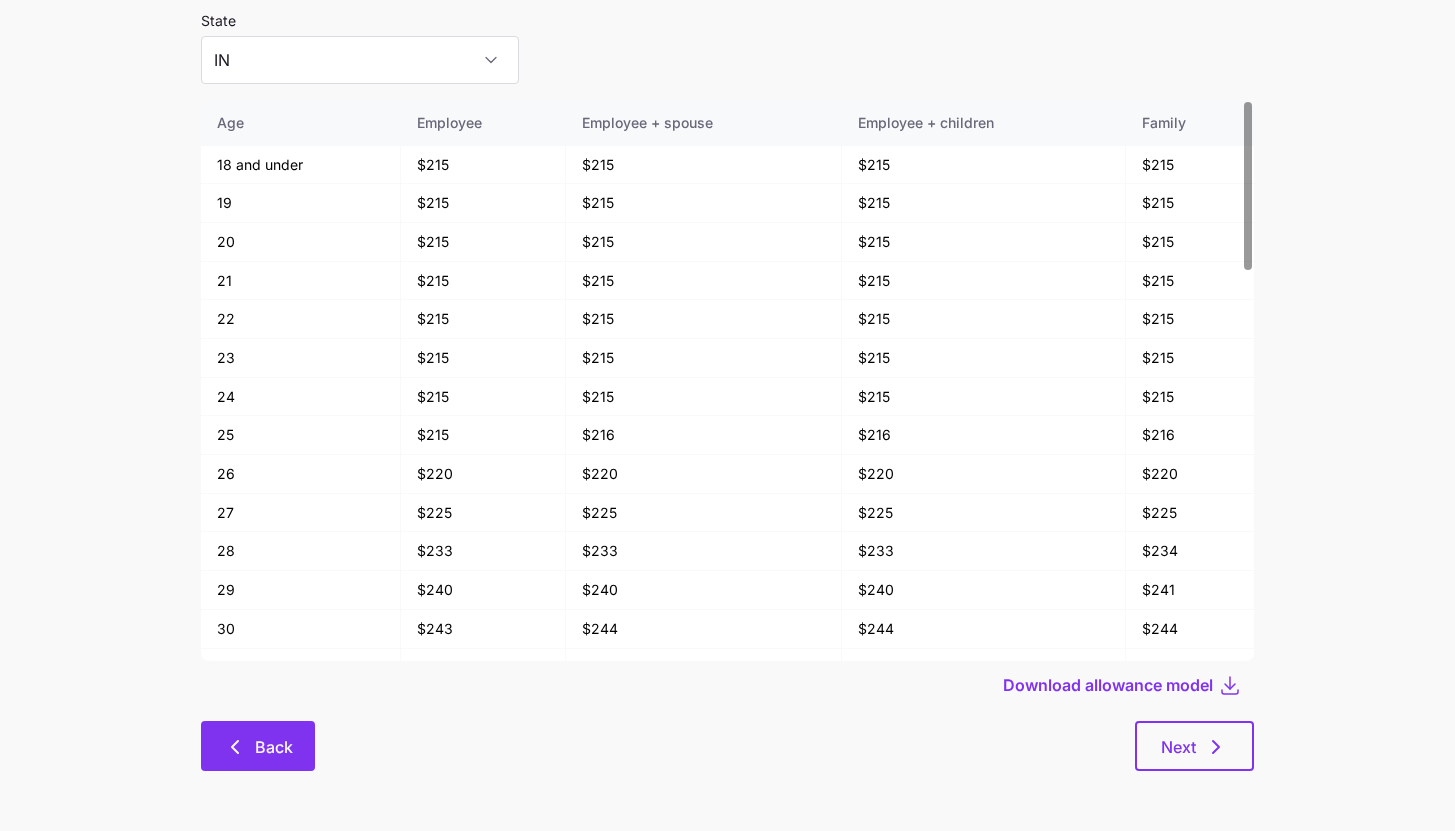 click 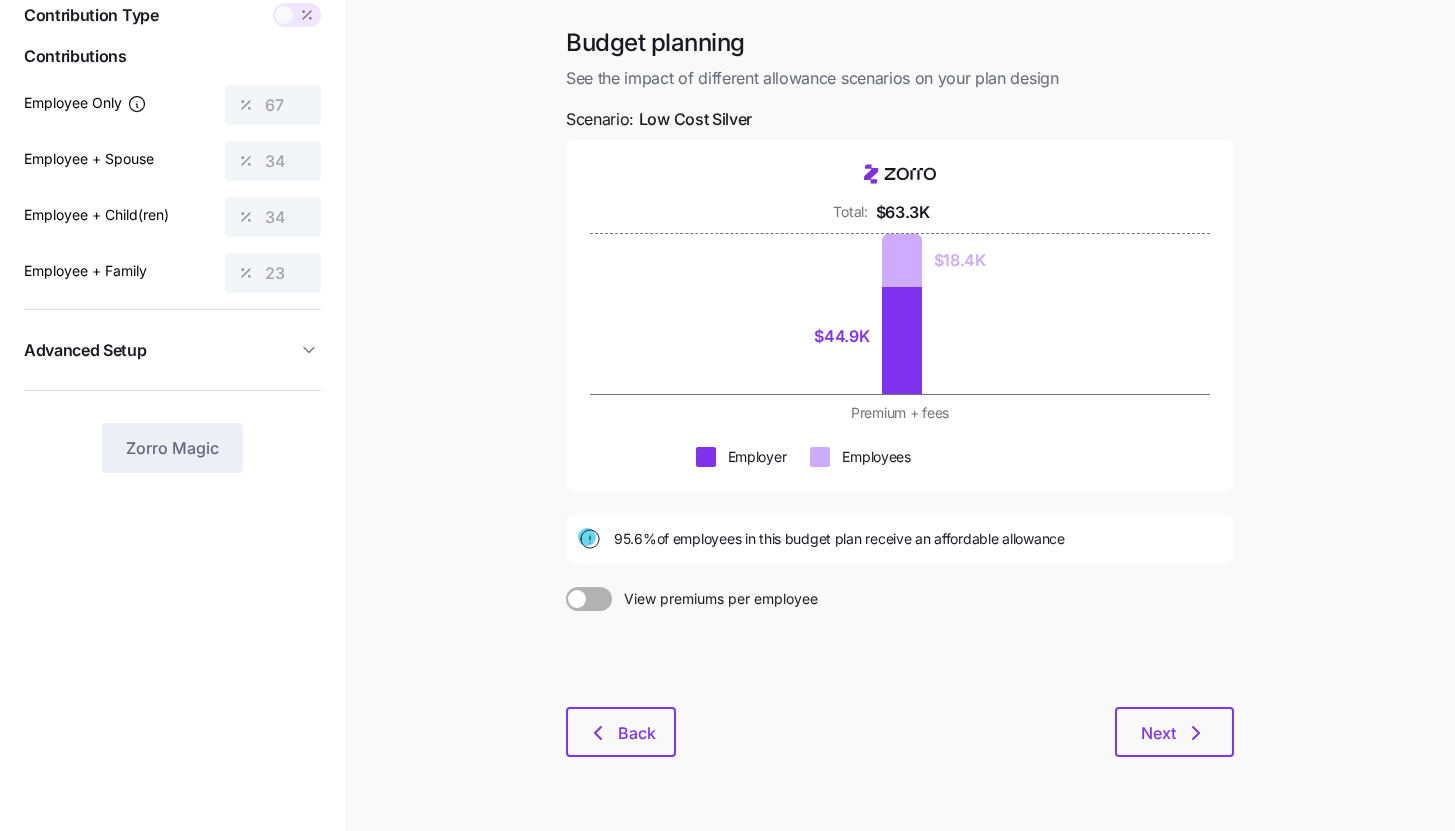 scroll, scrollTop: 147, scrollLeft: 0, axis: vertical 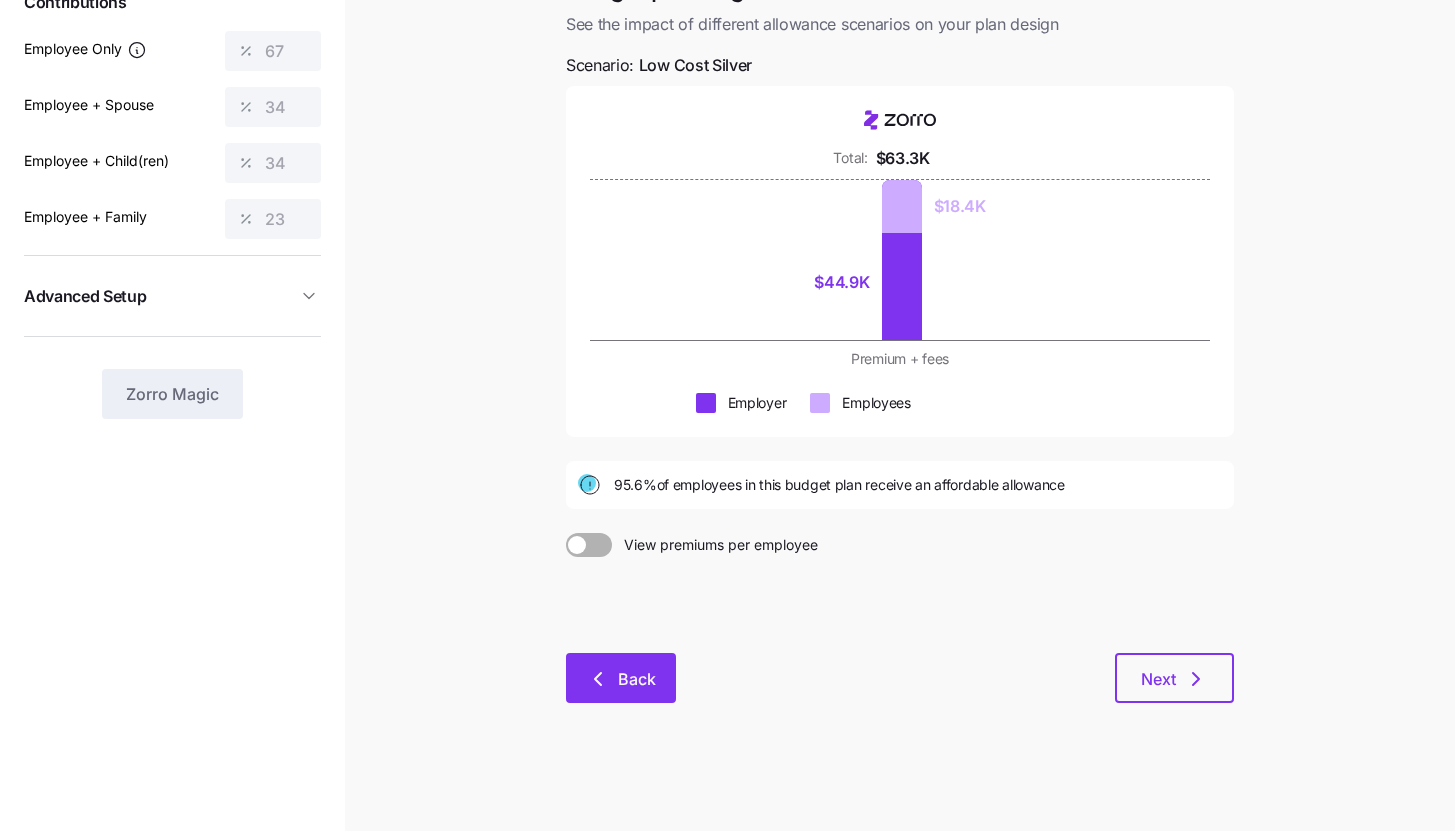 click on "Back" at bounding box center (621, 678) 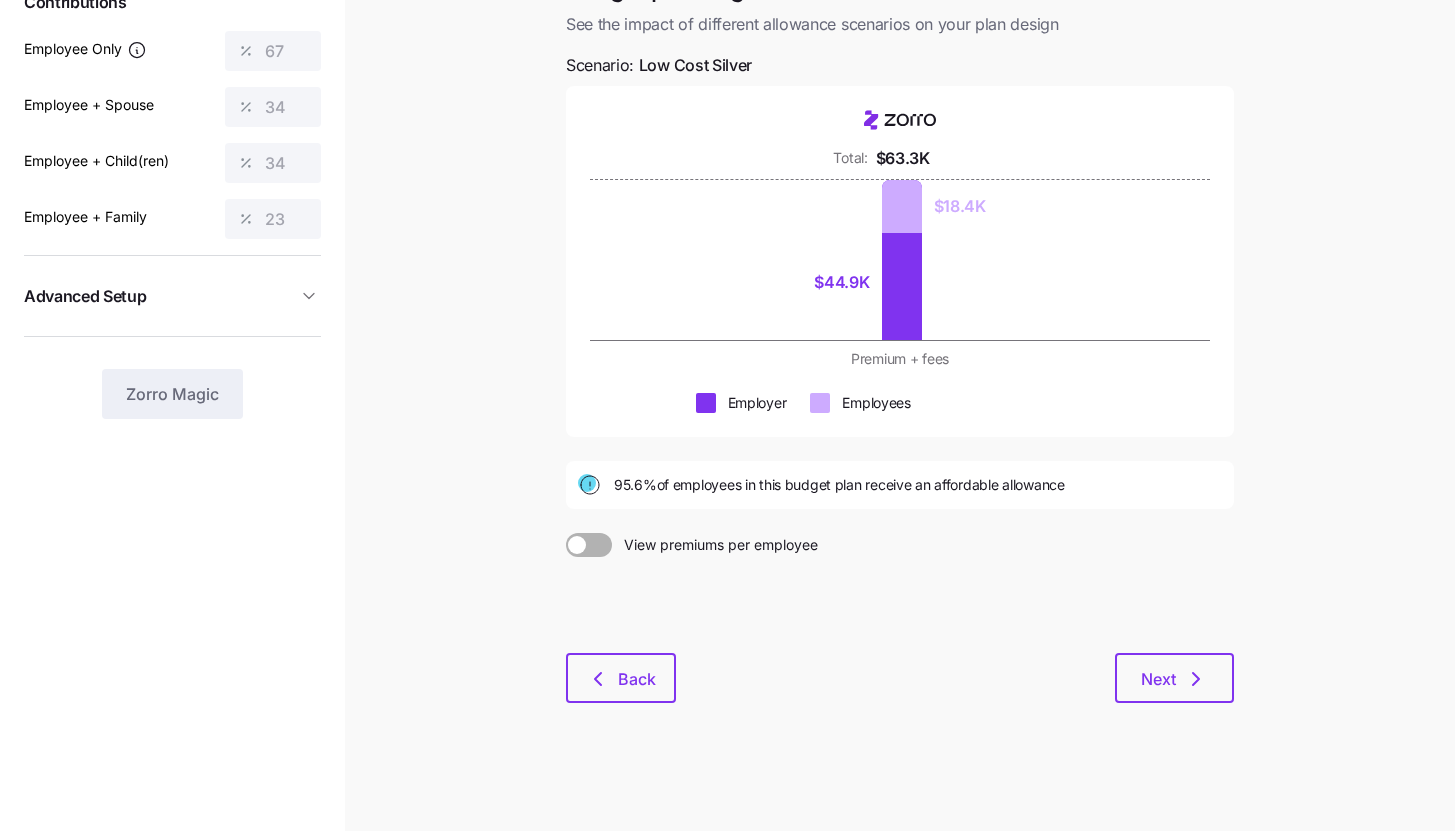 scroll, scrollTop: 0, scrollLeft: 0, axis: both 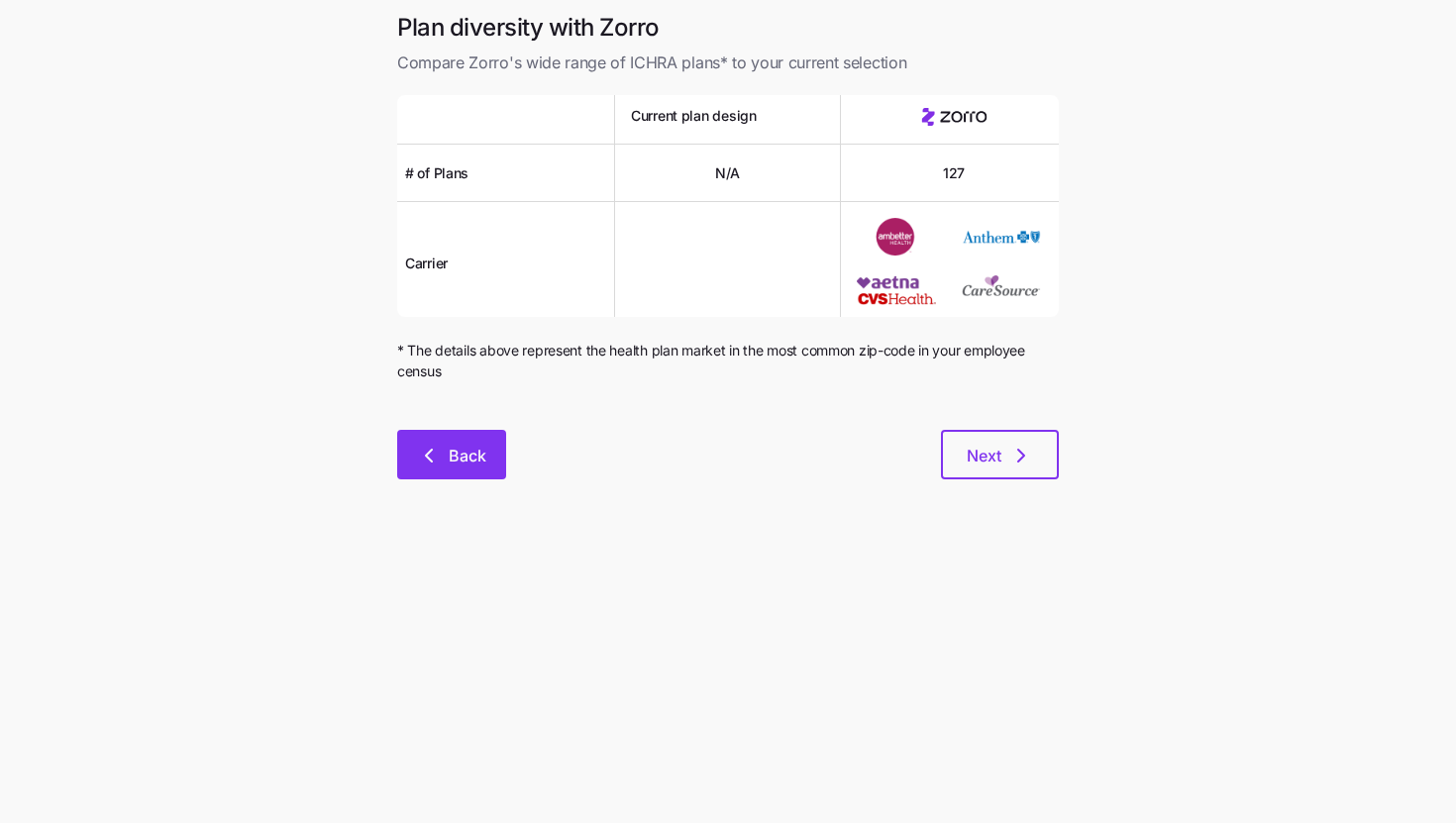 click on "Back" at bounding box center [452, 455] 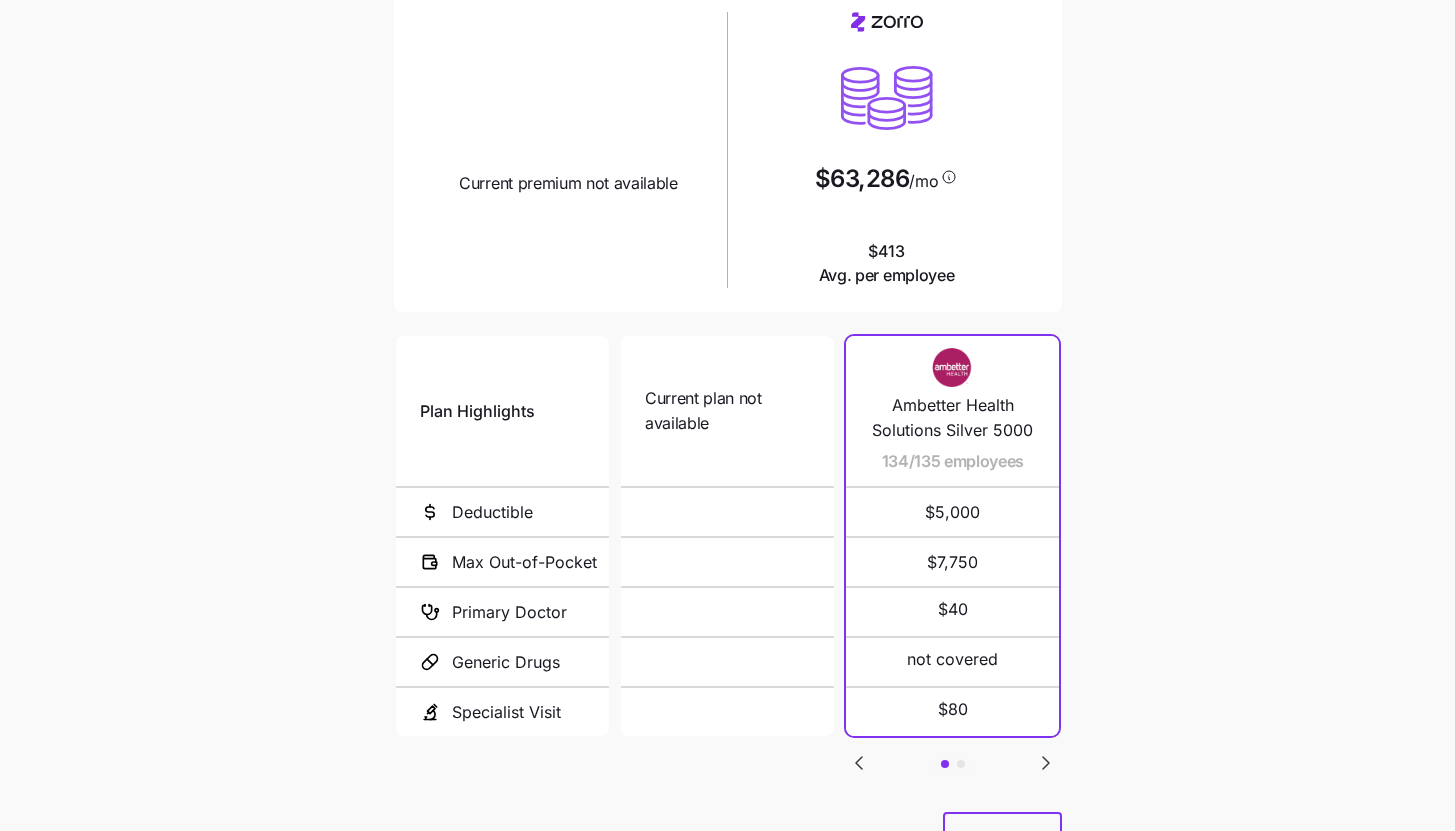 scroll, scrollTop: 259, scrollLeft: 0, axis: vertical 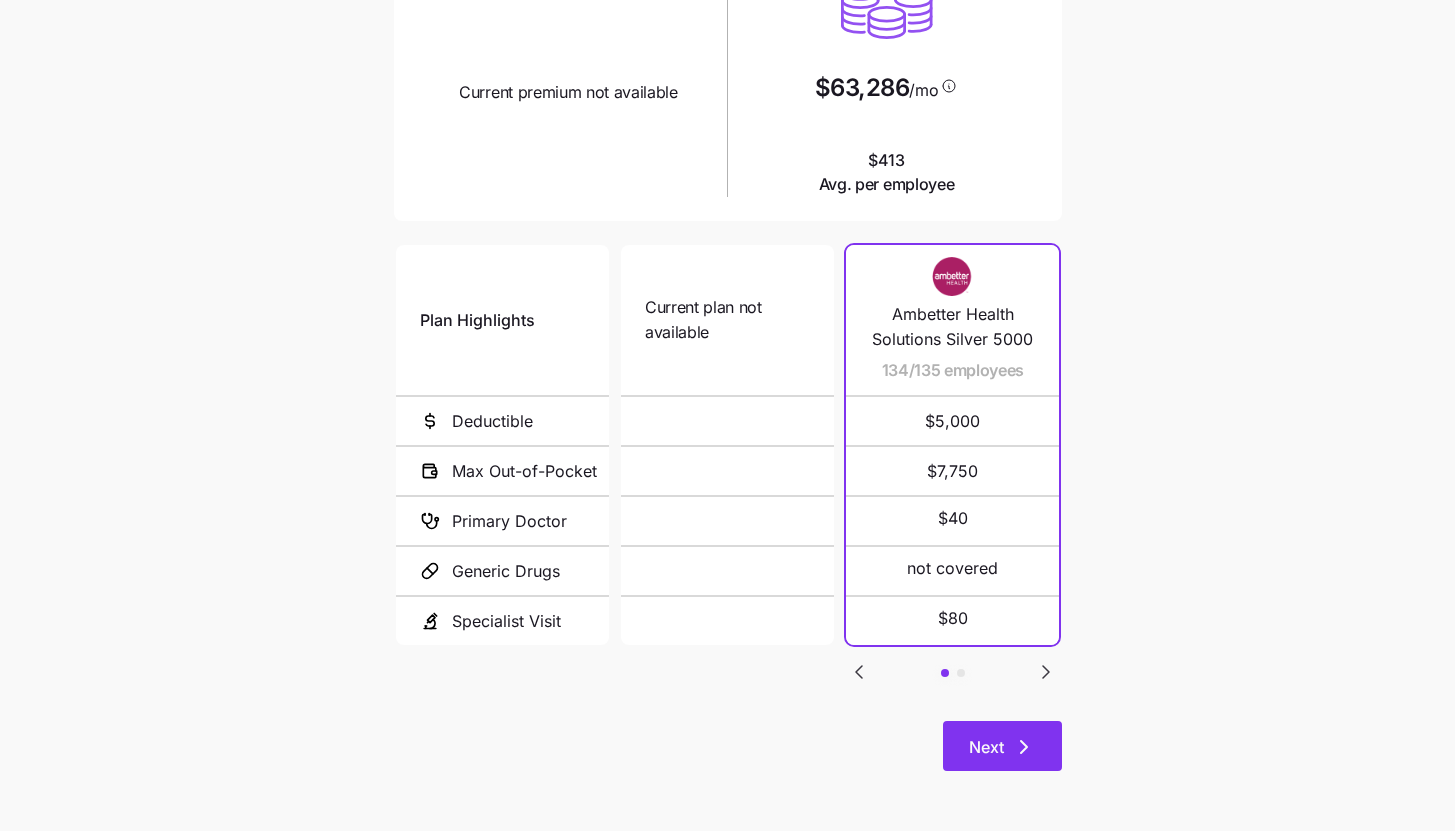 click on "Next" at bounding box center [1002, 746] 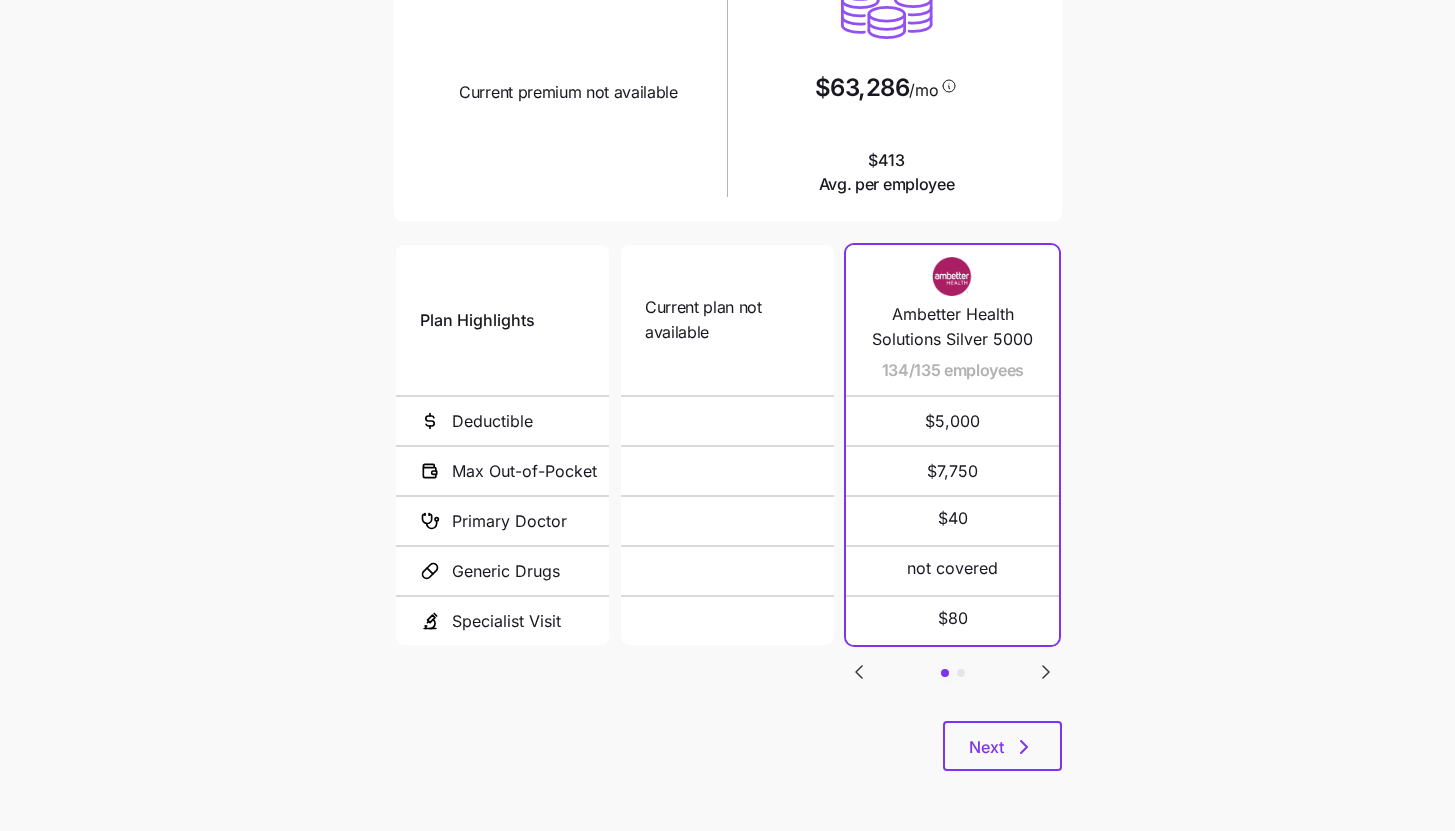 scroll, scrollTop: 0, scrollLeft: 0, axis: both 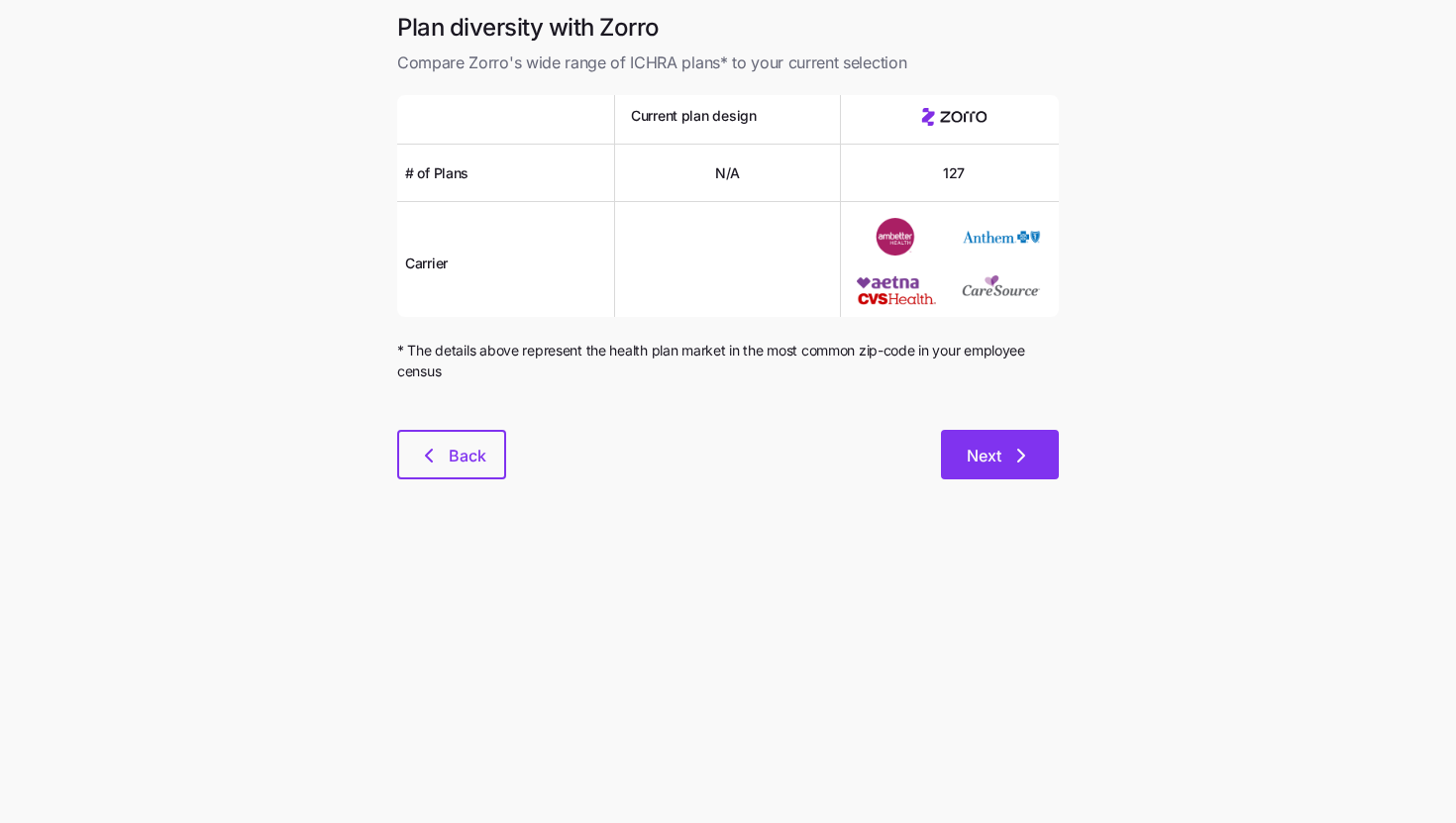 click on "Next" at bounding box center (999, 455) 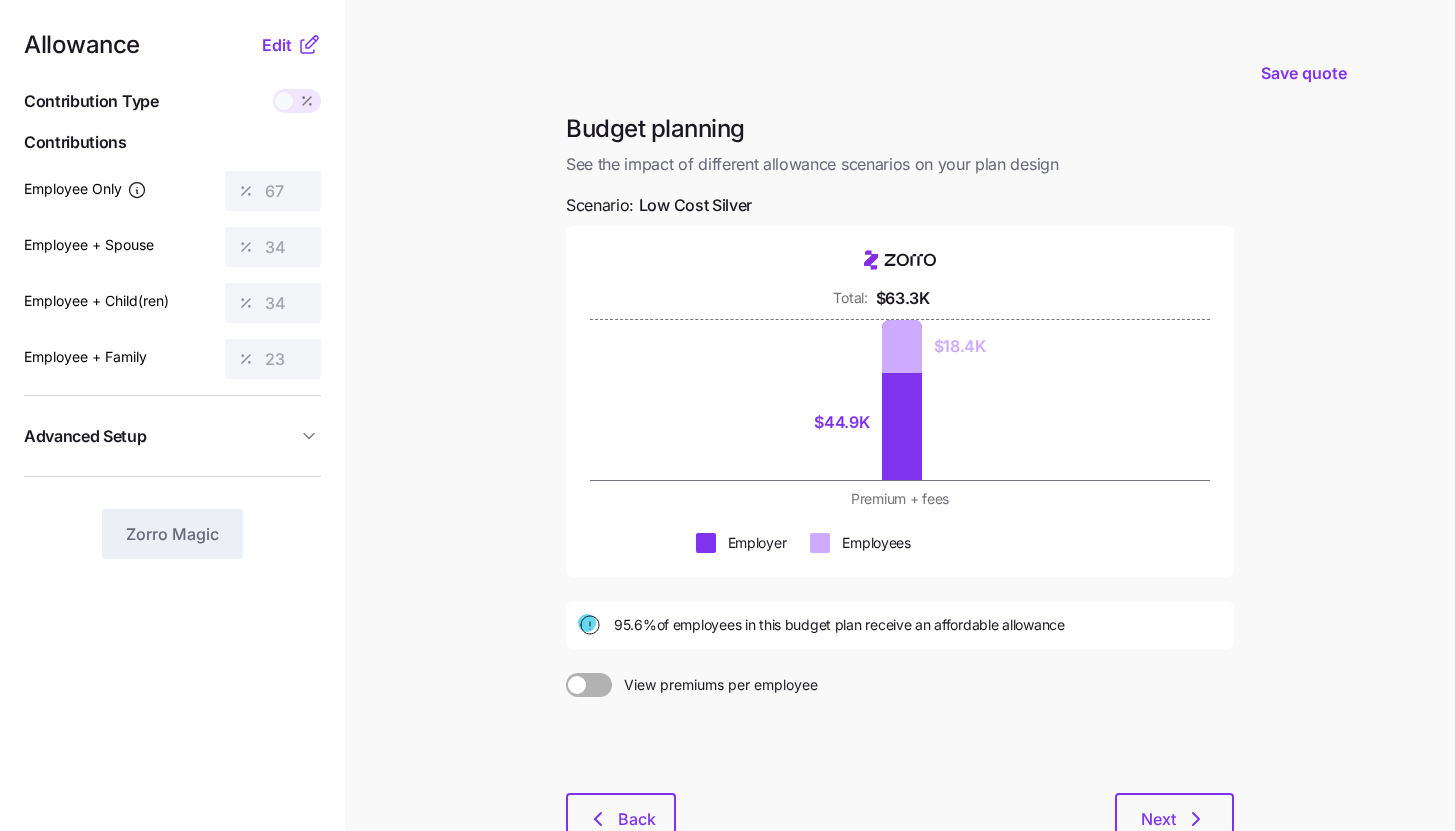 scroll, scrollTop: 147, scrollLeft: 0, axis: vertical 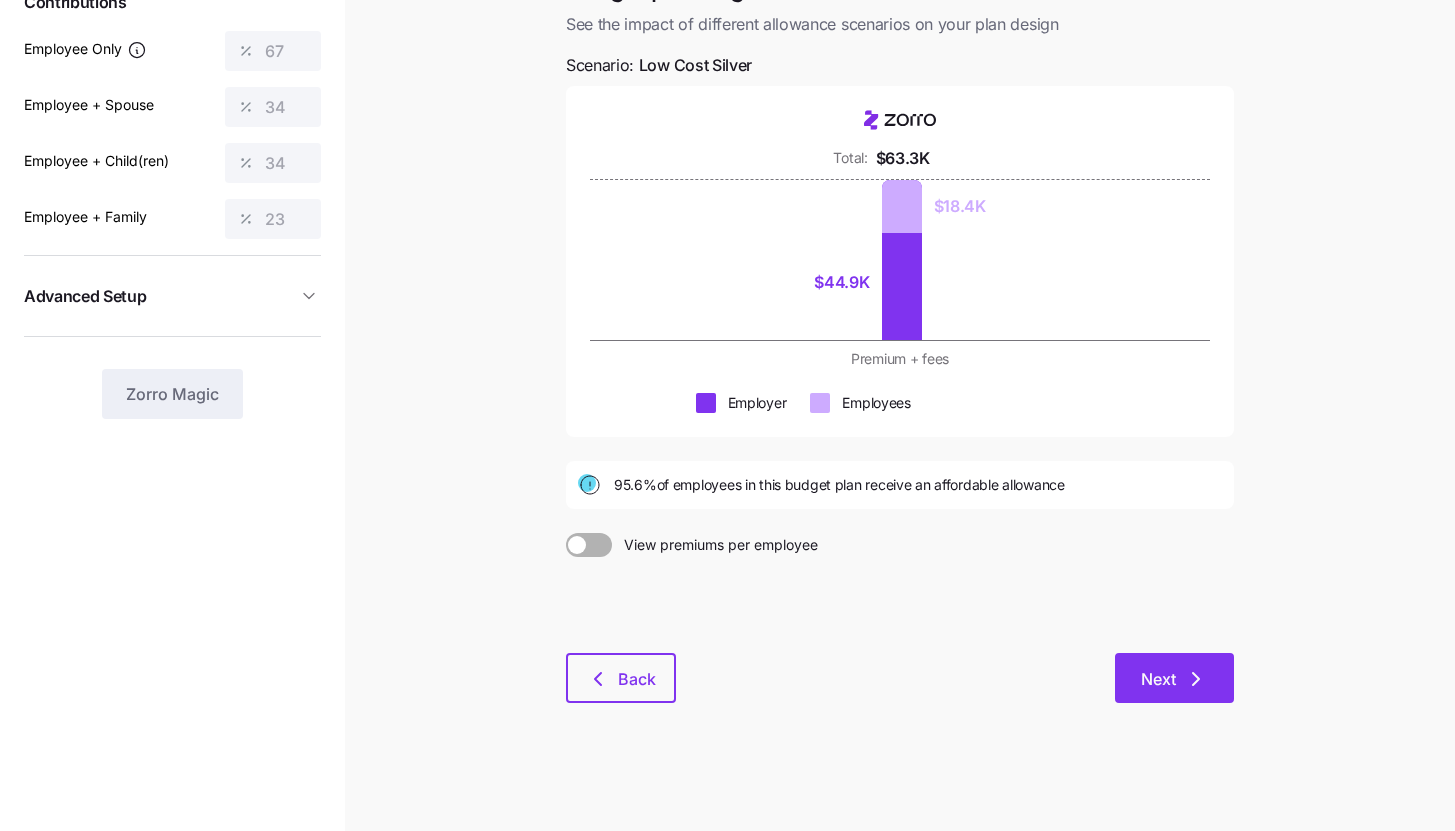 click on "Next" at bounding box center (1174, 679) 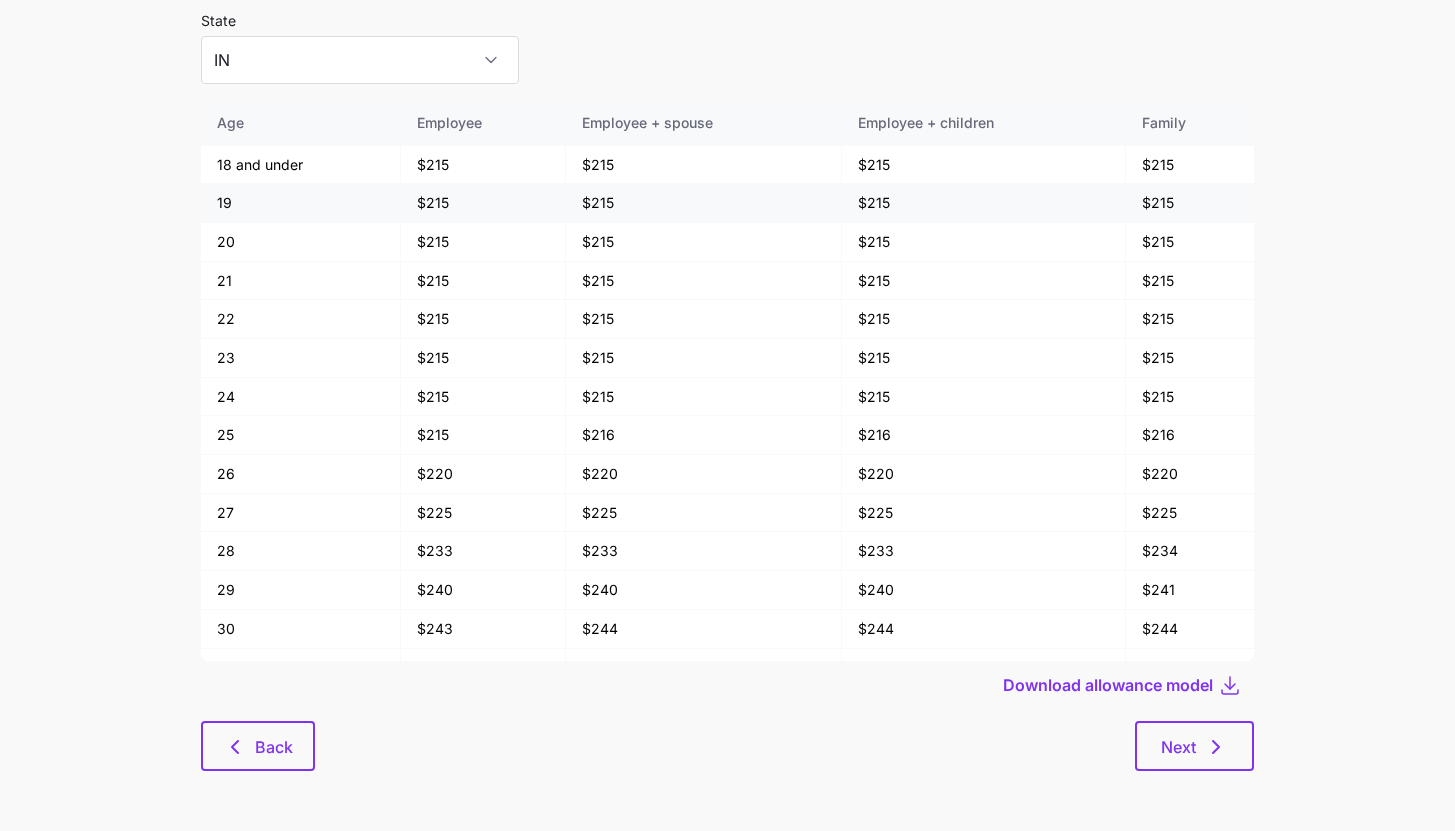 scroll, scrollTop: 0, scrollLeft: 0, axis: both 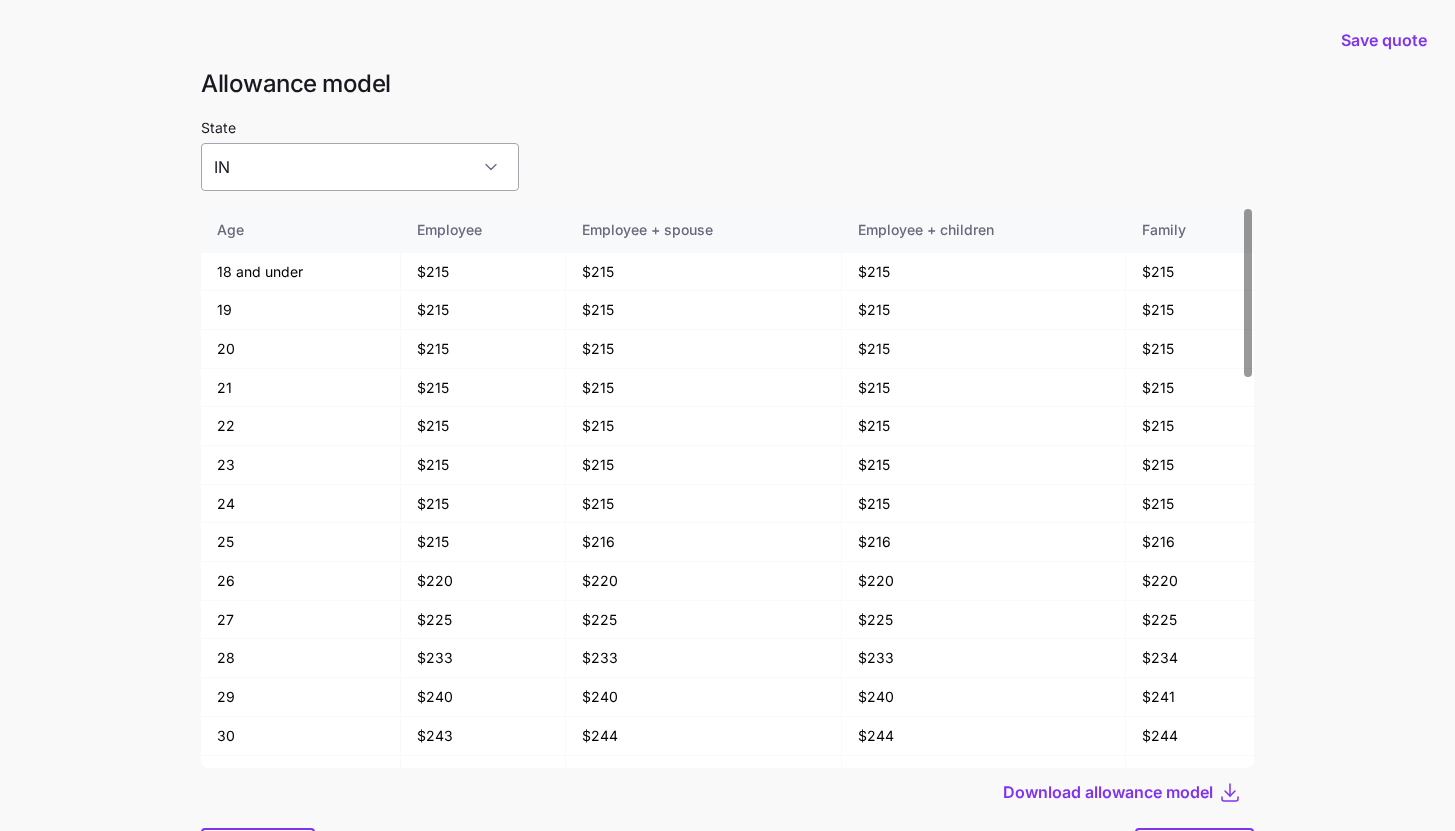 click on "IN" at bounding box center (360, 167) 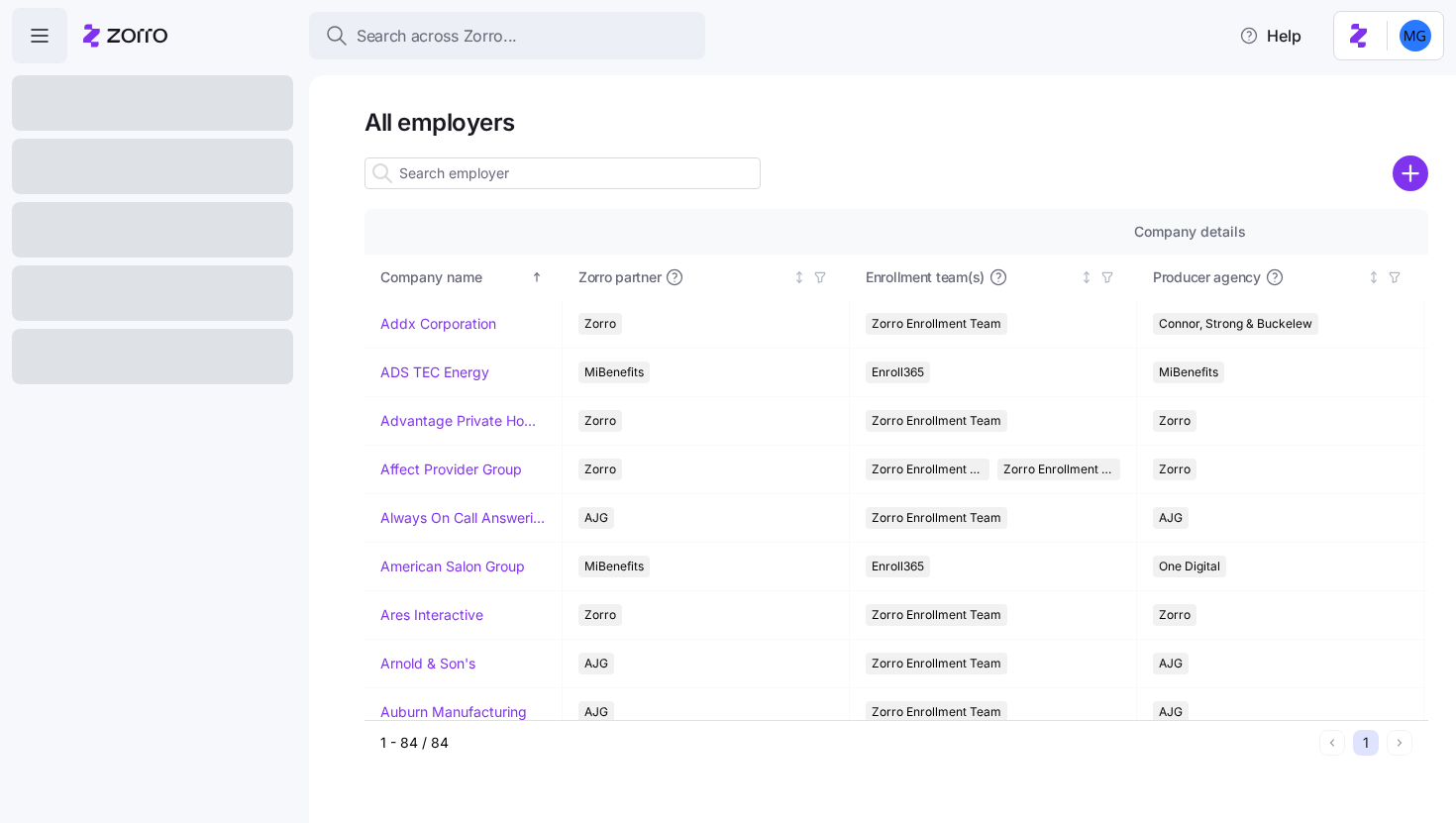 scroll, scrollTop: 0, scrollLeft: 0, axis: both 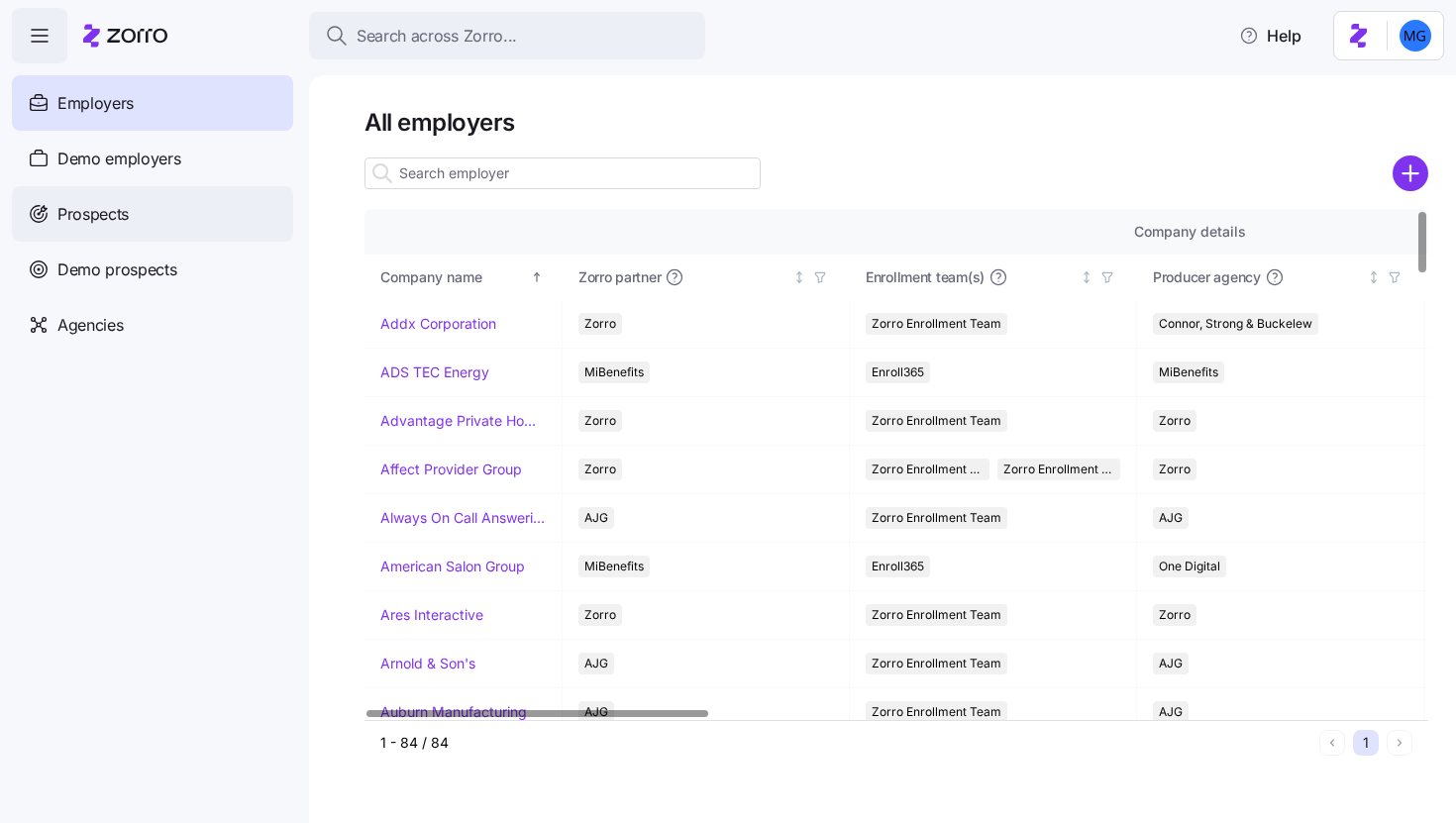 click on "Prospects" at bounding box center [153, 214] 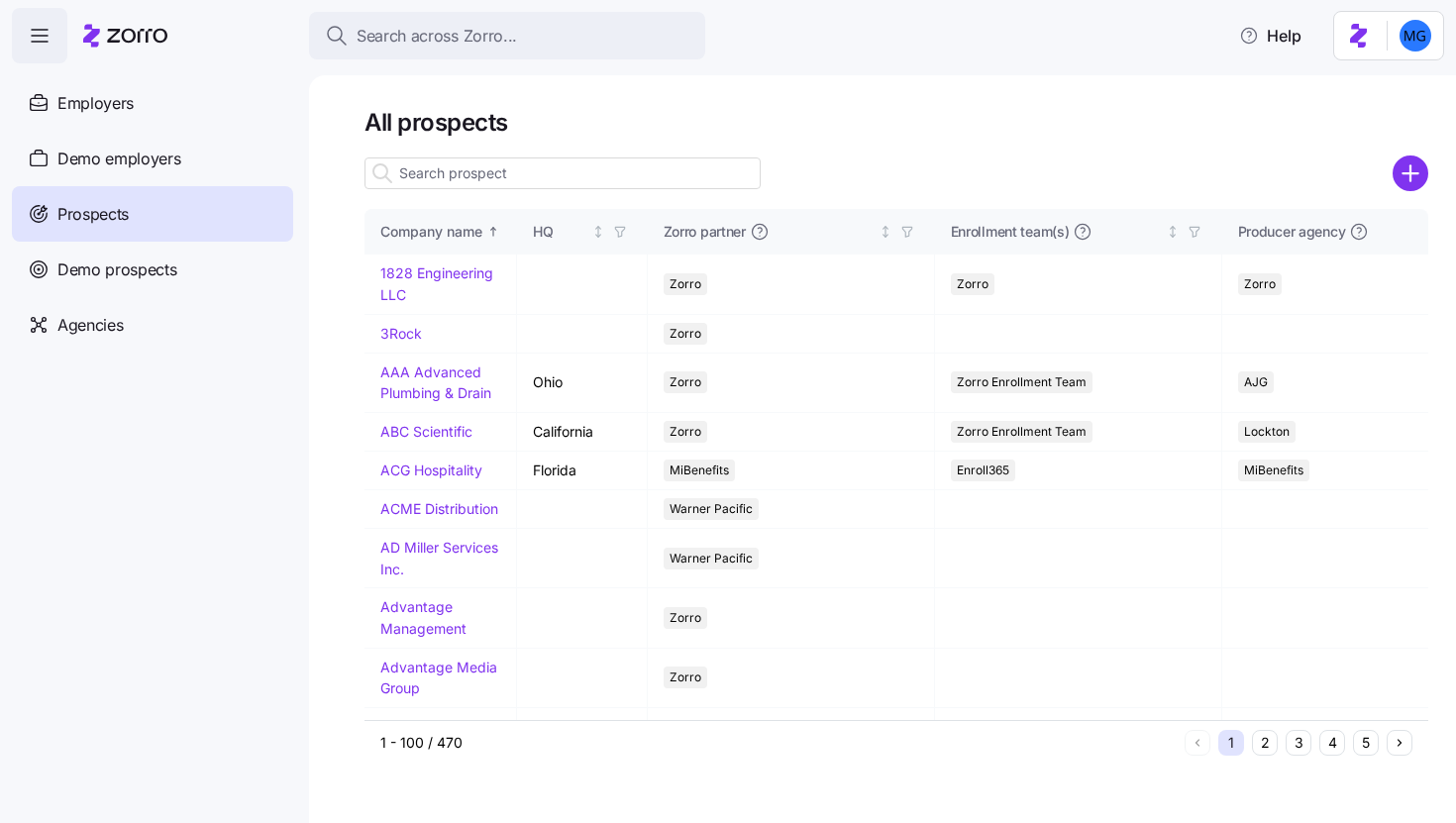 click at bounding box center (563, 173) 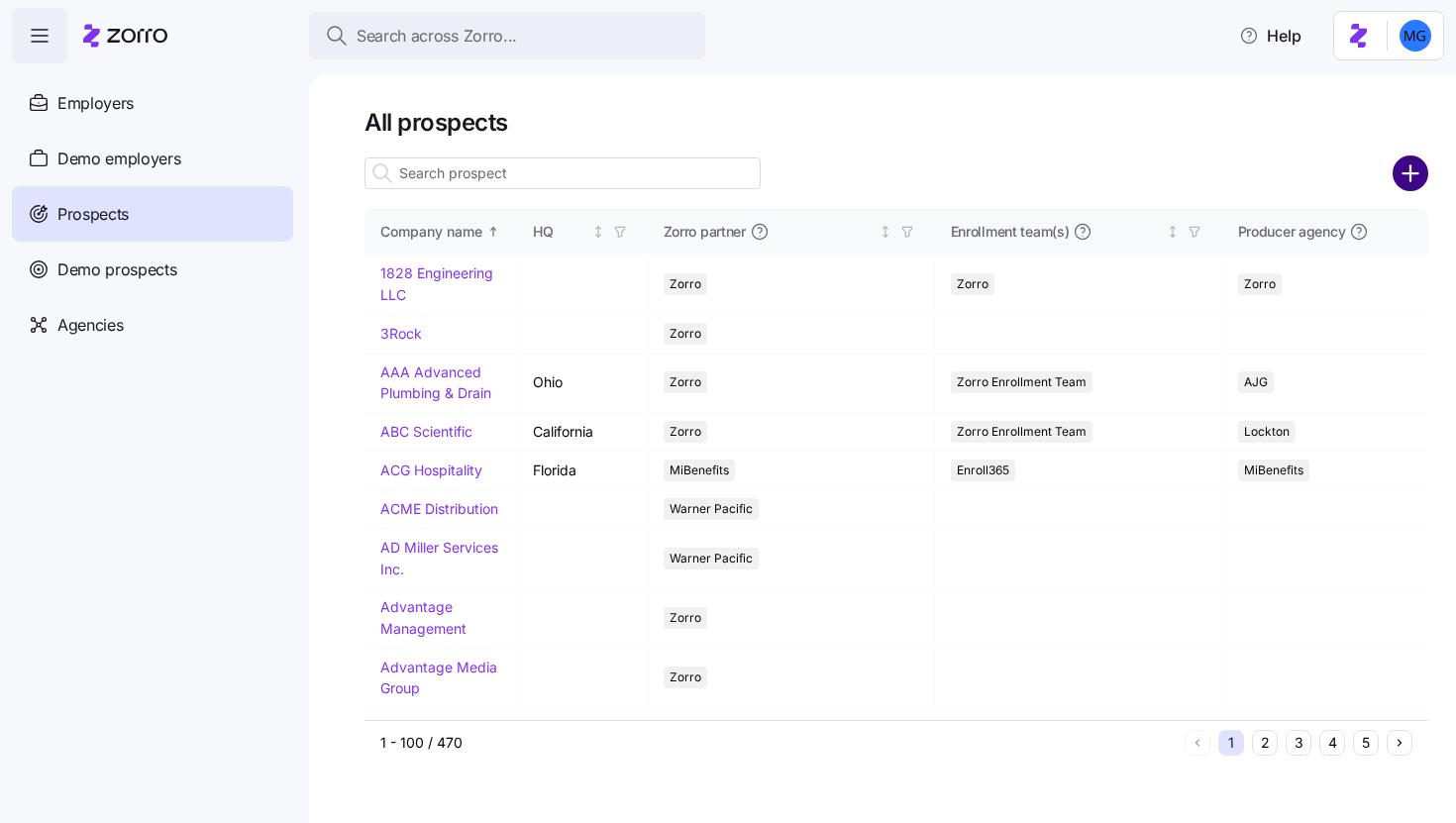 click 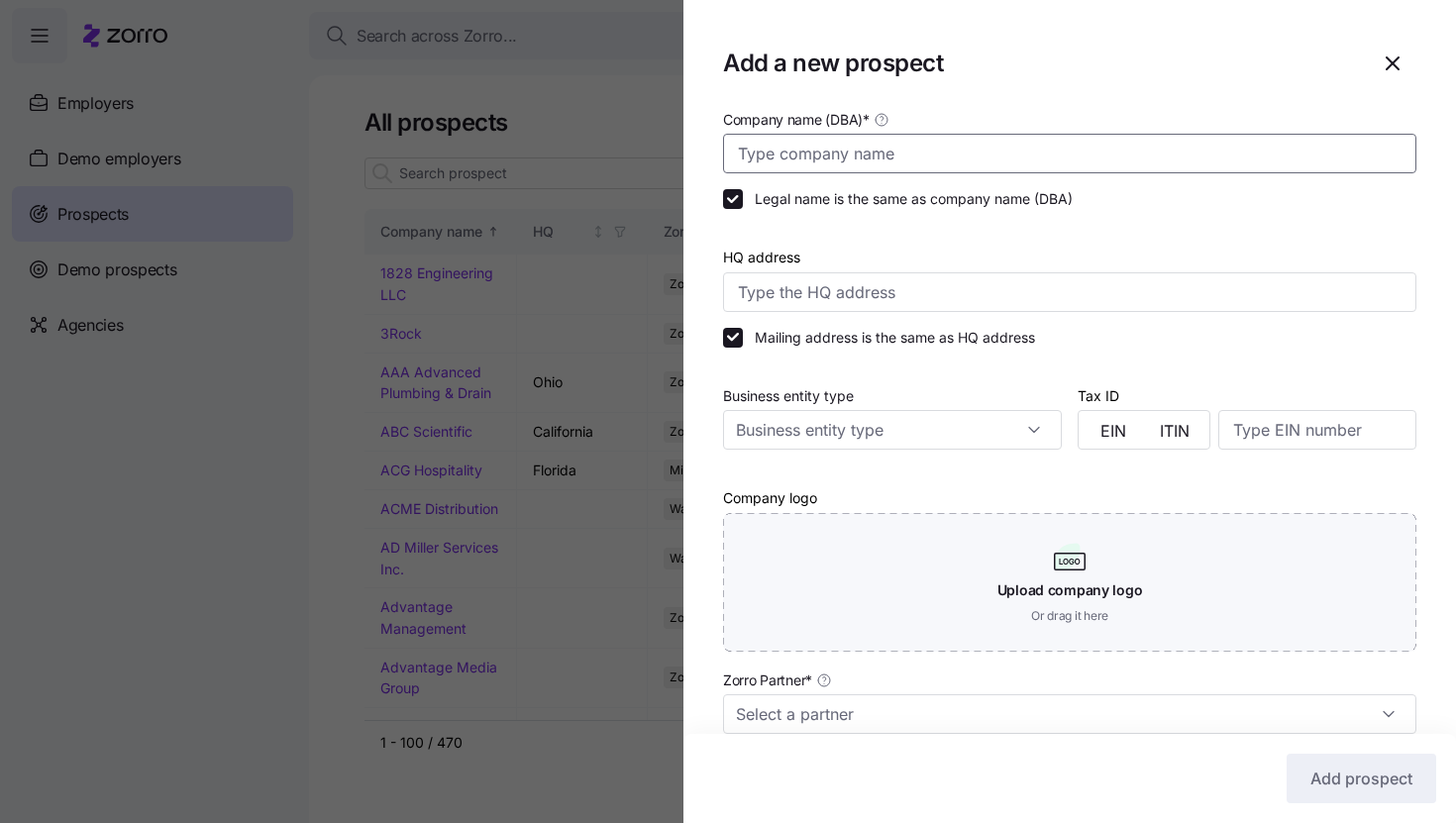 click on "Company name (DBA)  *" at bounding box center (1070, 154) 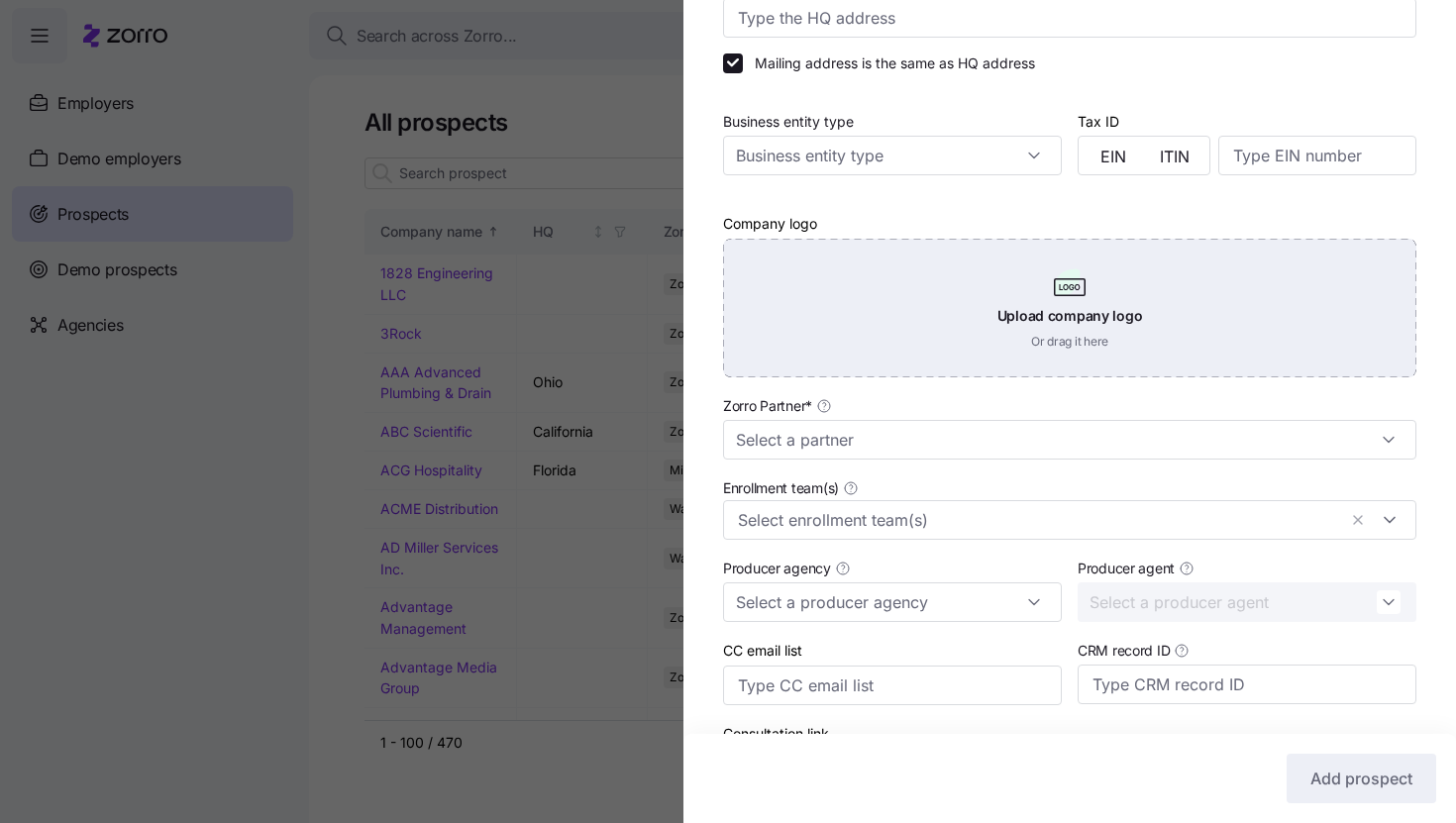 scroll, scrollTop: 668, scrollLeft: 0, axis: vertical 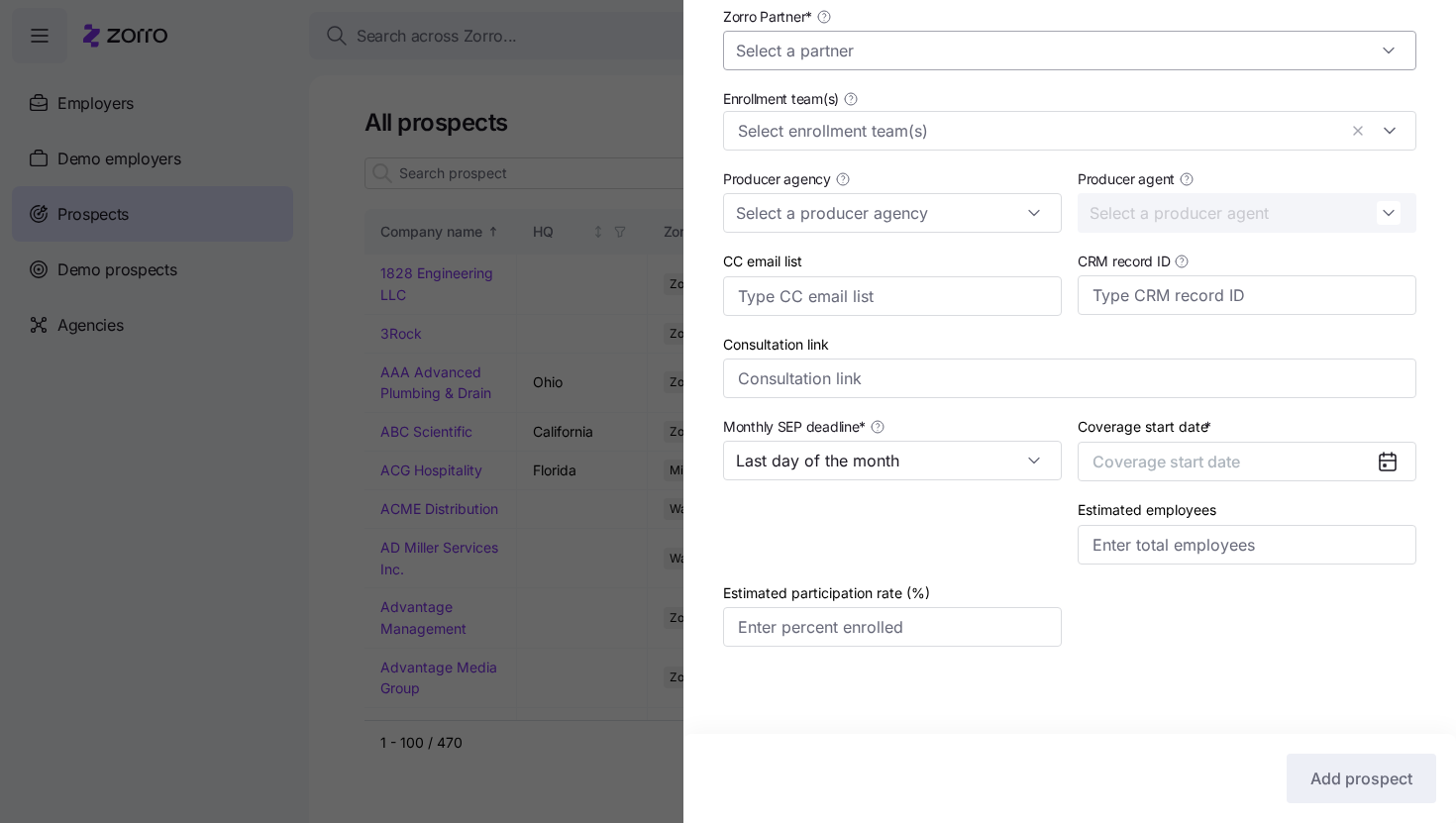 type on "[LAST]" 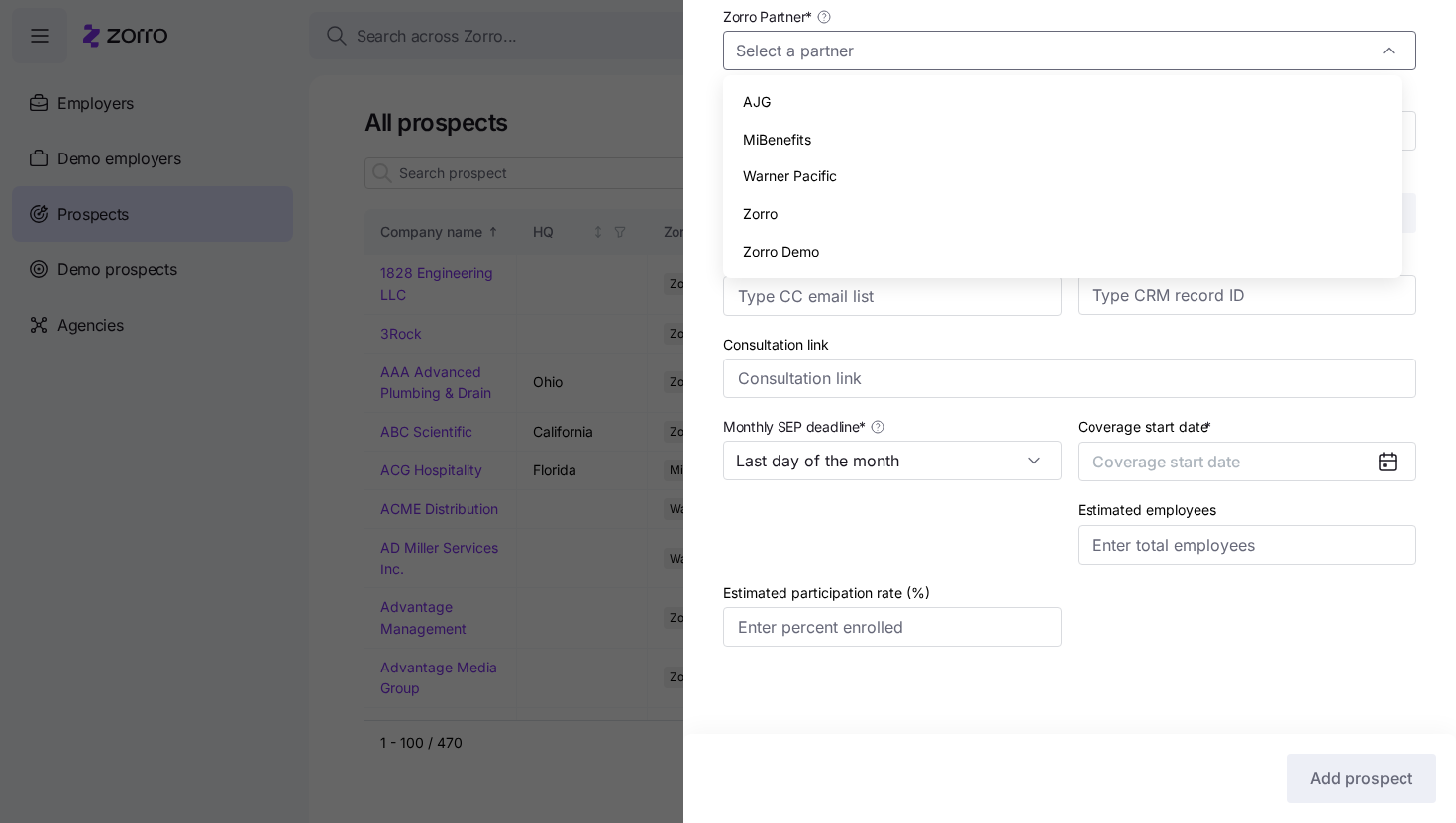 click on "Zorro" at bounding box center (1062, 214) 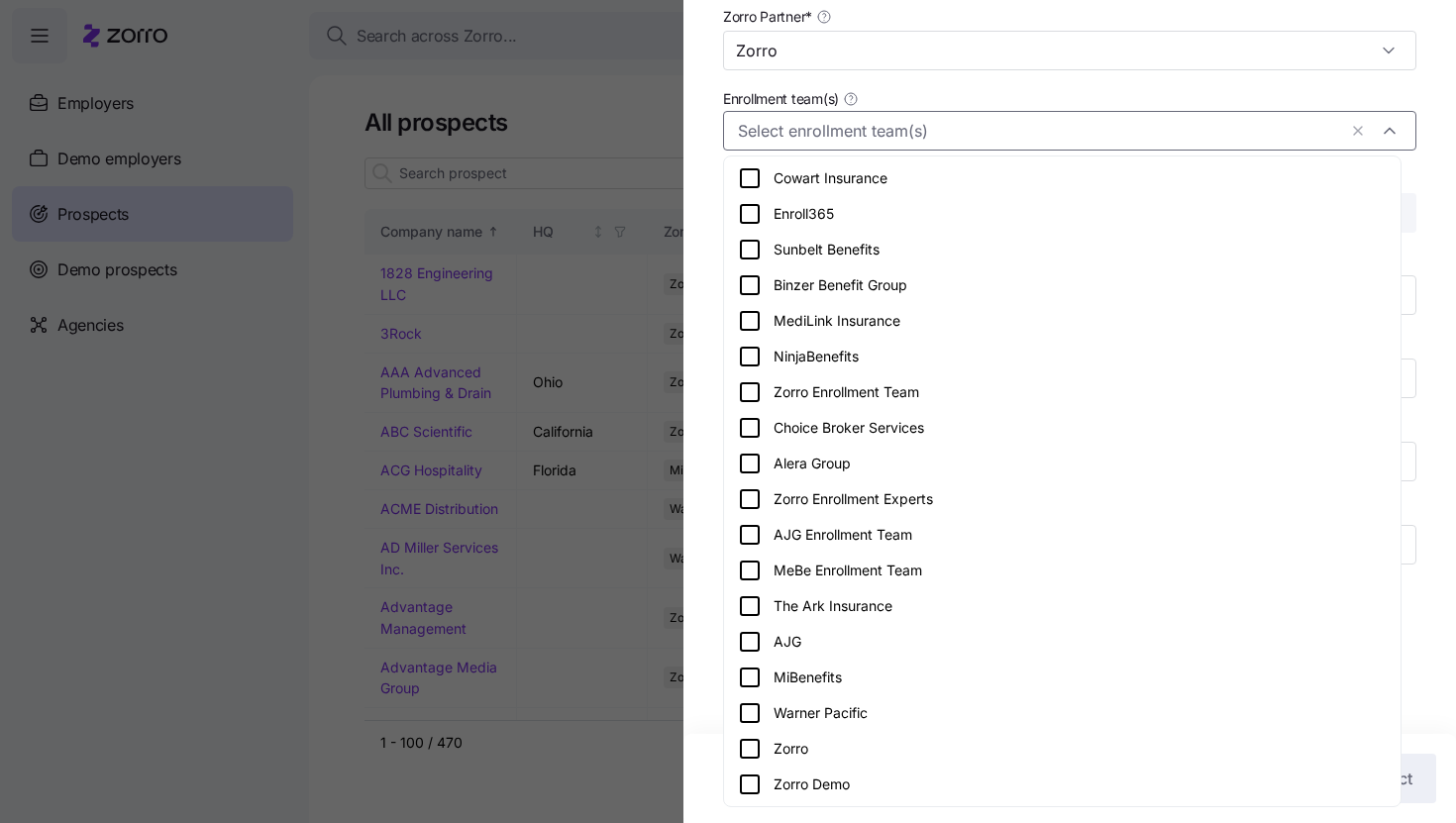 click on "Enrollment team(s)" at bounding box center [1037, 131] 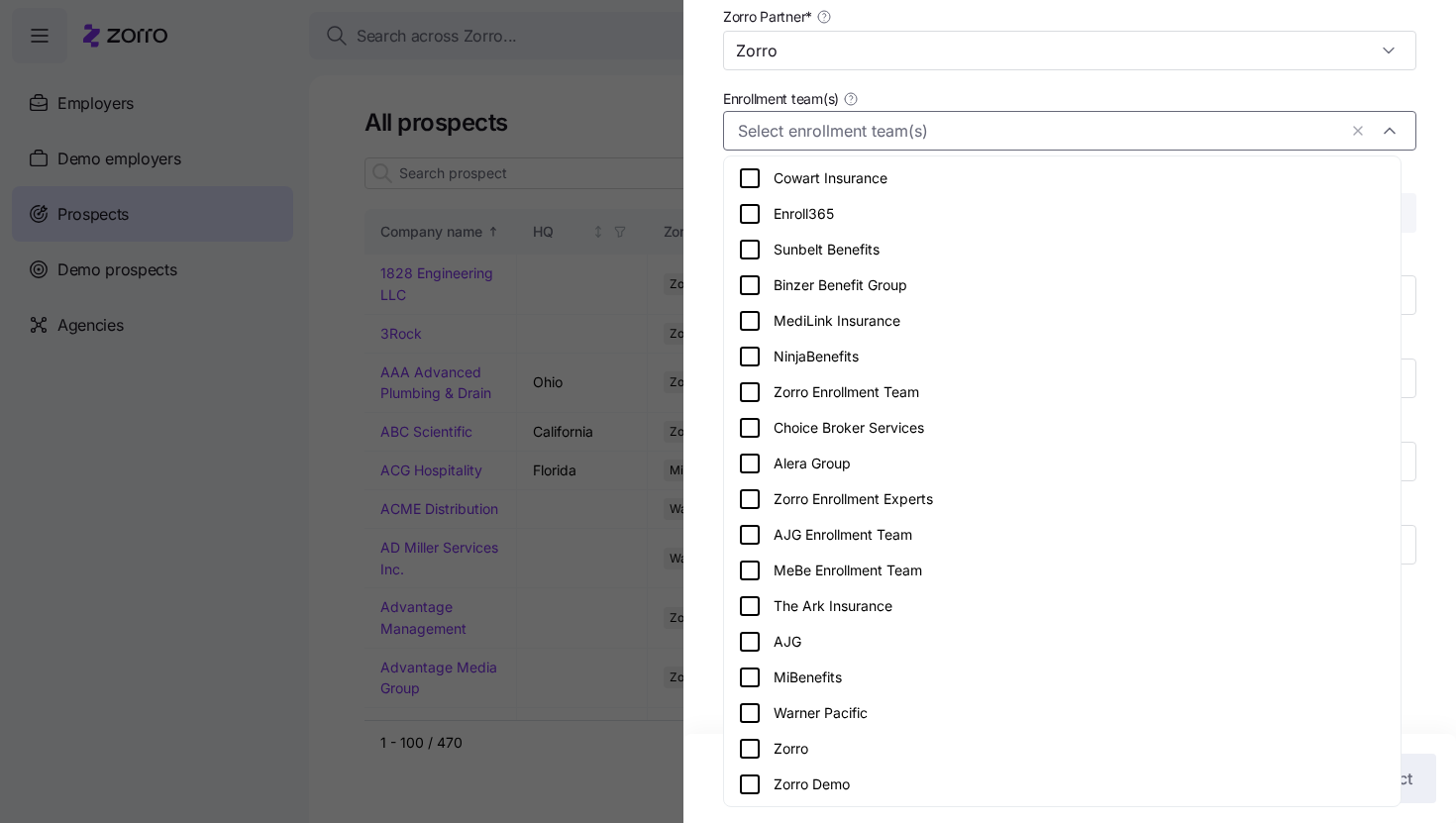 click on "Alera Group" at bounding box center (1062, 463) 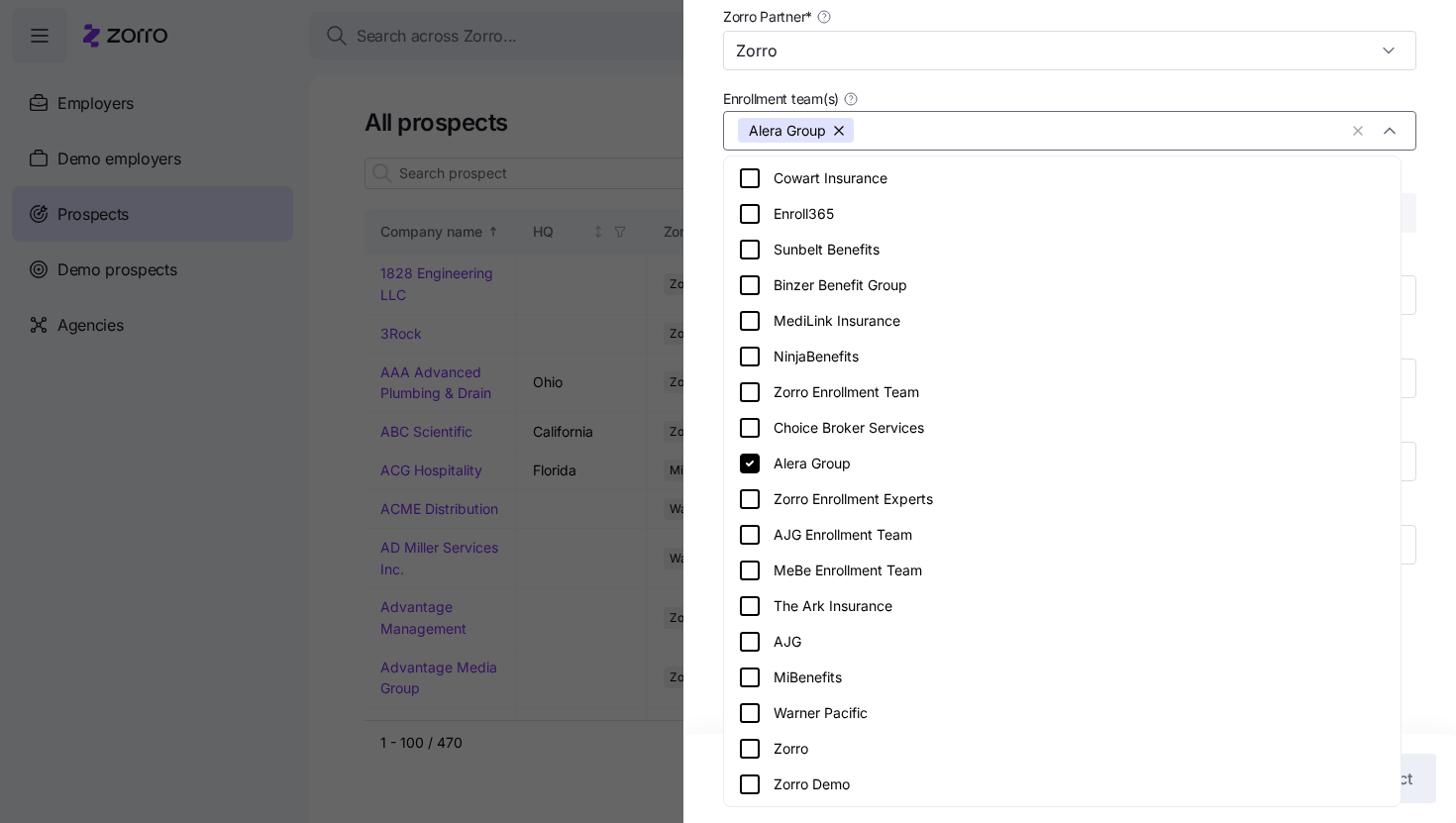 click on "Company name (DBA)  * Lindus Legal name is the same as company name (DBA) HQ address Mailing address is the same as HQ address Business entity type Tax ID EIN ITIN   Company logo Upload company logo Or drag it here Zorro Partner  * Zorro Enrollment team(s)   Alera Group Producer agency Producer agent CC email list CRM record ID Consultation link Monthly SEP deadline  * Last day of the month Coverage start date  * Coverage start date   Estimated employees Estimated participation rate (%)" at bounding box center [1070, 64] 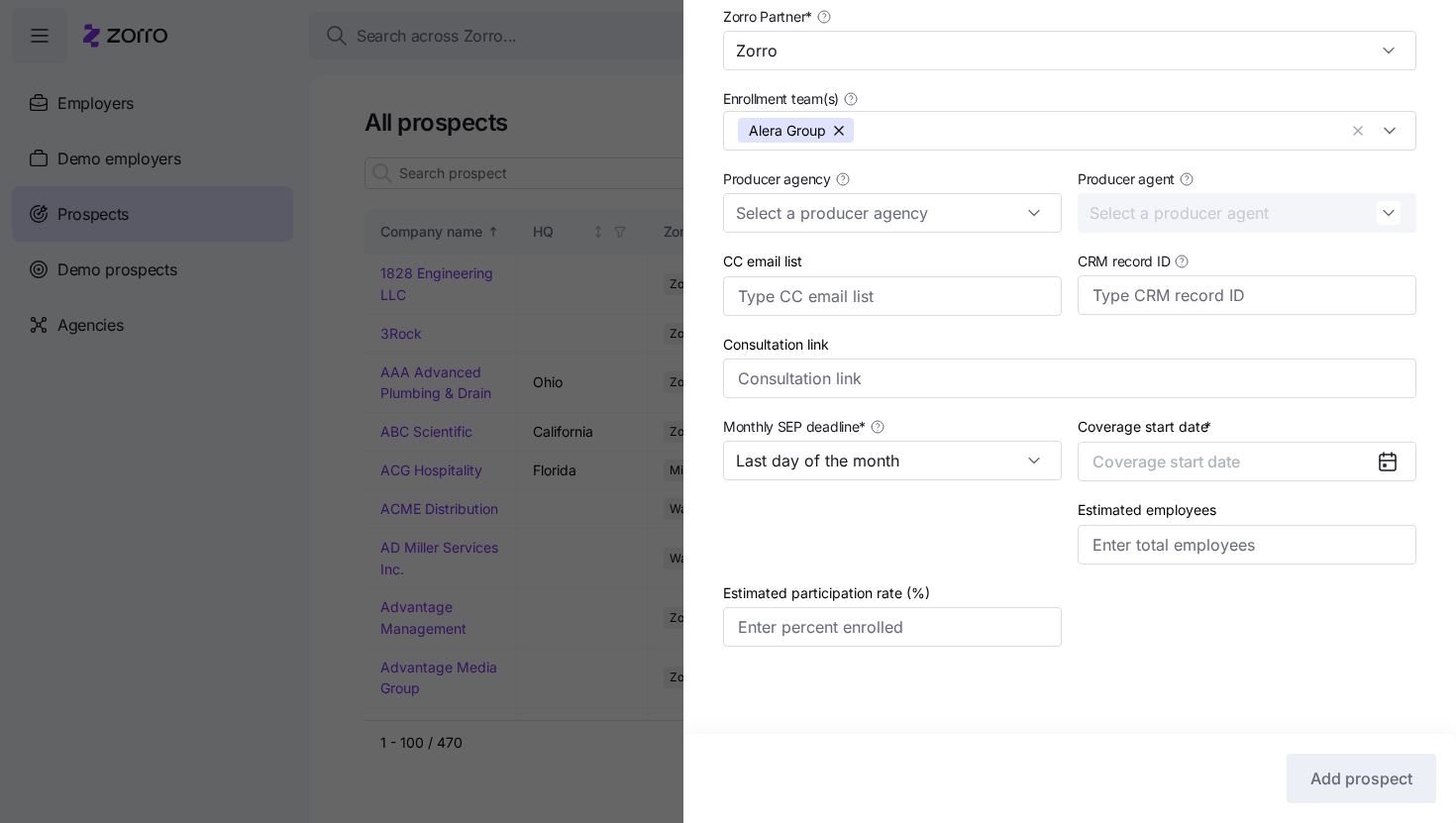 click 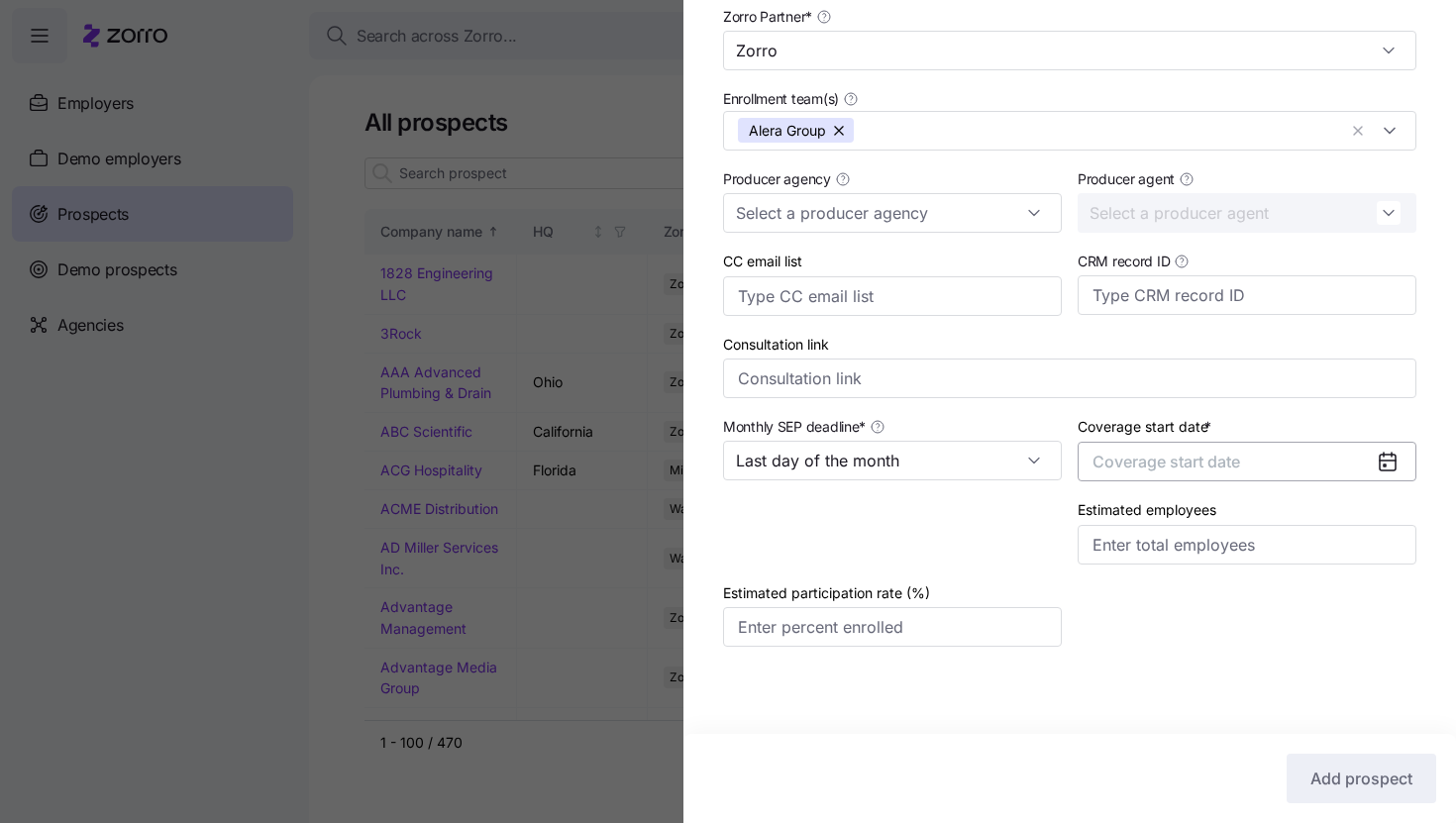 click on "Coverage start date" at bounding box center [1247, 462] 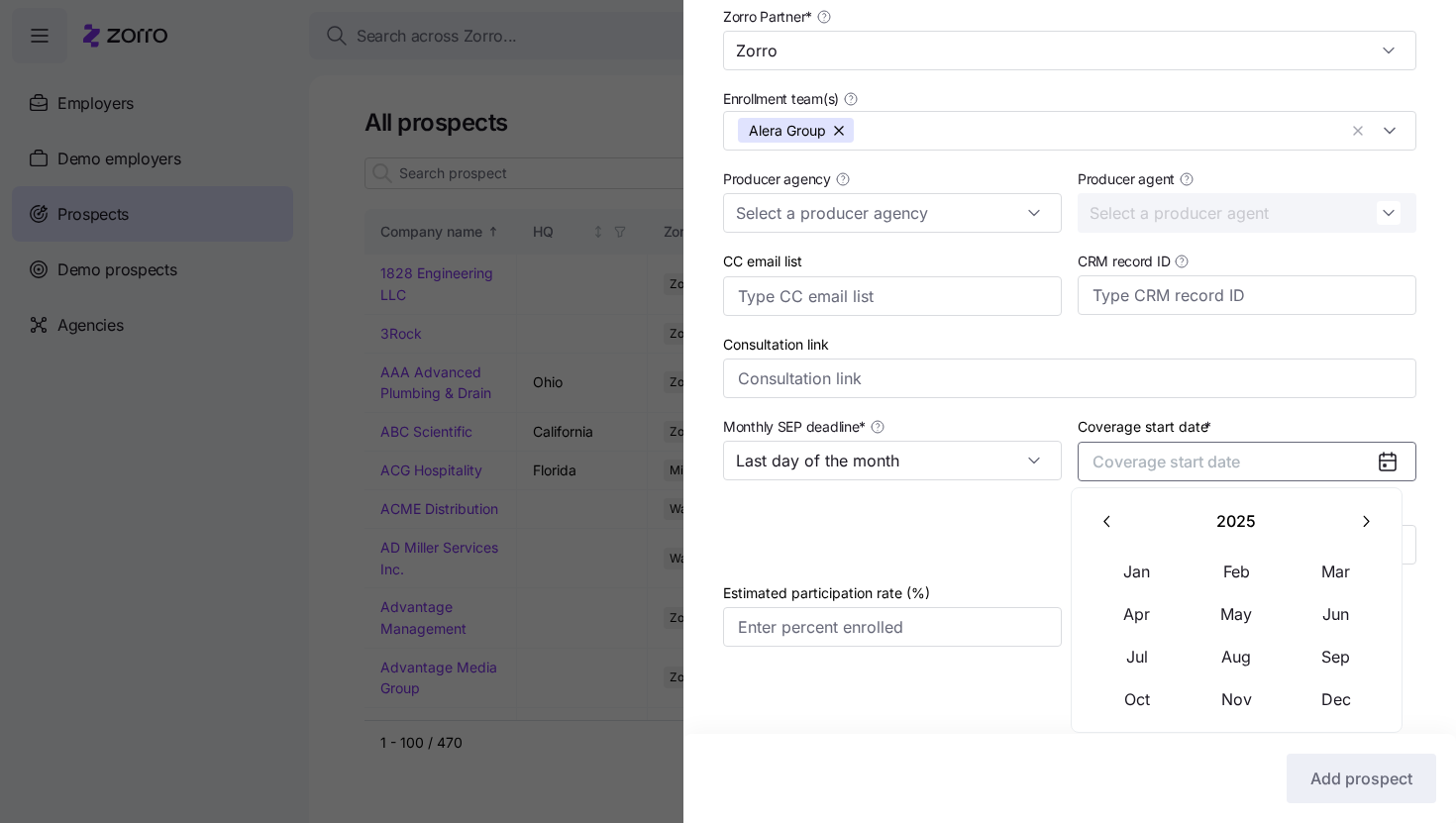click at bounding box center (1365, 521) 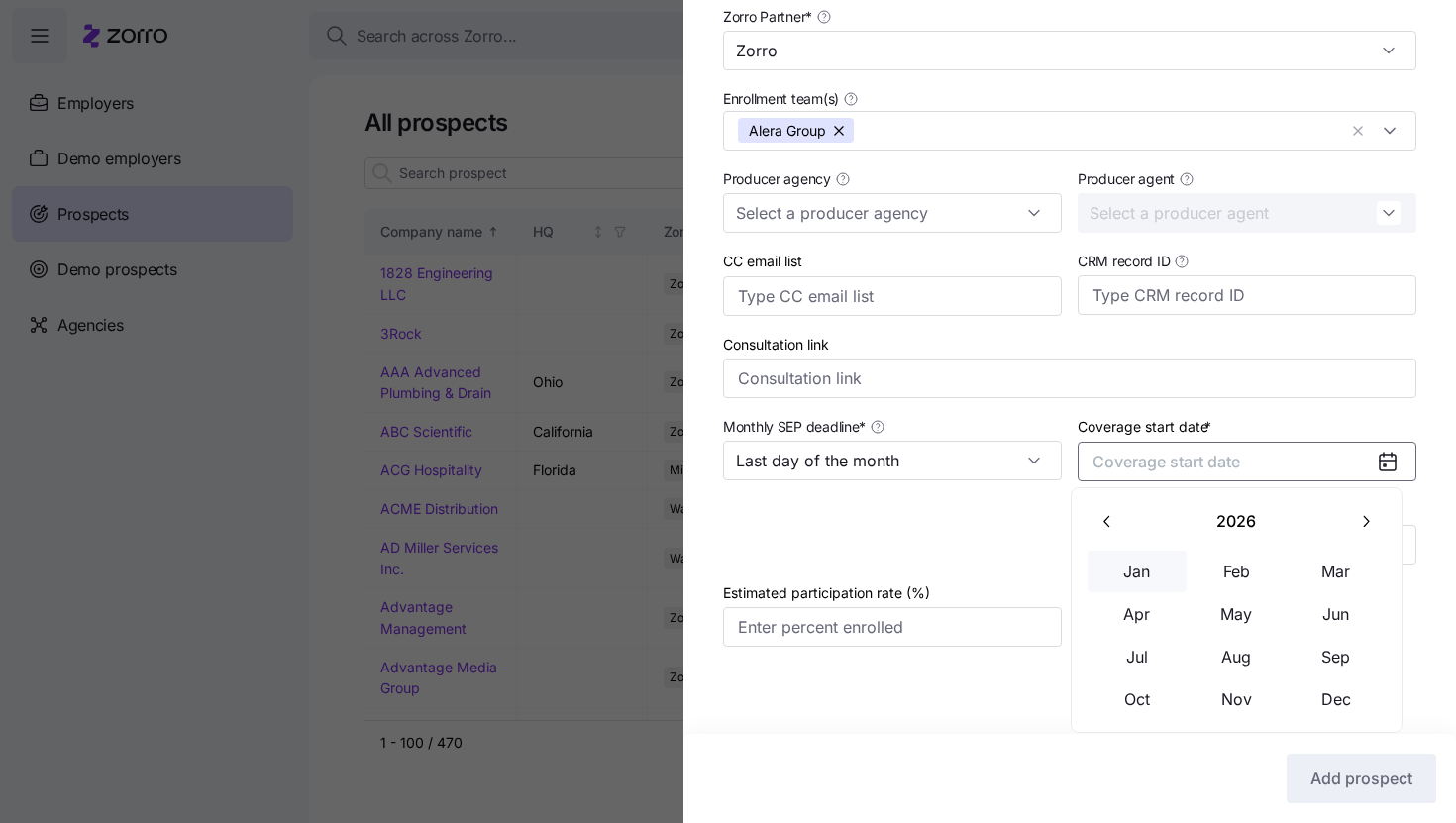 click on "Jan" at bounding box center [1137, 571] 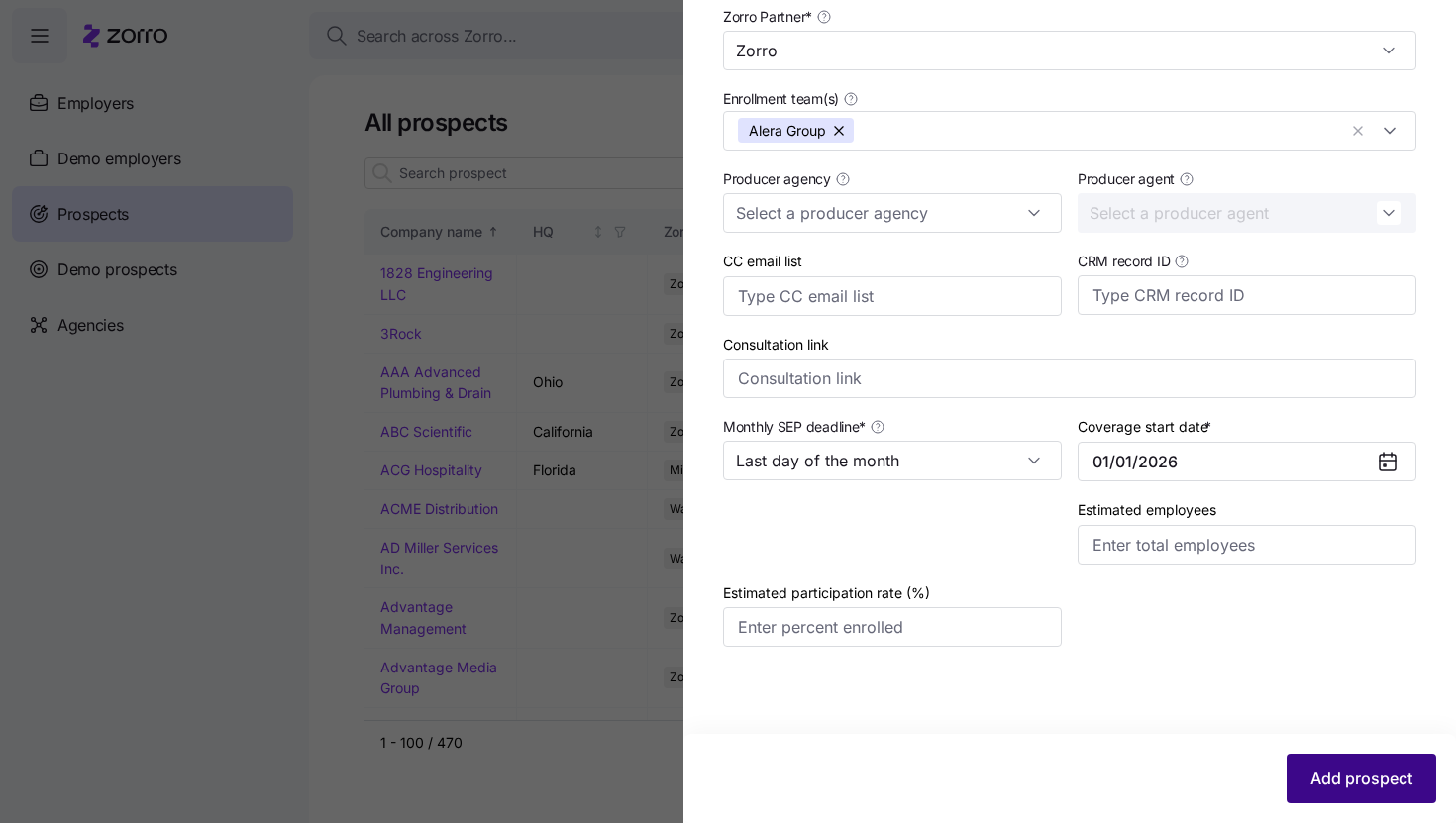click on "Add prospect" at bounding box center (1361, 778) 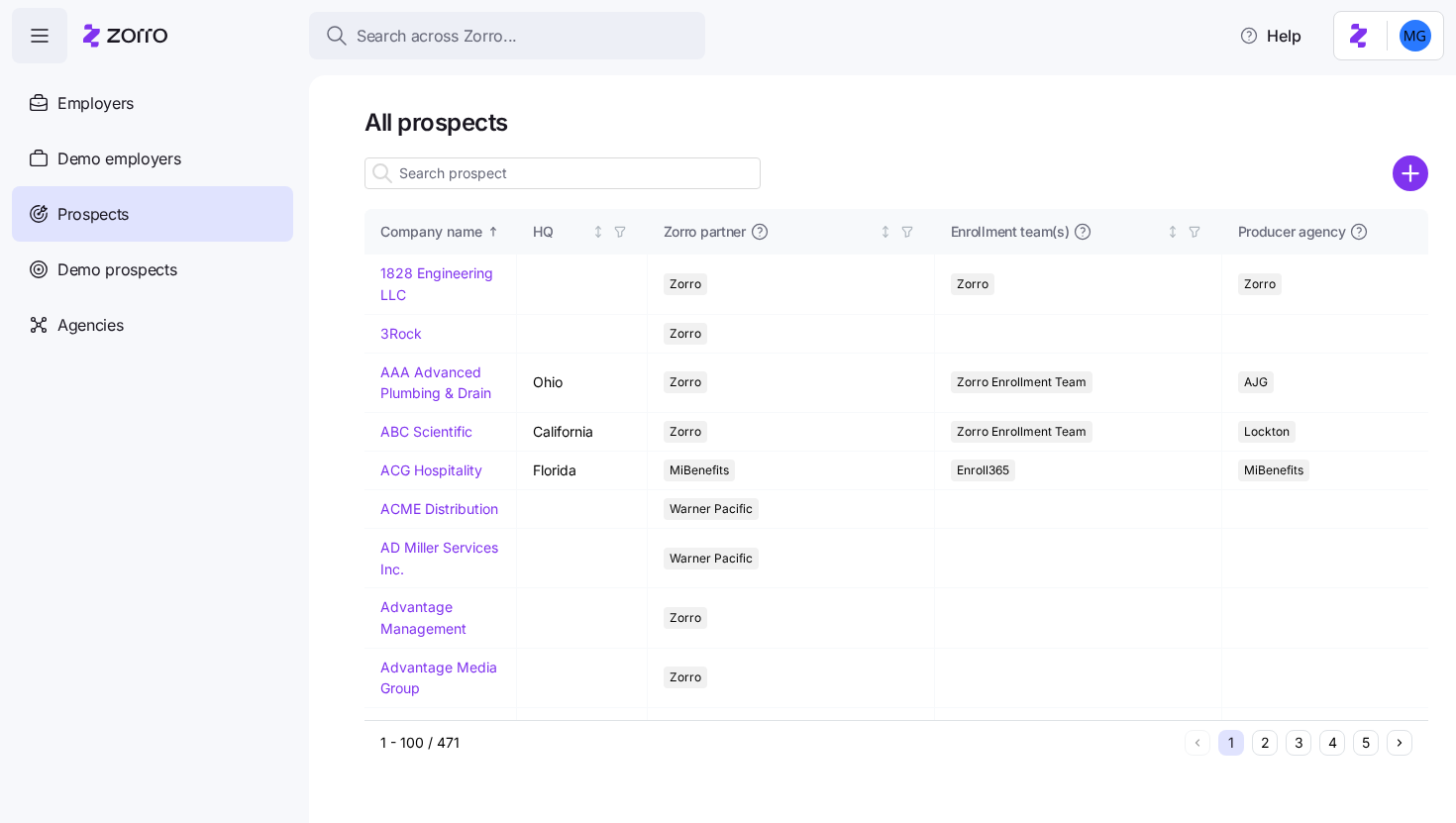 click at bounding box center (563, 173) 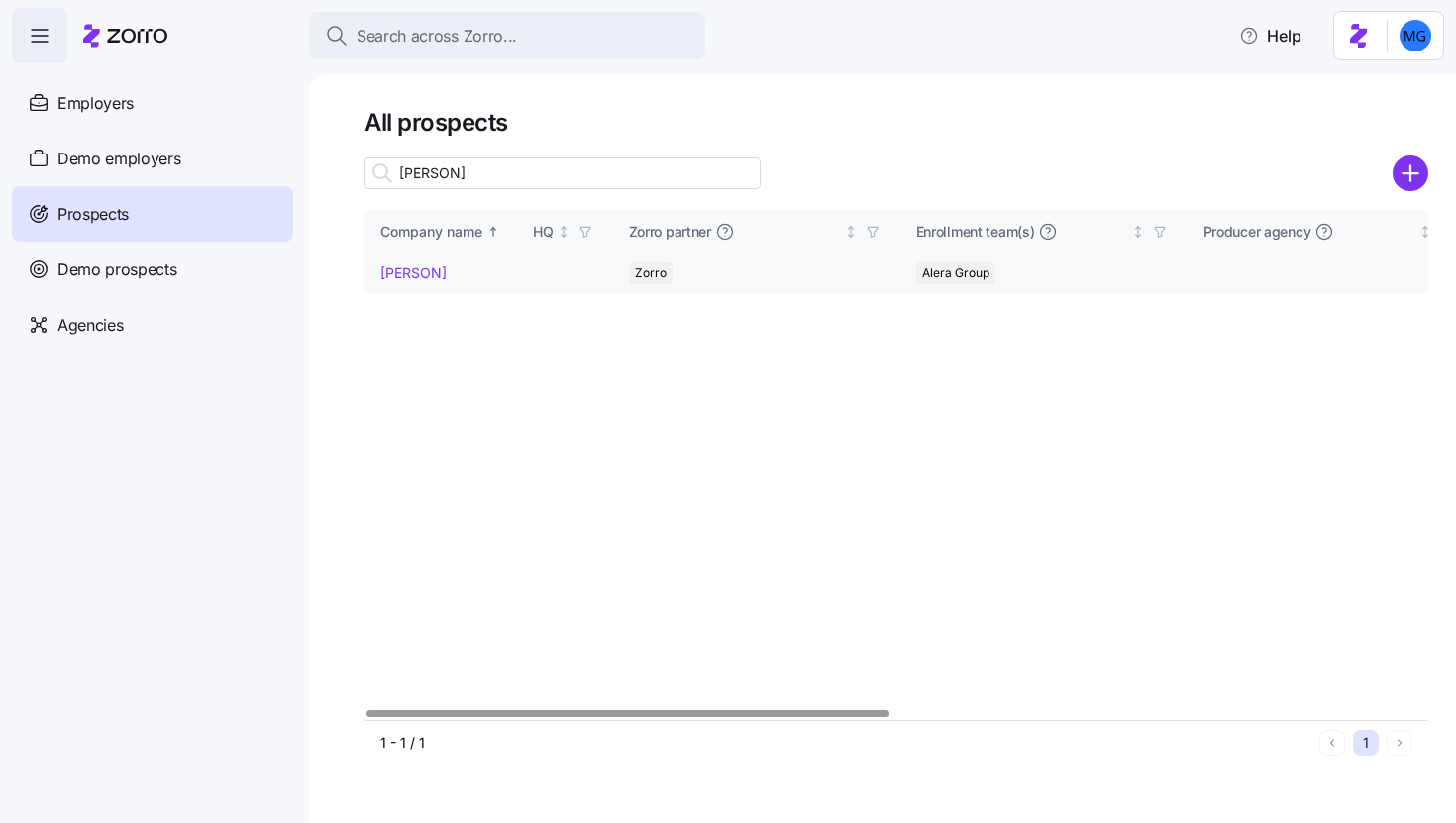 type on "lindus" 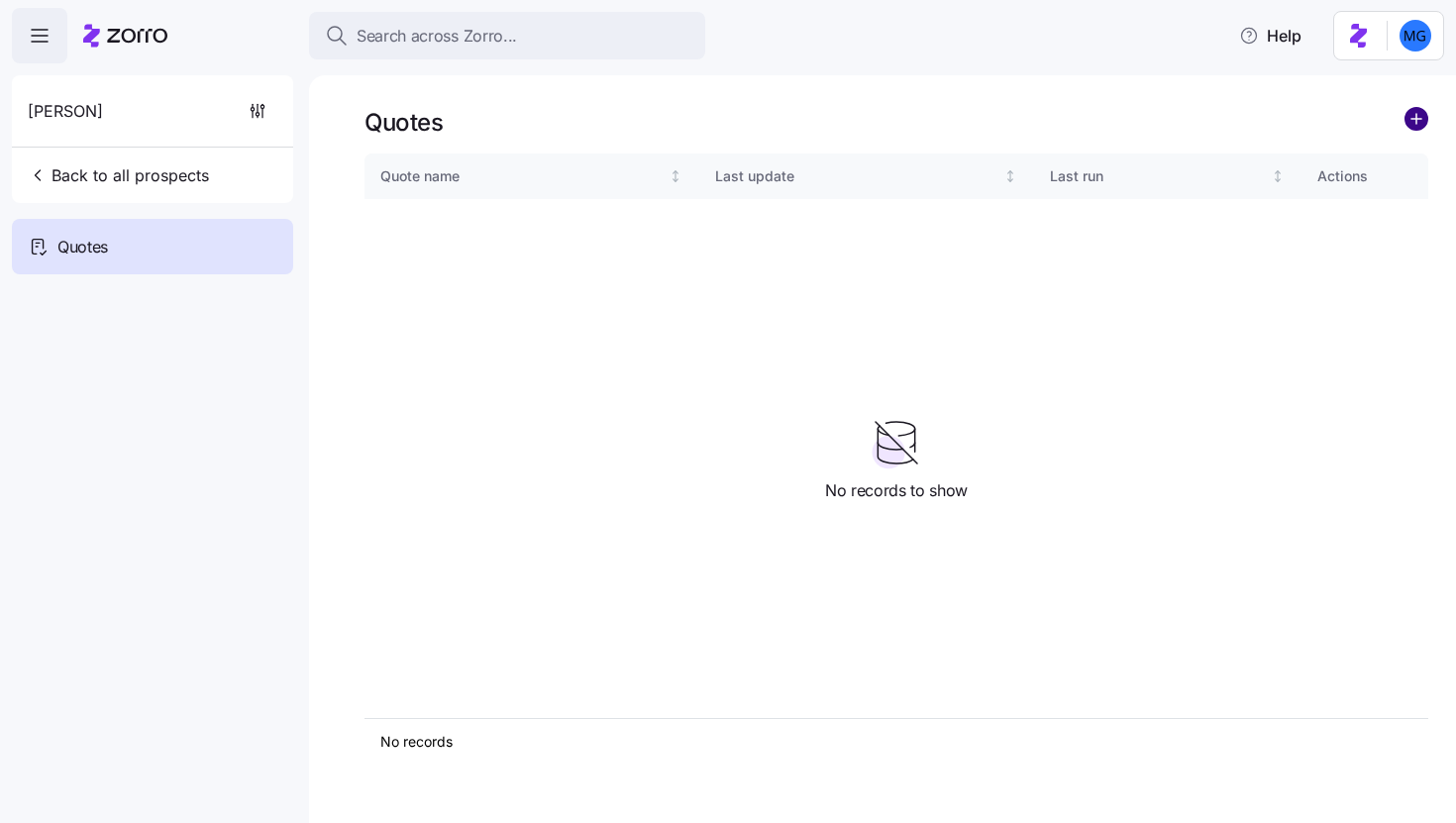 click 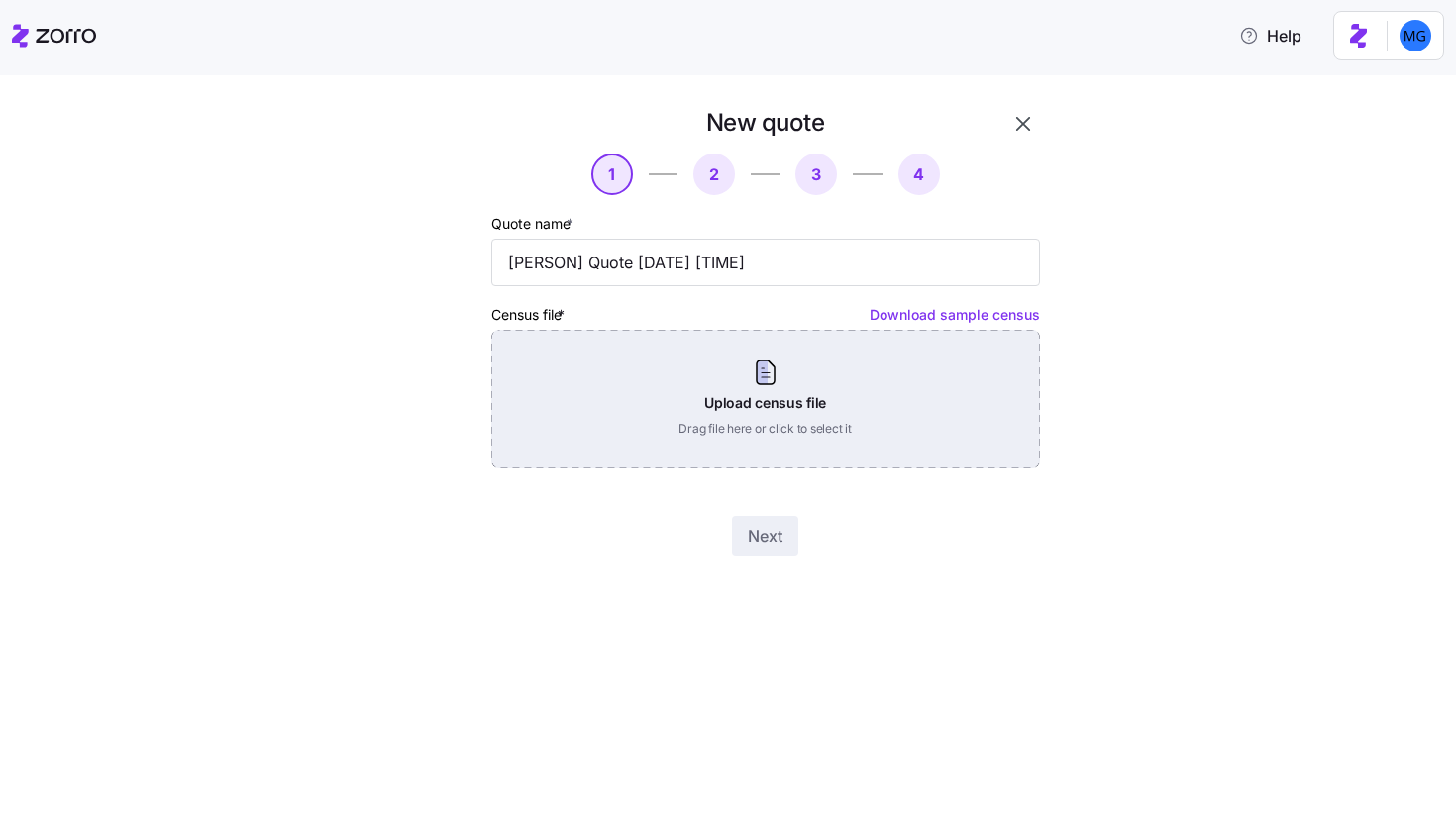 click on "Upload census file Drag file here or click to select it" at bounding box center [766, 399] 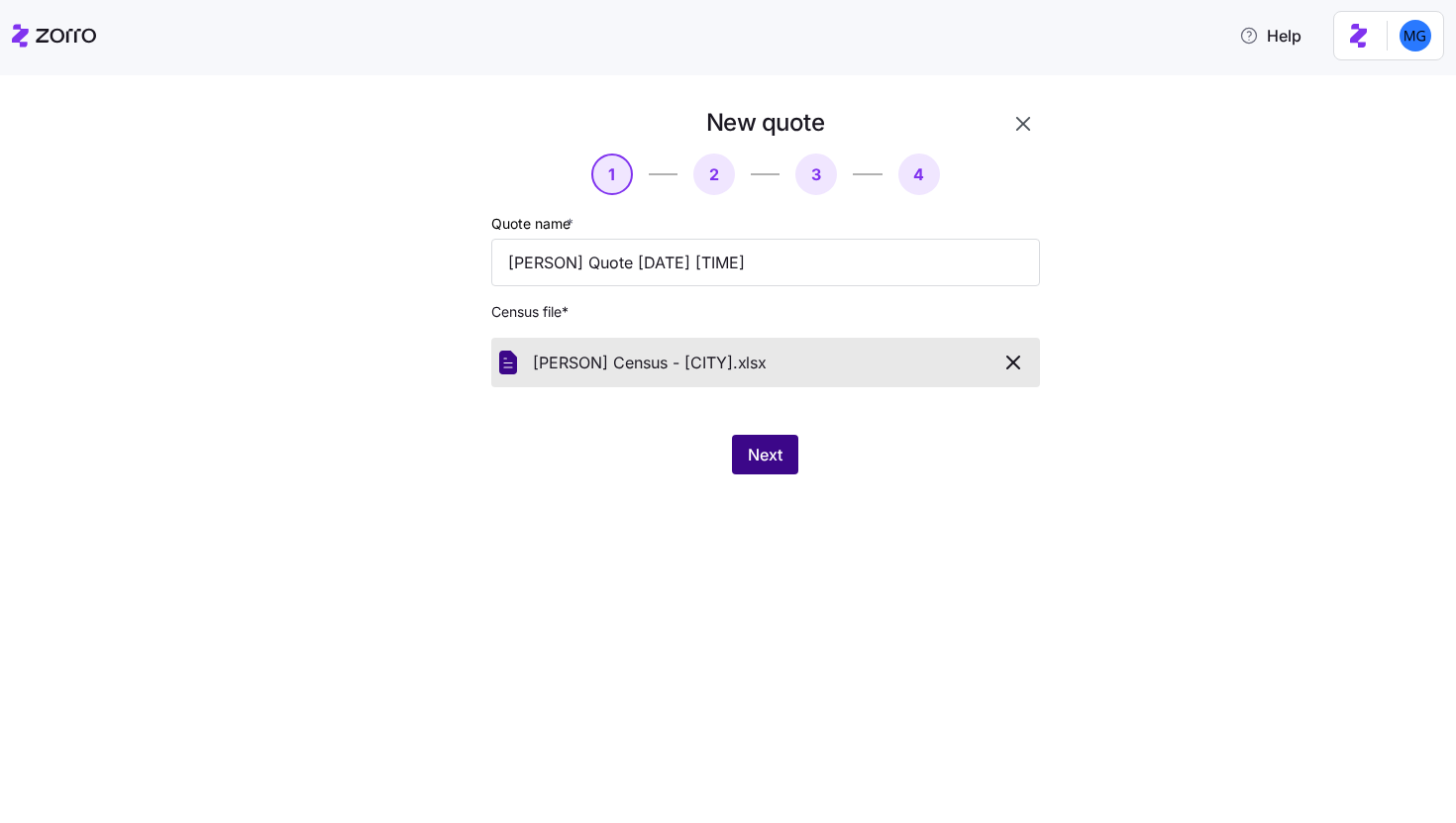 click on "Next" at bounding box center (765, 455) 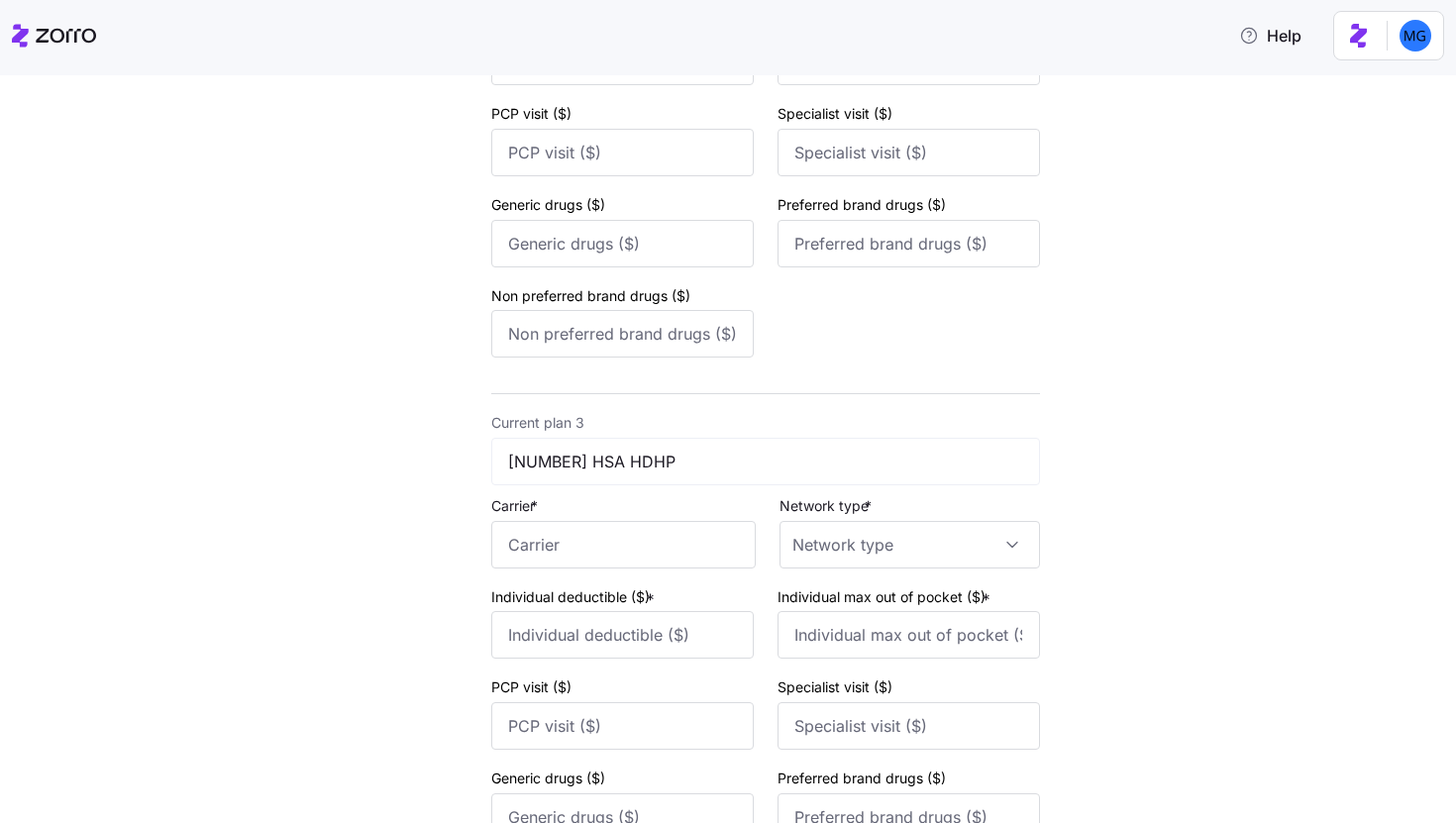 scroll, scrollTop: 1360, scrollLeft: 0, axis: vertical 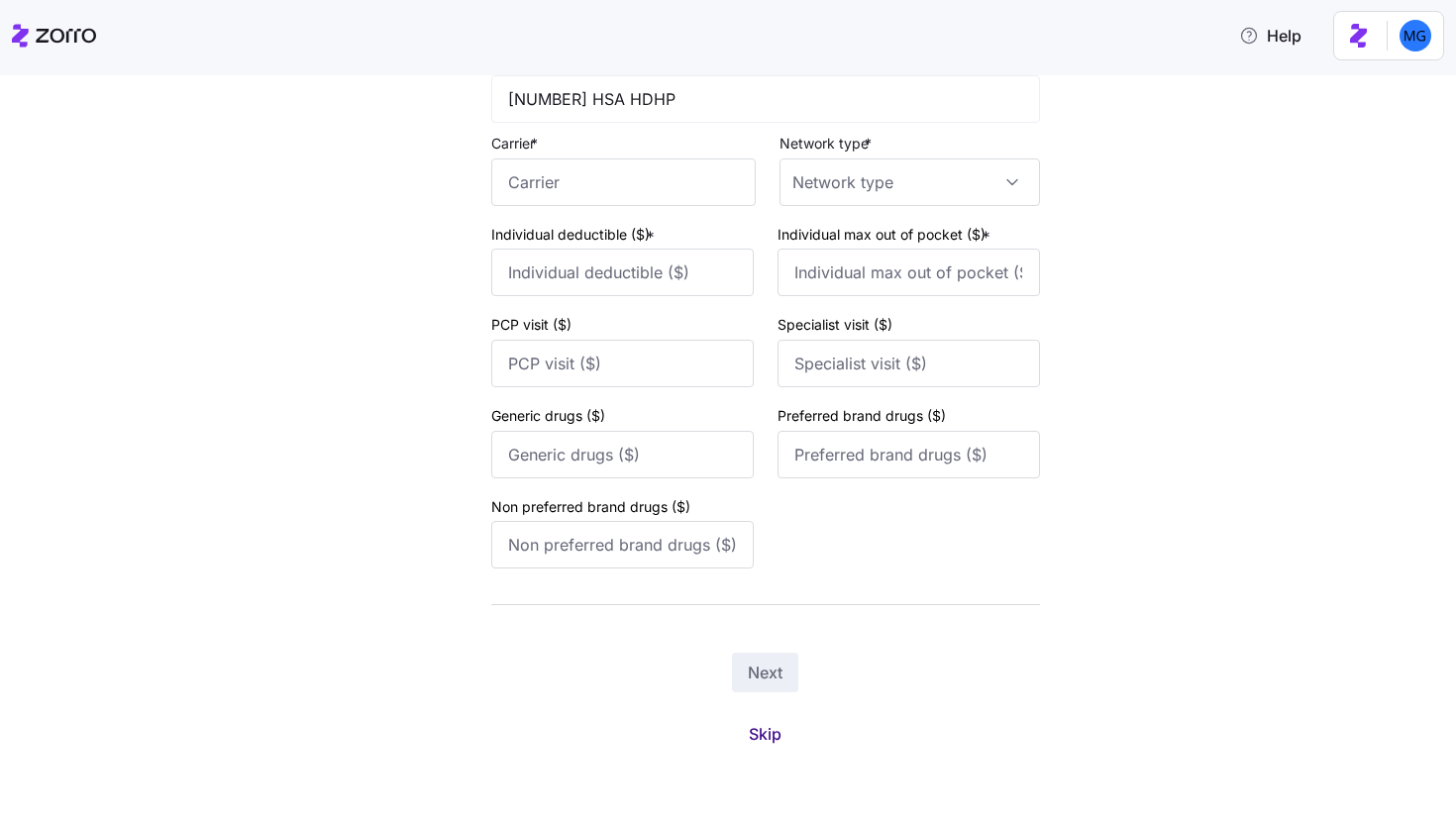click on "Skip" at bounding box center [765, 734] 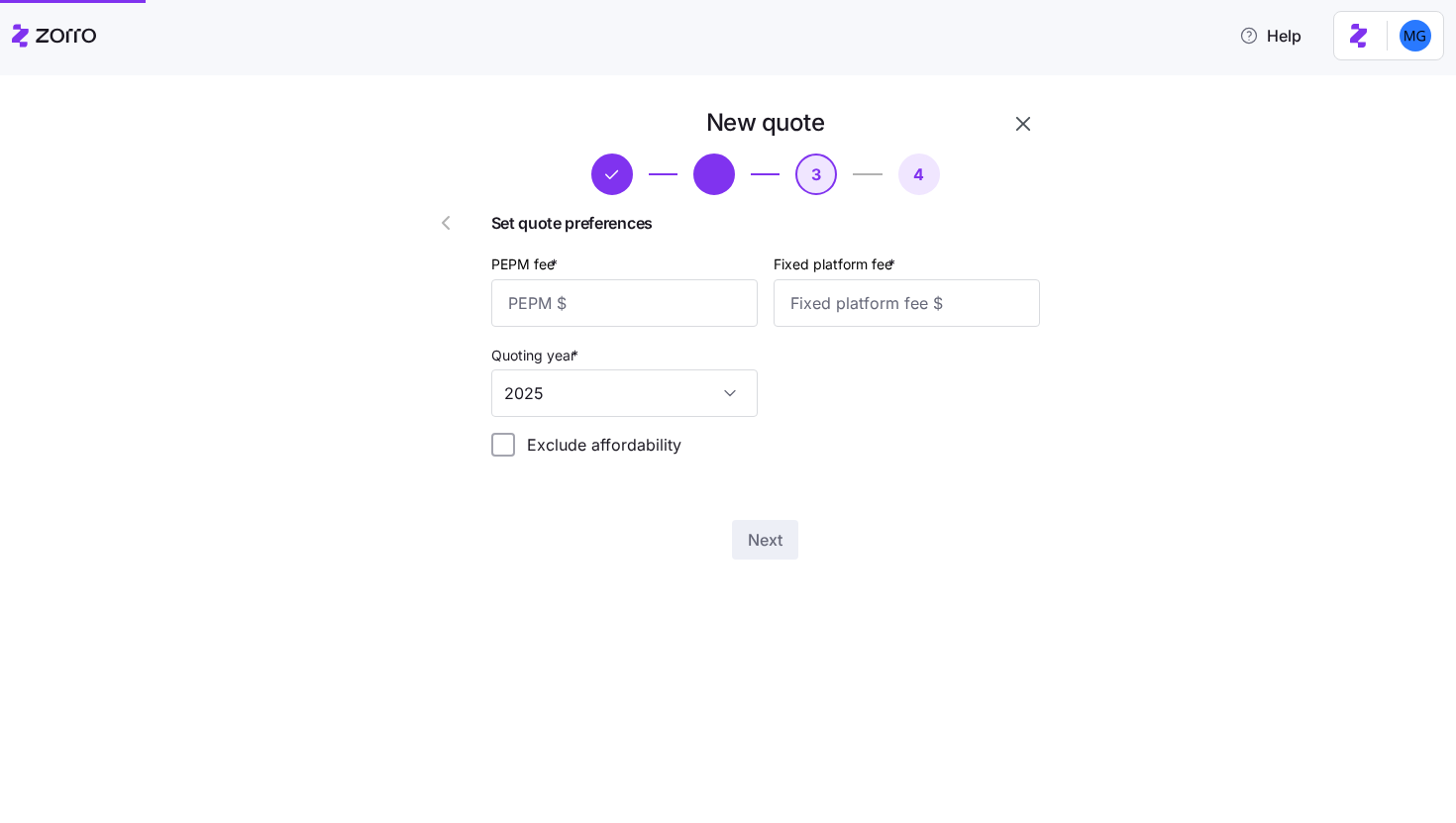 scroll, scrollTop: 0, scrollLeft: 0, axis: both 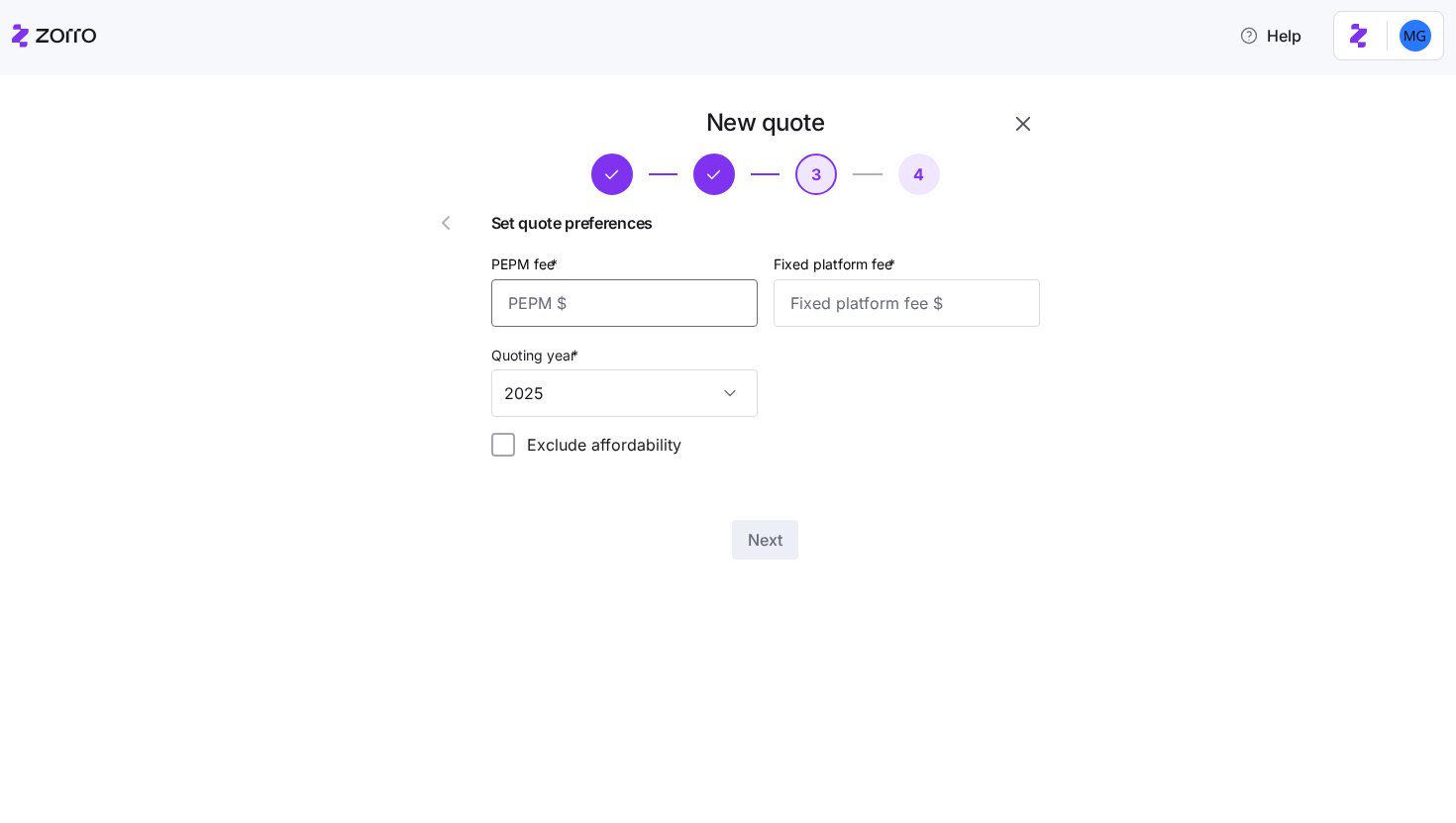 click on "PEPM fee  *" at bounding box center [624, 303] 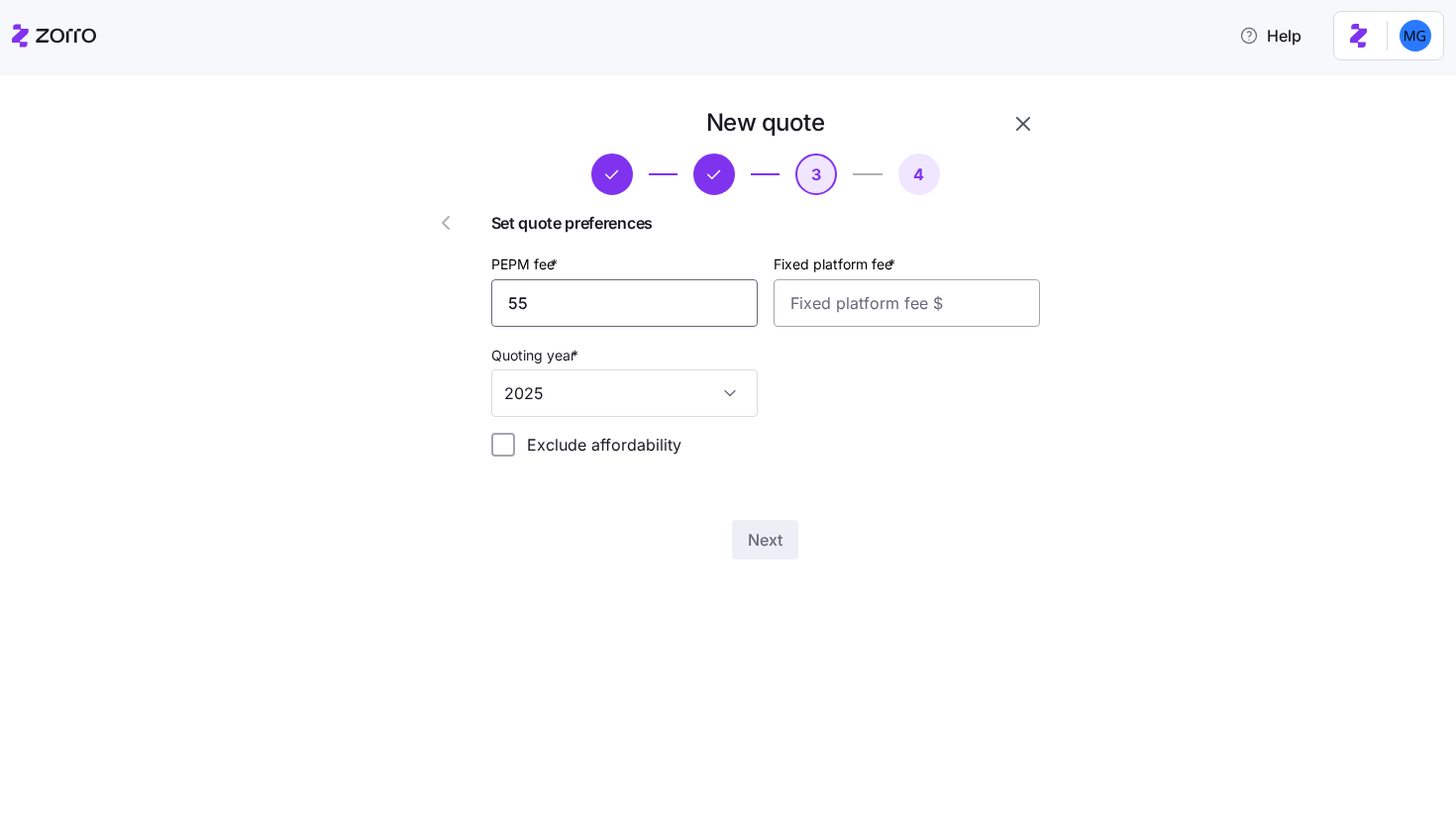 type on "55" 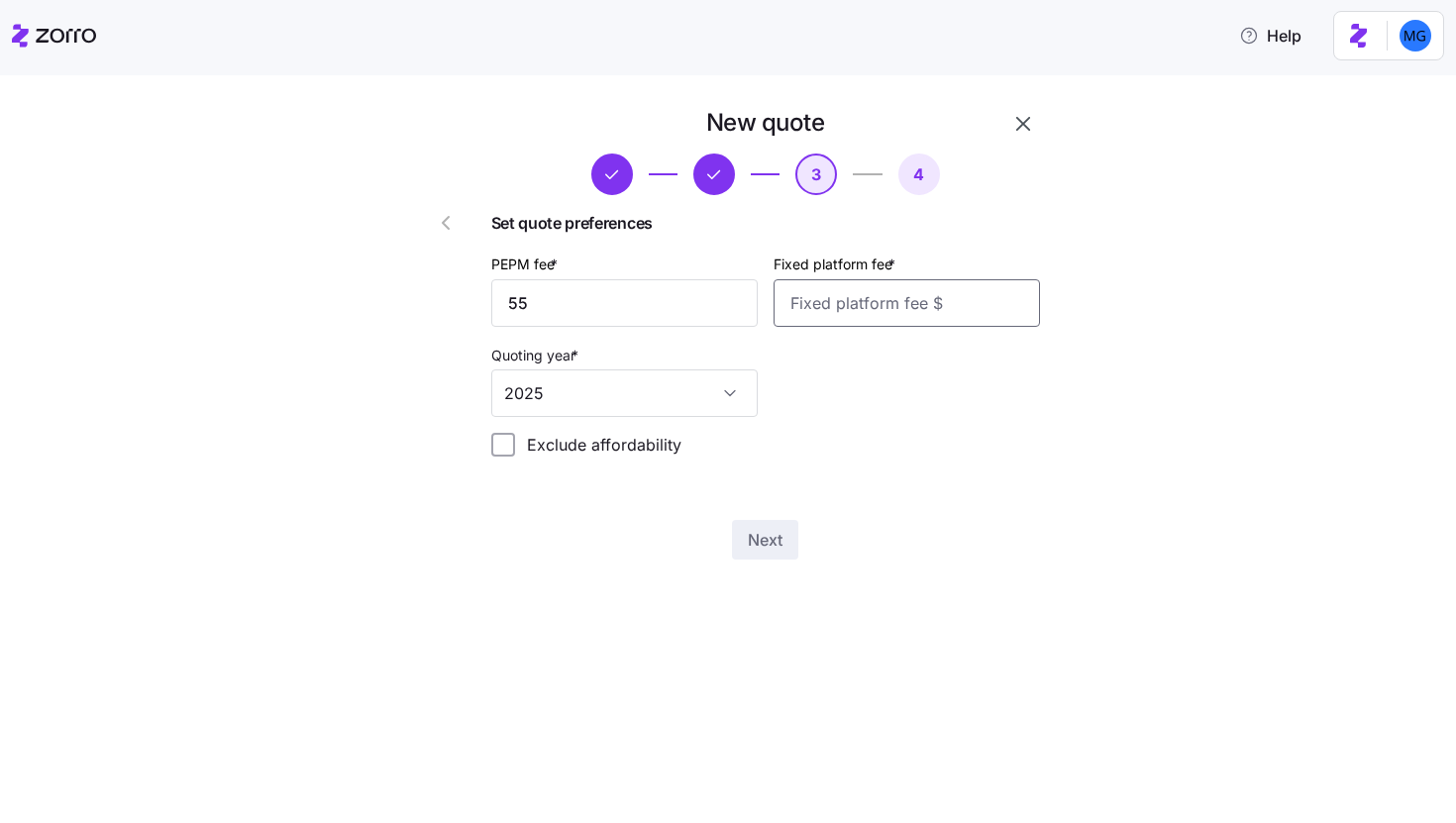 click on "Fixed platform fee  *" at bounding box center (906, 303) 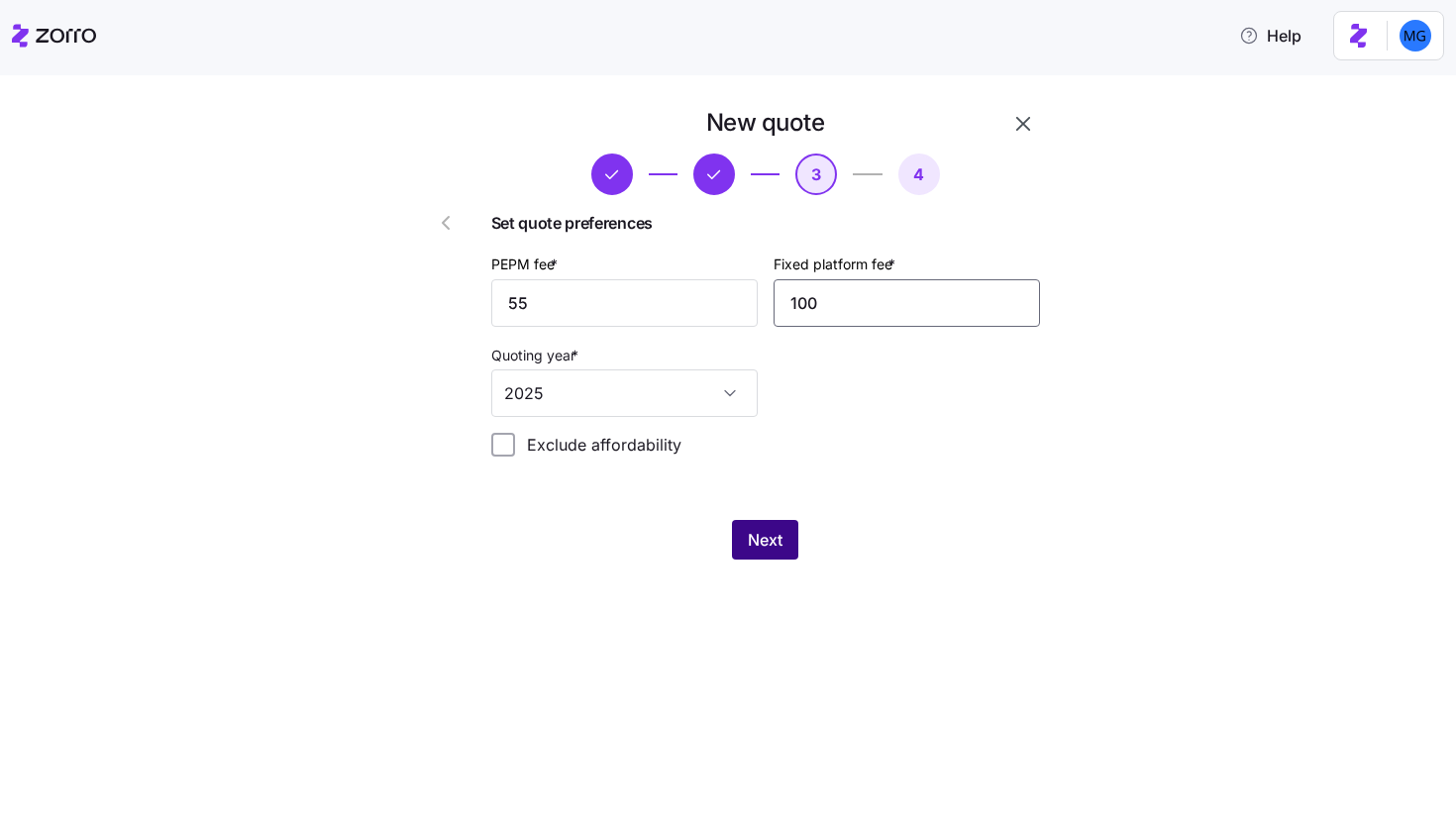 type on "100" 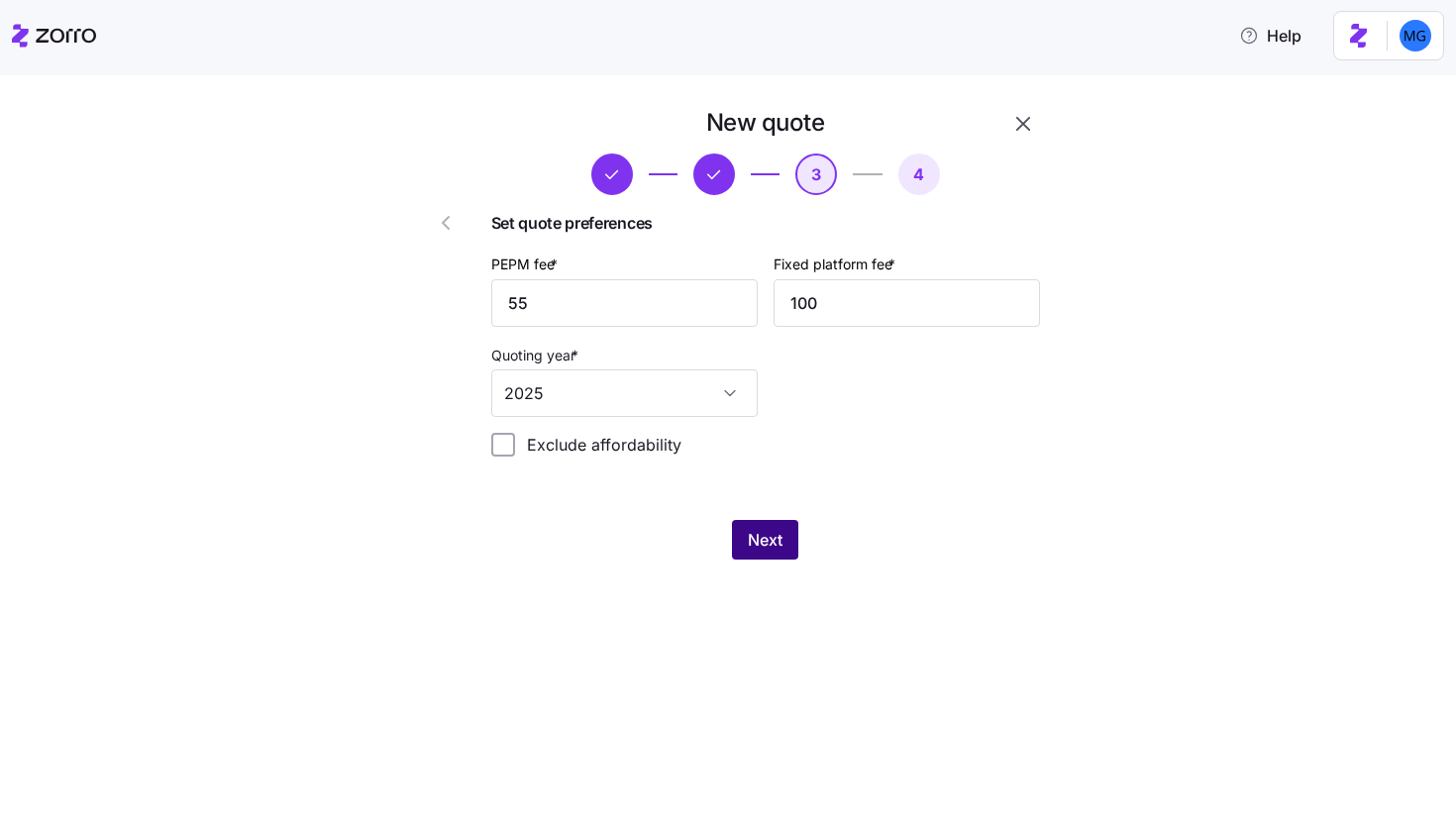 click on "Next" at bounding box center [765, 540] 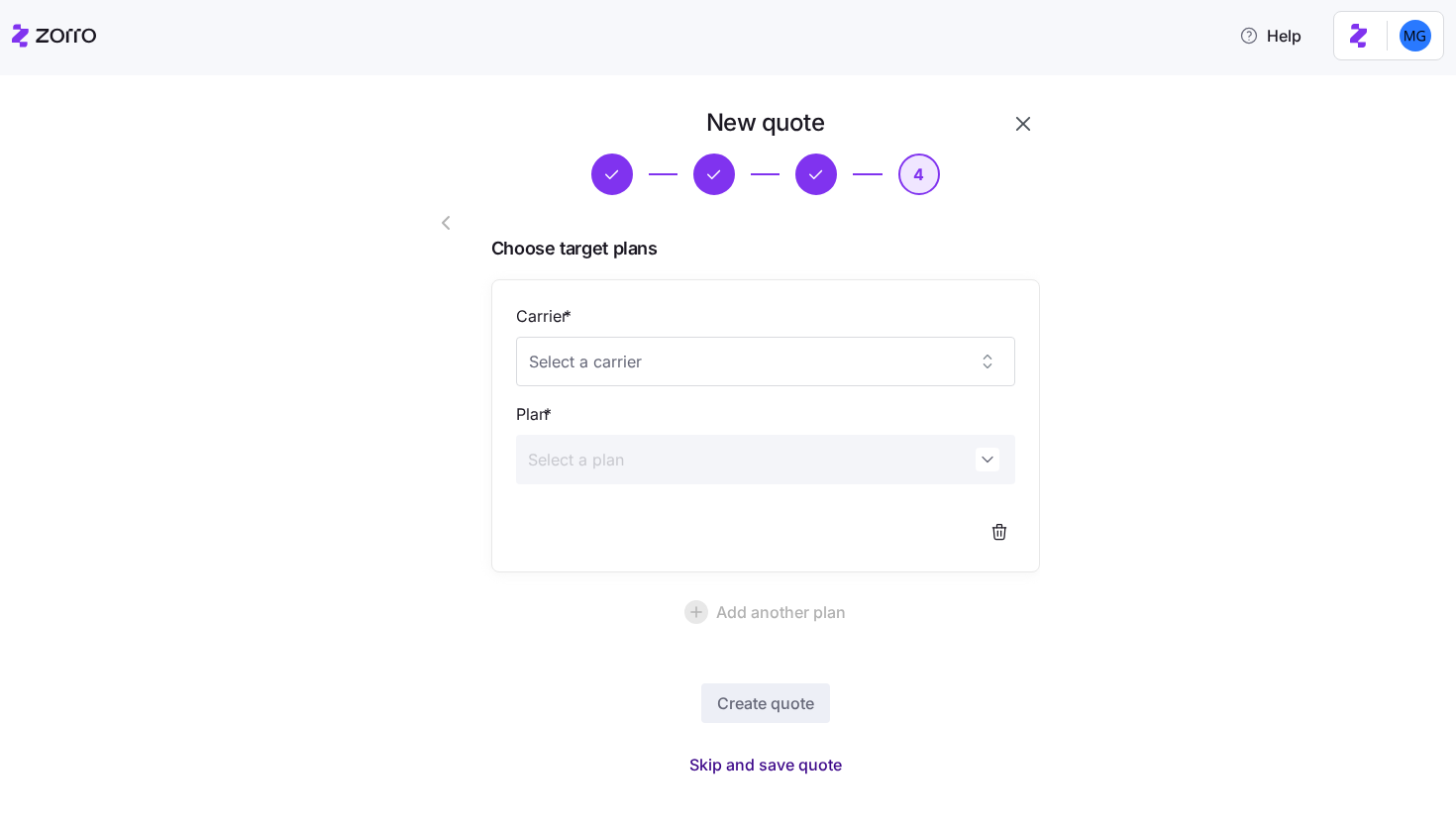 click on "Skip and save quote" at bounding box center (766, 765) 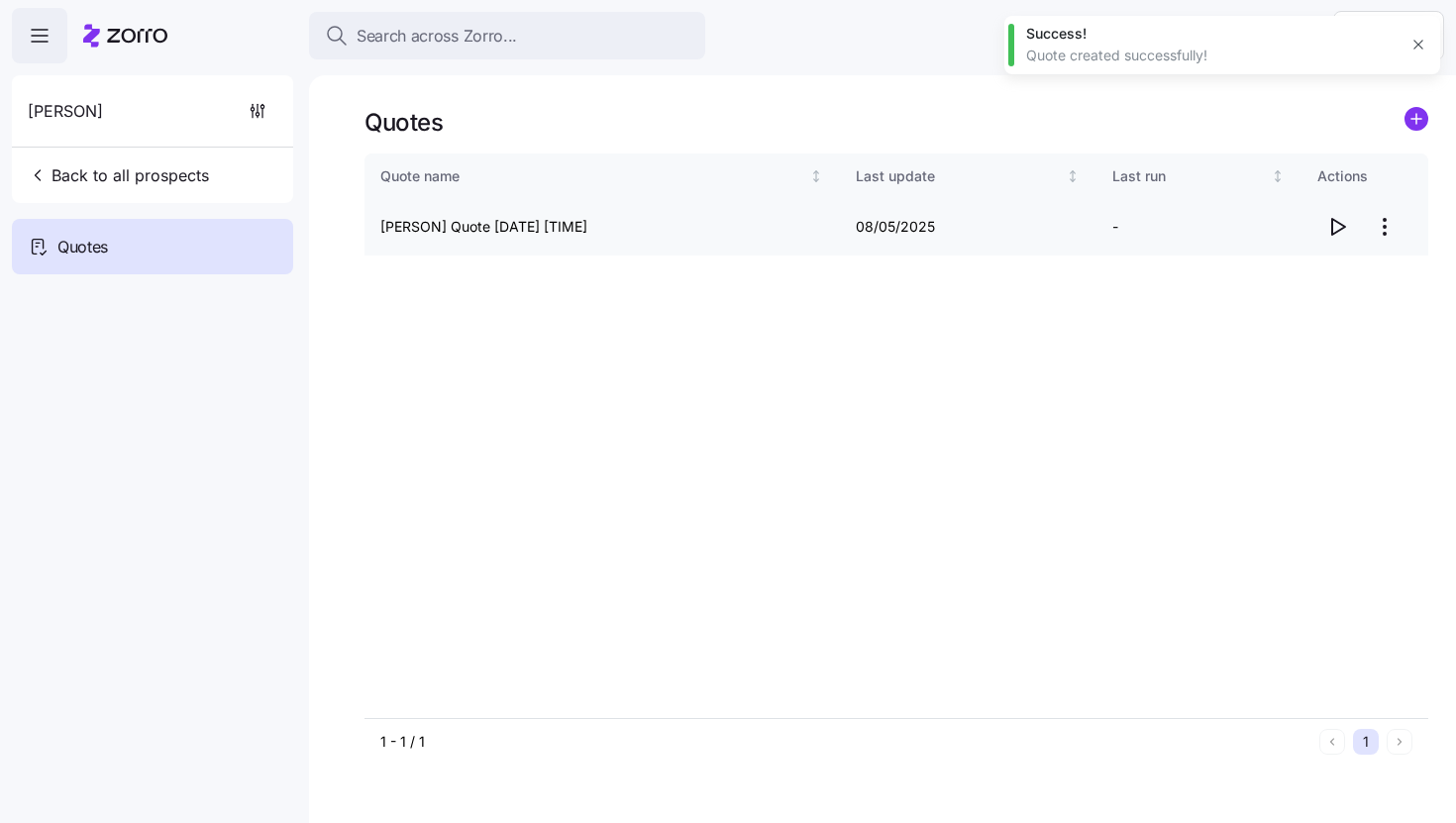 click 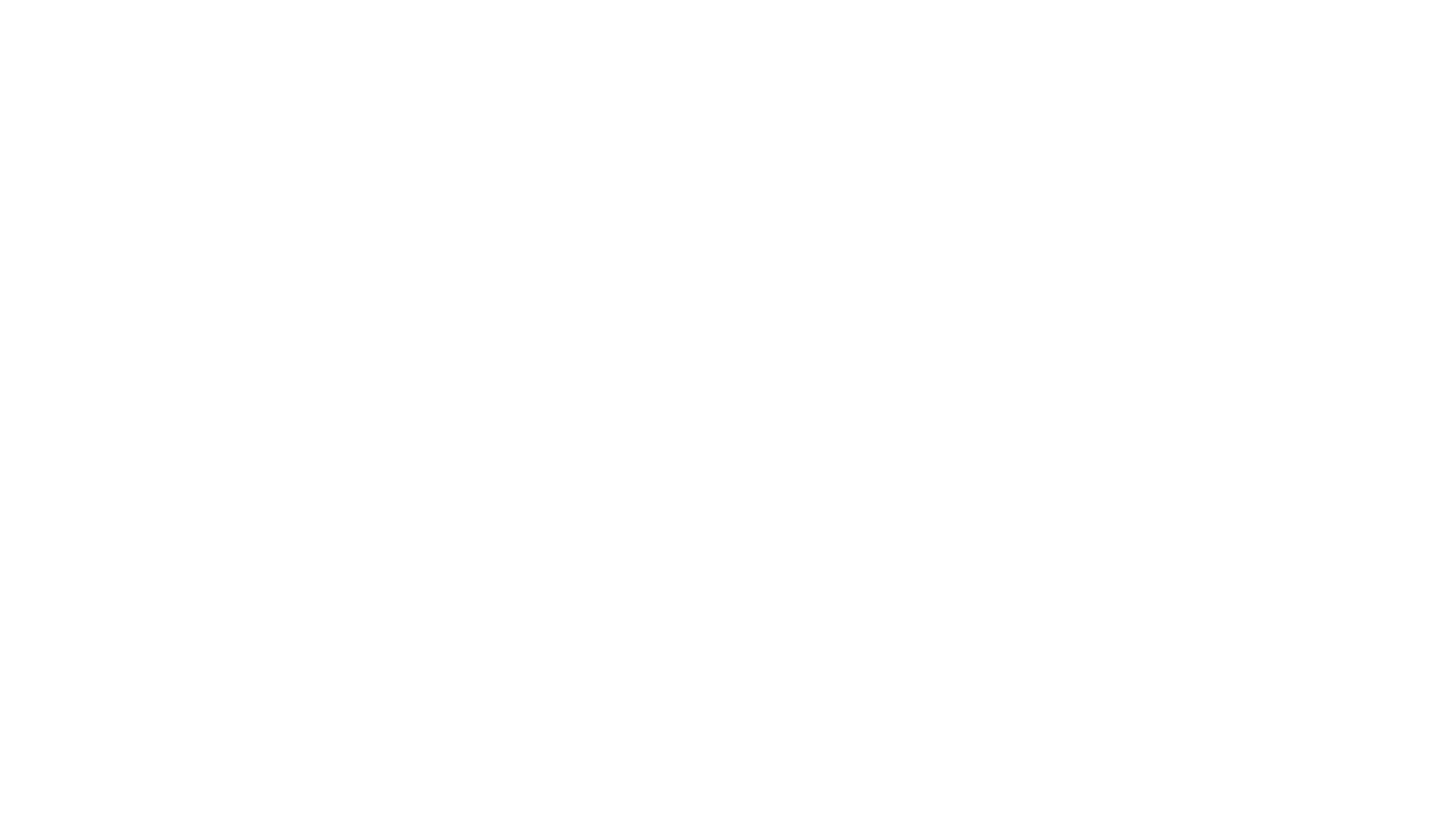 scroll, scrollTop: 0, scrollLeft: 0, axis: both 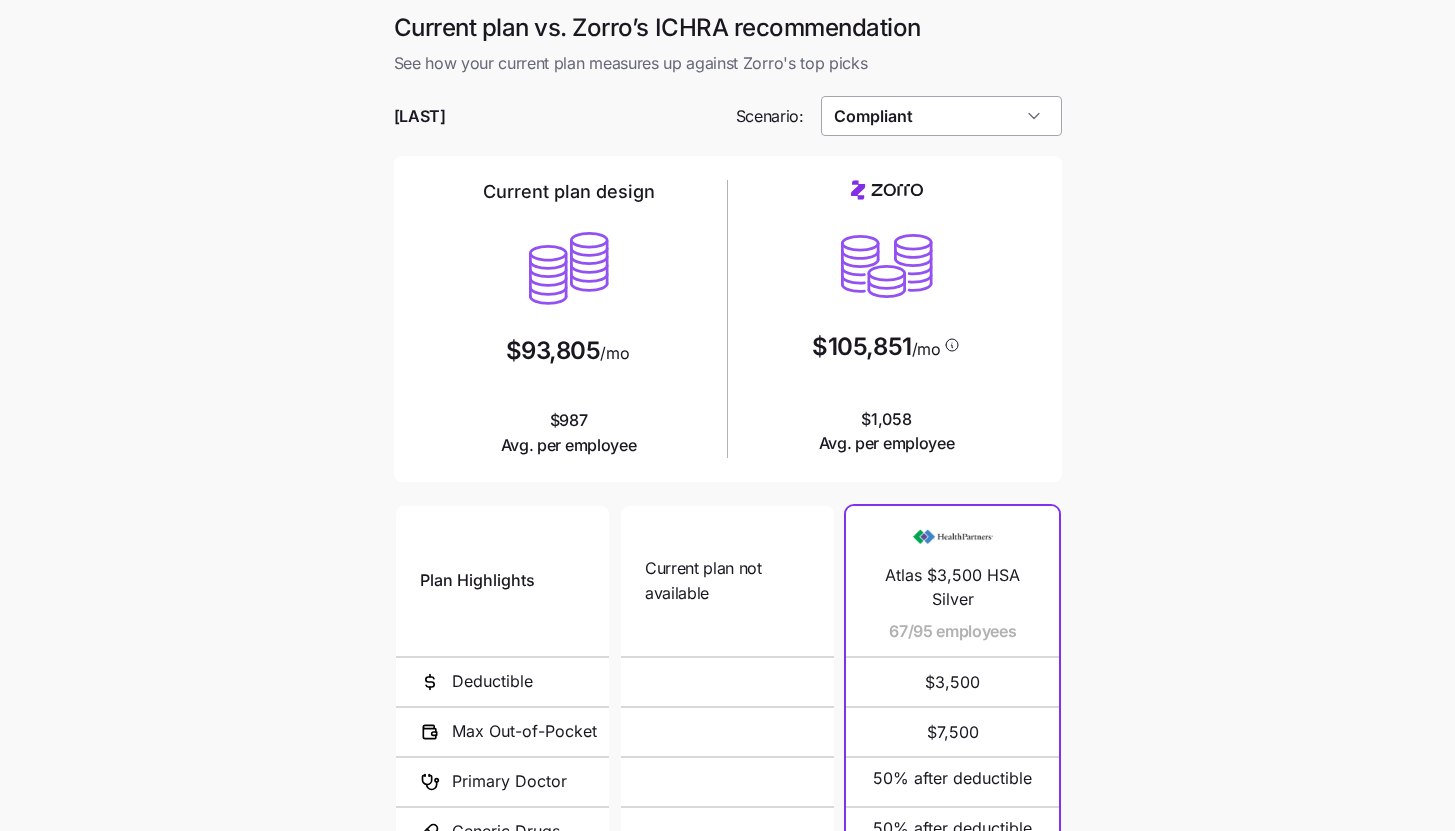 click on "Compliant" at bounding box center [941, 116] 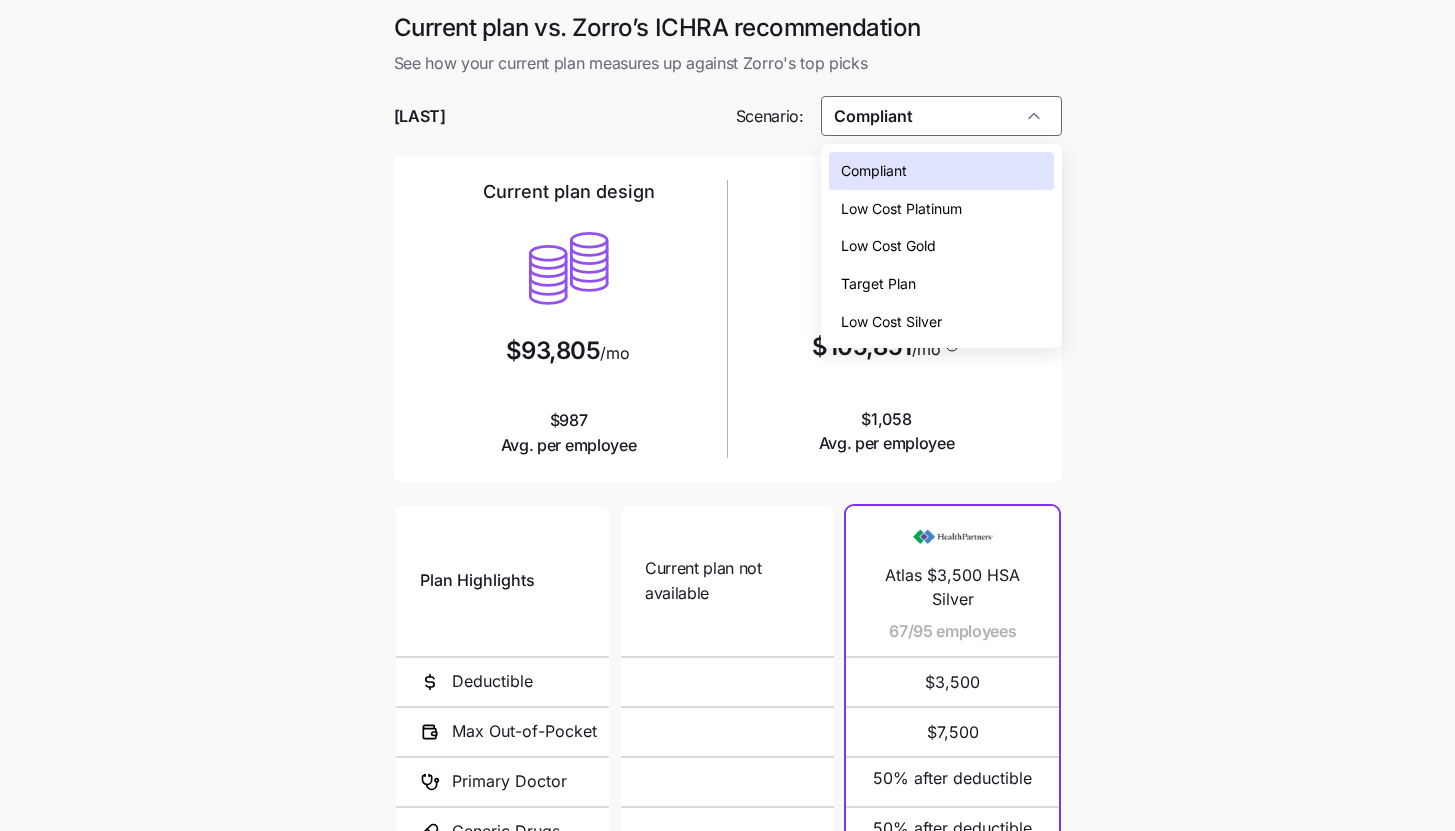 click on "Low Cost Silver" at bounding box center [941, 322] 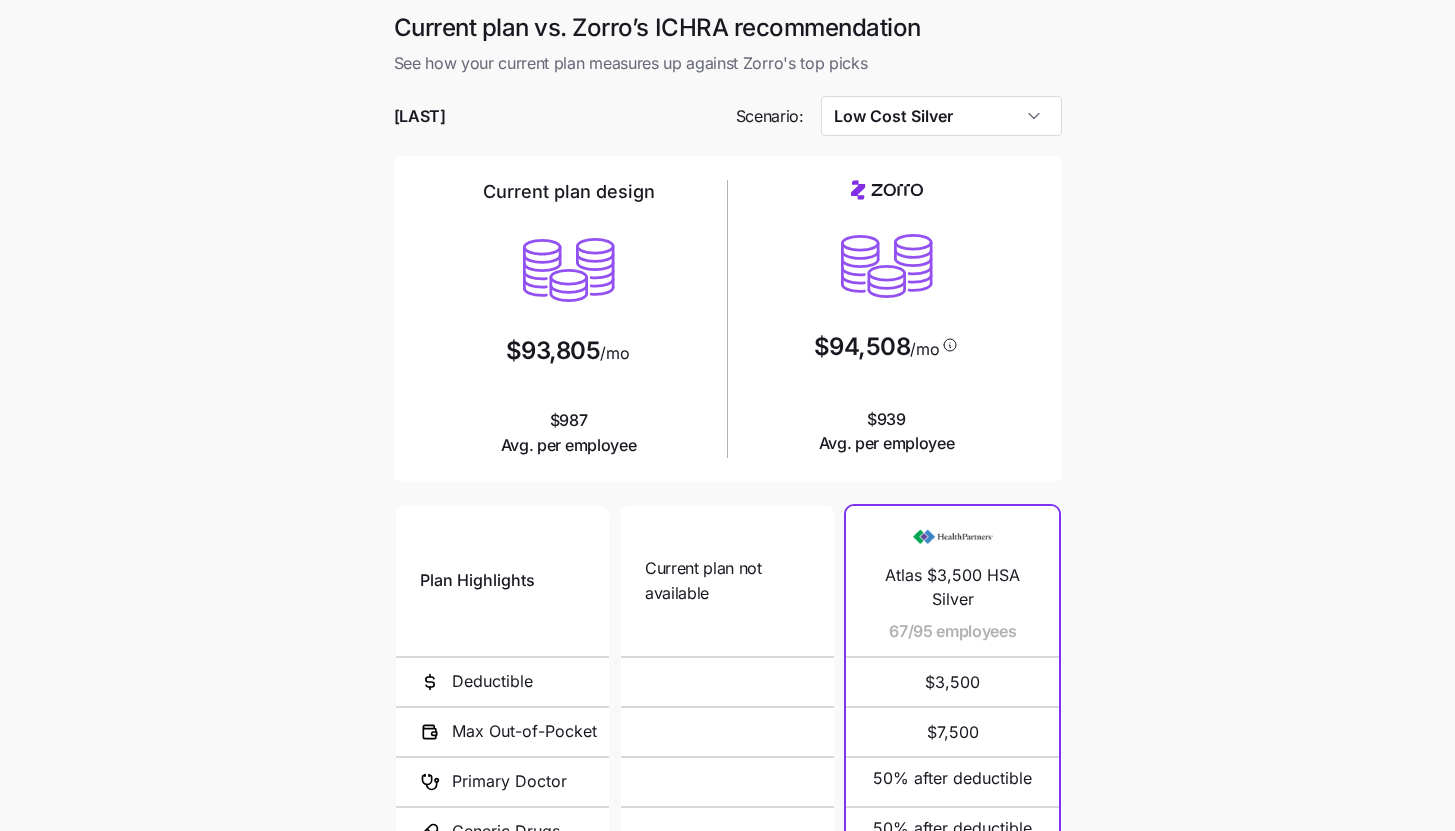 type on "Low Cost Silver" 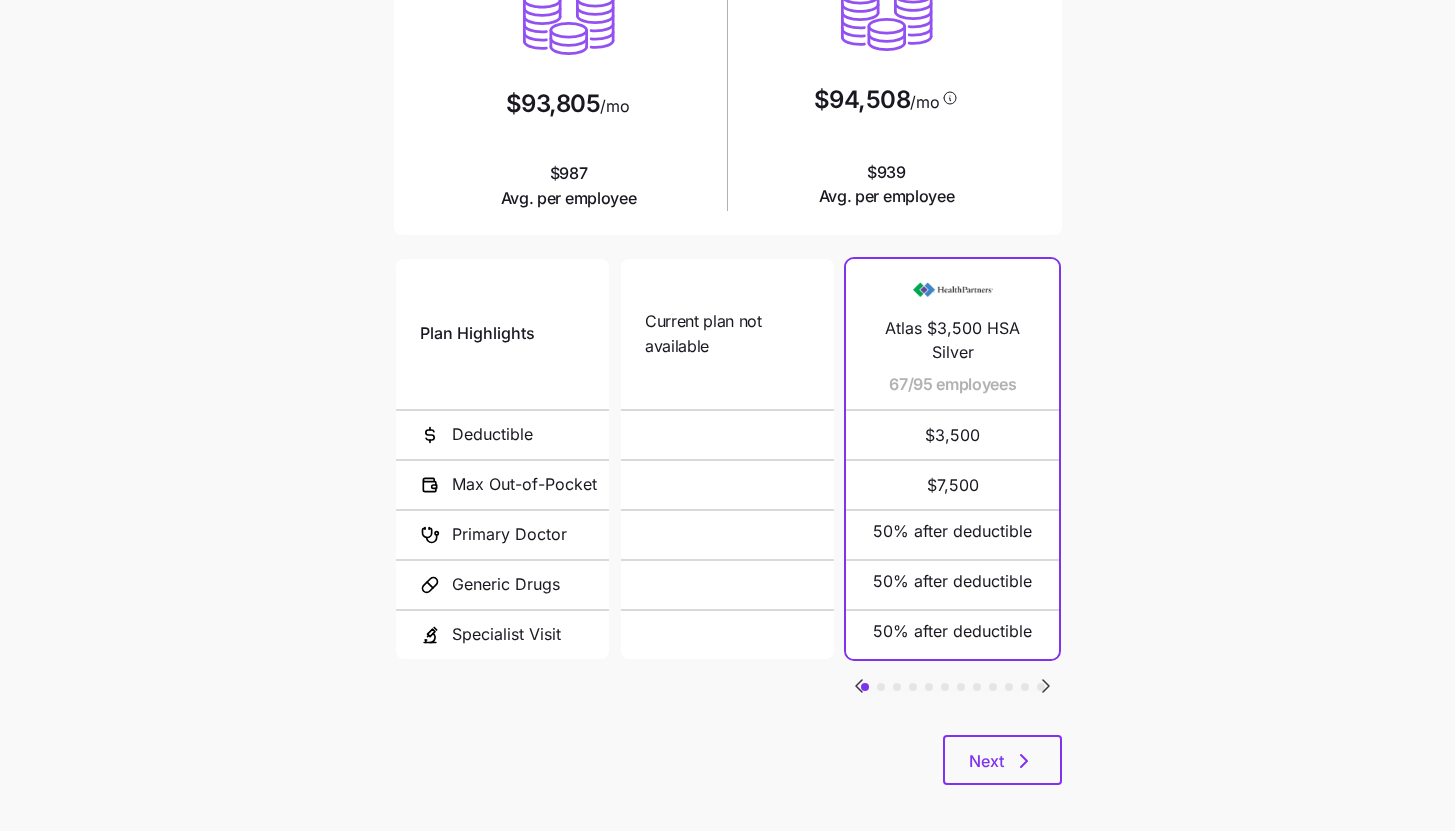 scroll, scrollTop: 260, scrollLeft: 0, axis: vertical 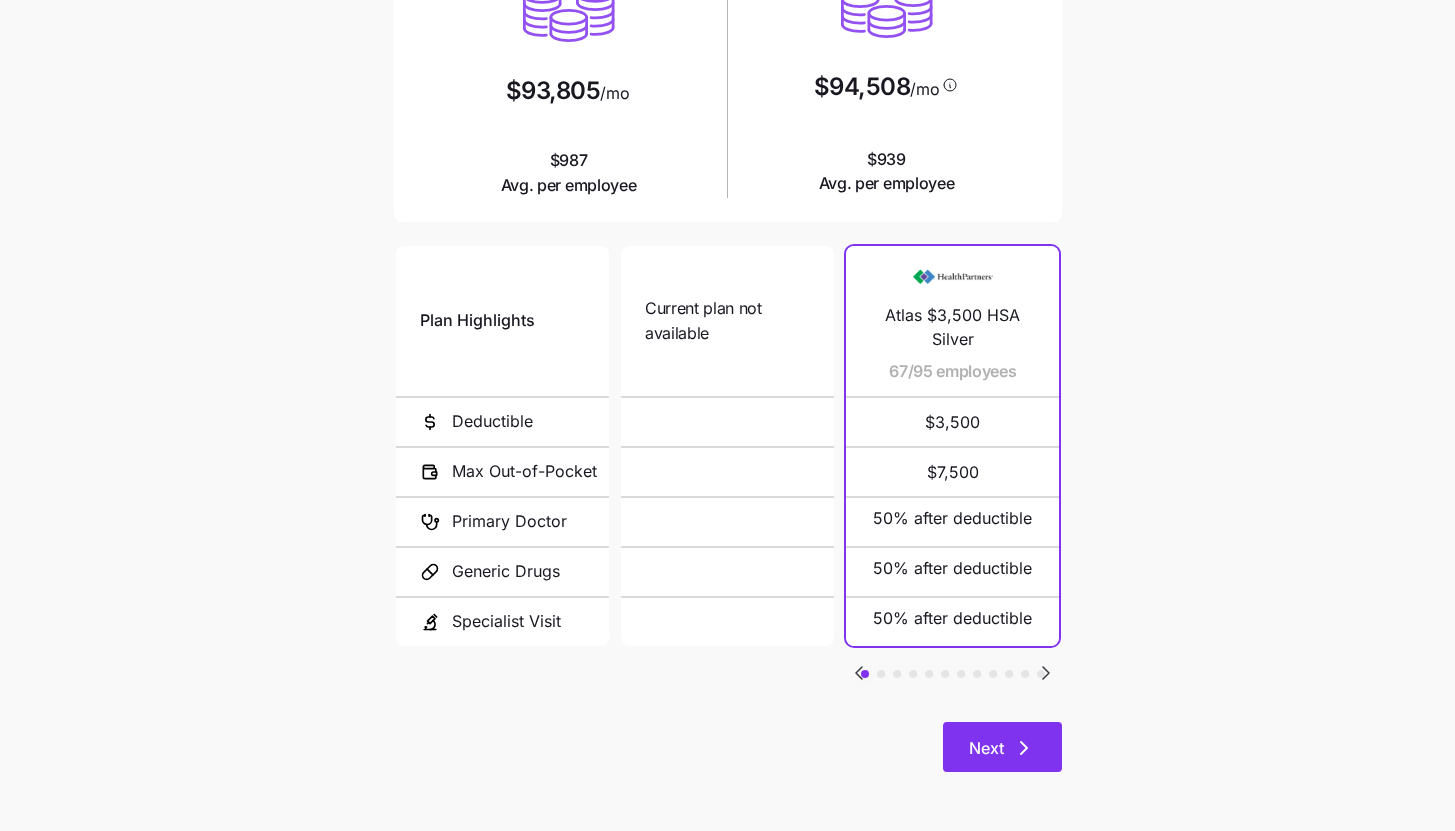click on "Next" at bounding box center [1002, 747] 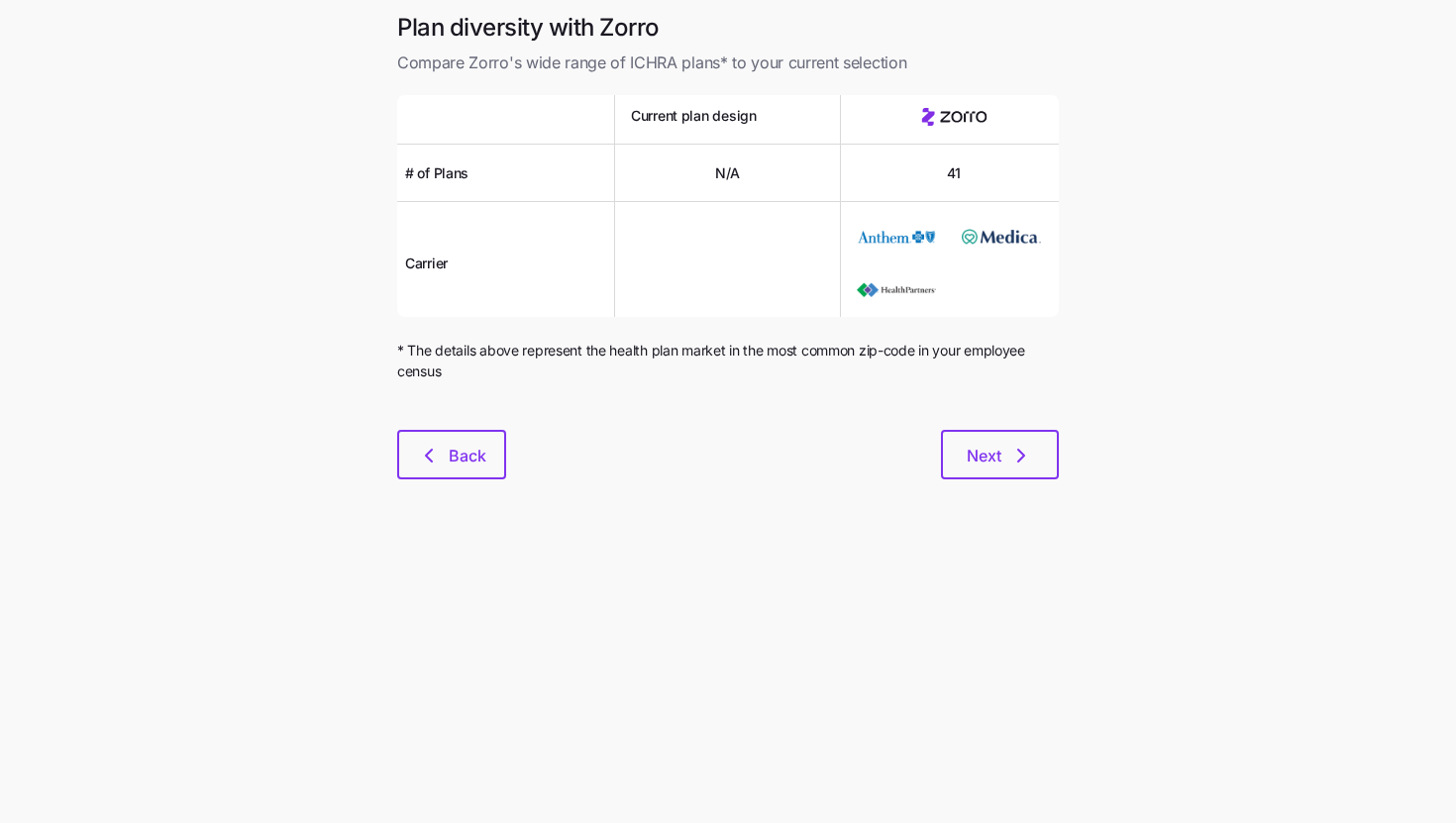 click on "Plan diversity with Zorro Compare Zorro's wide range of ICHRA plans* to your current selection   Current plan design # of Plans N/A 41 Carrier * The details above represent the health plan market in the most common zip-code in your employee census Back Next" at bounding box center [728, 257] 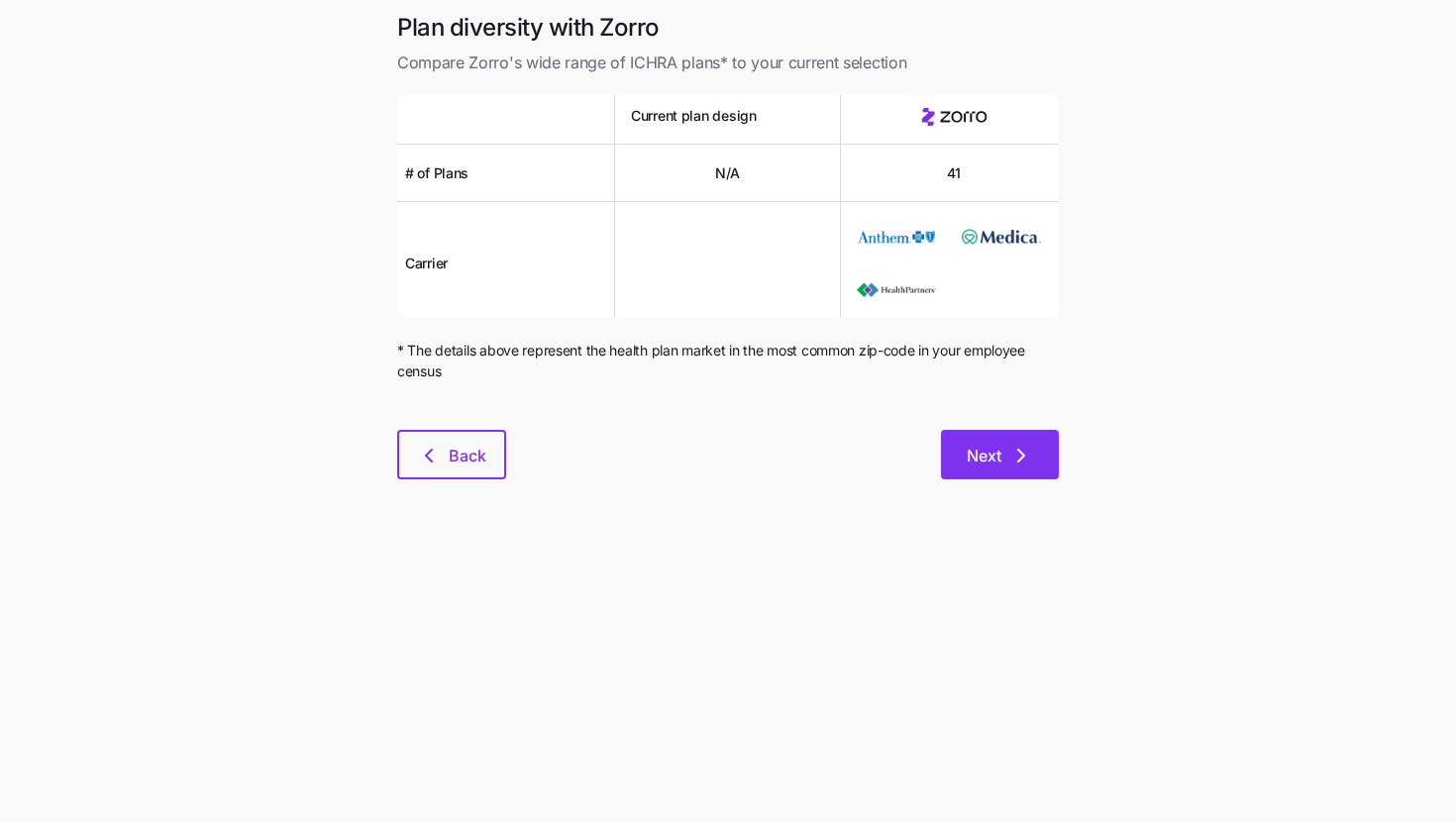 click on "Next" at bounding box center [999, 456] 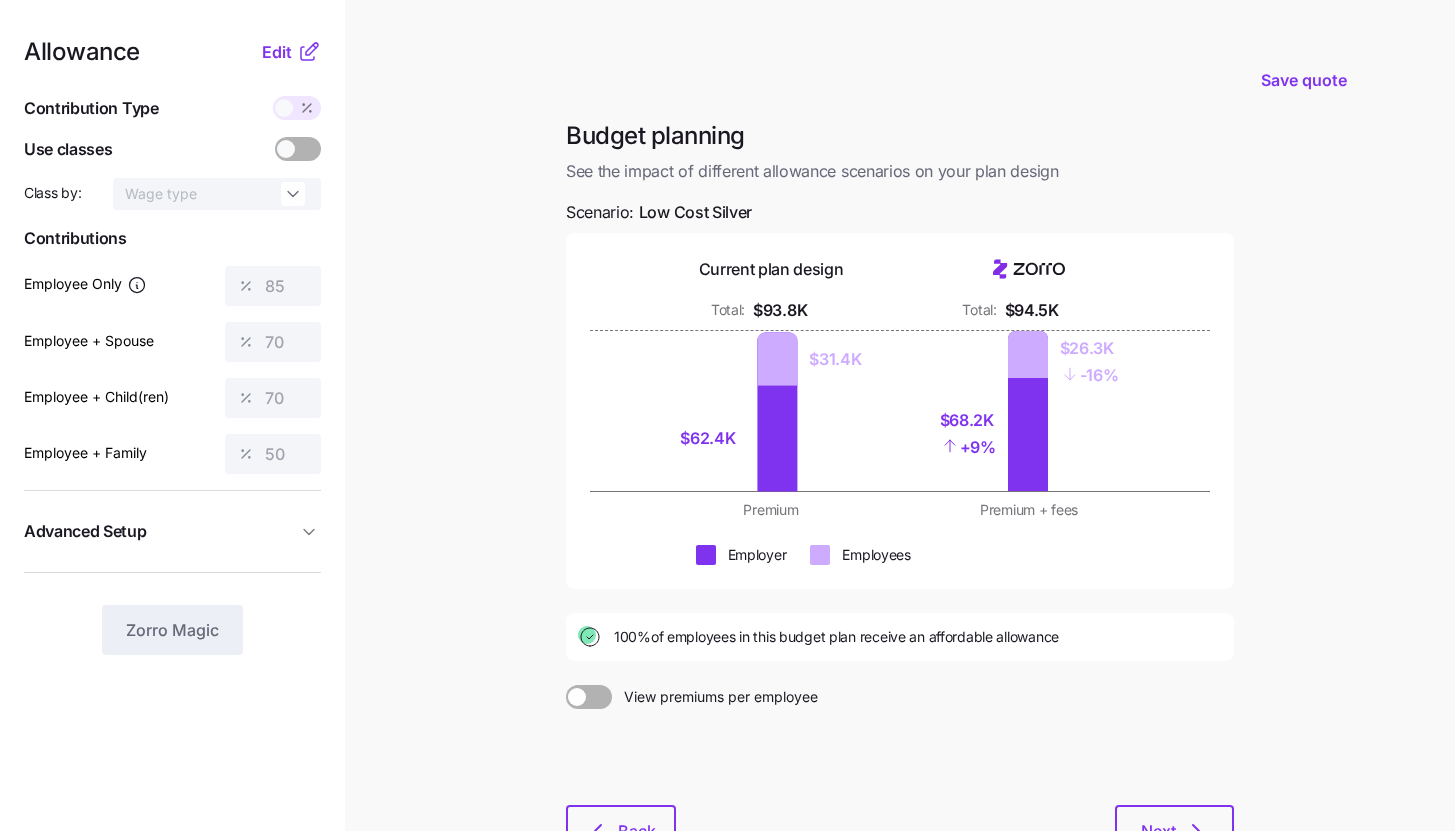 click on "Allowance Edit Contribution Type Use classes Class by: Wage type Contributions Employee Only 85 Employee + Spouse 70 Employee + Child(ren) 70 Employee + Family 50 Advanced Setup Geo distribution off Family Units 8 units Zorro Magic" at bounding box center (172, 491) 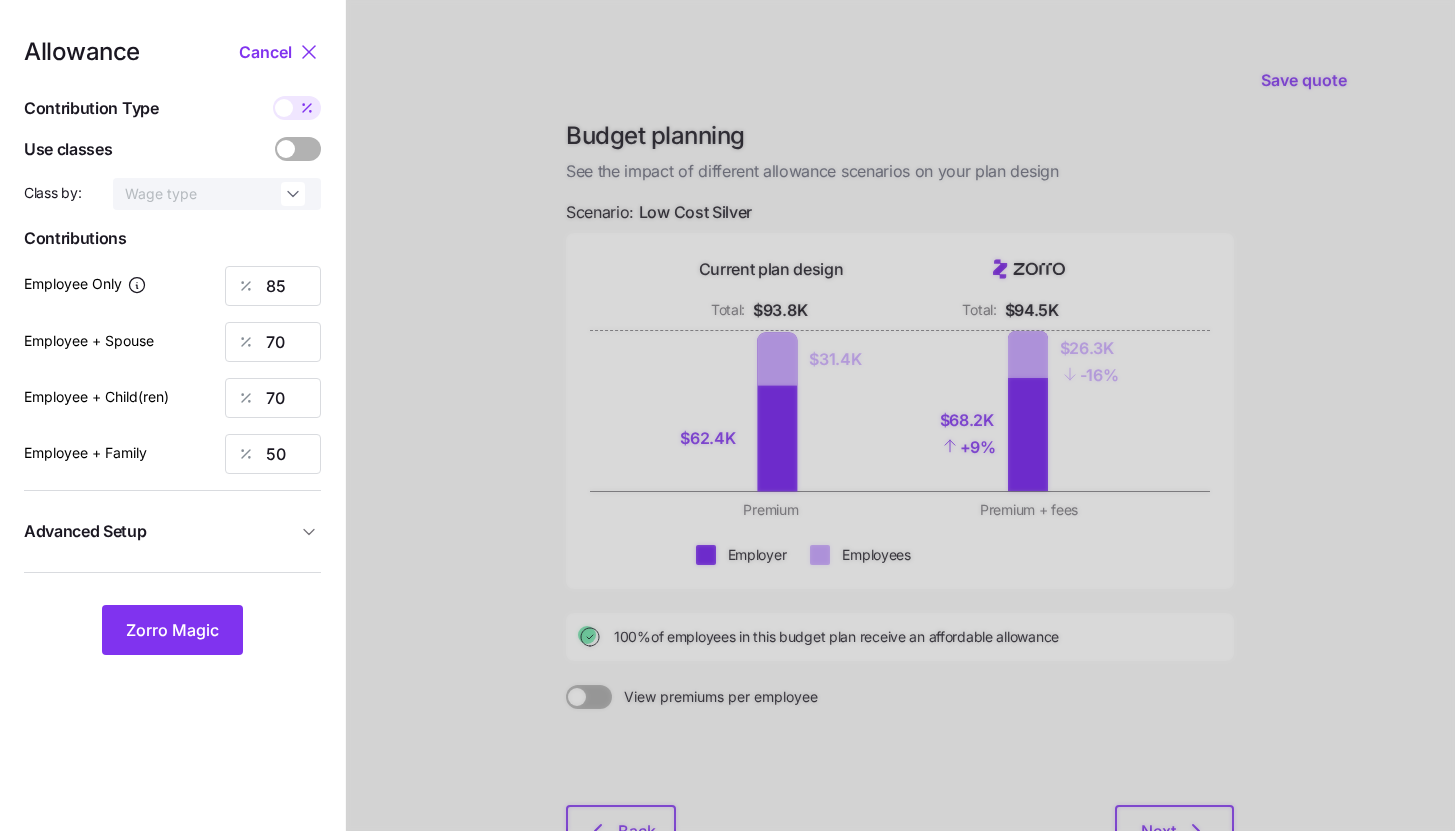 click on "Advanced Setup" at bounding box center (160, 531) 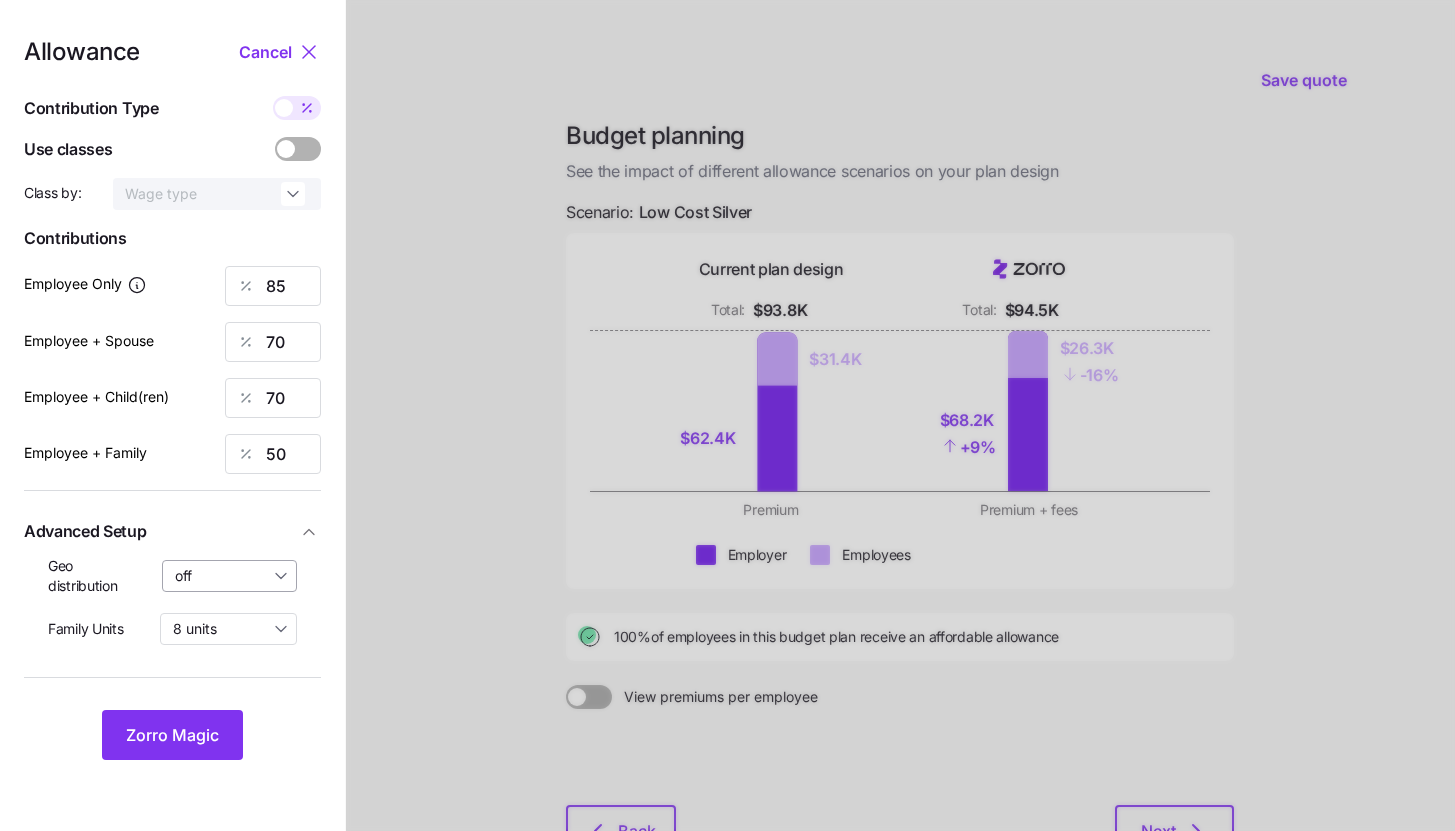 click on "off" at bounding box center (230, 576) 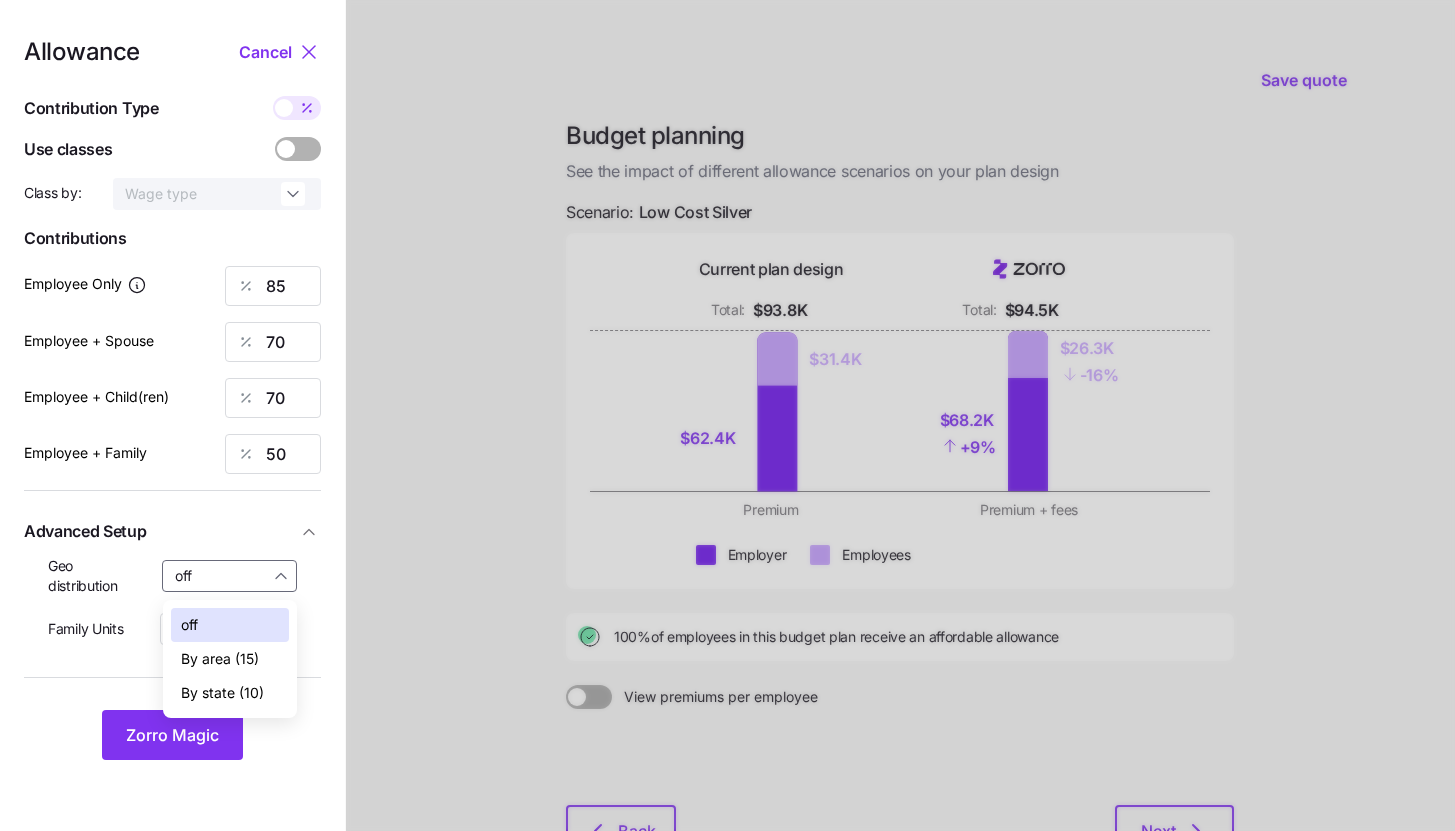 click on "By state (10)" at bounding box center (222, 693) 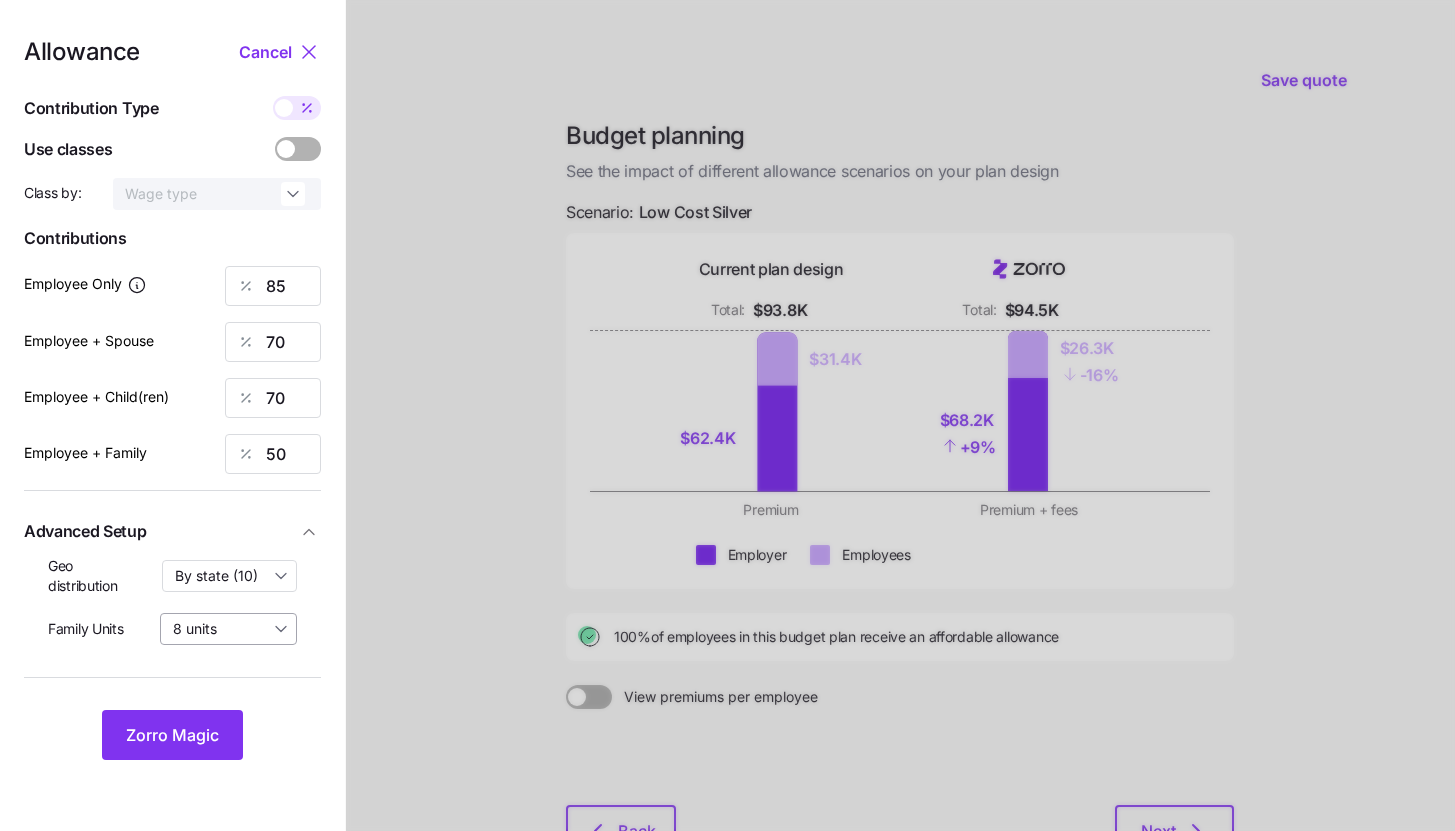 click on "8 units" at bounding box center [228, 629] 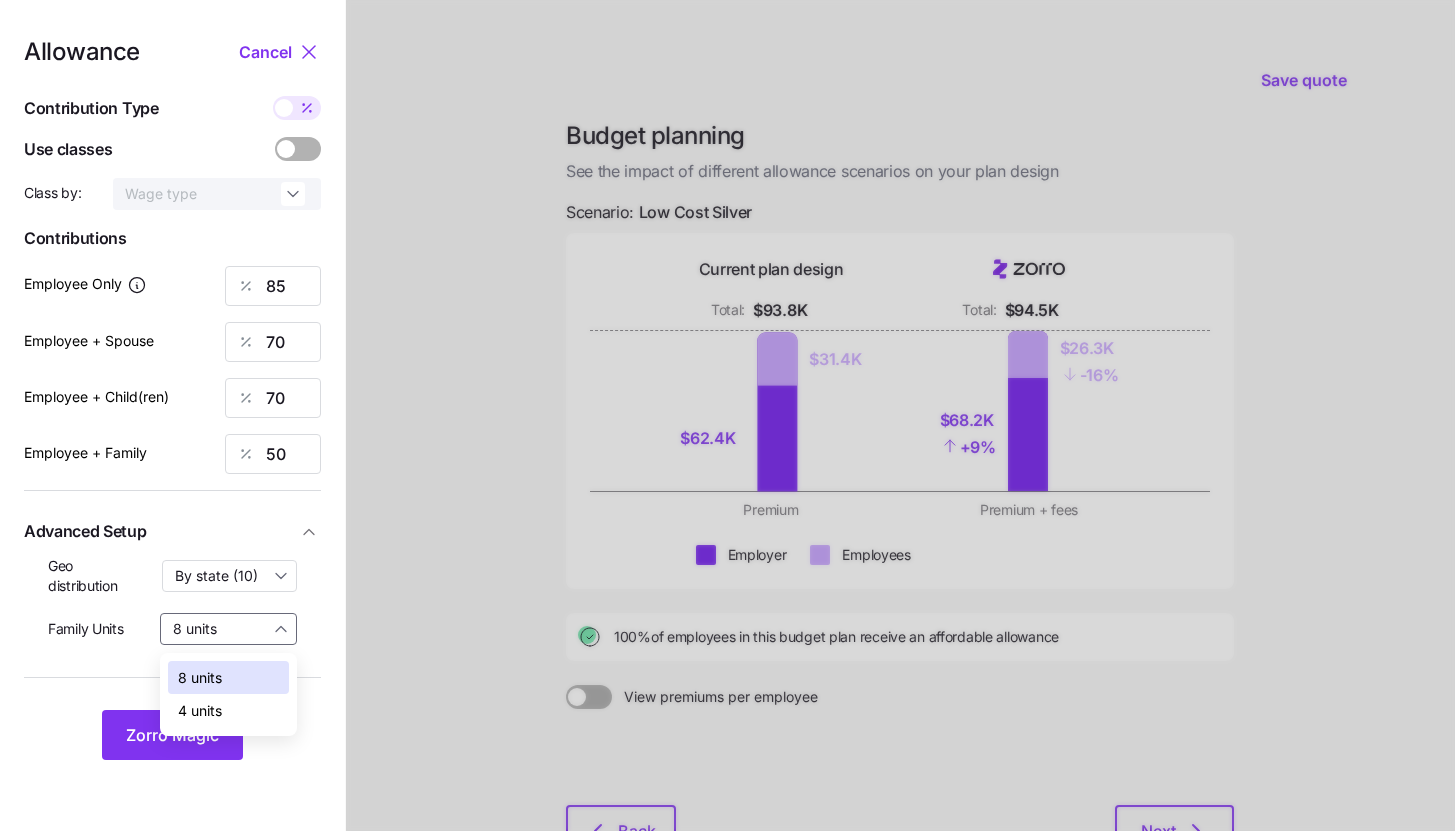 click on "4 units" at bounding box center (200, 711) 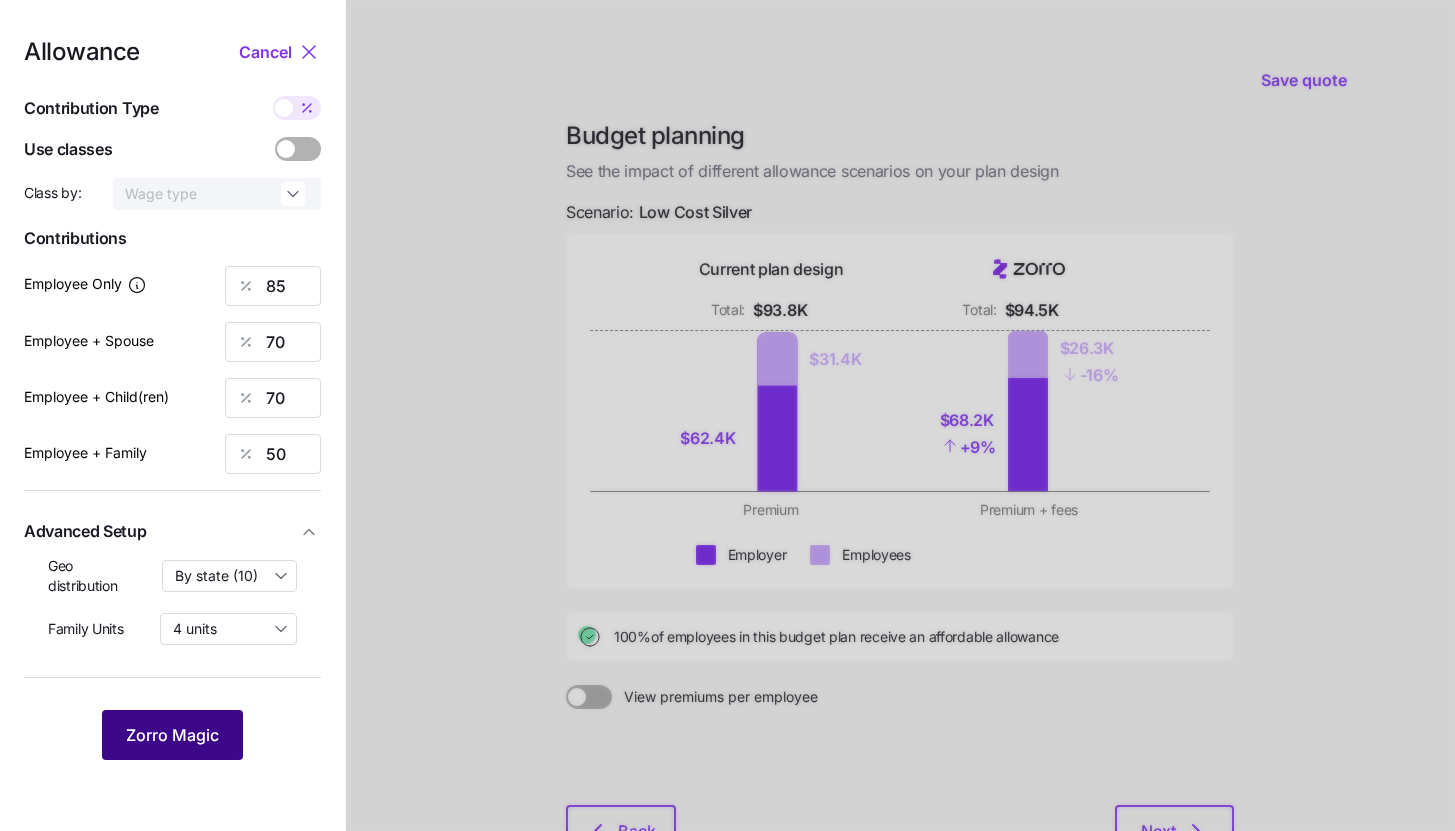 click on "Zorro Magic" at bounding box center (172, 735) 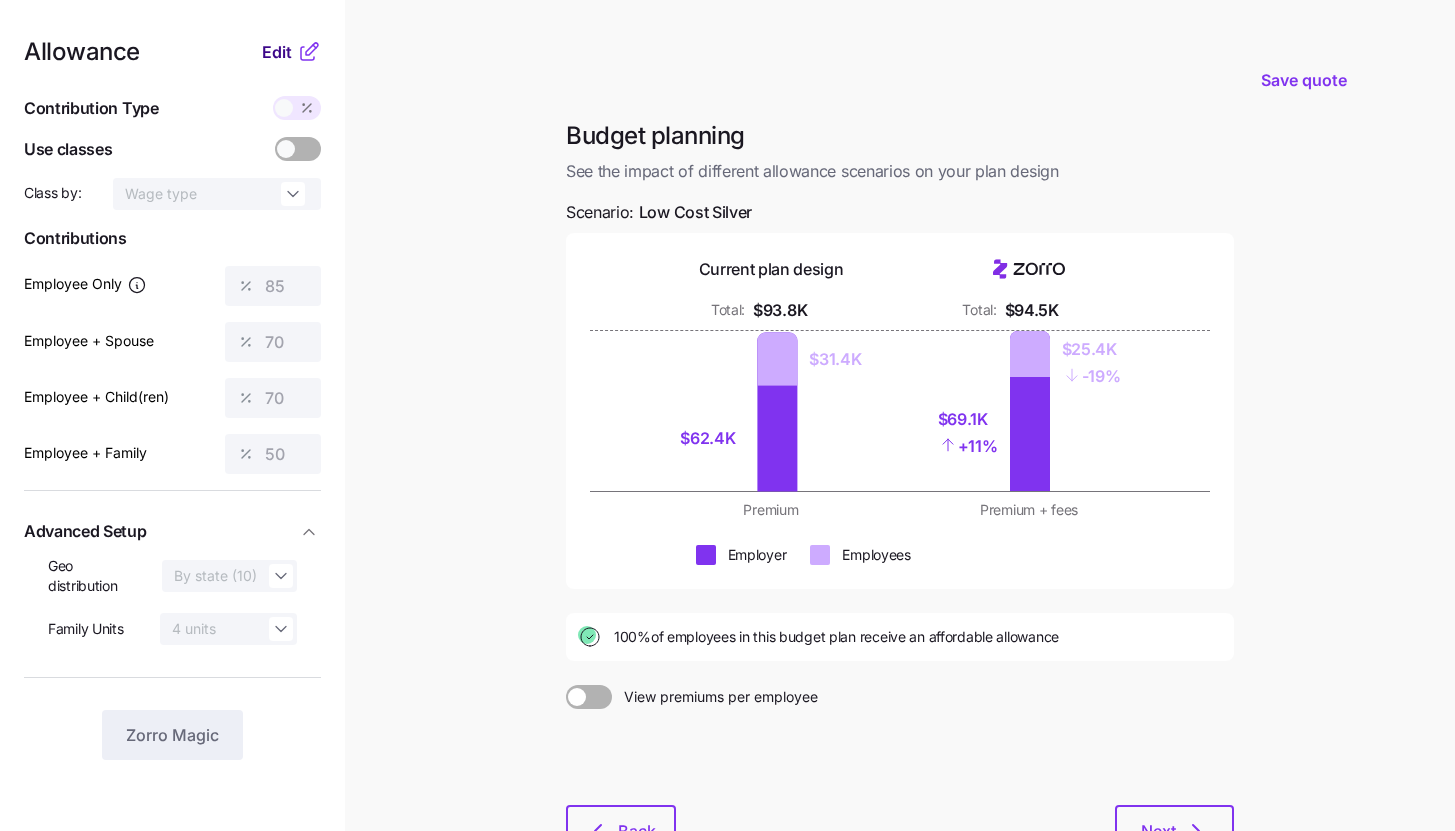 click on "Edit" at bounding box center (277, 52) 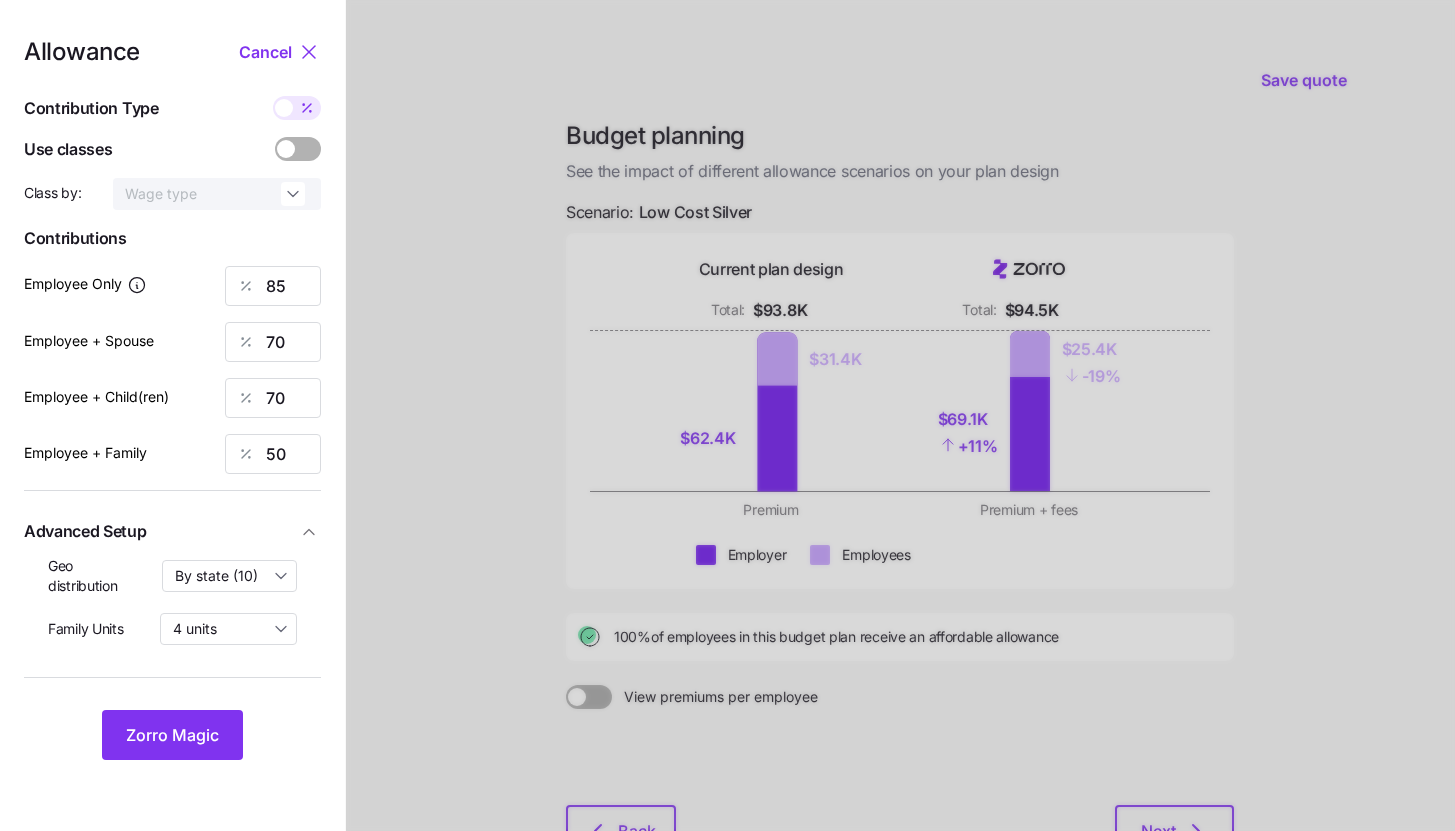 click 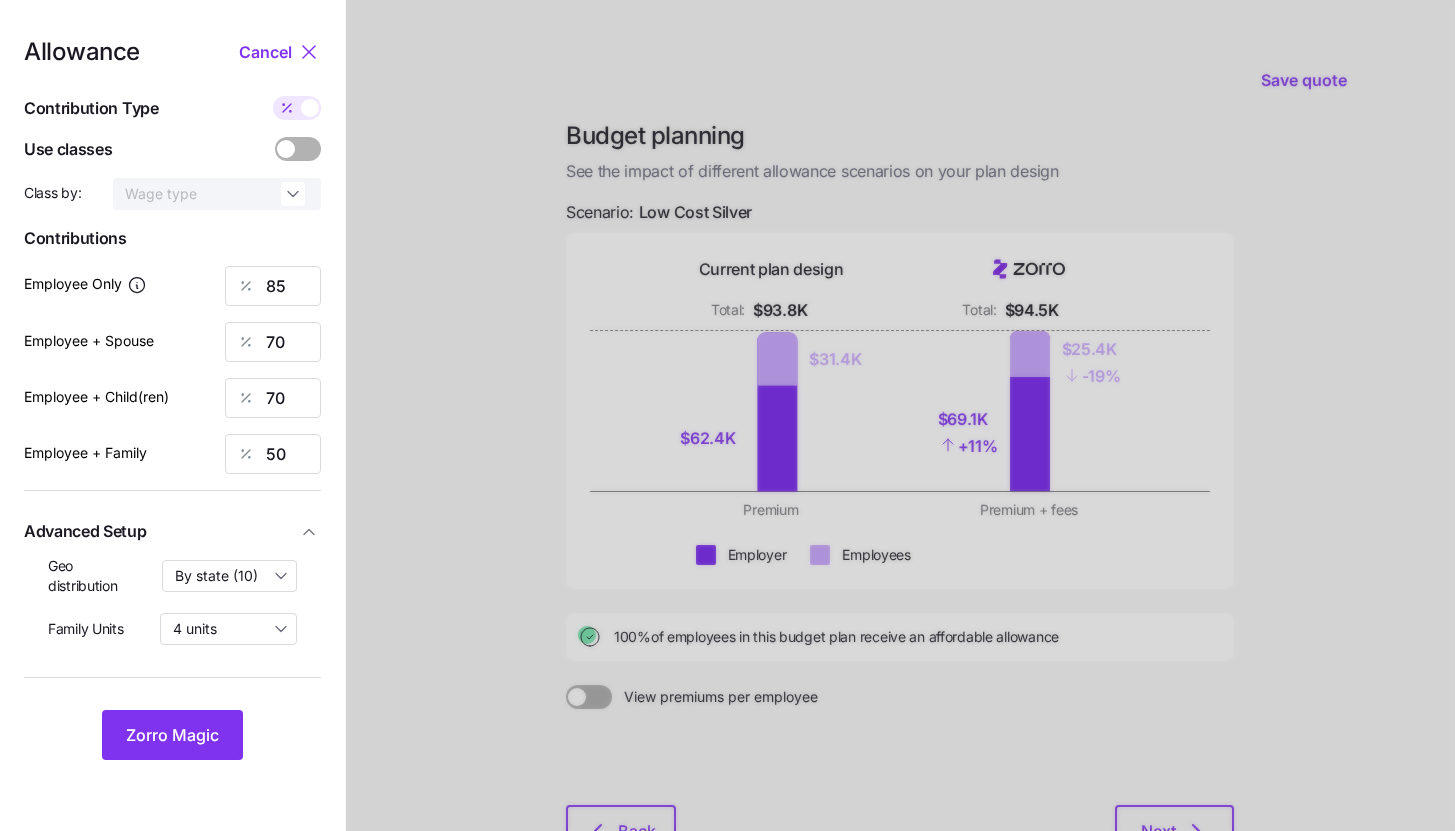 type on "465" 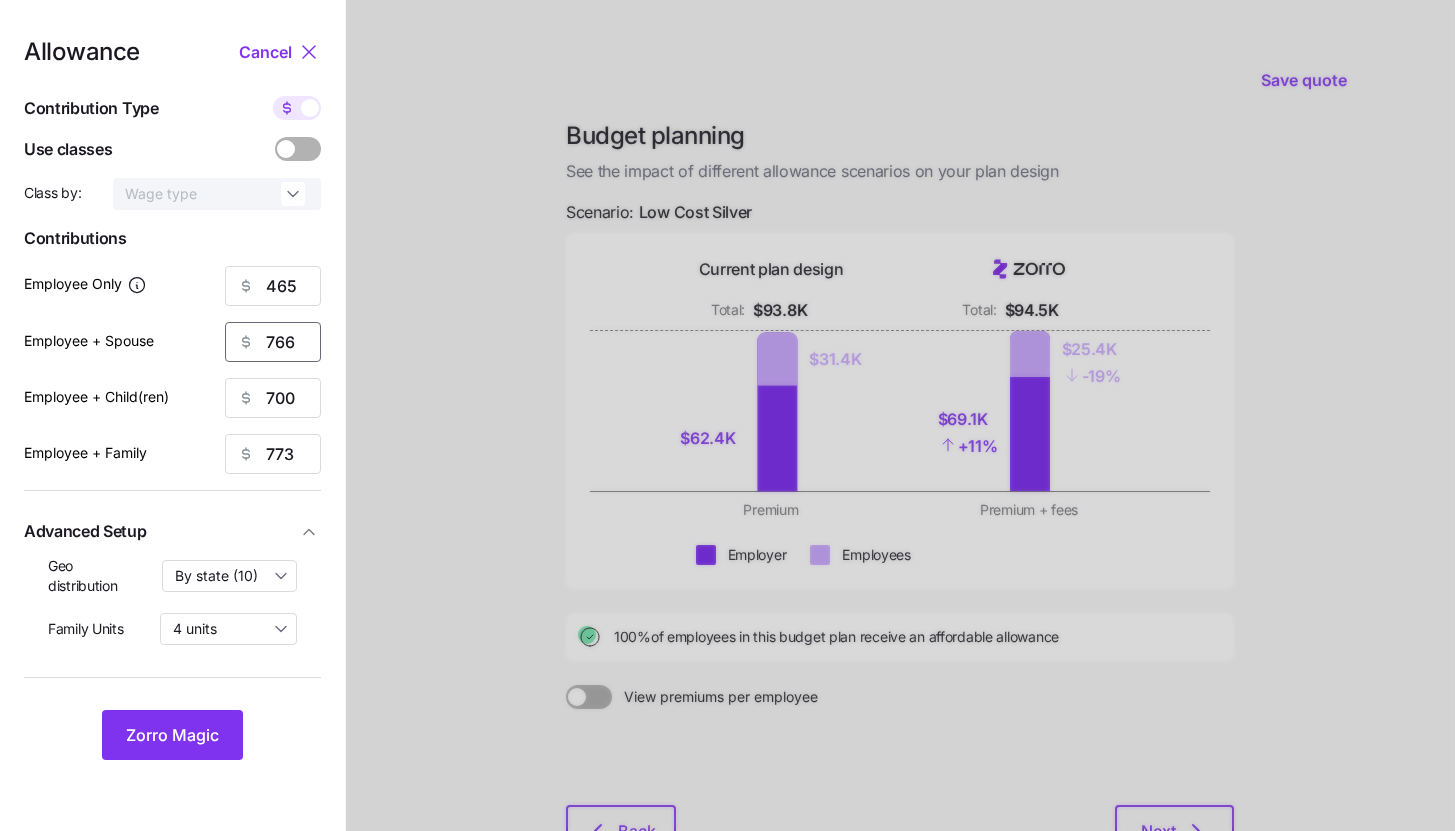 drag, startPoint x: 297, startPoint y: 334, endPoint x: 208, endPoint y: 341, distance: 89.27486 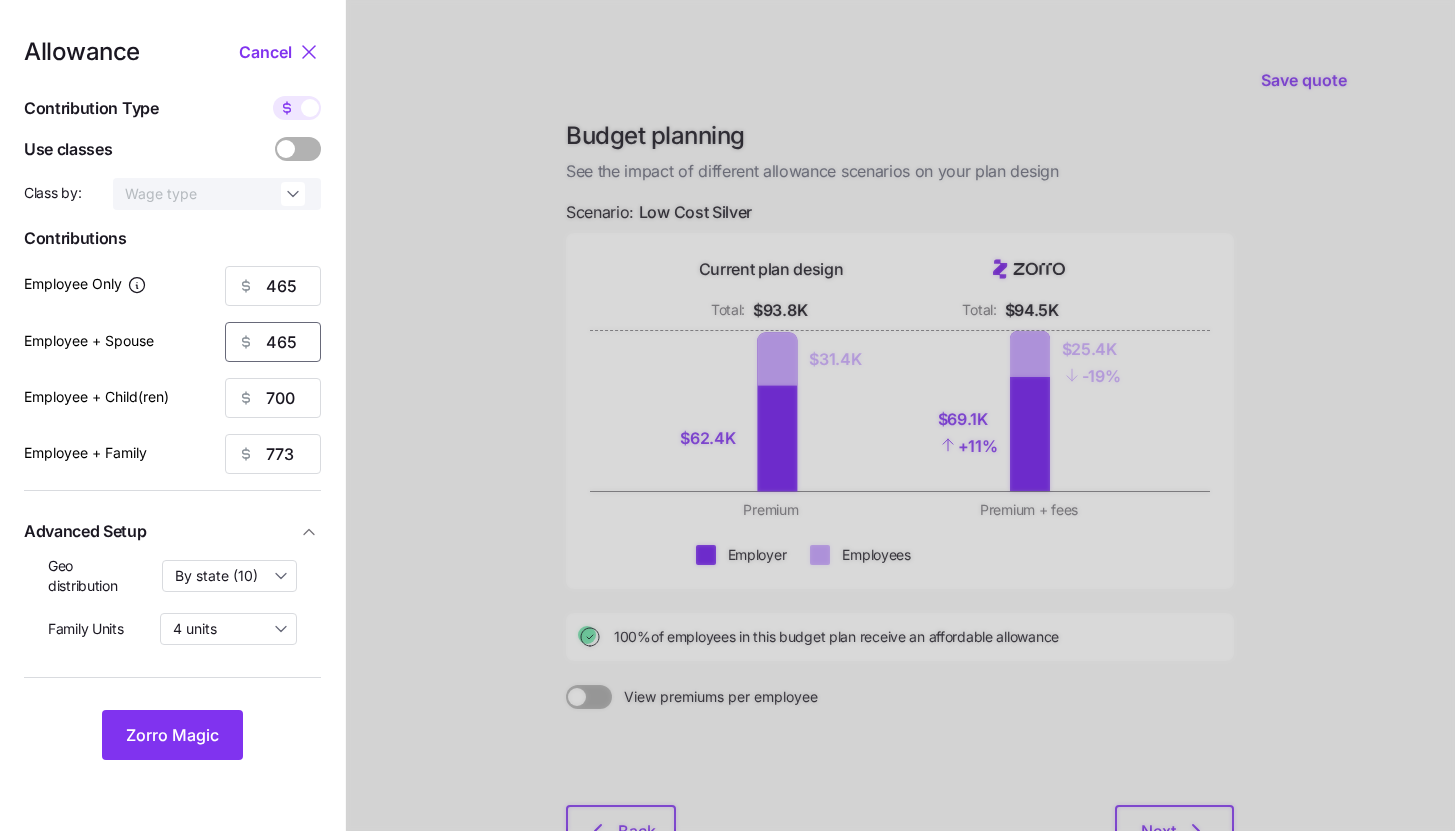 type on "465" 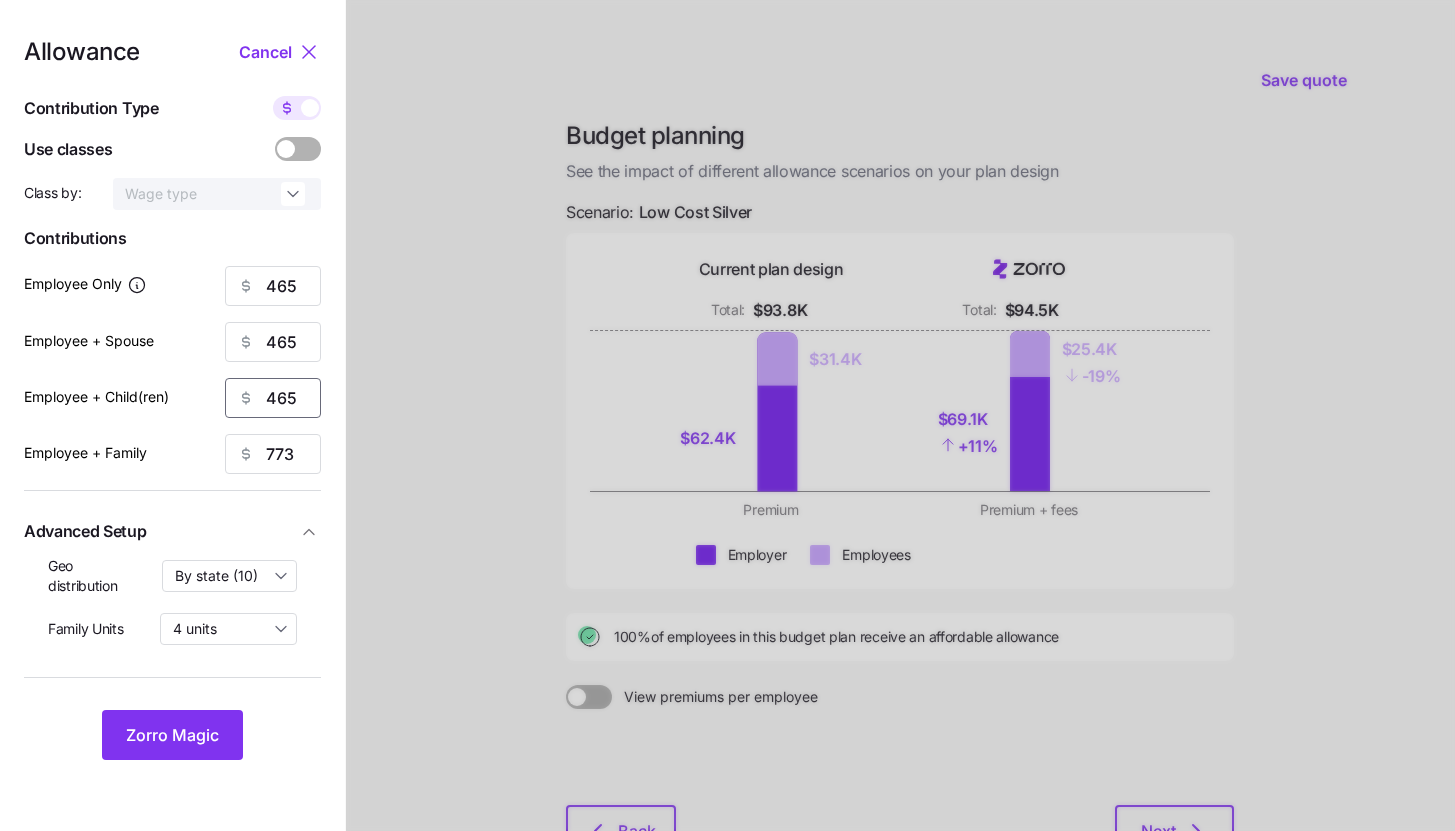 type on "465" 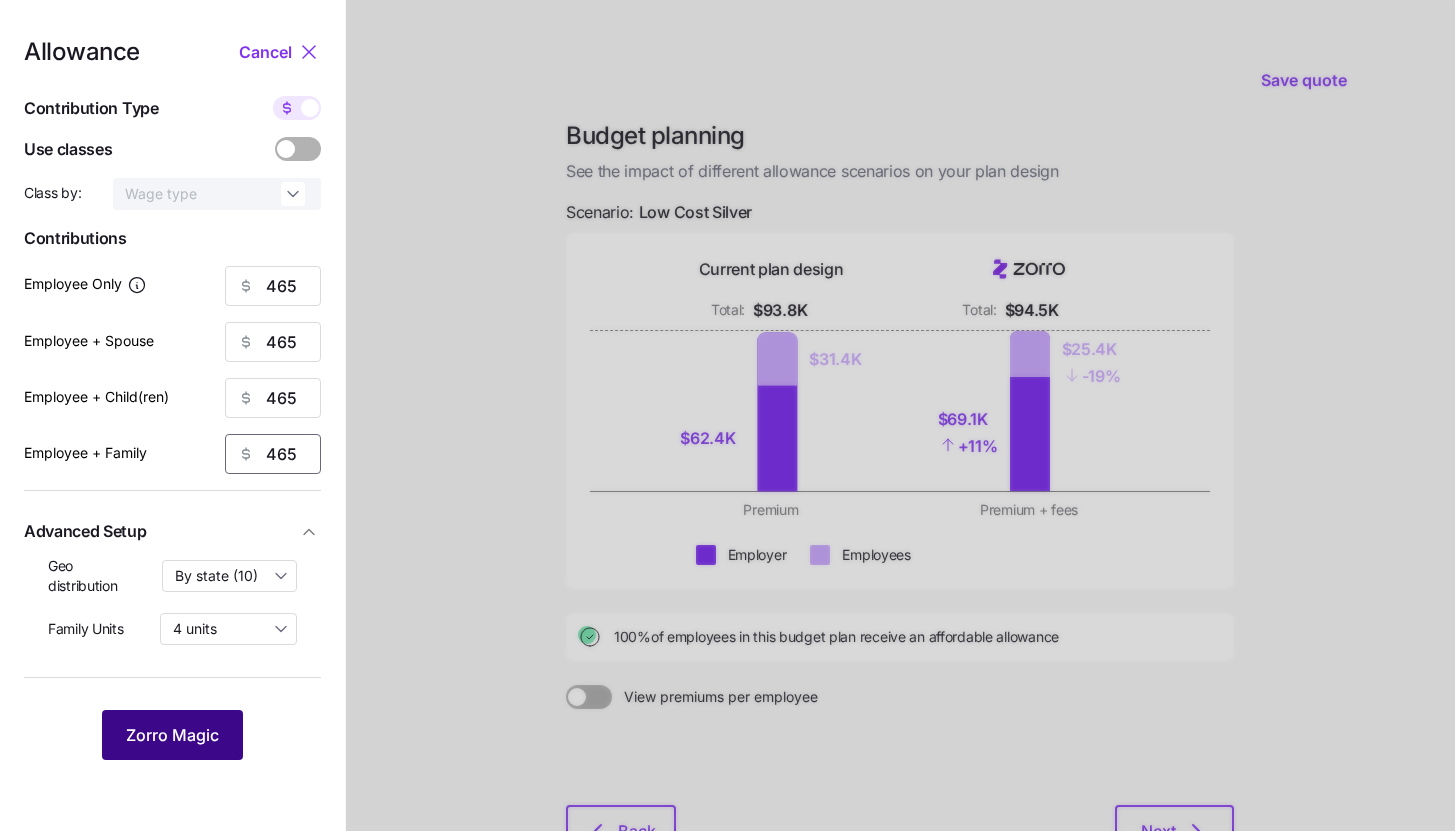 type on "465" 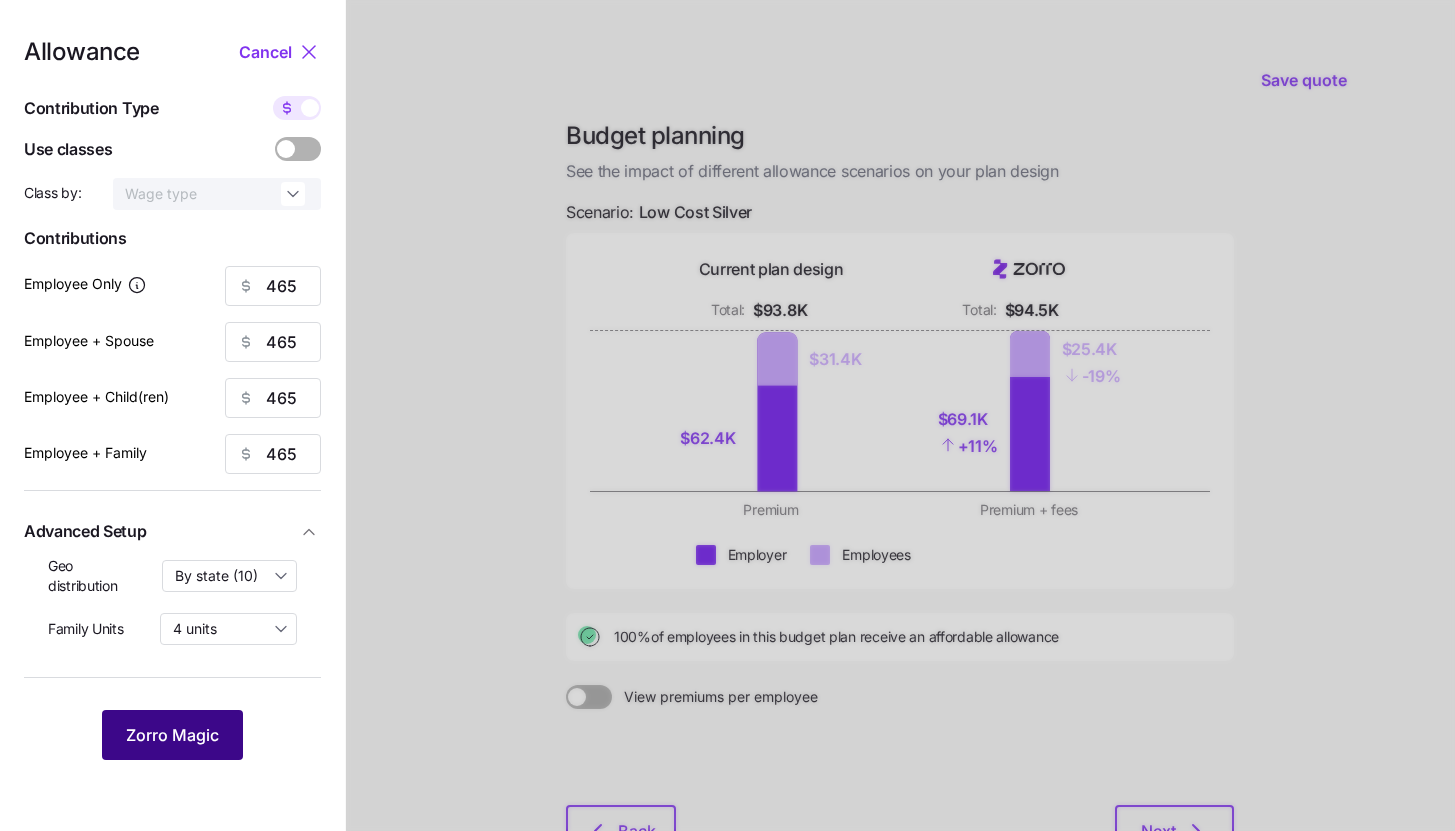 click on "Zorro Magic" at bounding box center (172, 735) 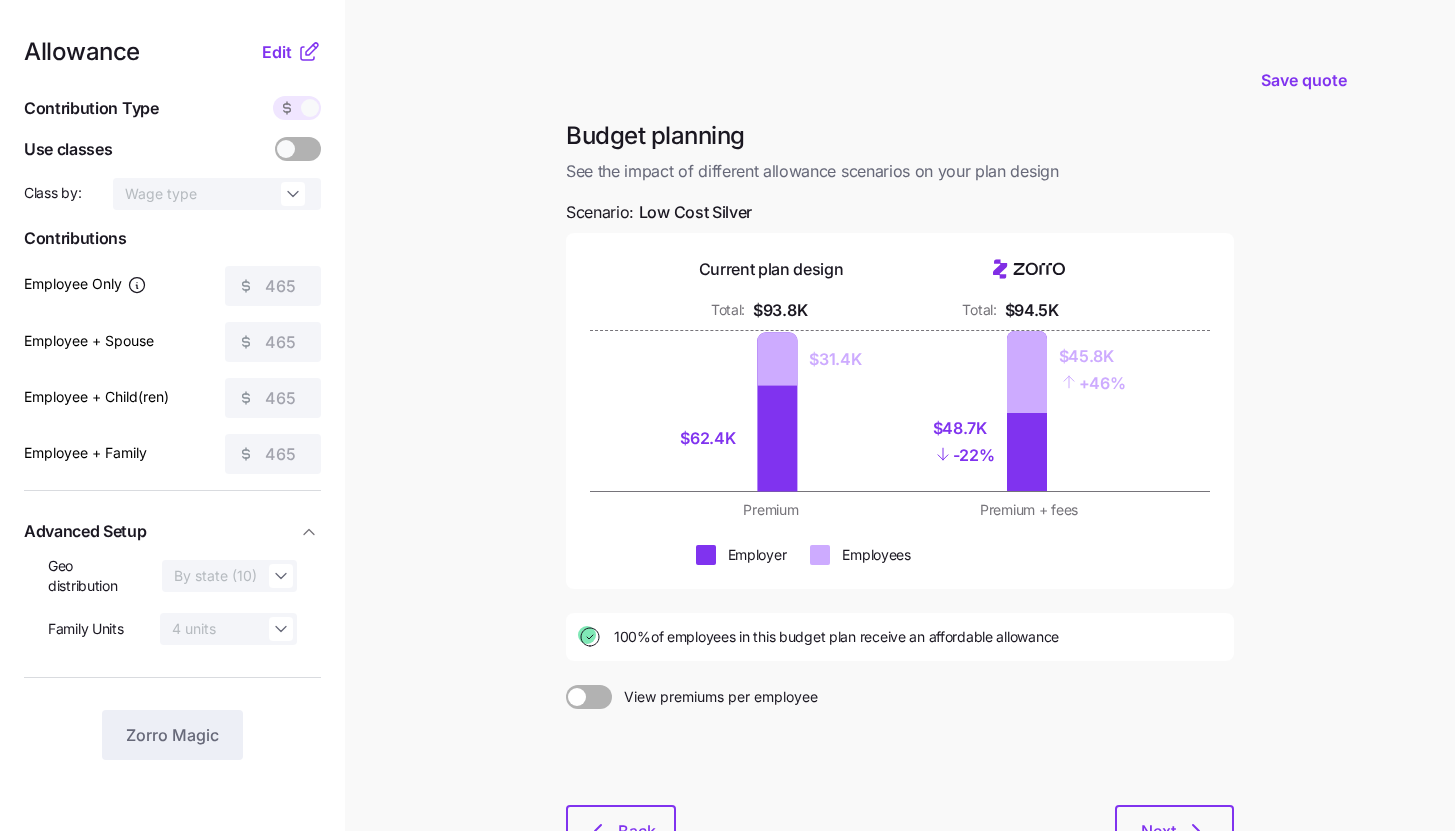 click 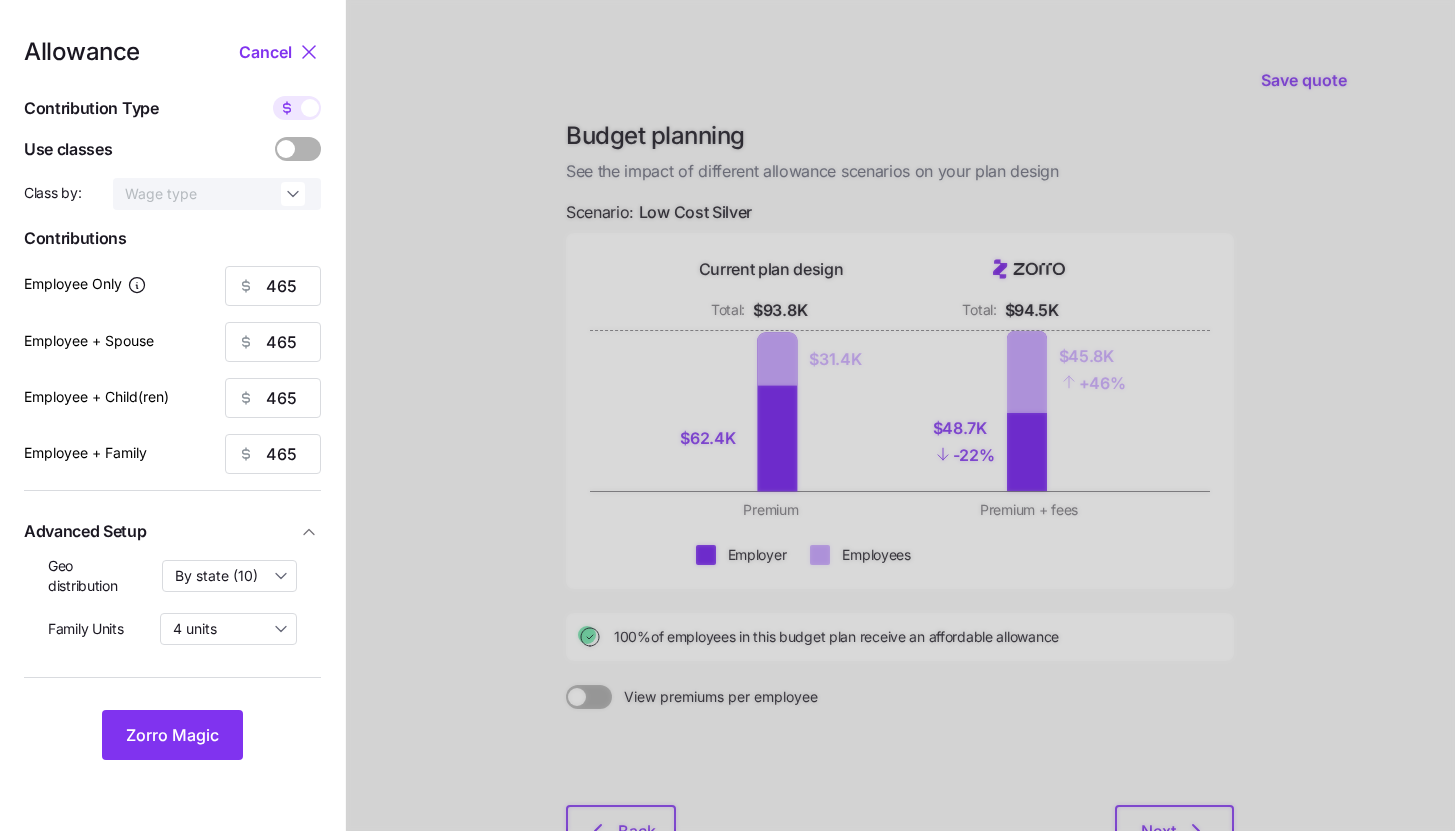 click at bounding box center [297, 108] 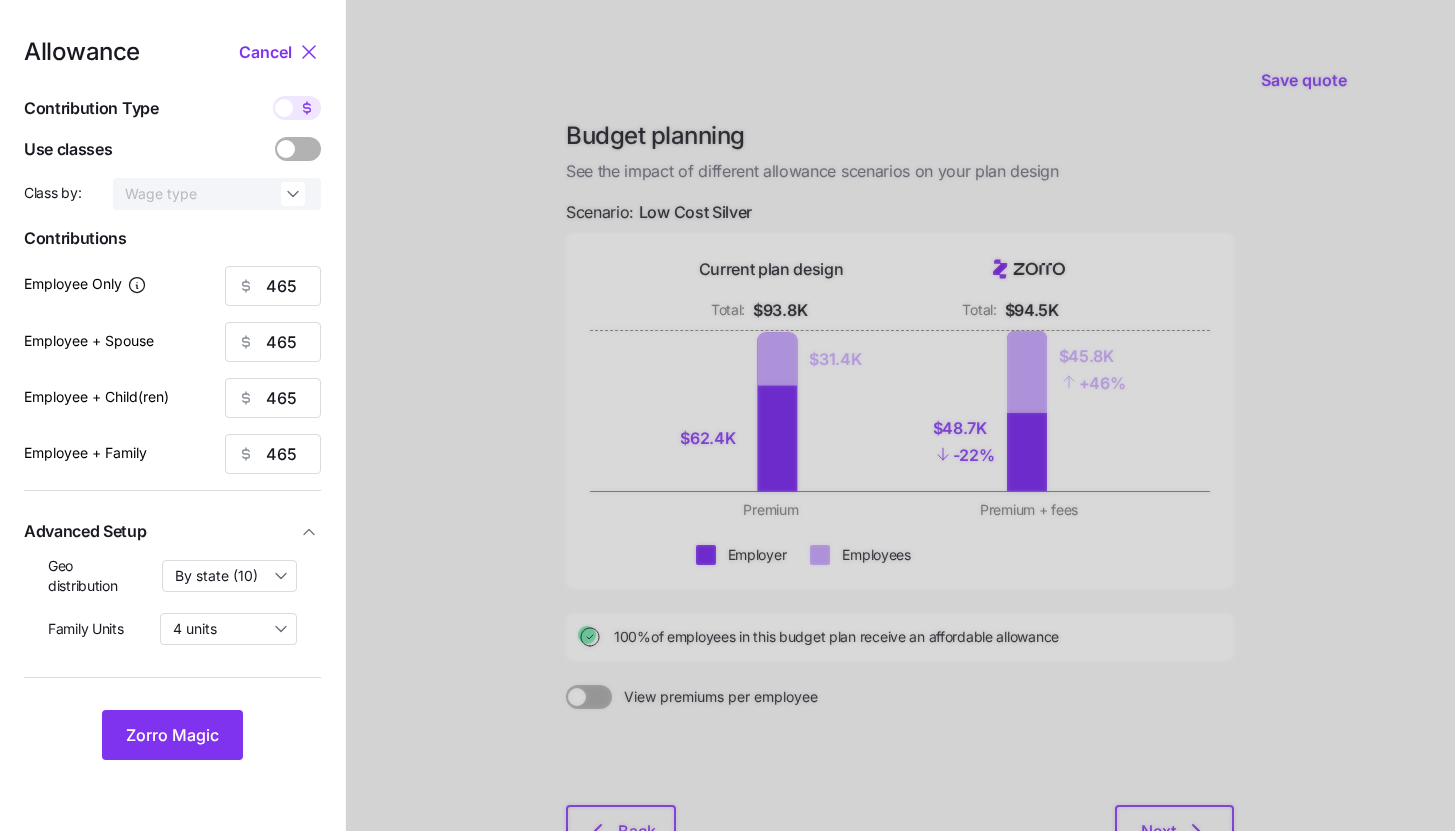 type on "85" 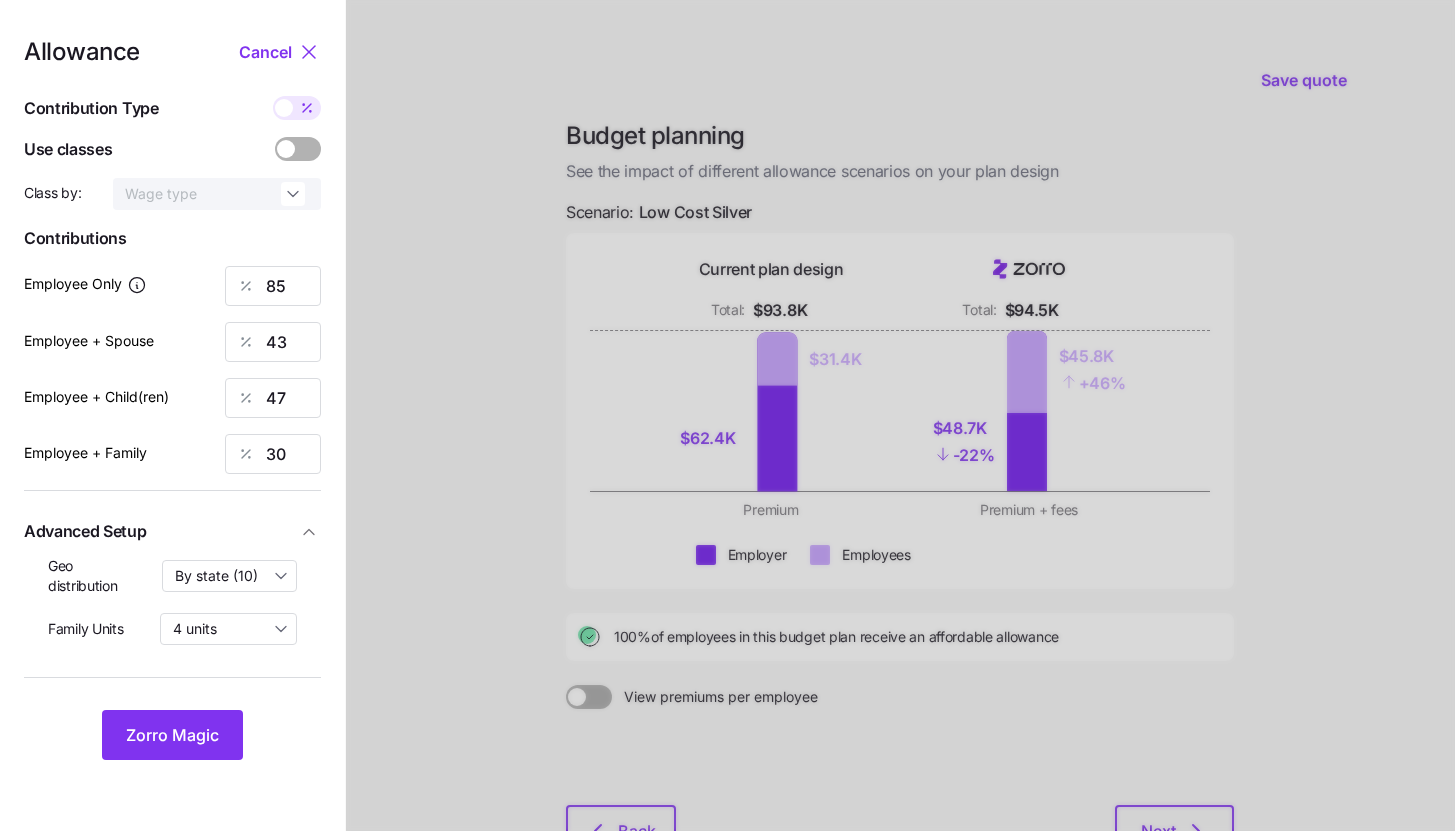 click at bounding box center (307, 108) 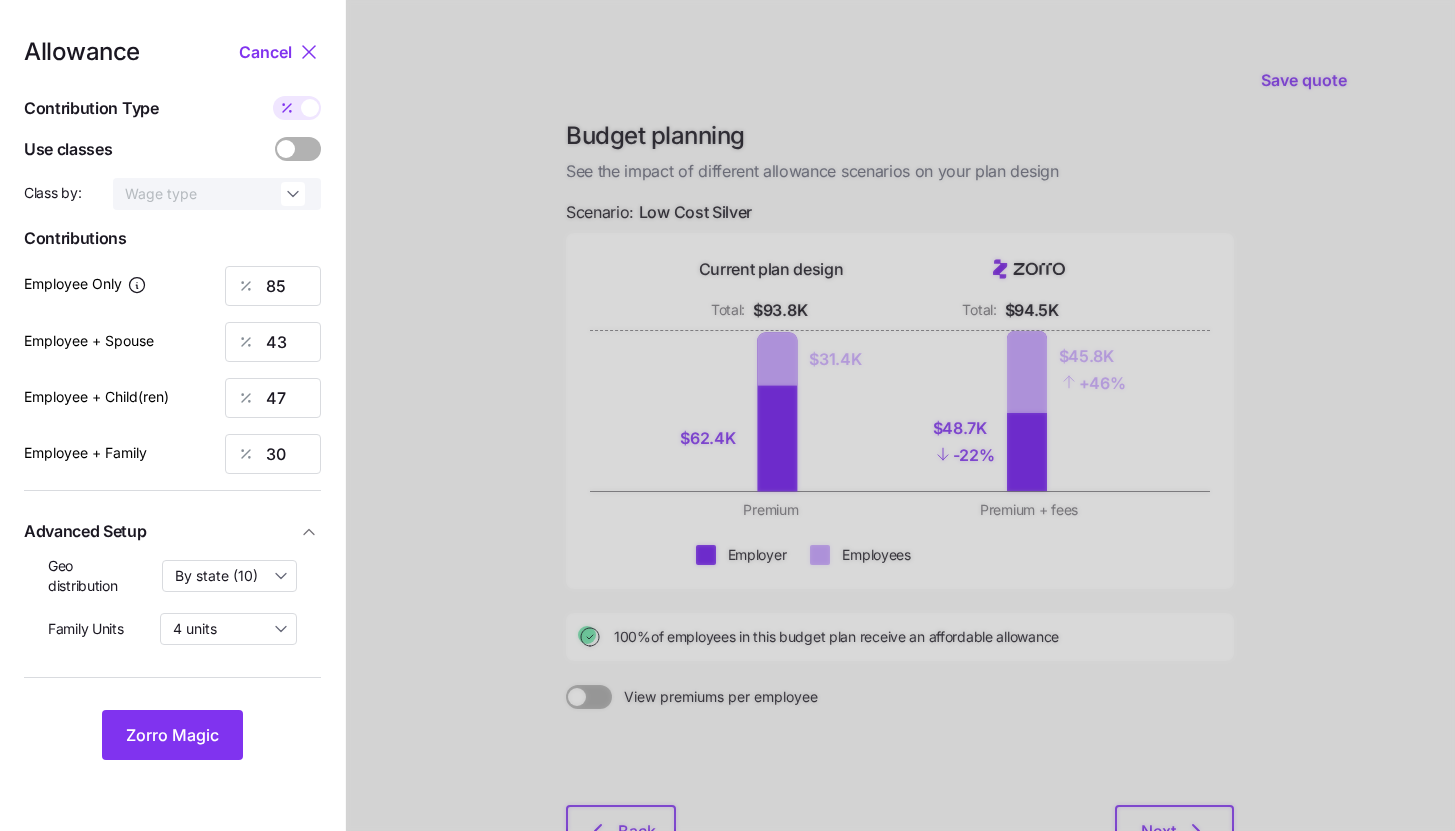 type on "465" 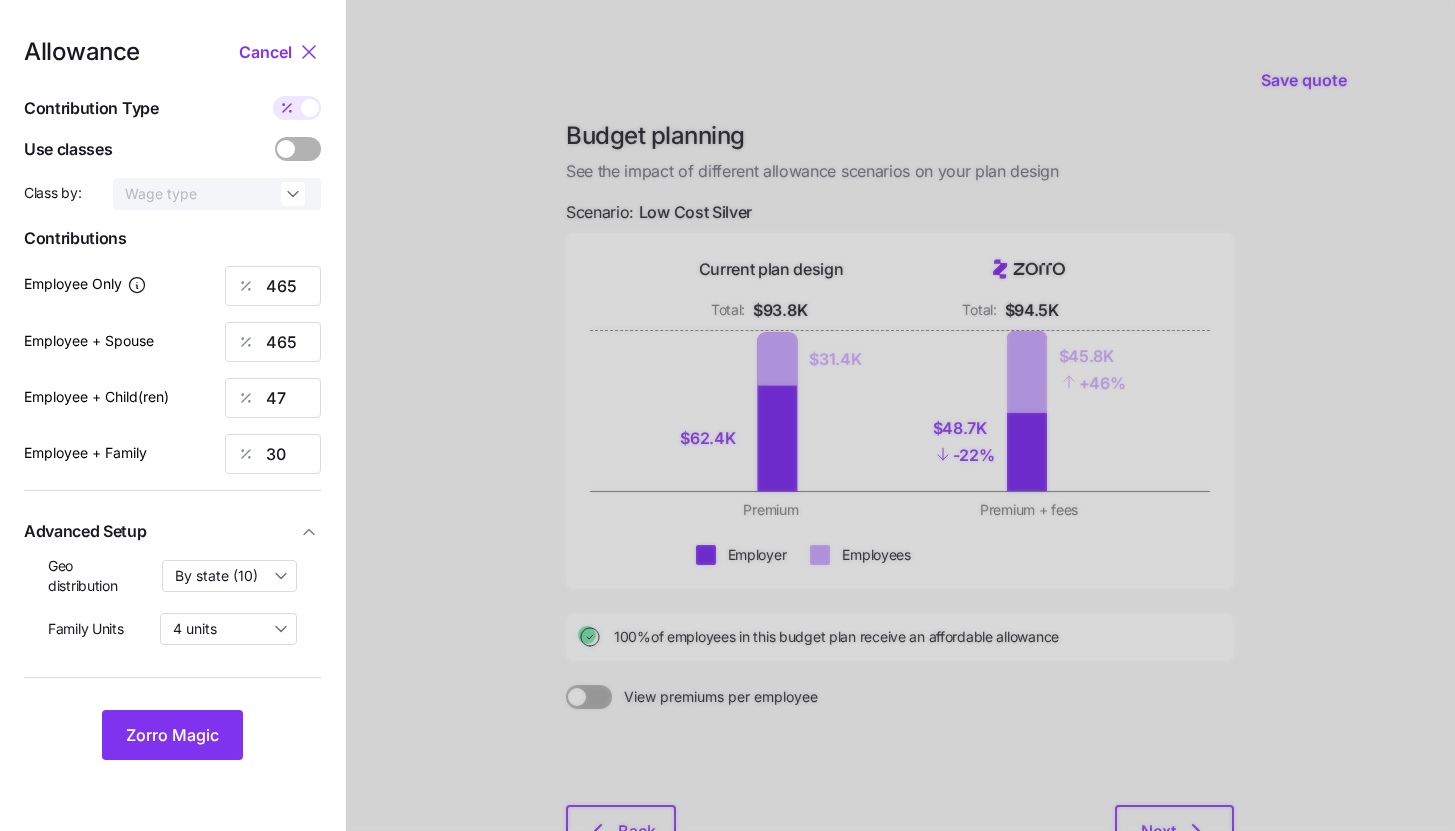 type on "465" 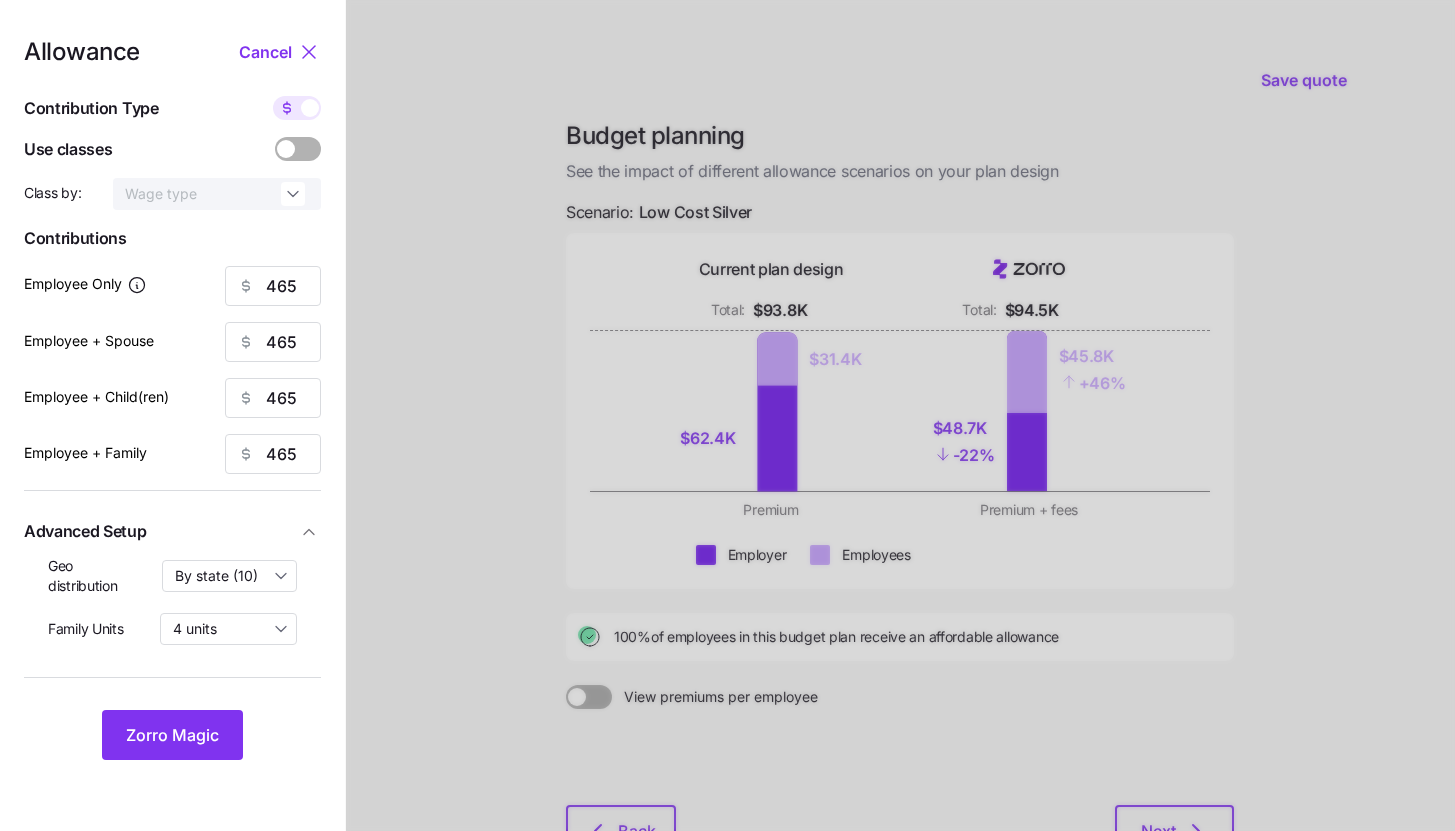 click on "[FIRST] [LAST]" at bounding box center [172, 400] 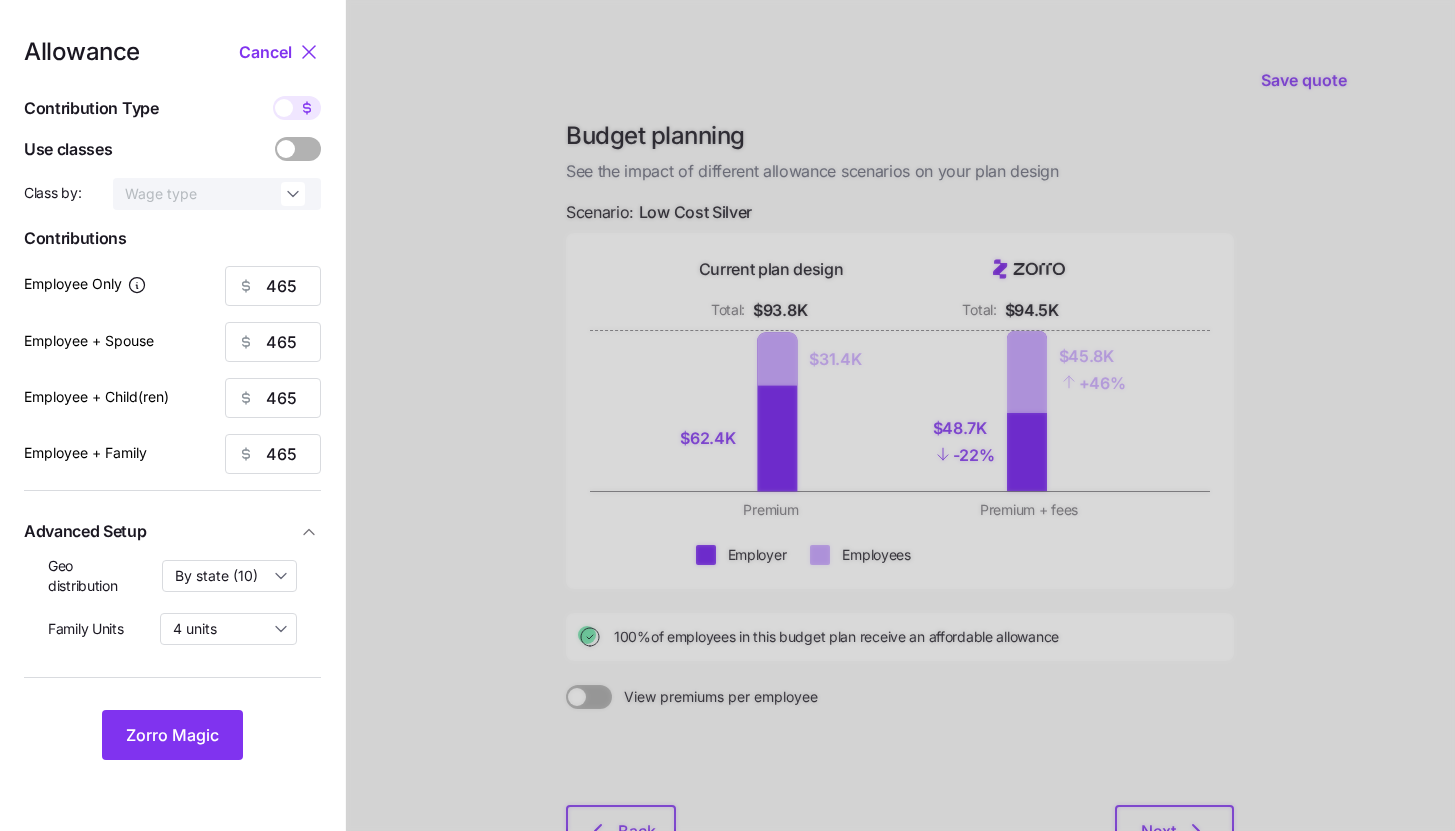 type on "85" 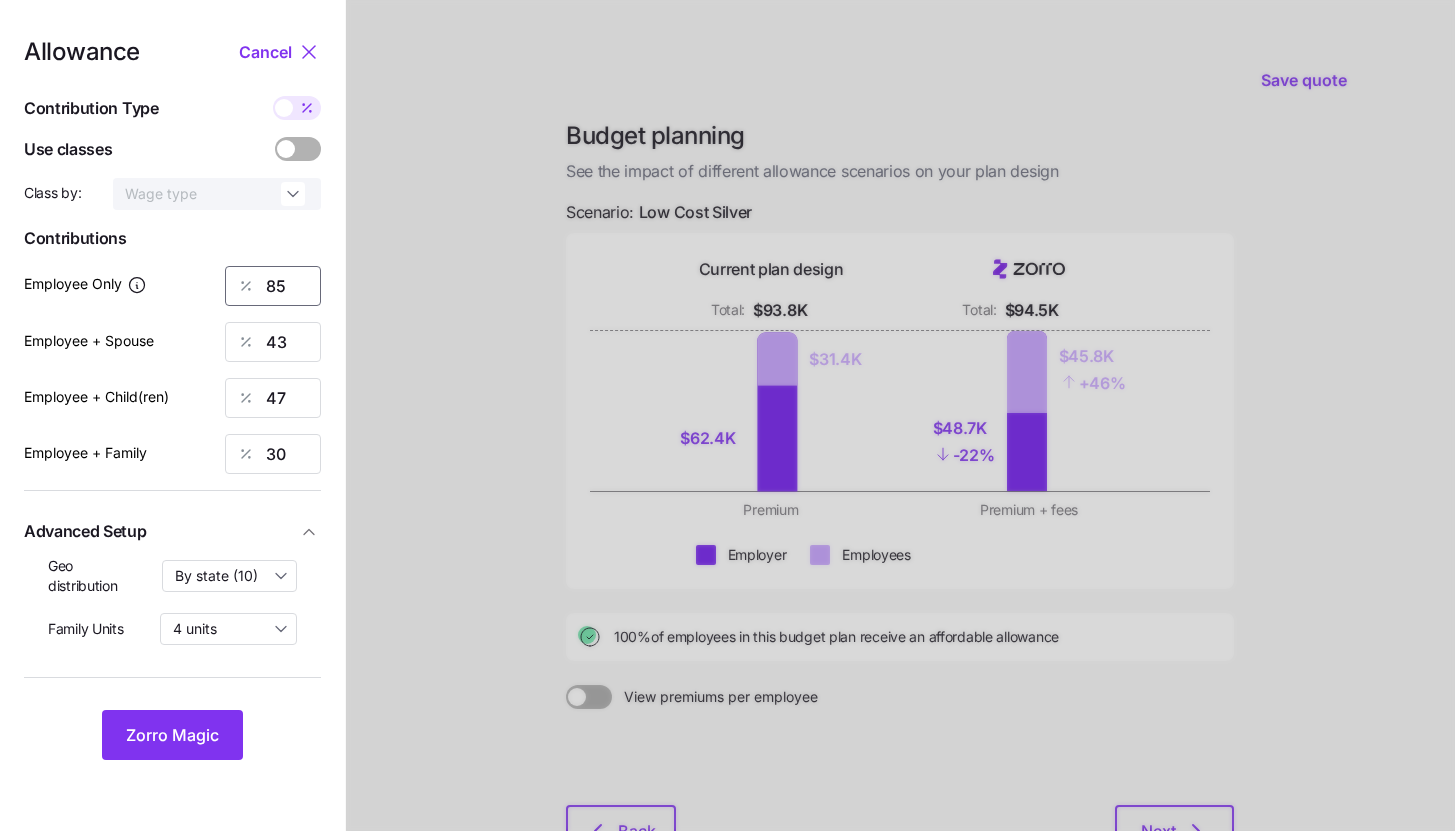 drag, startPoint x: 302, startPoint y: 289, endPoint x: 233, endPoint y: 286, distance: 69.065186 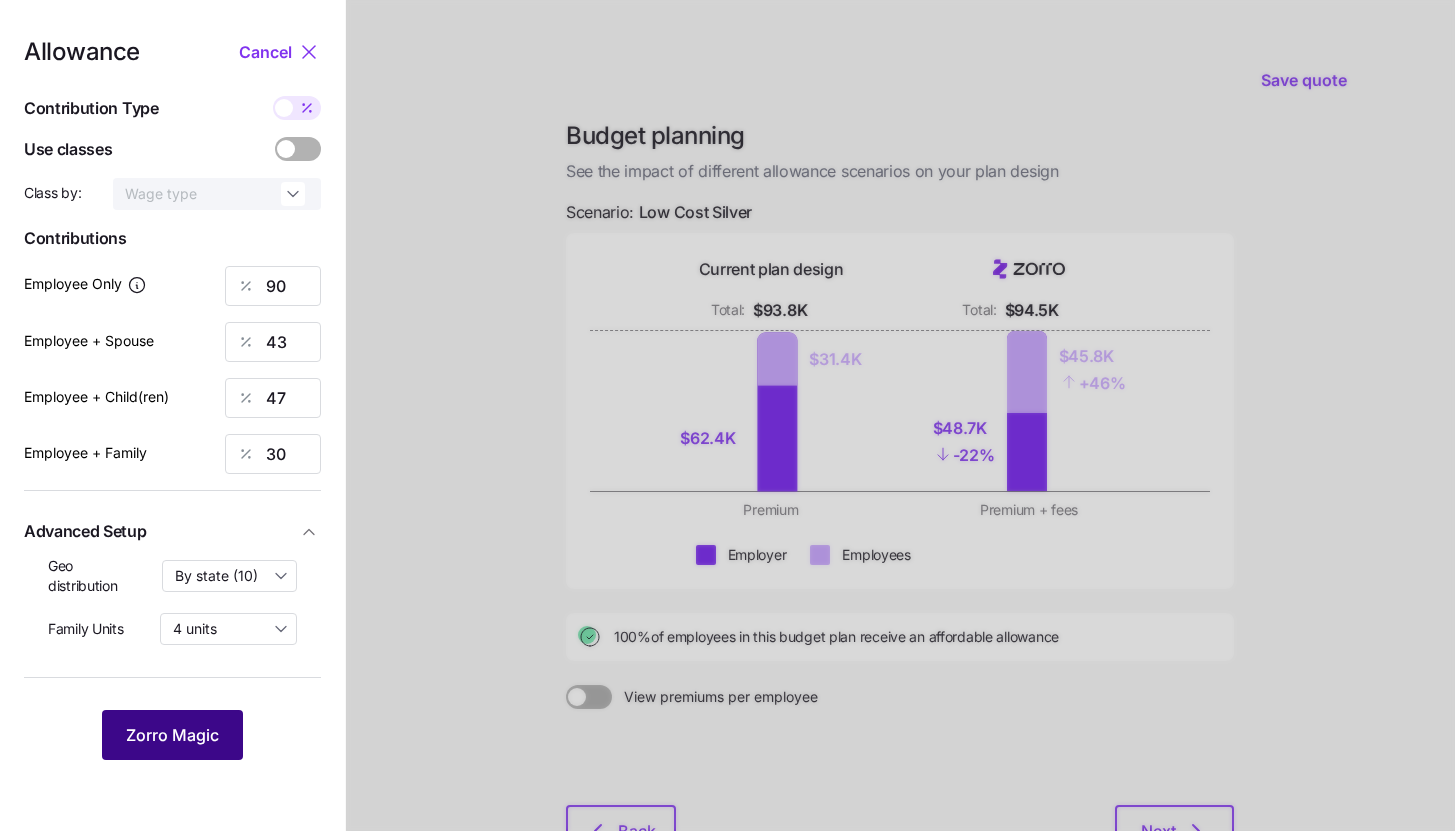 click on "Zorro Magic" at bounding box center [172, 735] 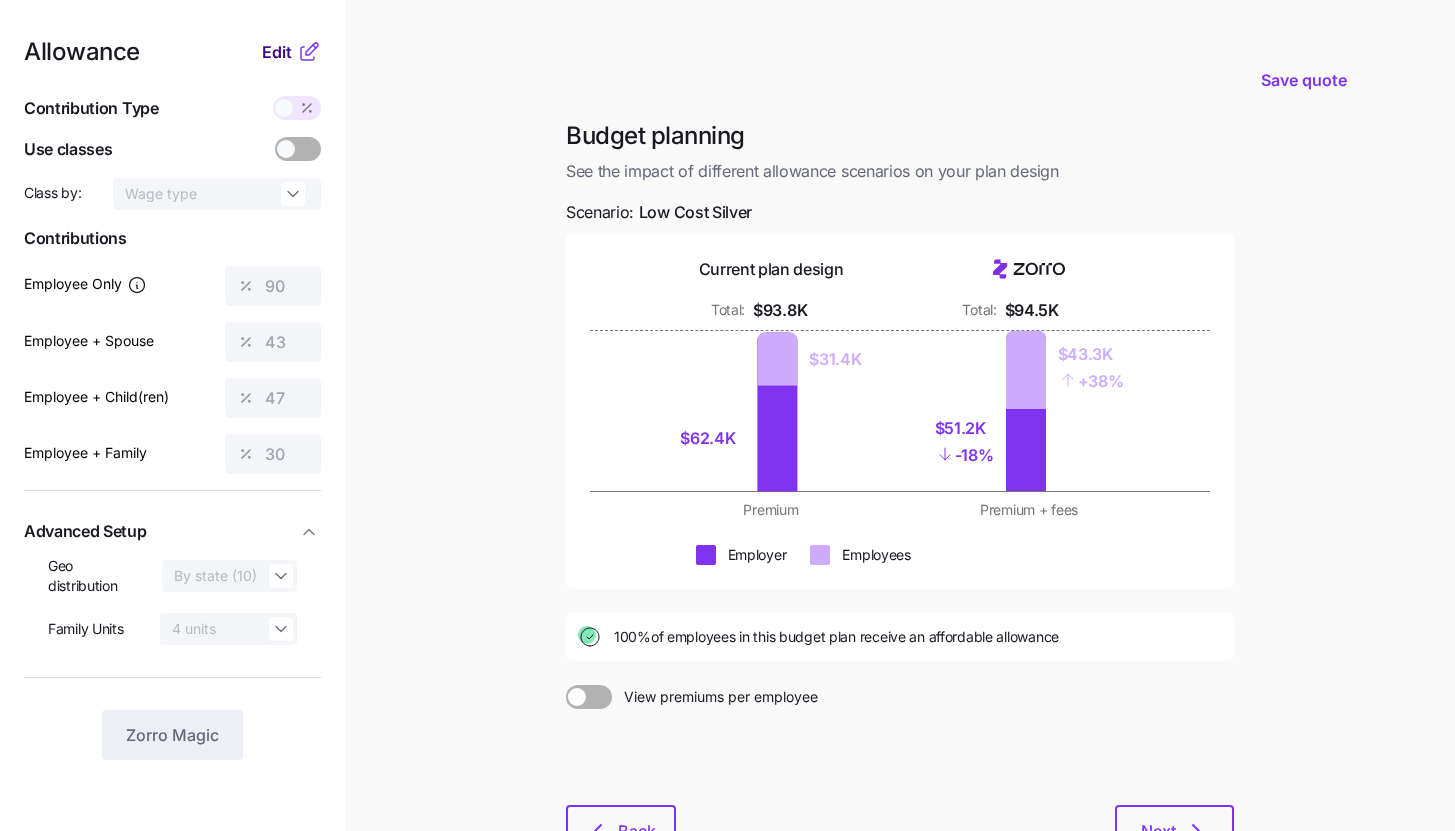 click on "Edit" at bounding box center (277, 52) 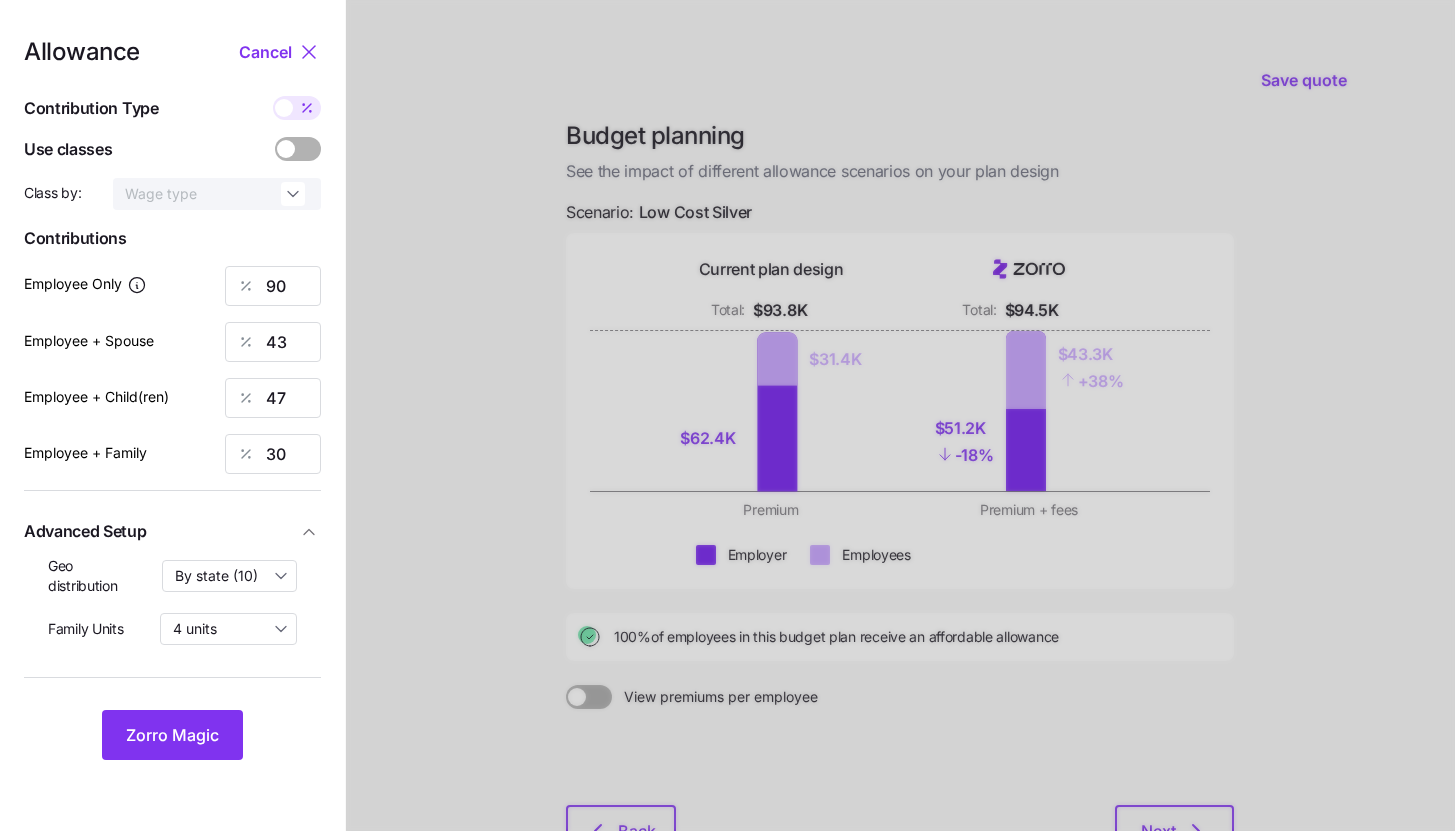 click at bounding box center (307, 108) 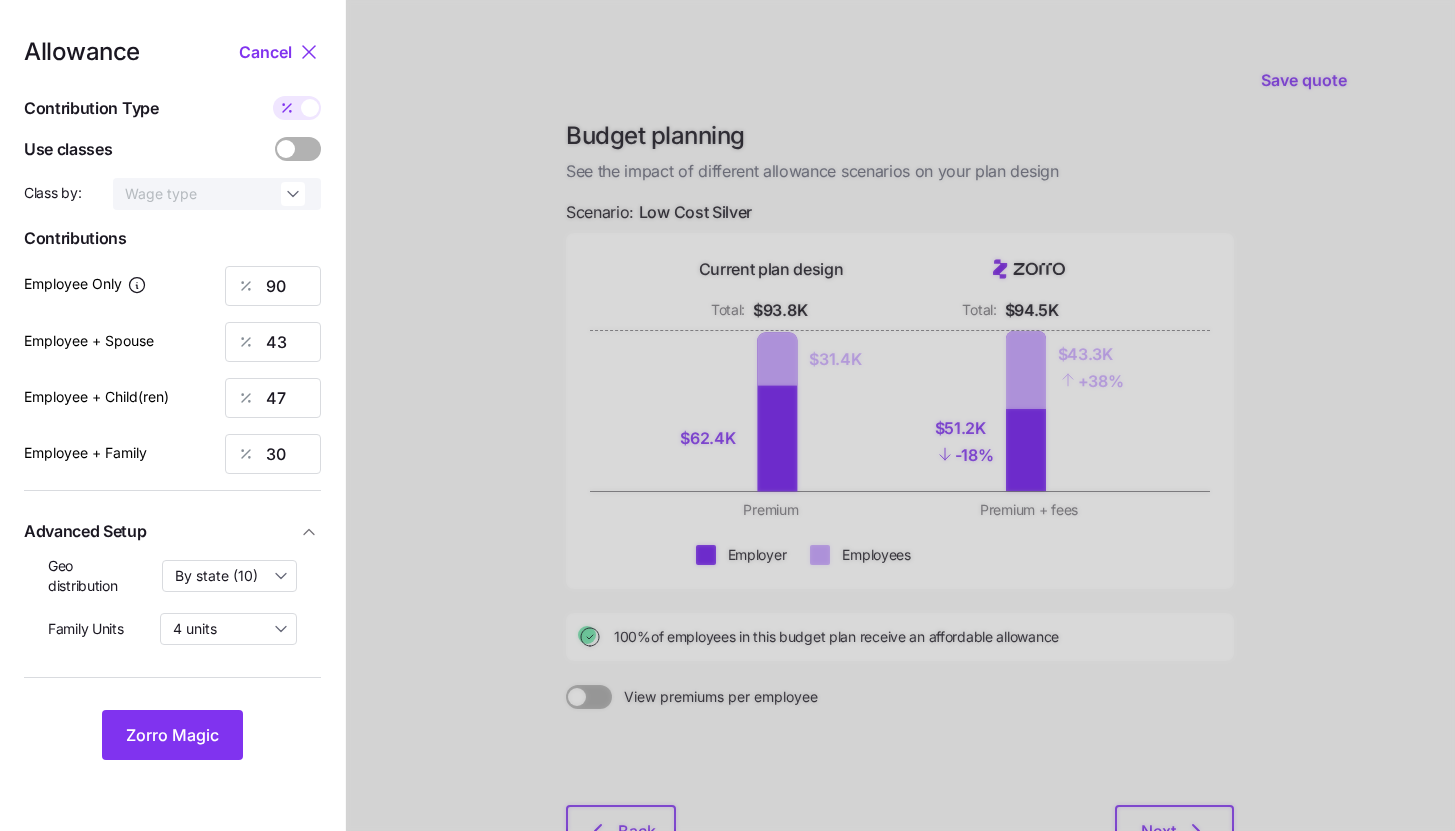 type on "492" 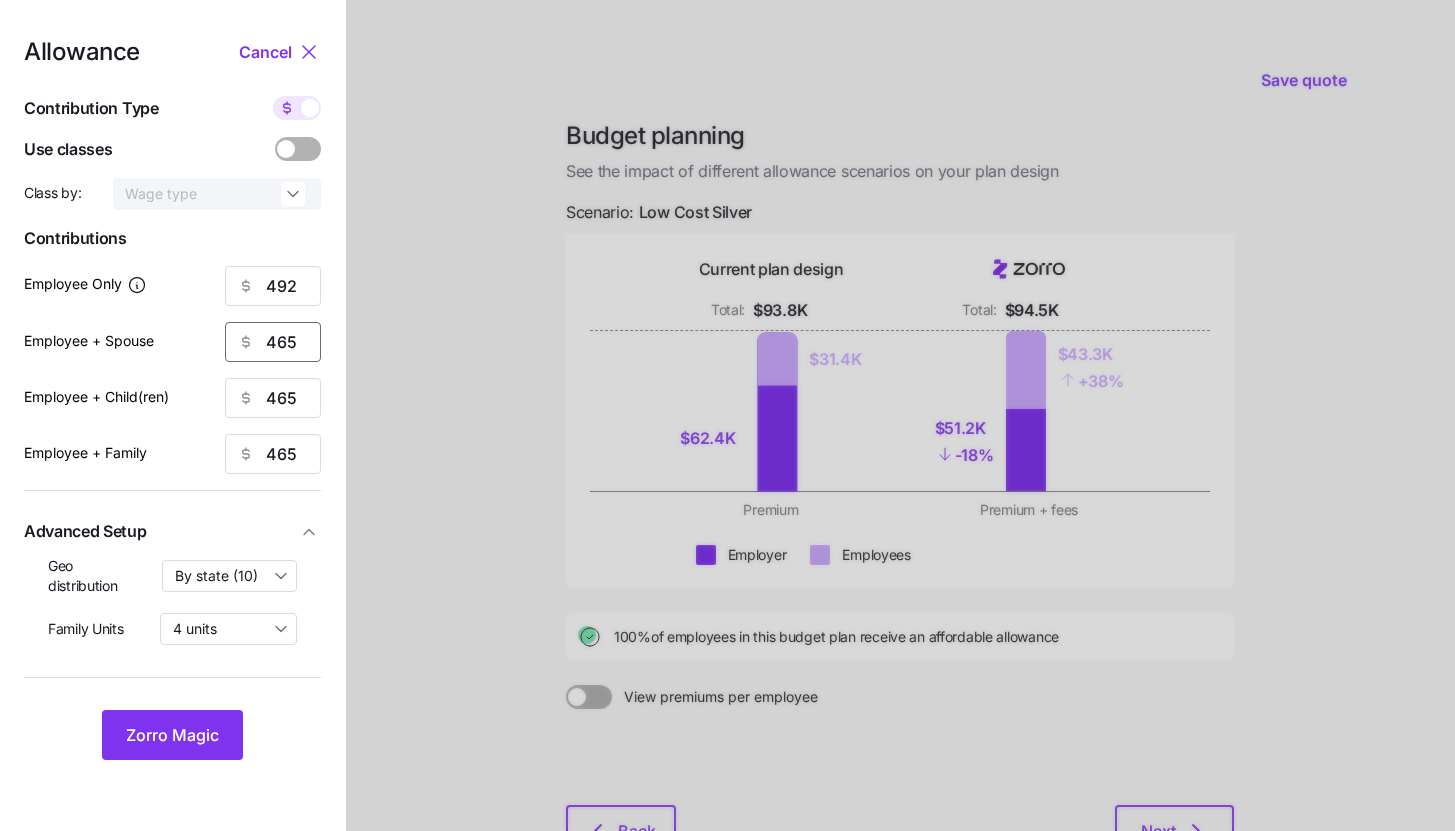 drag, startPoint x: 302, startPoint y: 340, endPoint x: 225, endPoint y: 344, distance: 77.10383 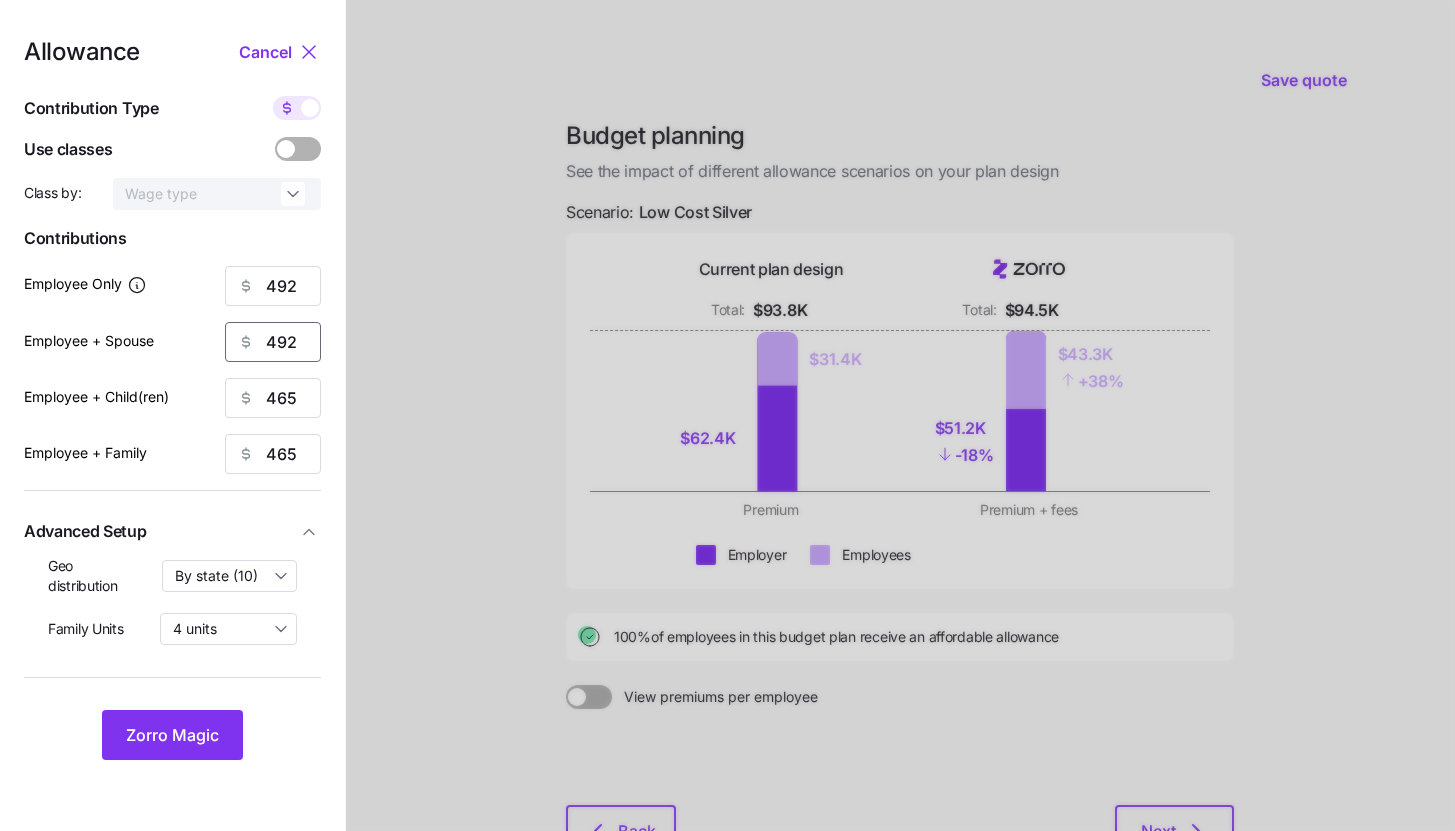 type on "492" 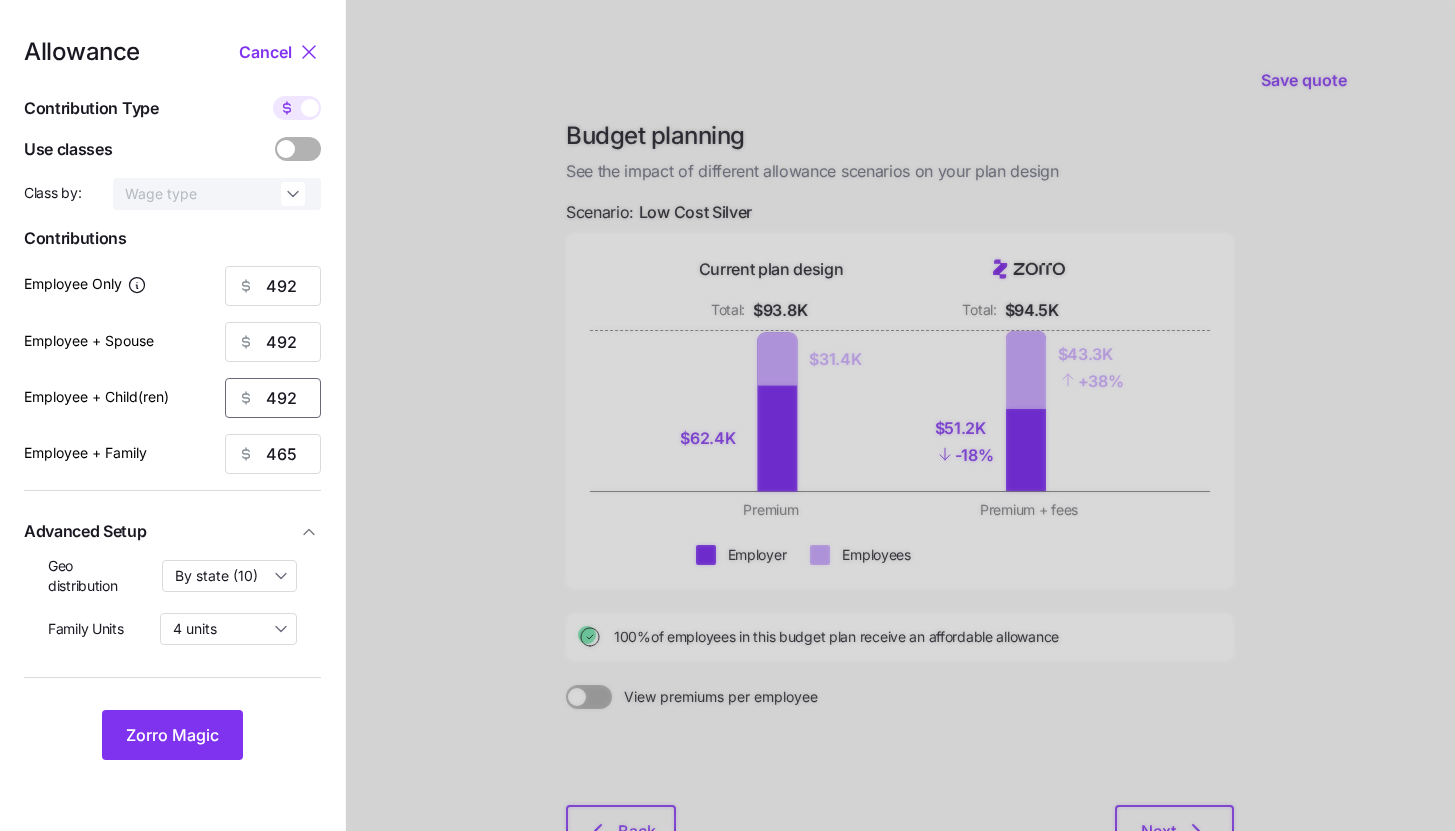 type on "492" 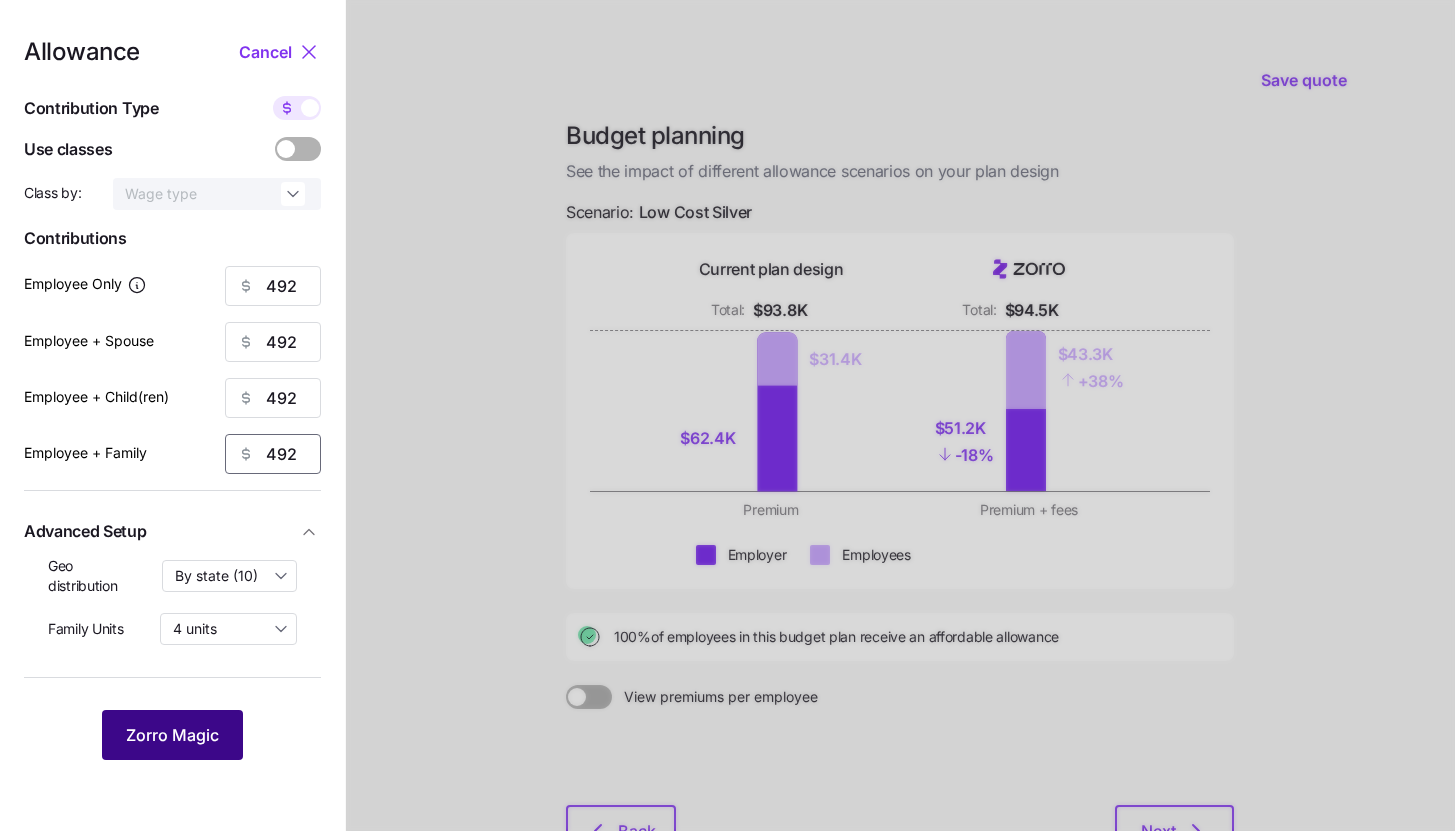 type on "492" 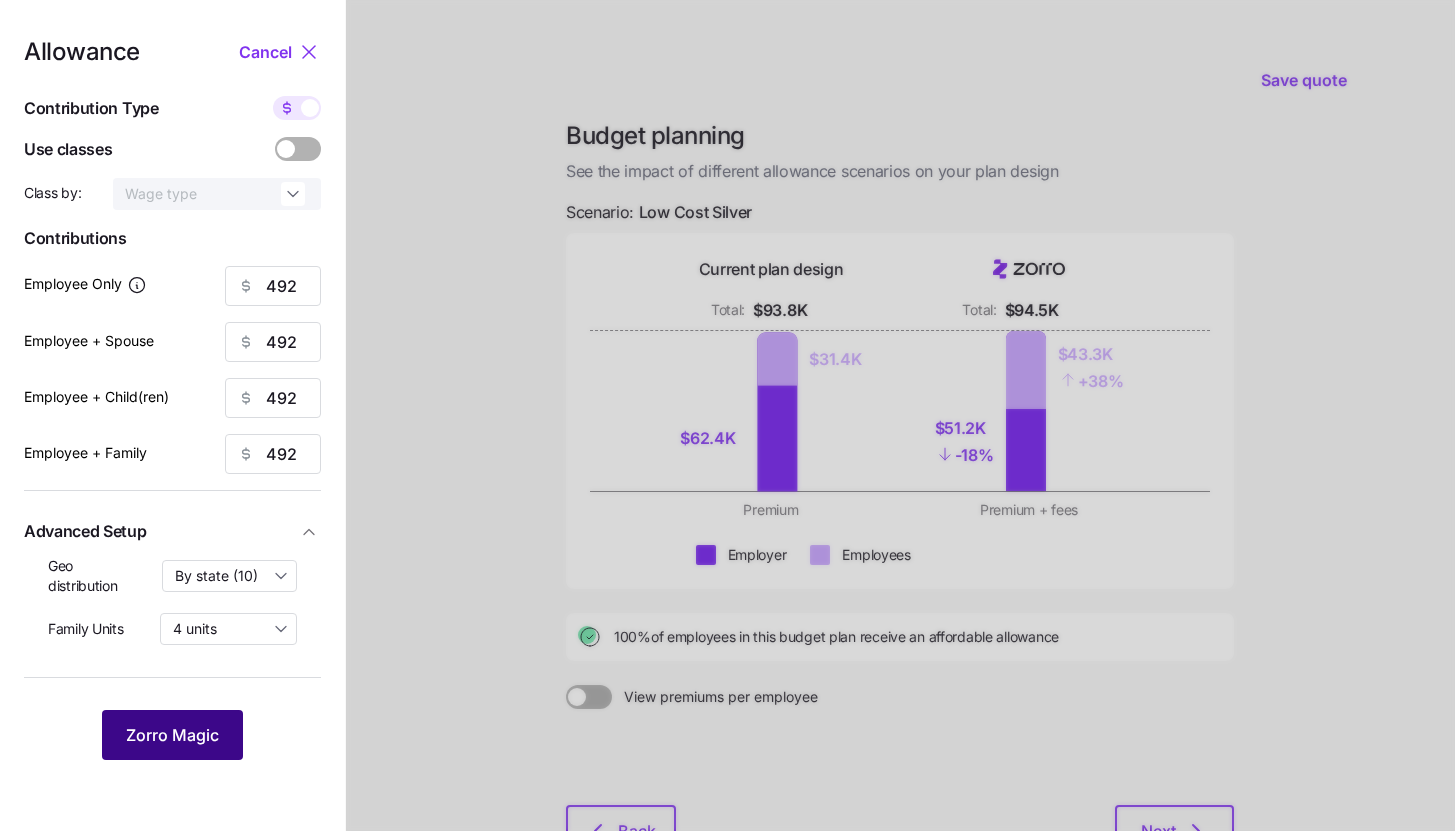 click on "Zorro Magic" at bounding box center (172, 735) 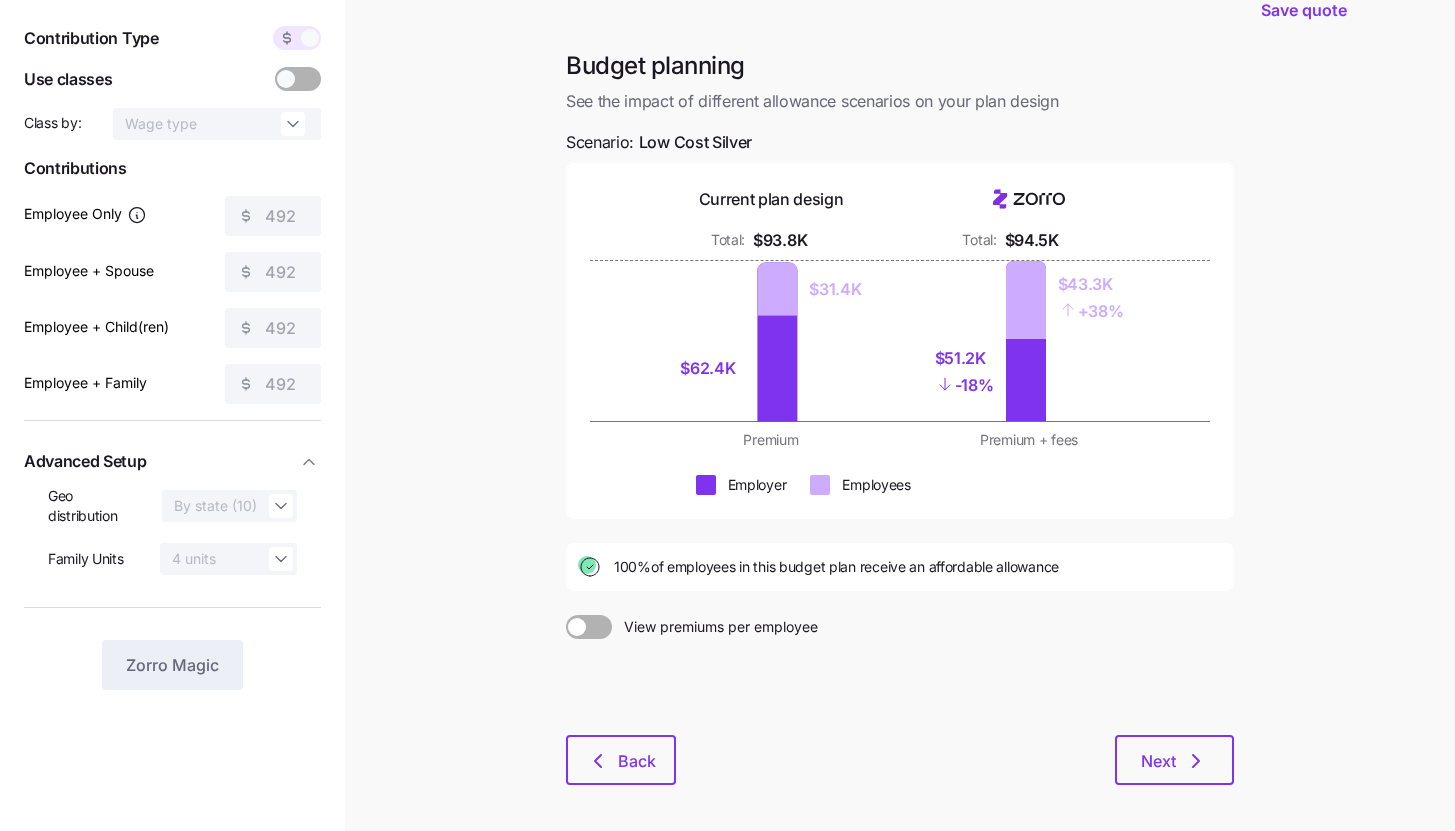 scroll, scrollTop: 152, scrollLeft: 0, axis: vertical 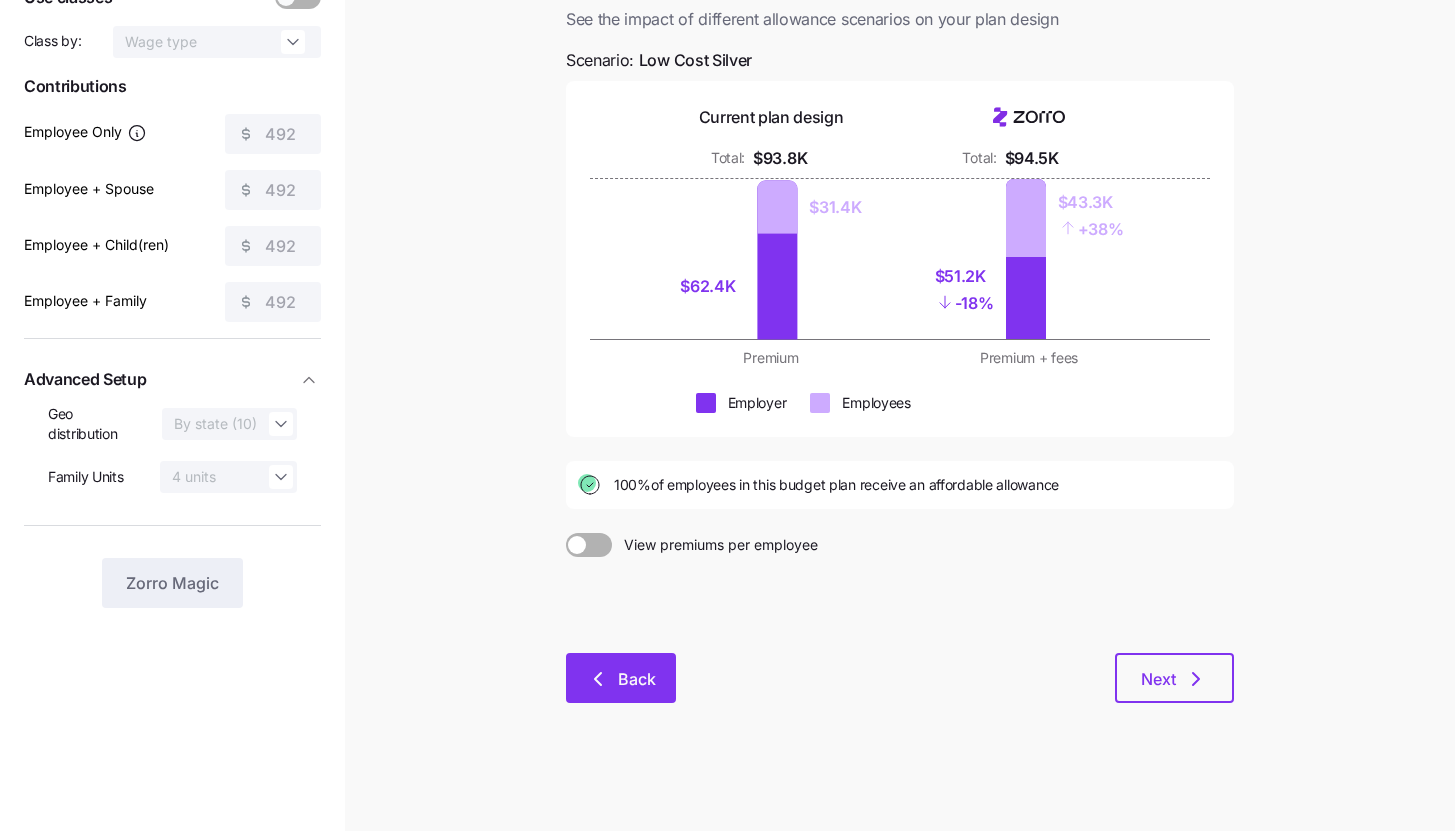 click on "Back" at bounding box center (621, 678) 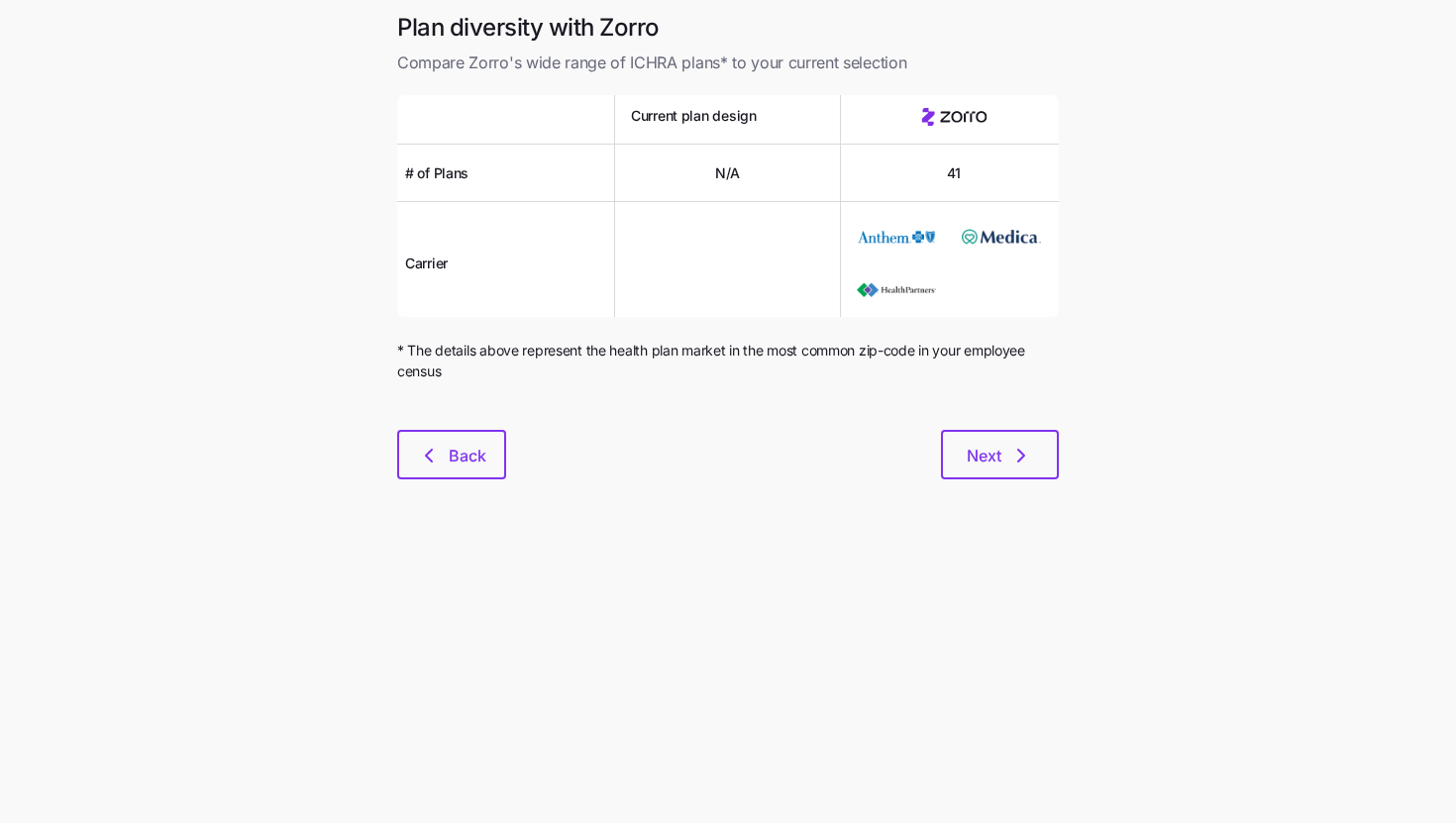 click at bounding box center [728, 418] 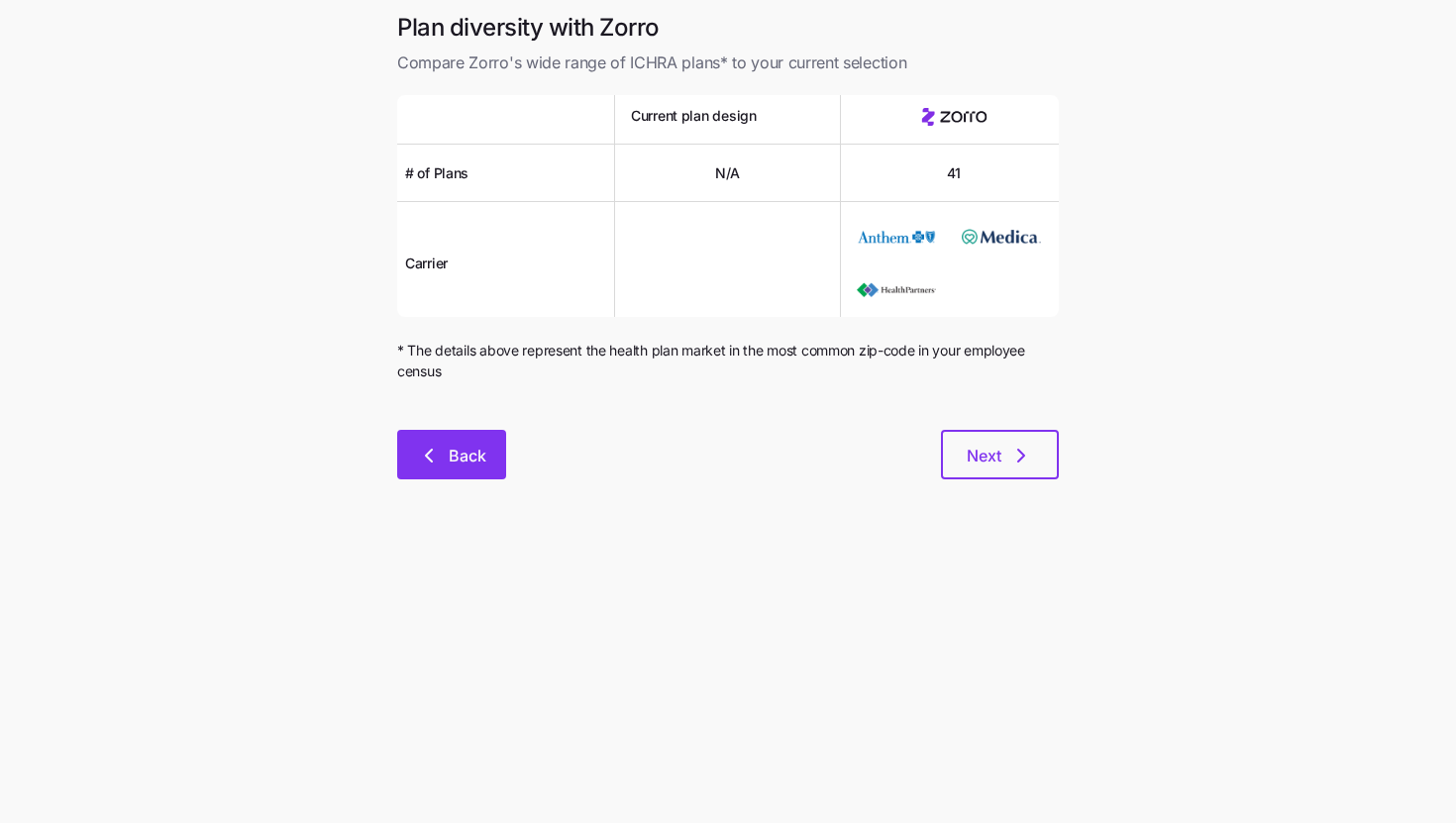 click on "Back" at bounding box center [452, 455] 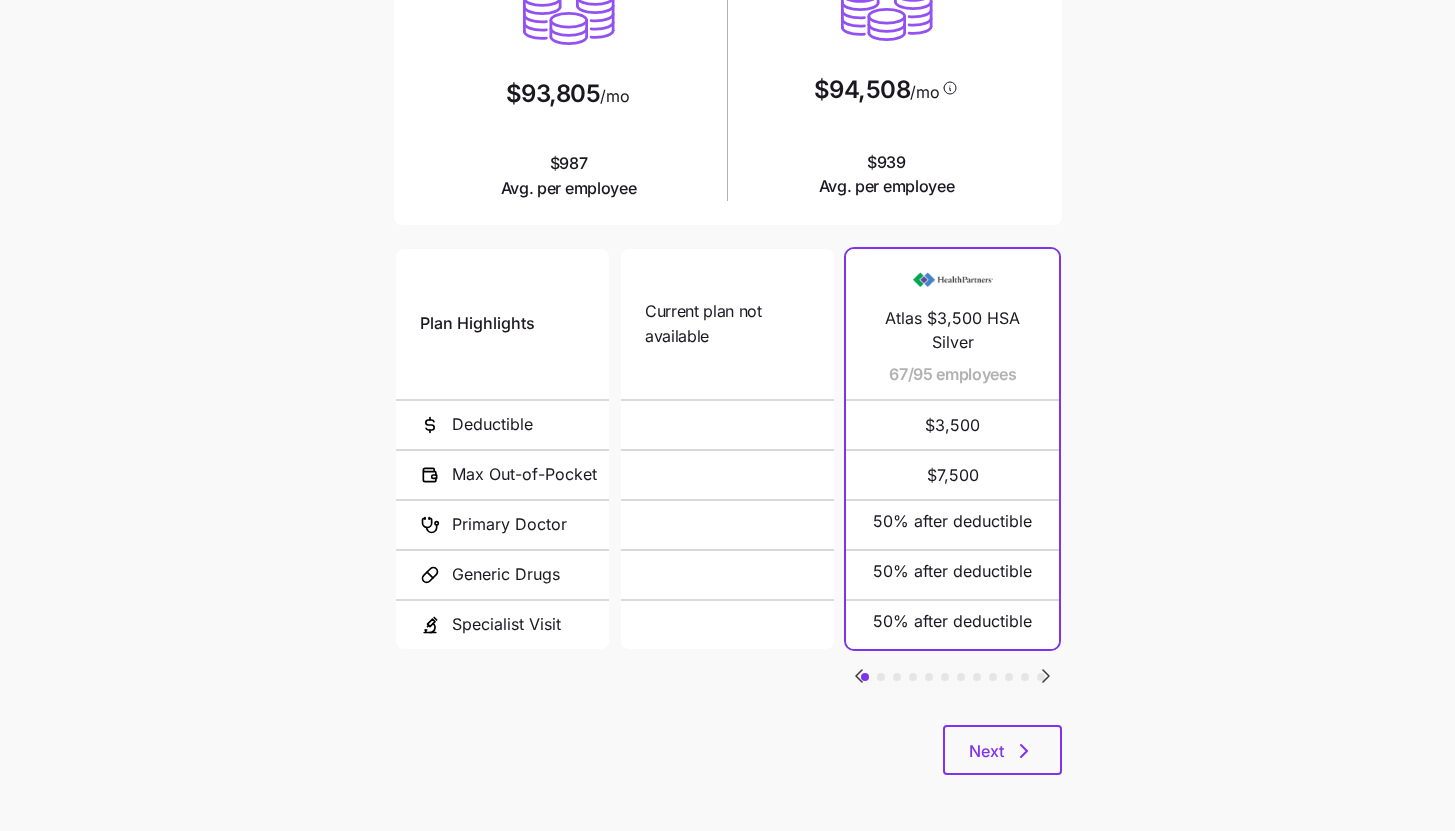 scroll, scrollTop: 260, scrollLeft: 0, axis: vertical 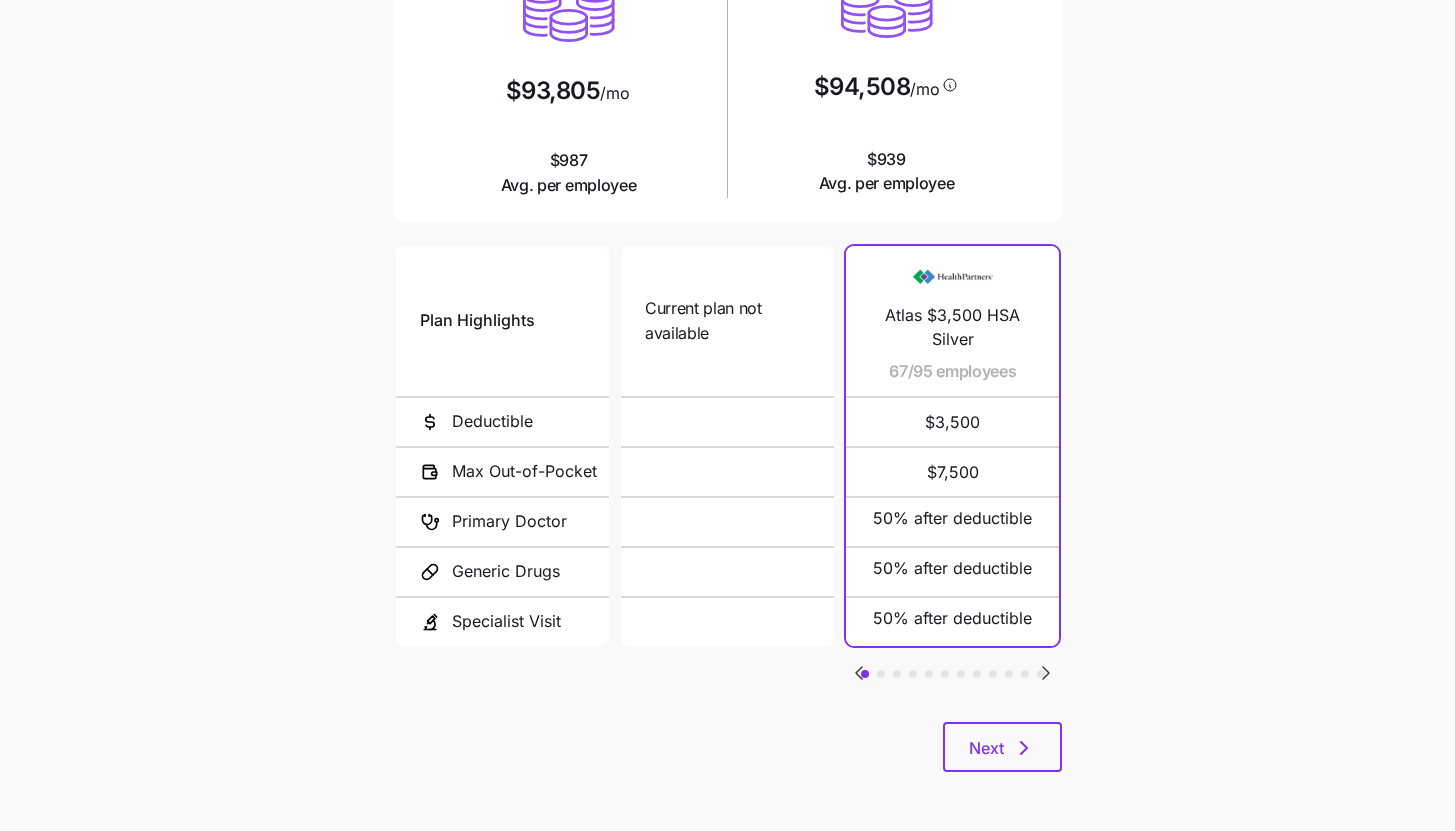 click 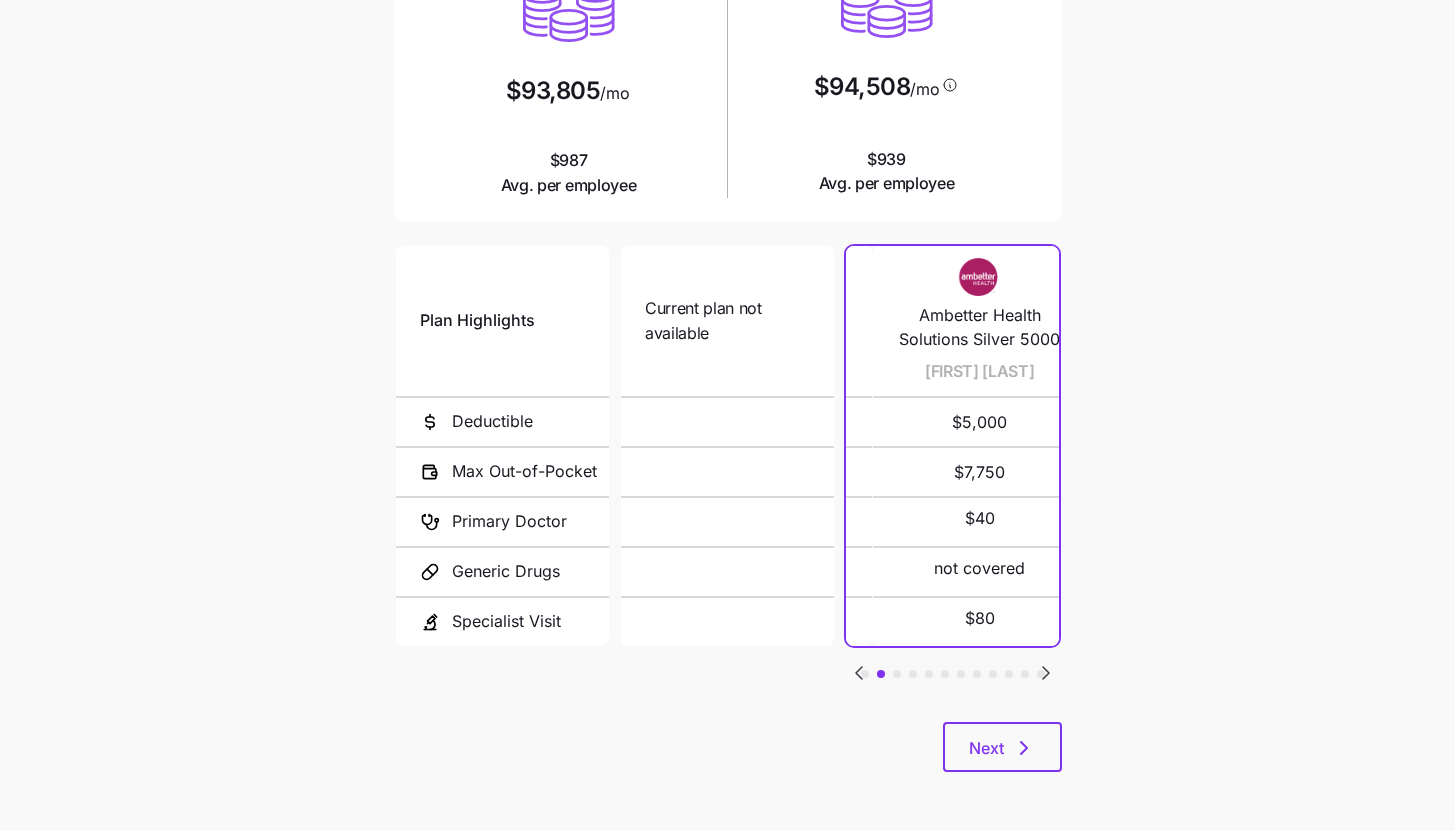 click 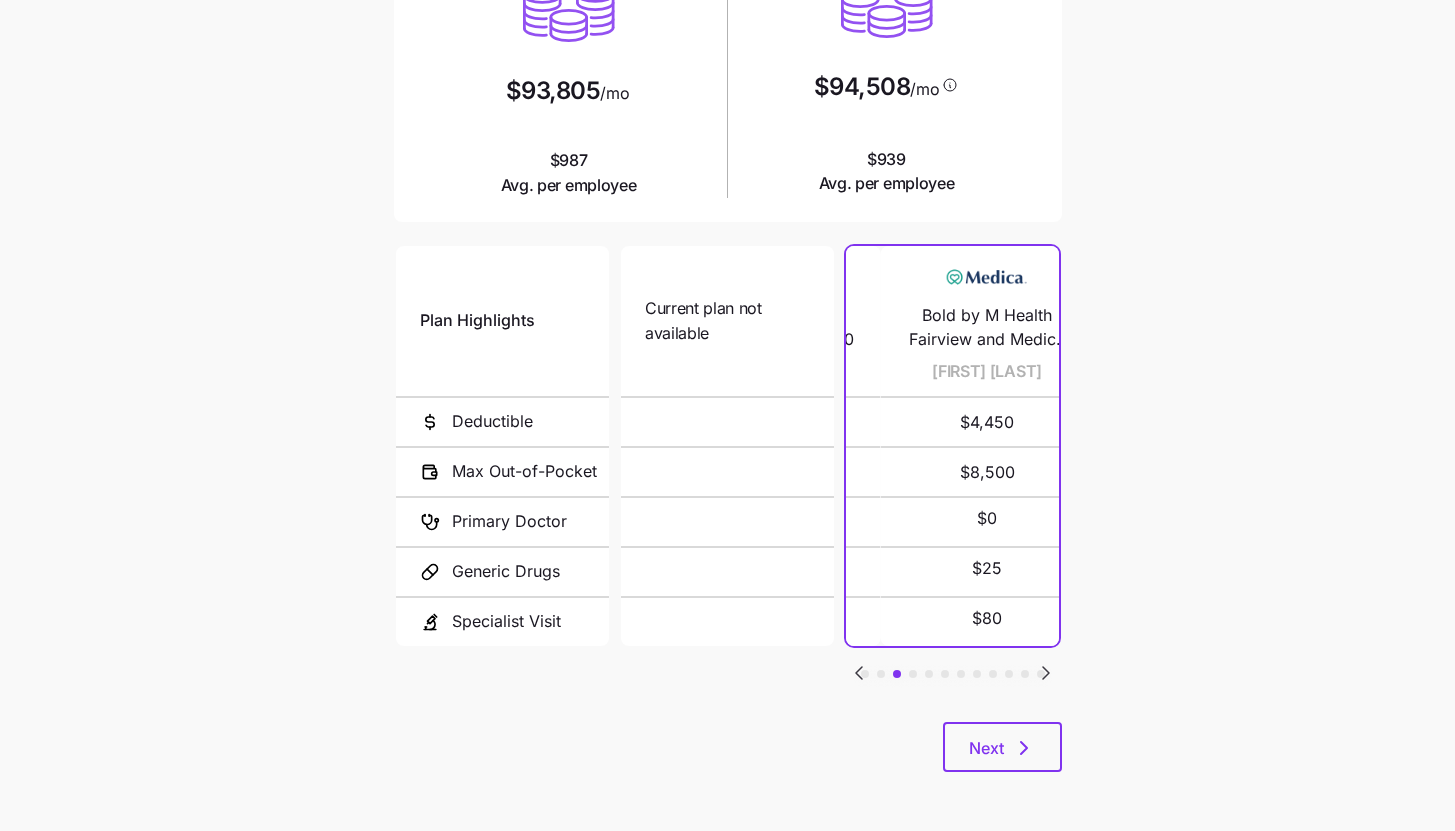 click 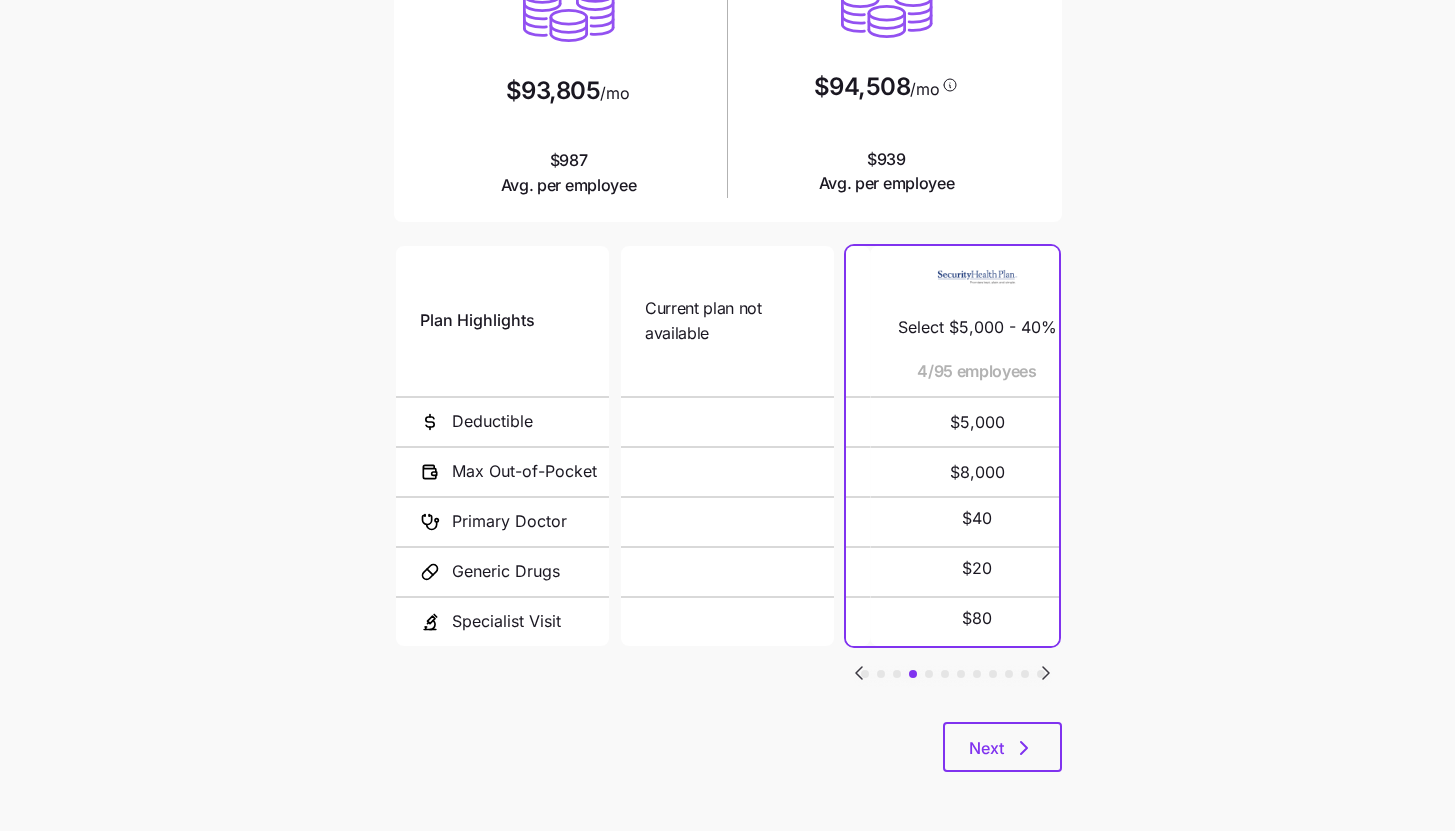 click 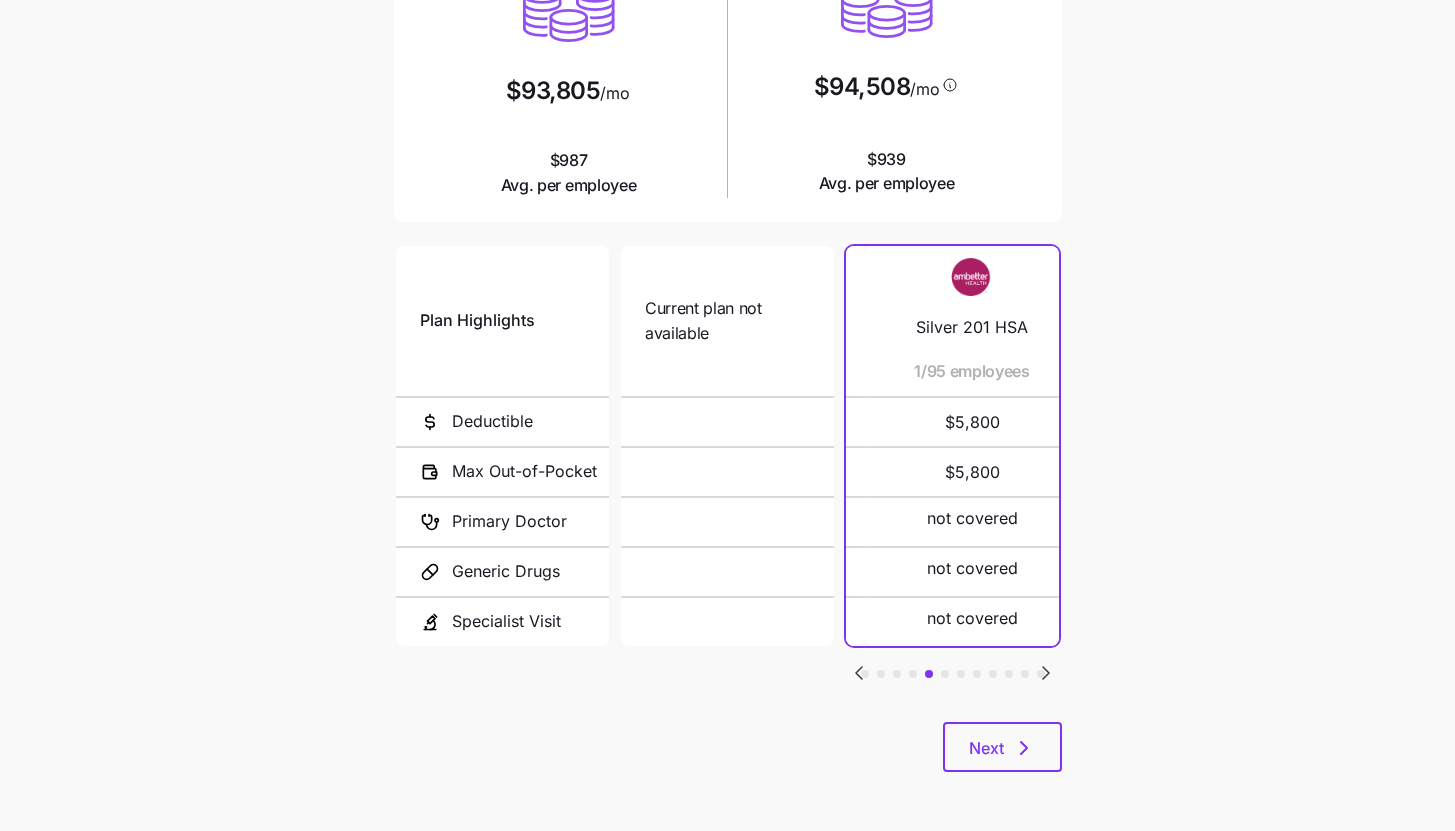 click 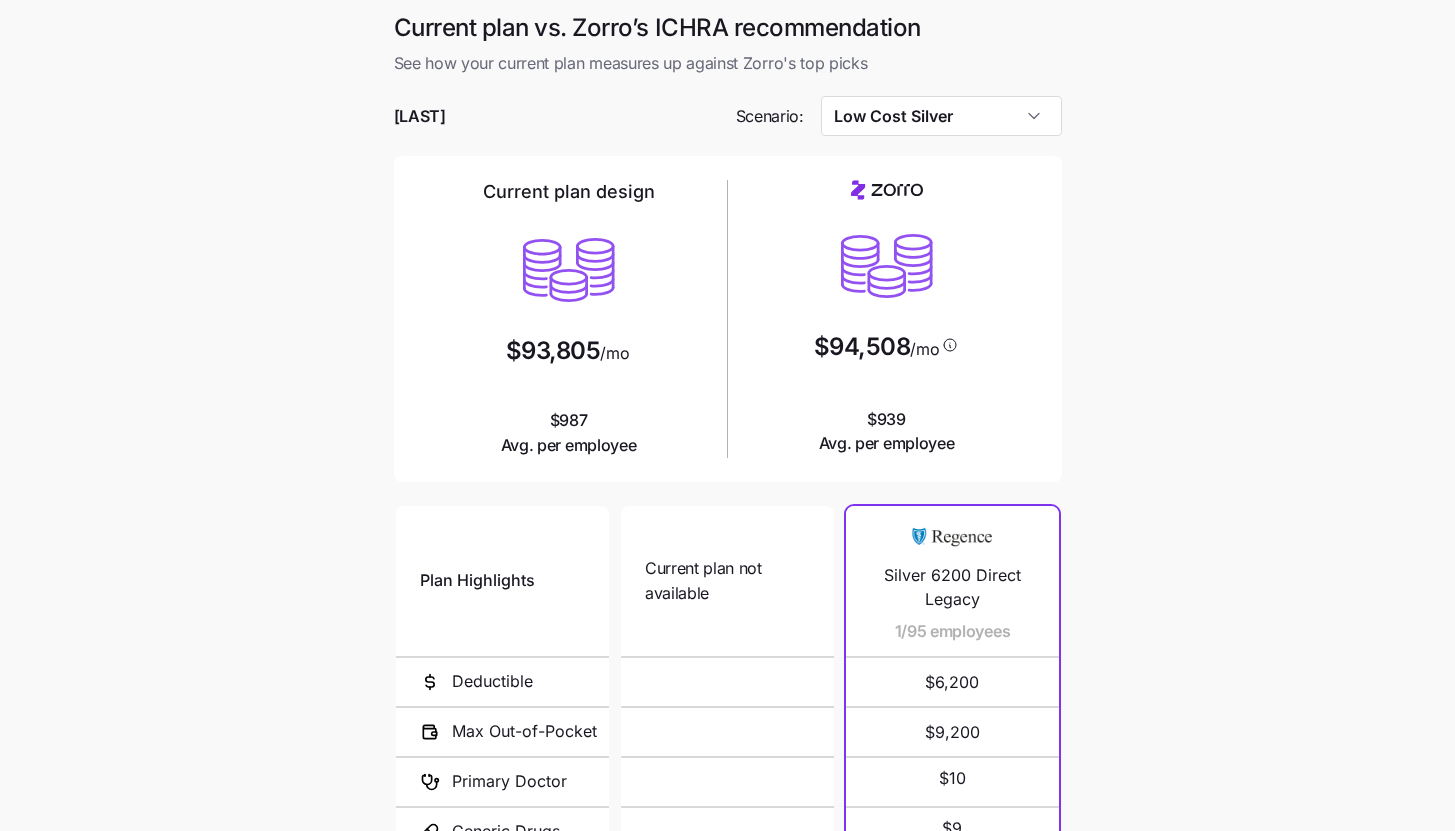 scroll, scrollTop: 260, scrollLeft: 0, axis: vertical 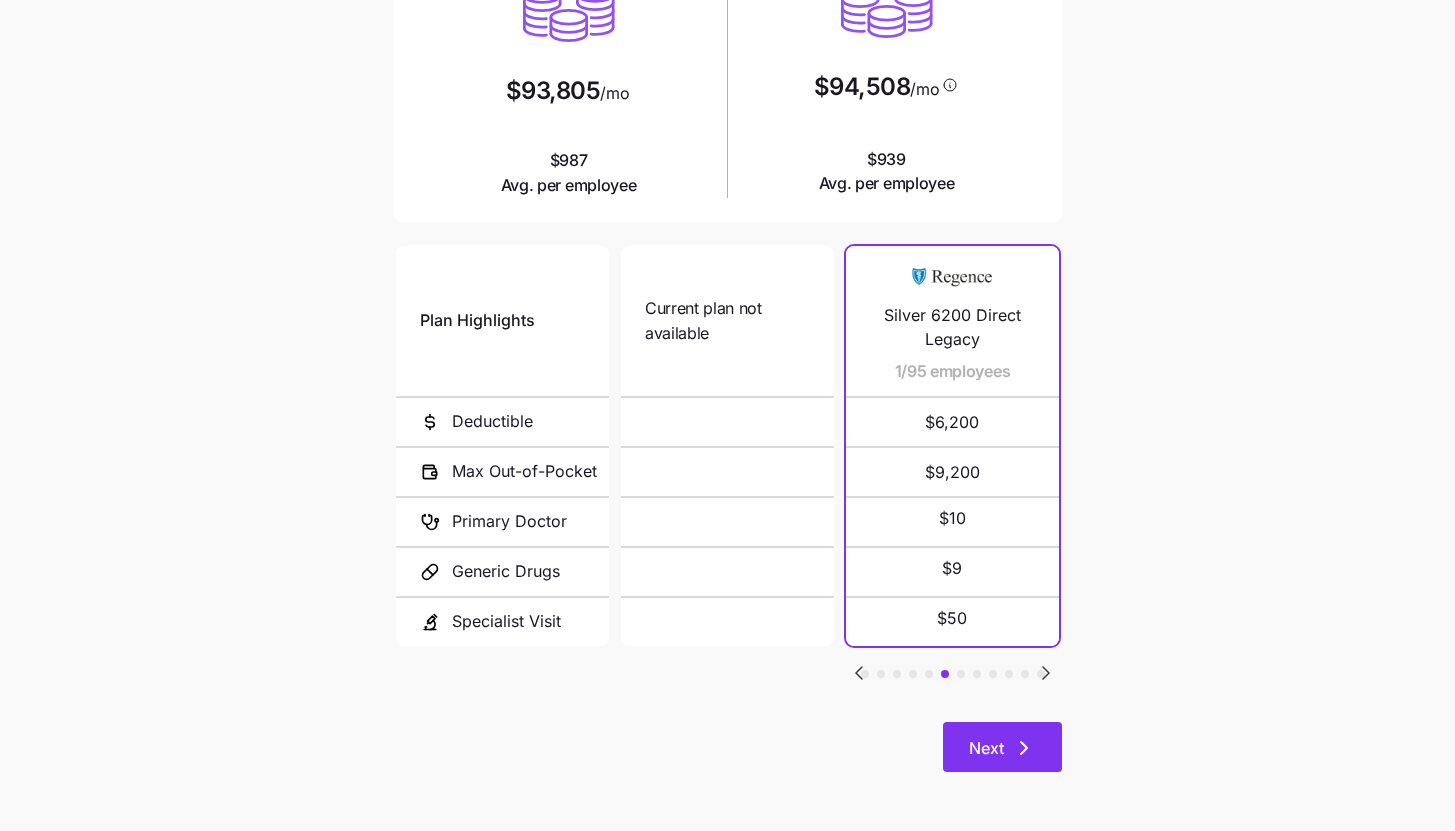click on "Next" at bounding box center [1002, 747] 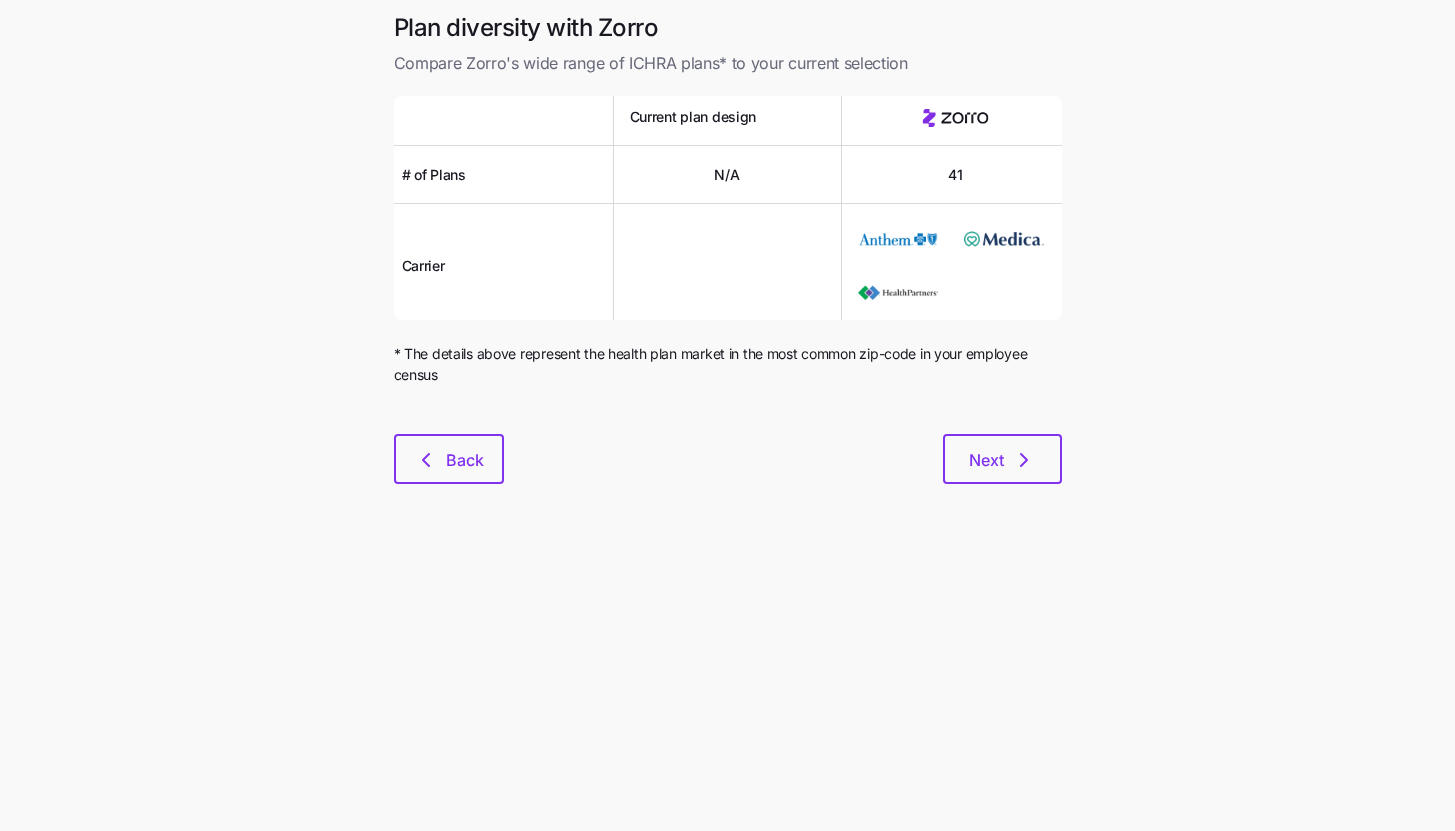 scroll, scrollTop: 0, scrollLeft: 0, axis: both 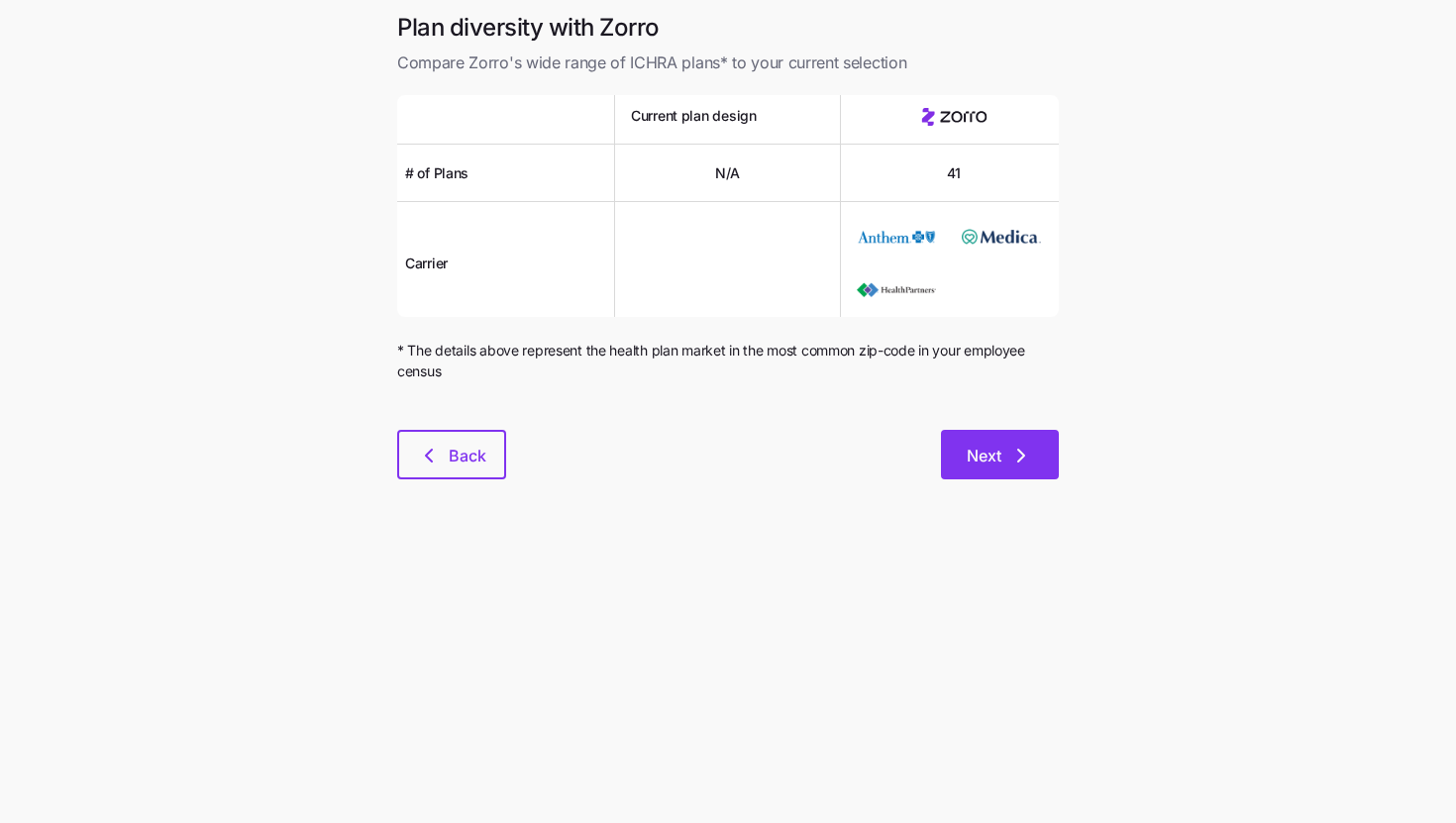 click 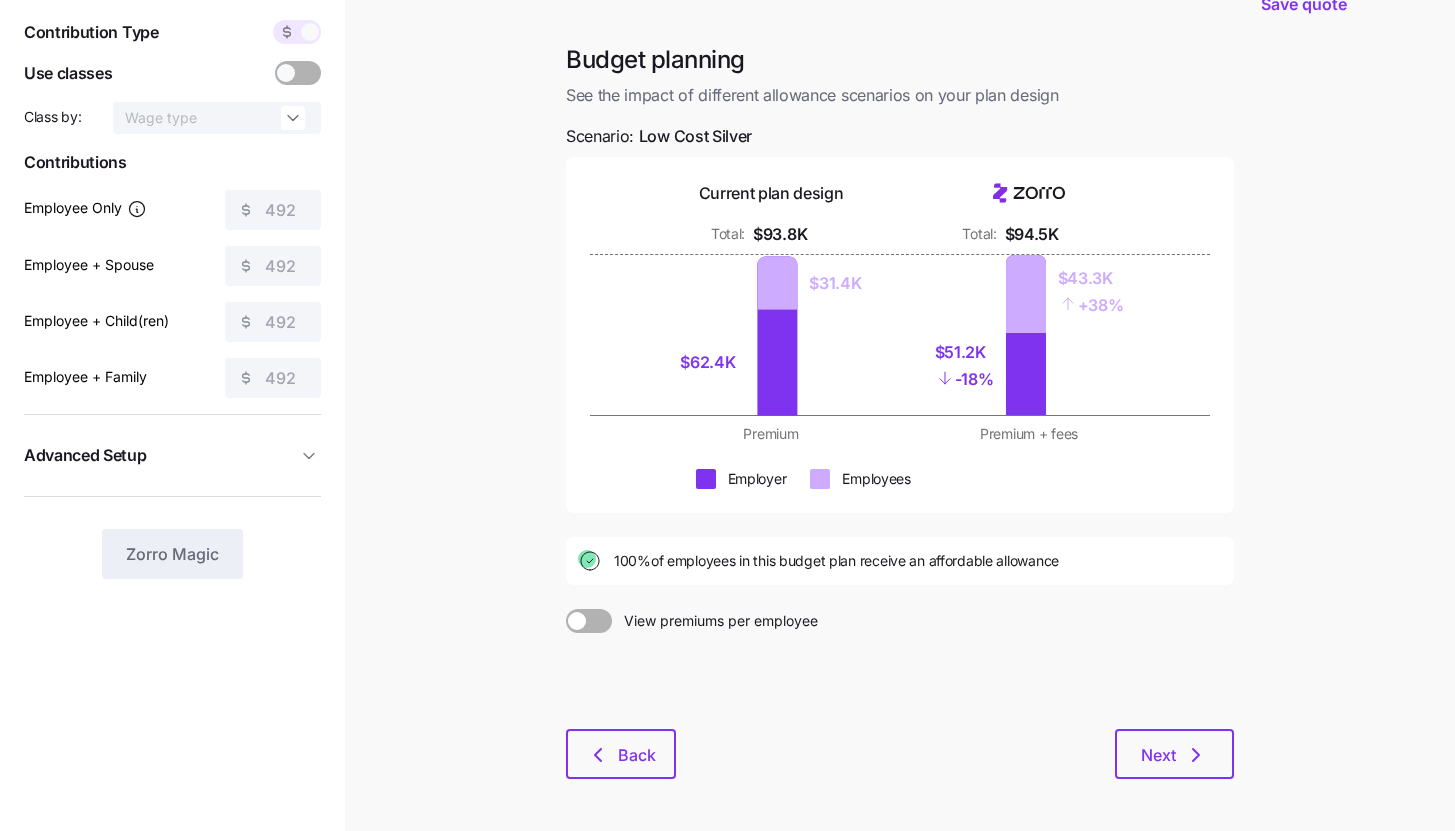 scroll, scrollTop: 0, scrollLeft: 0, axis: both 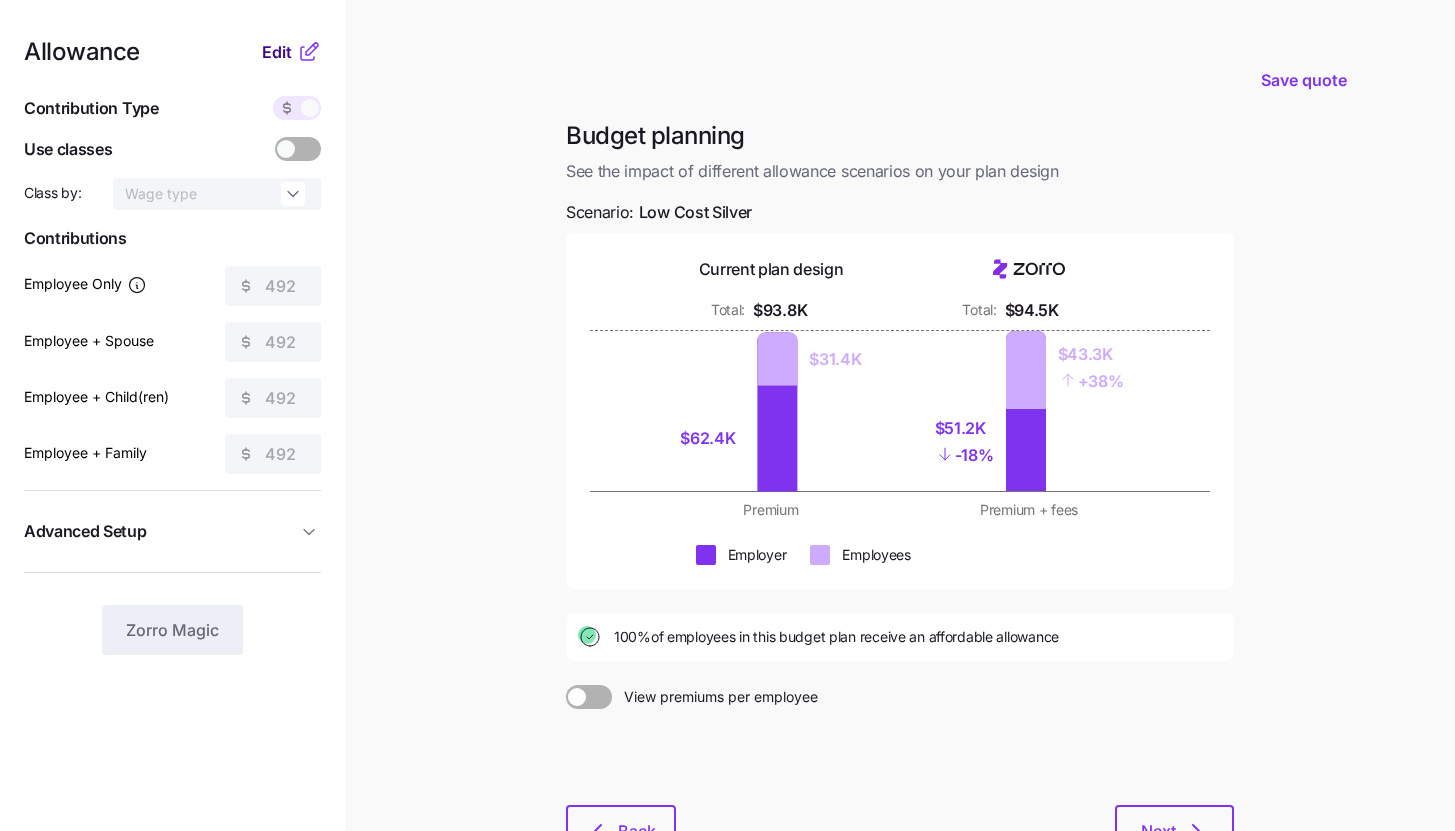 click on "Edit" at bounding box center [277, 52] 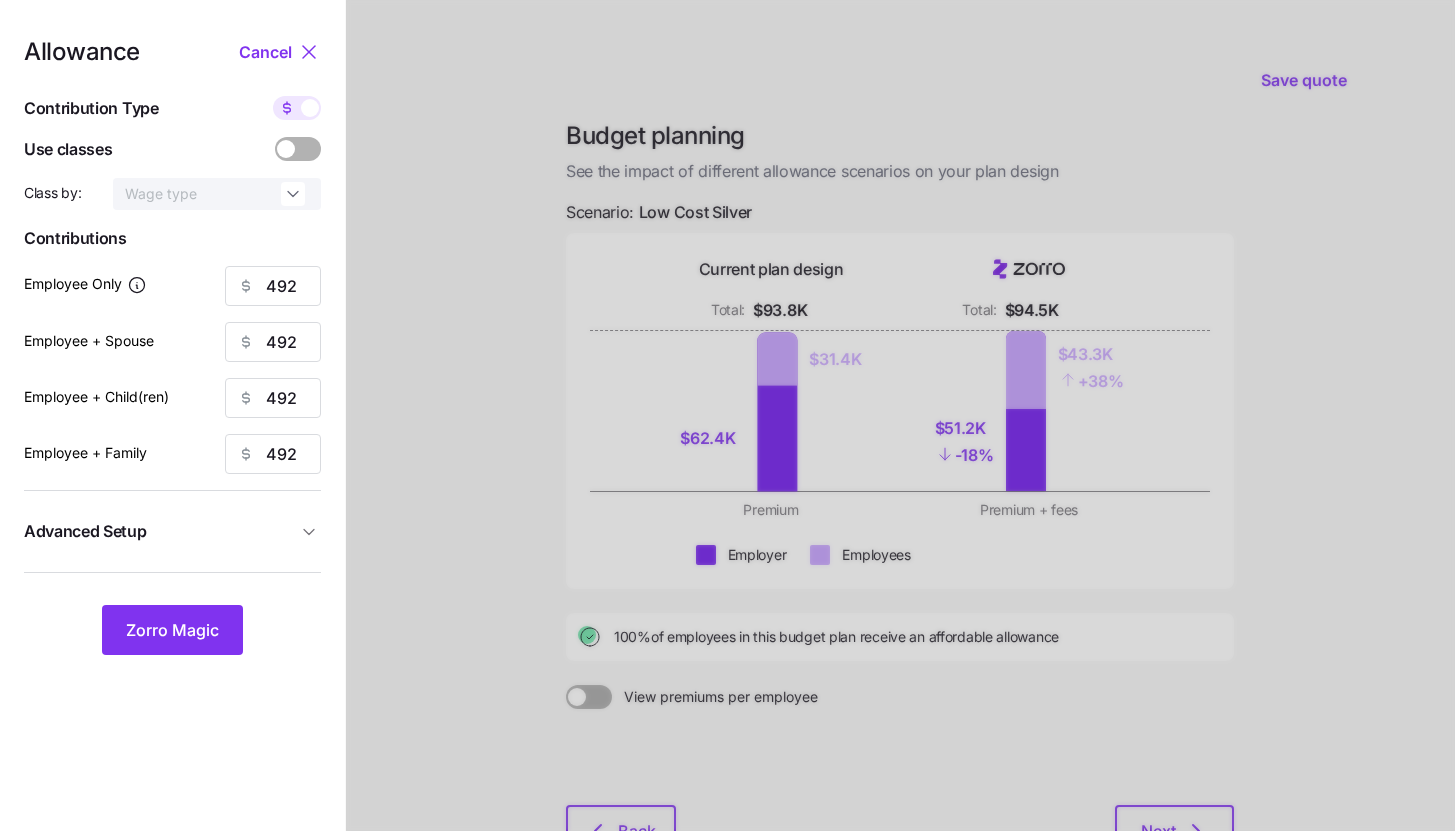 click at bounding box center (310, 108) 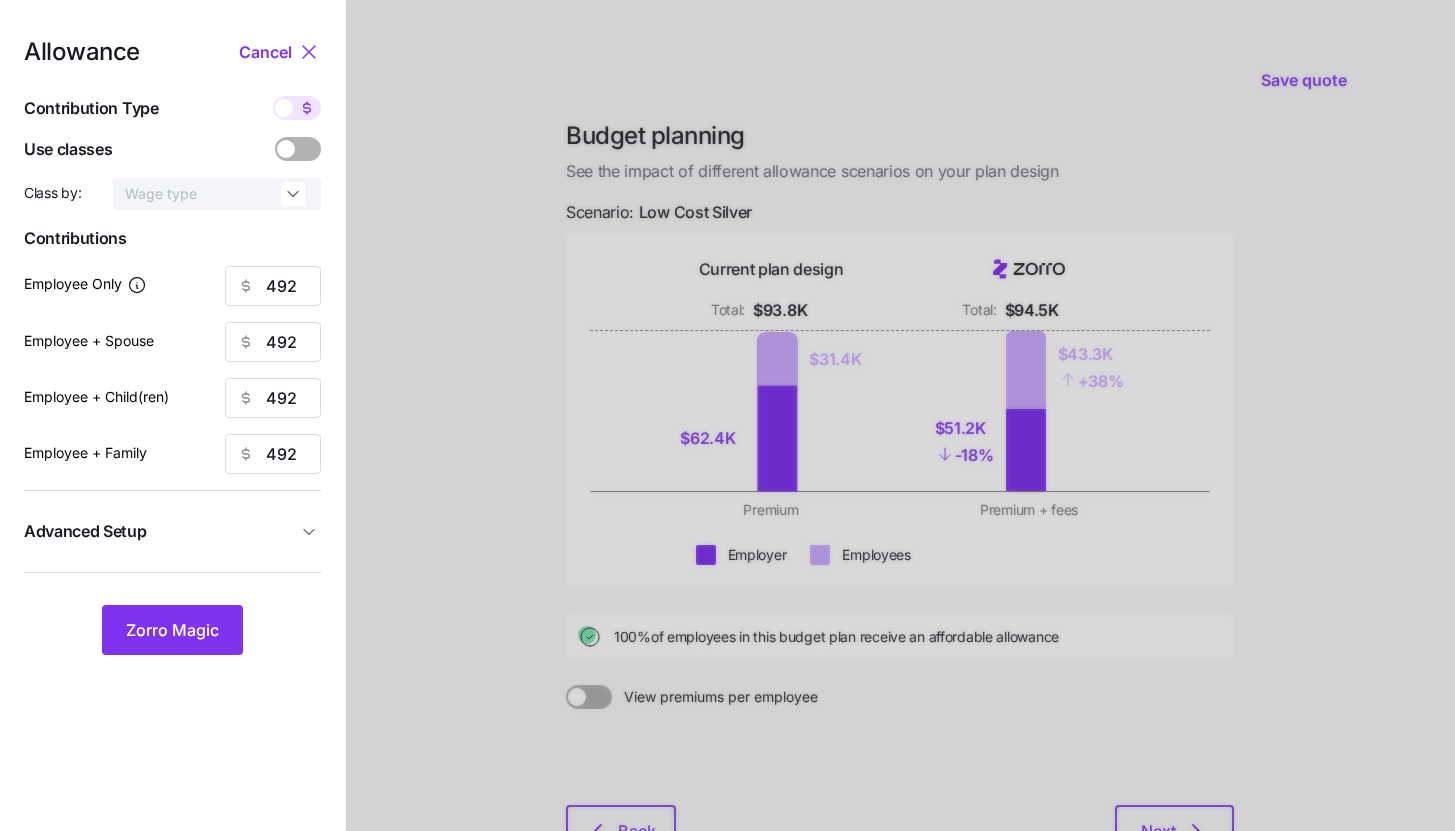 type on "90" 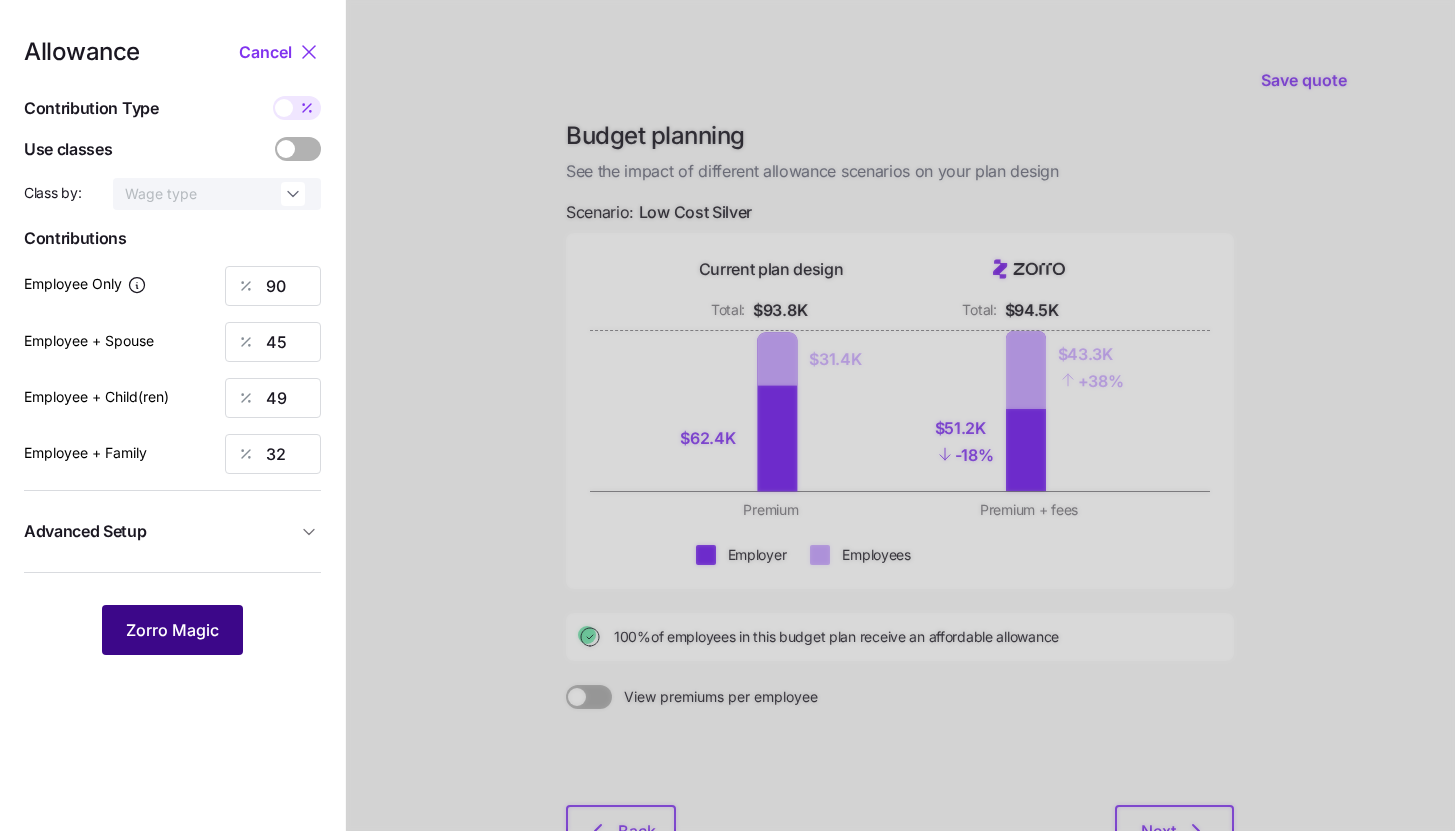 click on "Zorro Magic" at bounding box center (172, 630) 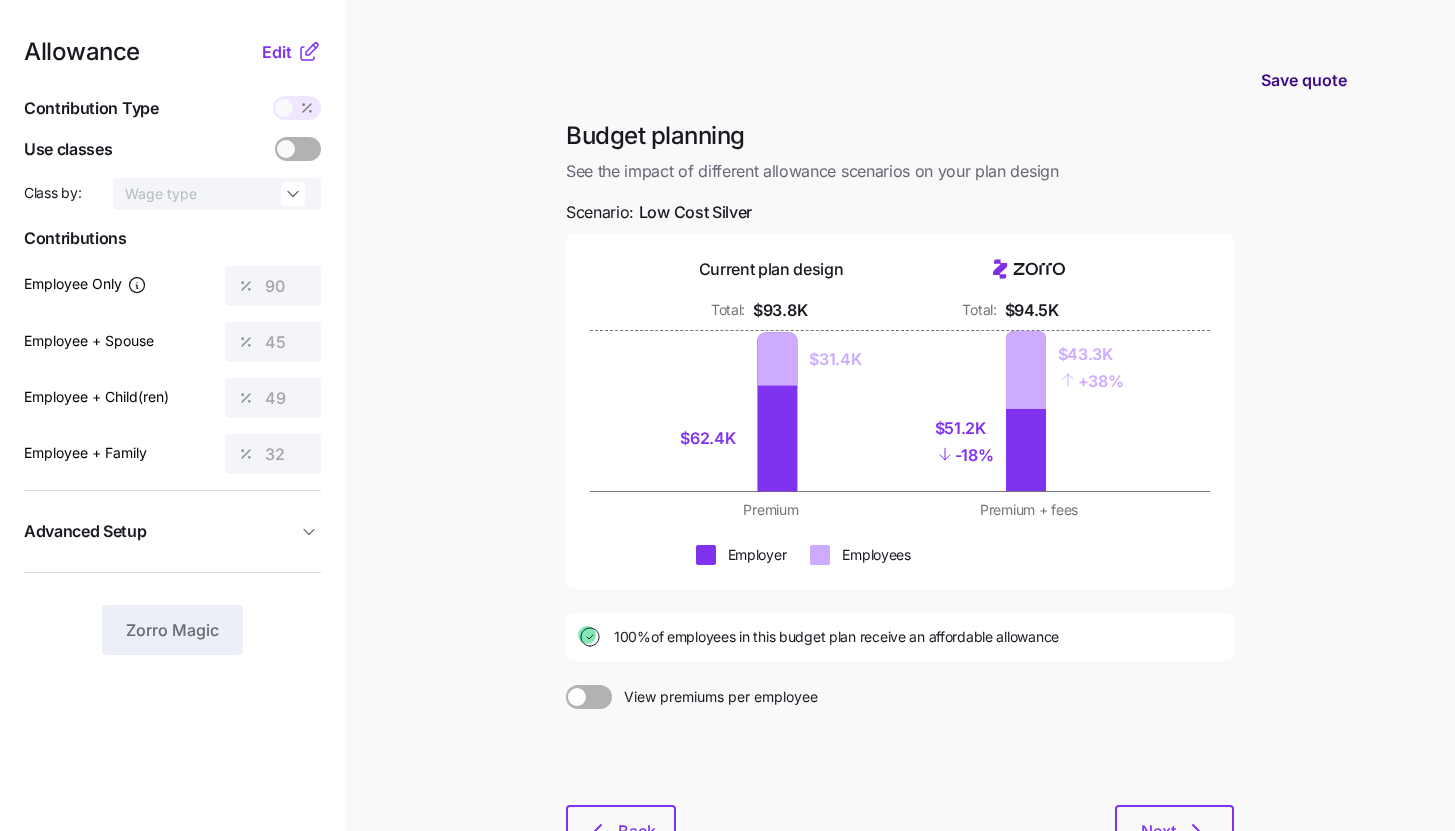 click on "Save quote" at bounding box center [1304, 80] 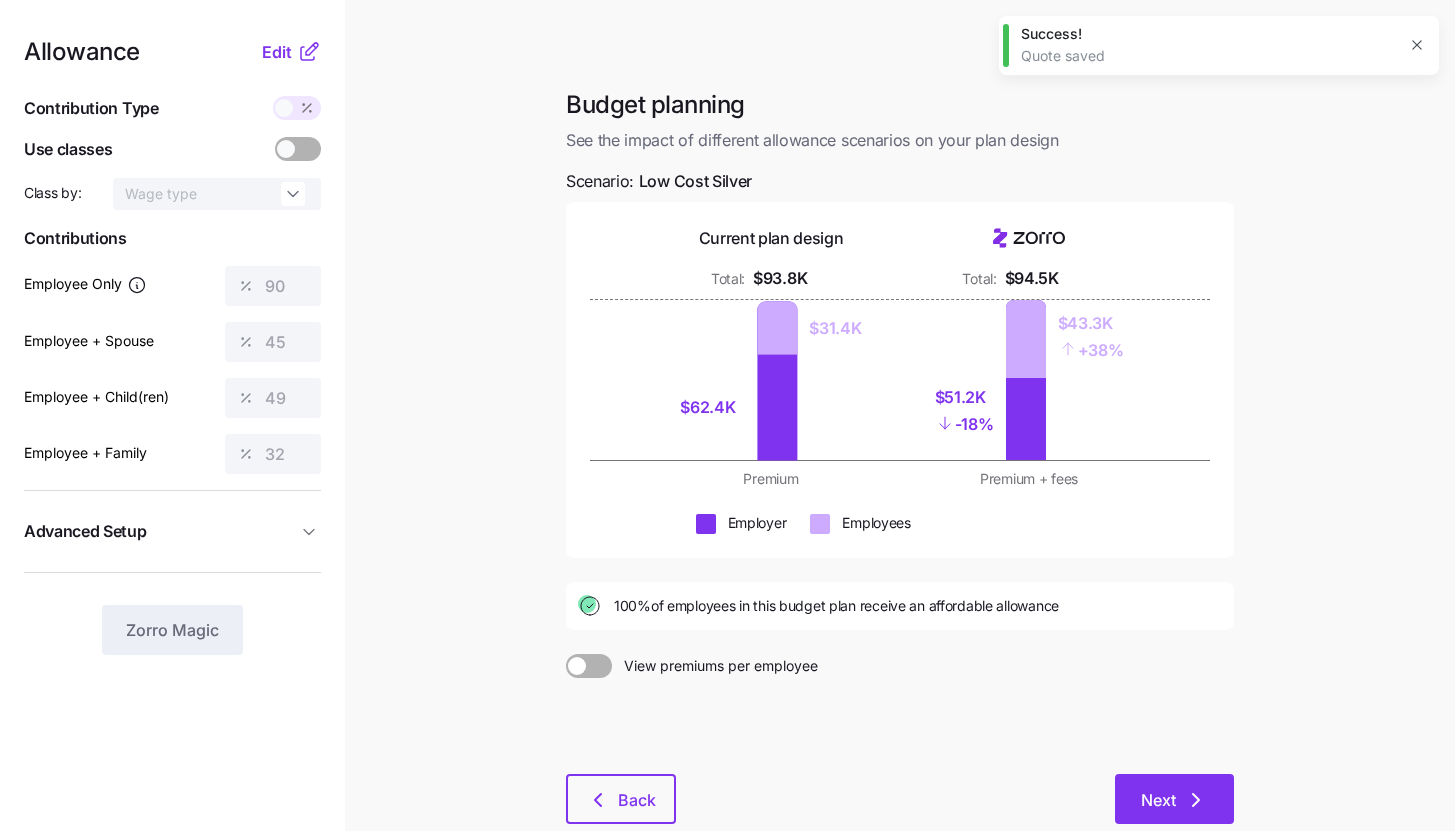 click on "Next" at bounding box center (1174, 799) 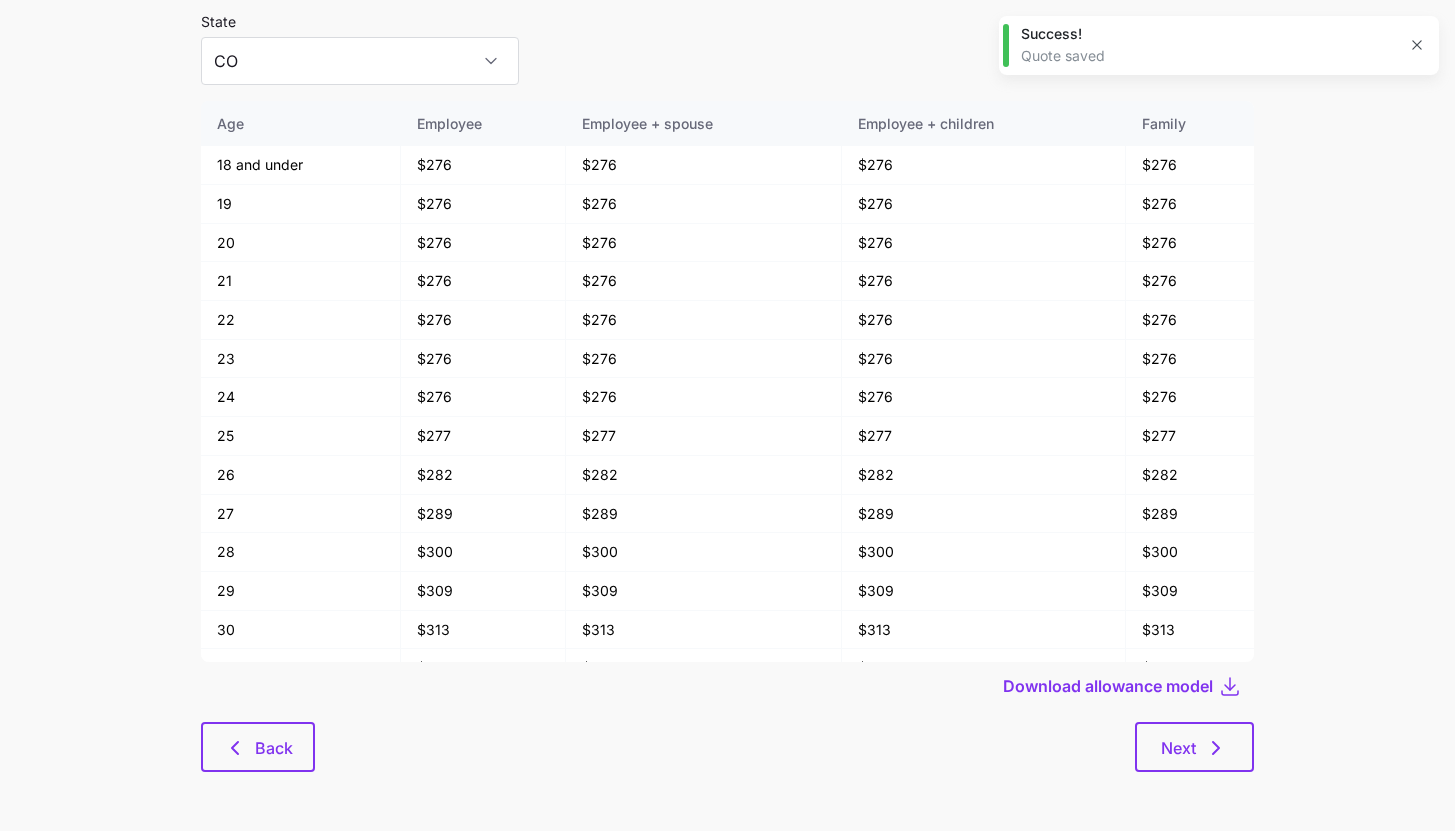 scroll, scrollTop: 104, scrollLeft: 0, axis: vertical 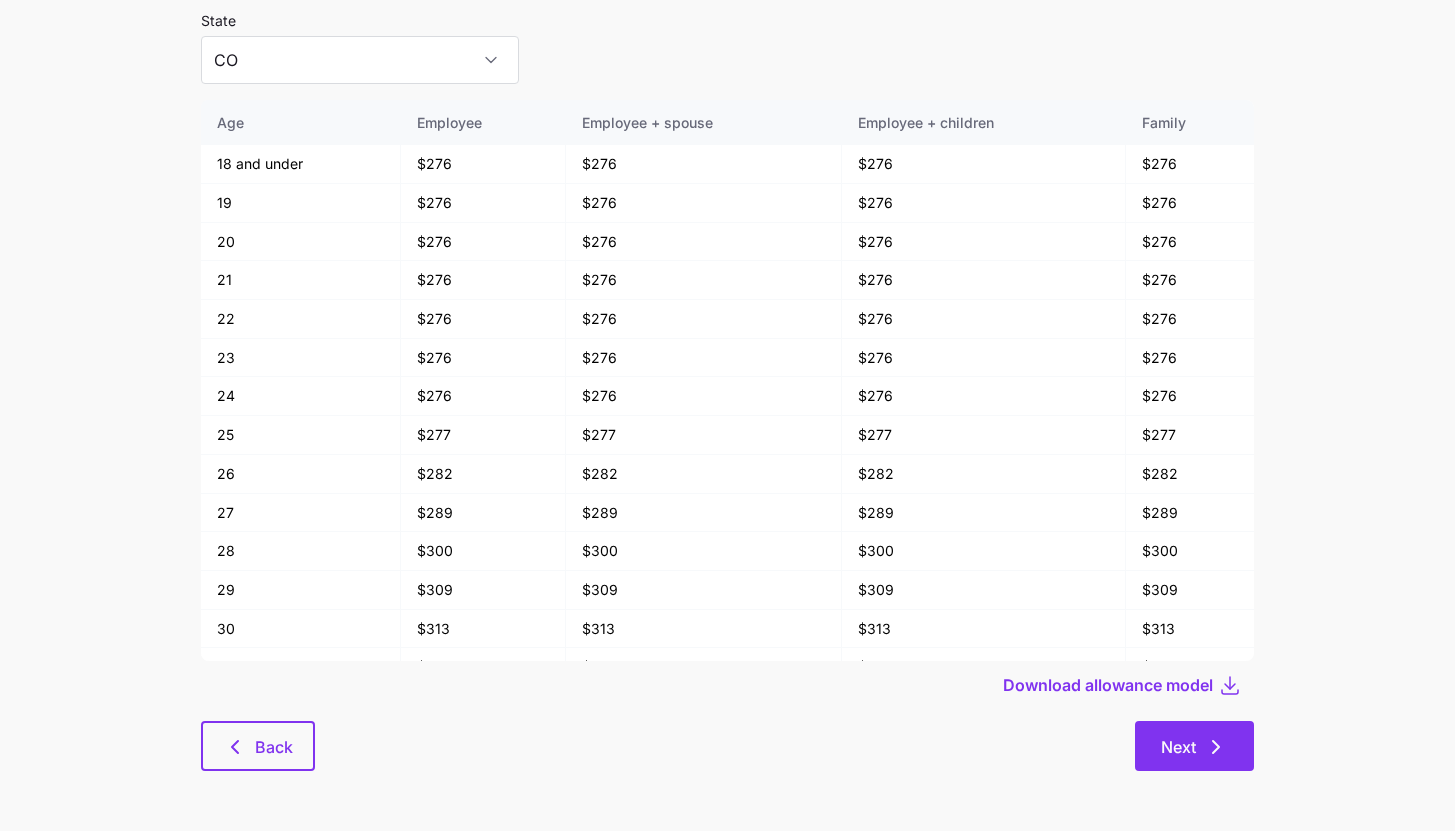 click on "Next" at bounding box center (1178, 747) 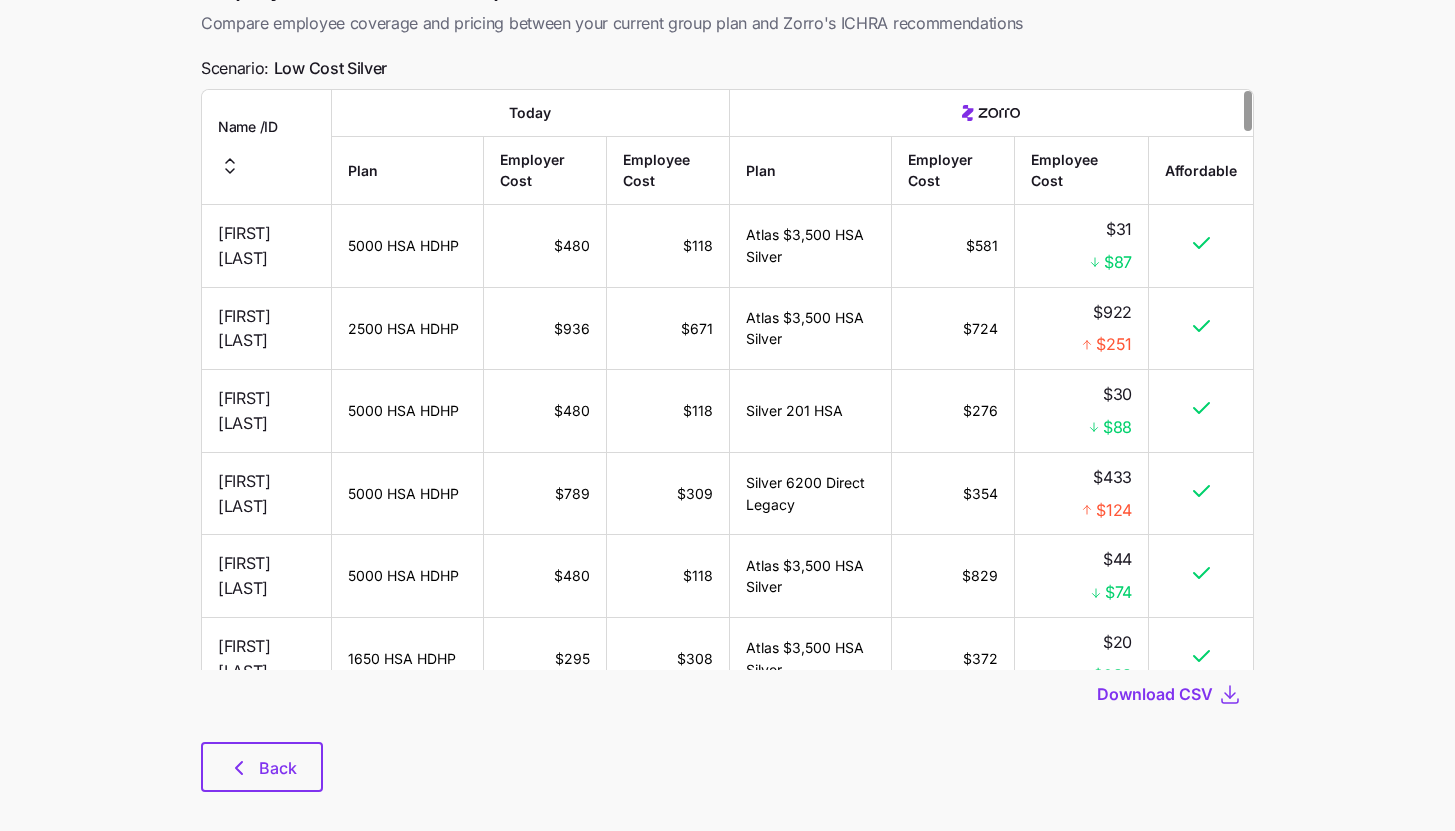 scroll, scrollTop: 114, scrollLeft: 0, axis: vertical 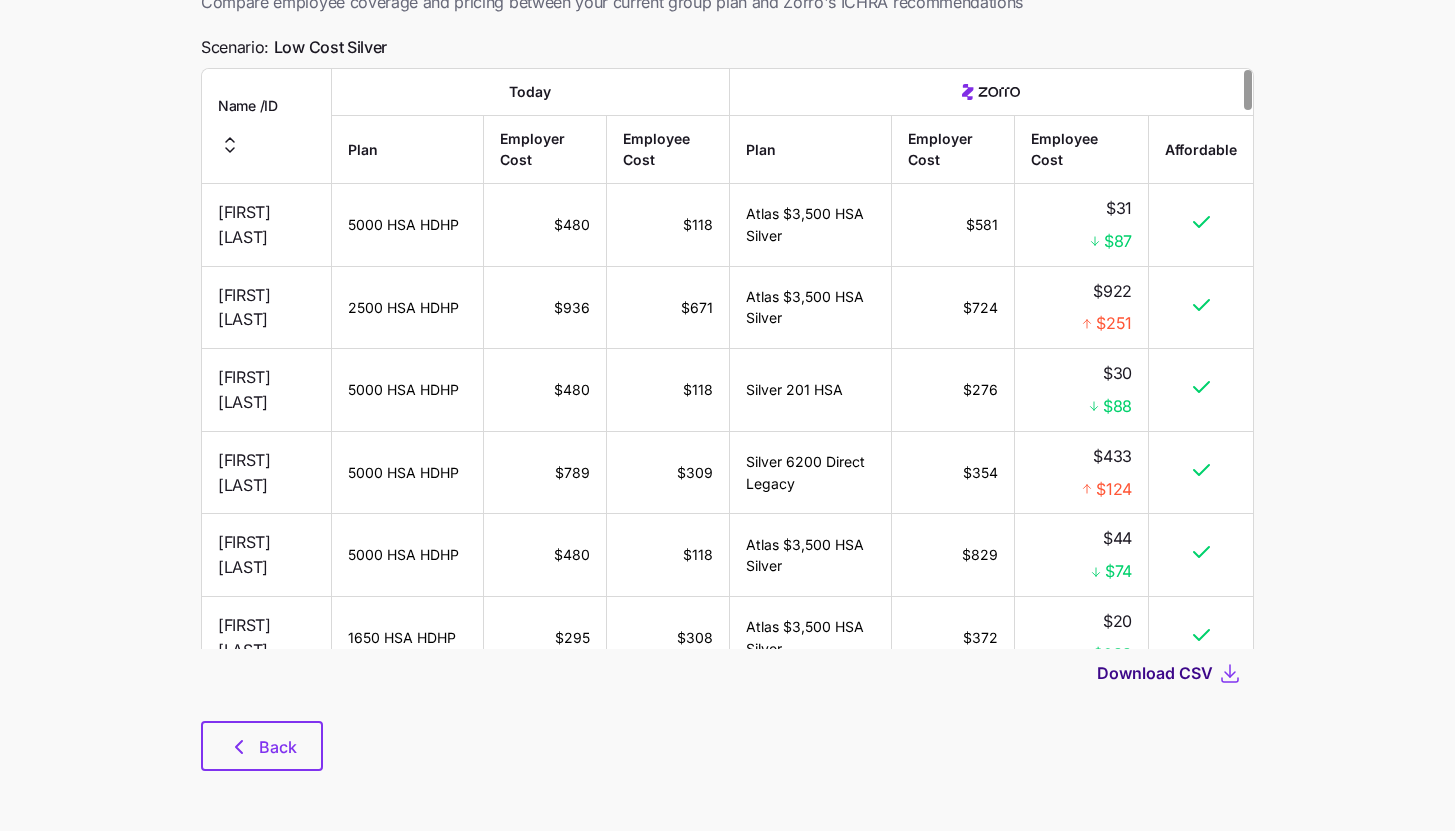 click on "Download CSV" at bounding box center (1155, 673) 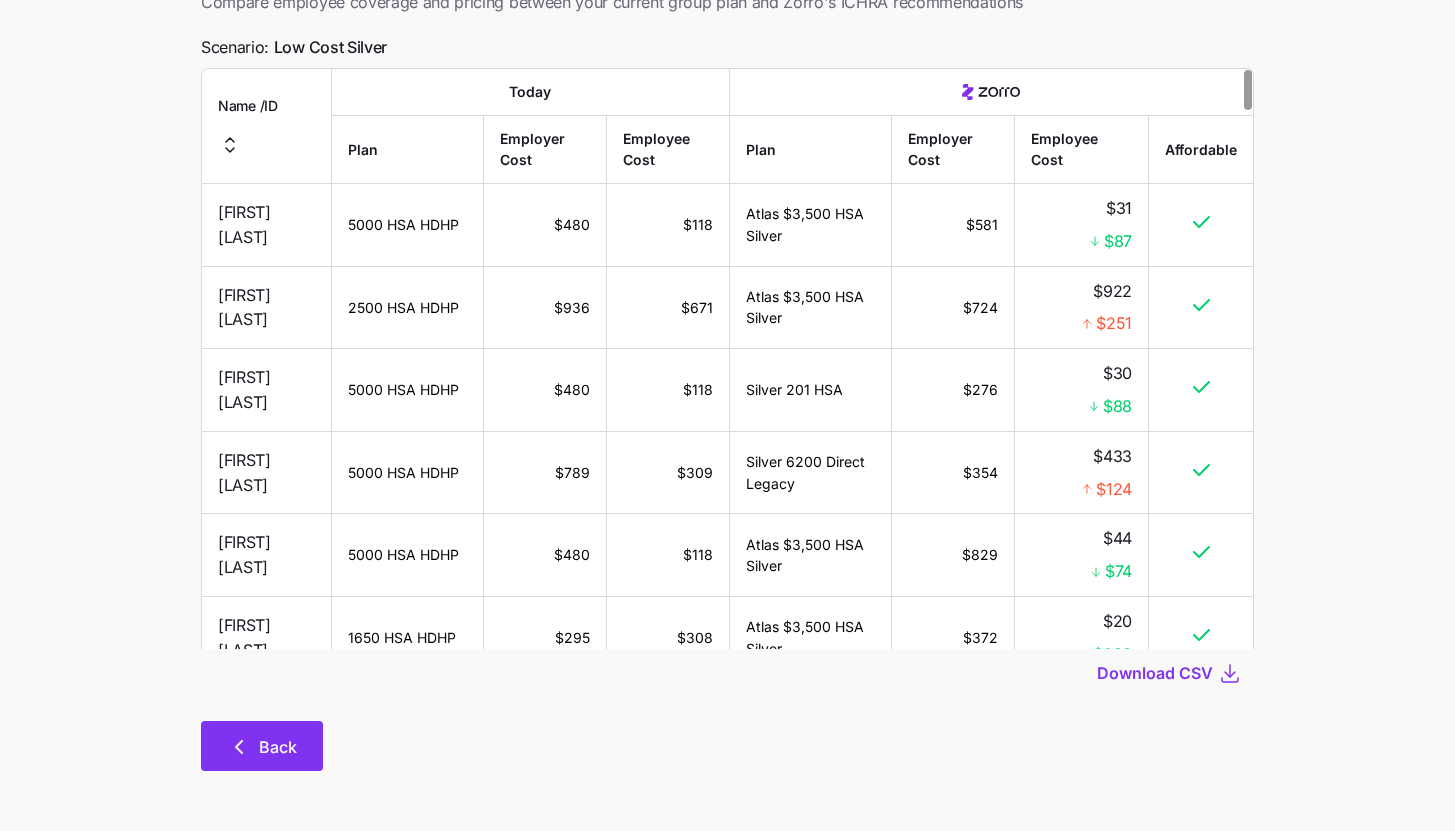 click on "Back" at bounding box center (278, 747) 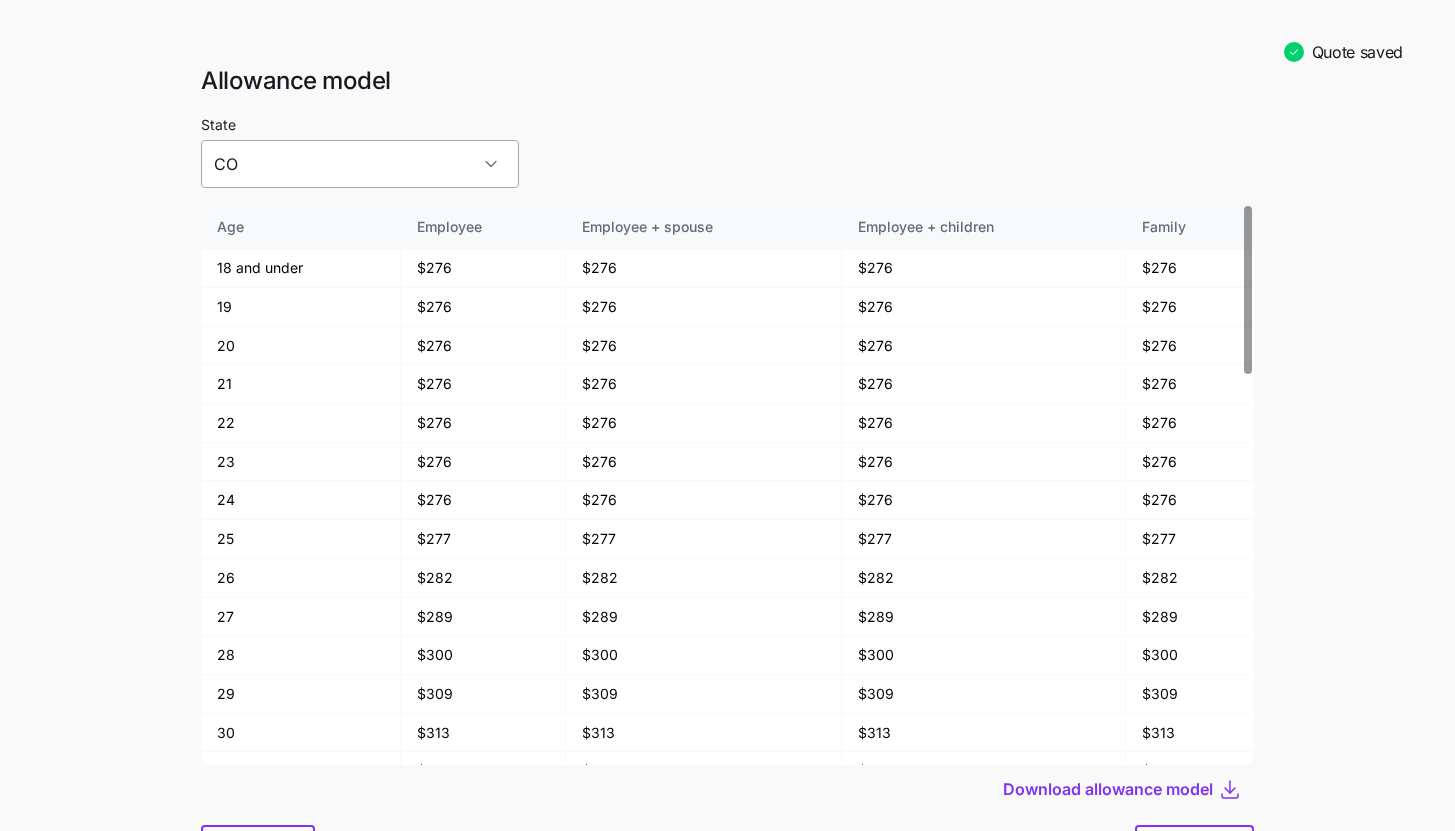 click on "CO" at bounding box center [360, 164] 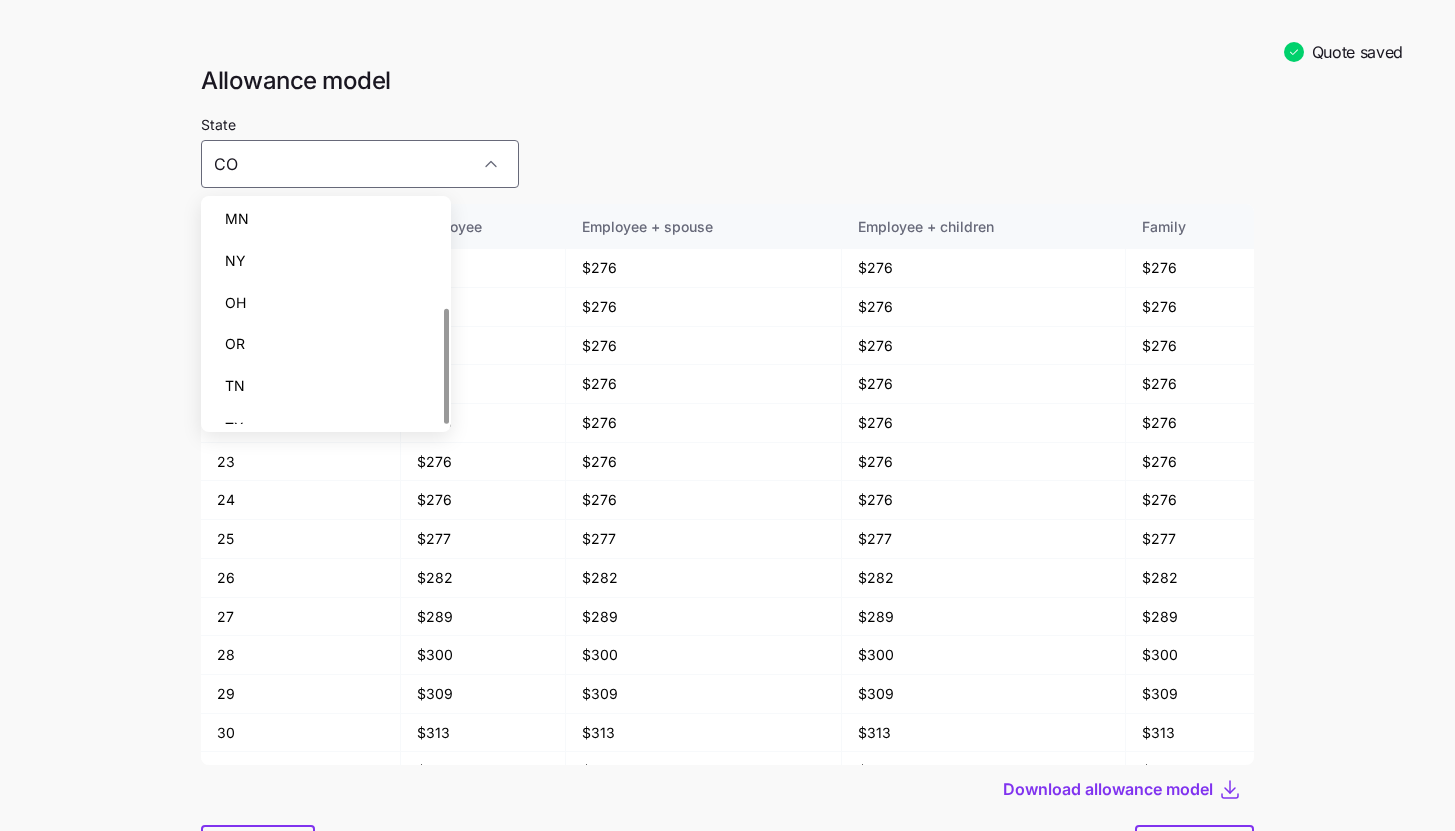 scroll, scrollTop: 197, scrollLeft: 0, axis: vertical 